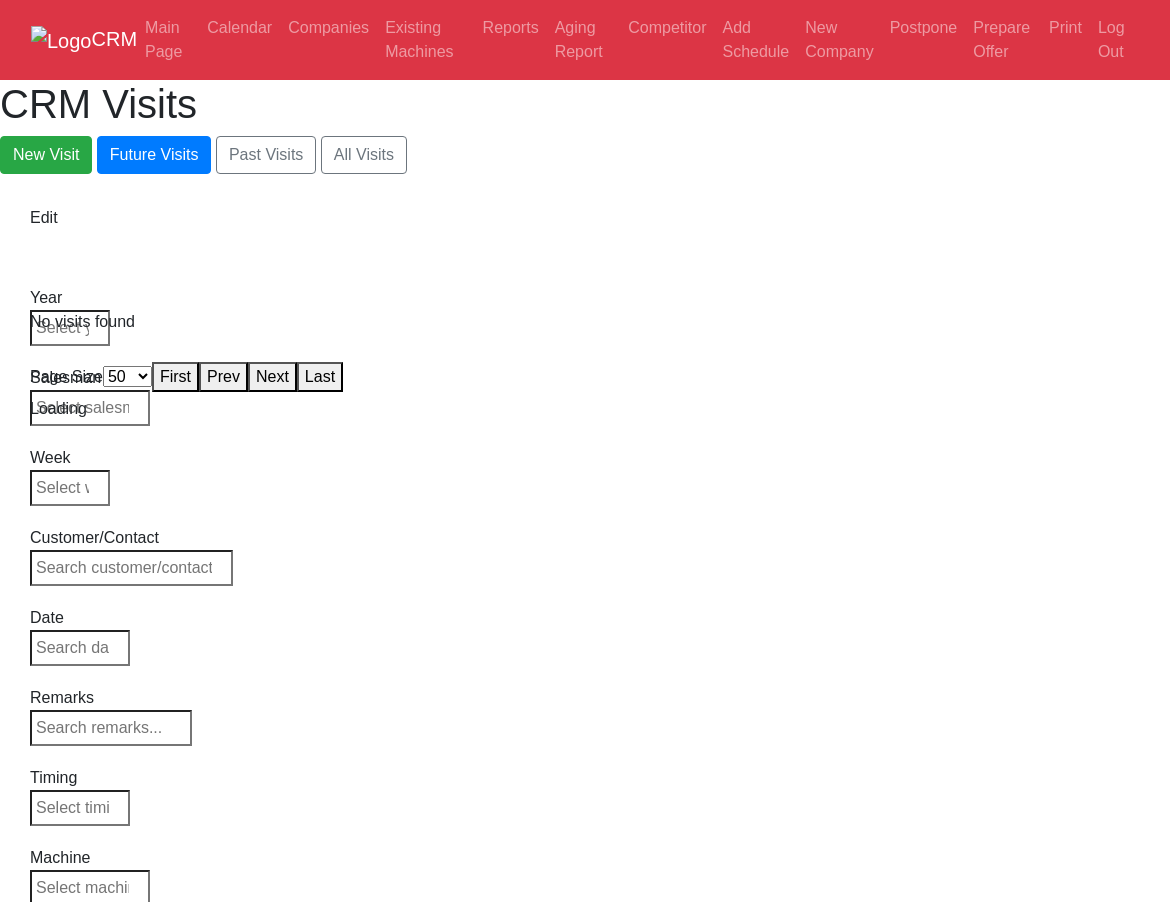 select on "50" 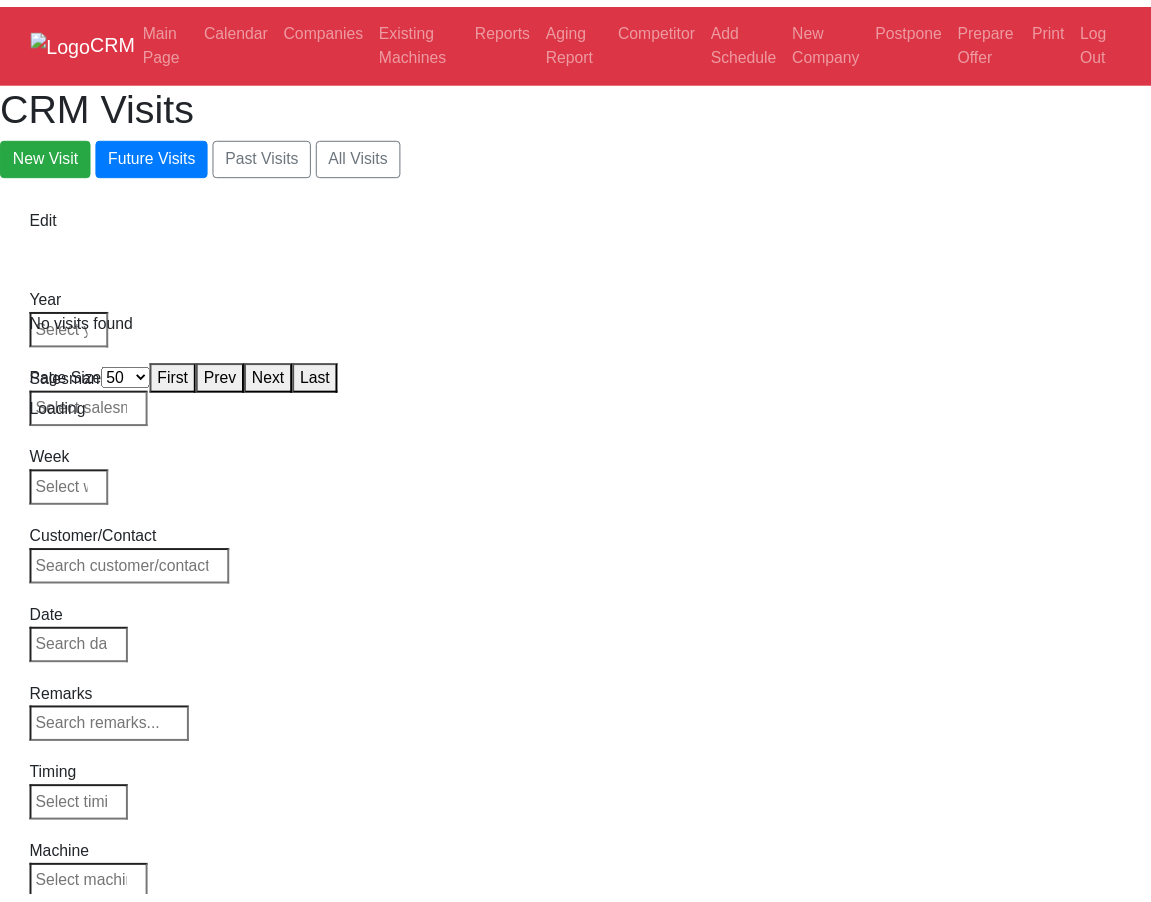 scroll, scrollTop: 0, scrollLeft: 0, axis: both 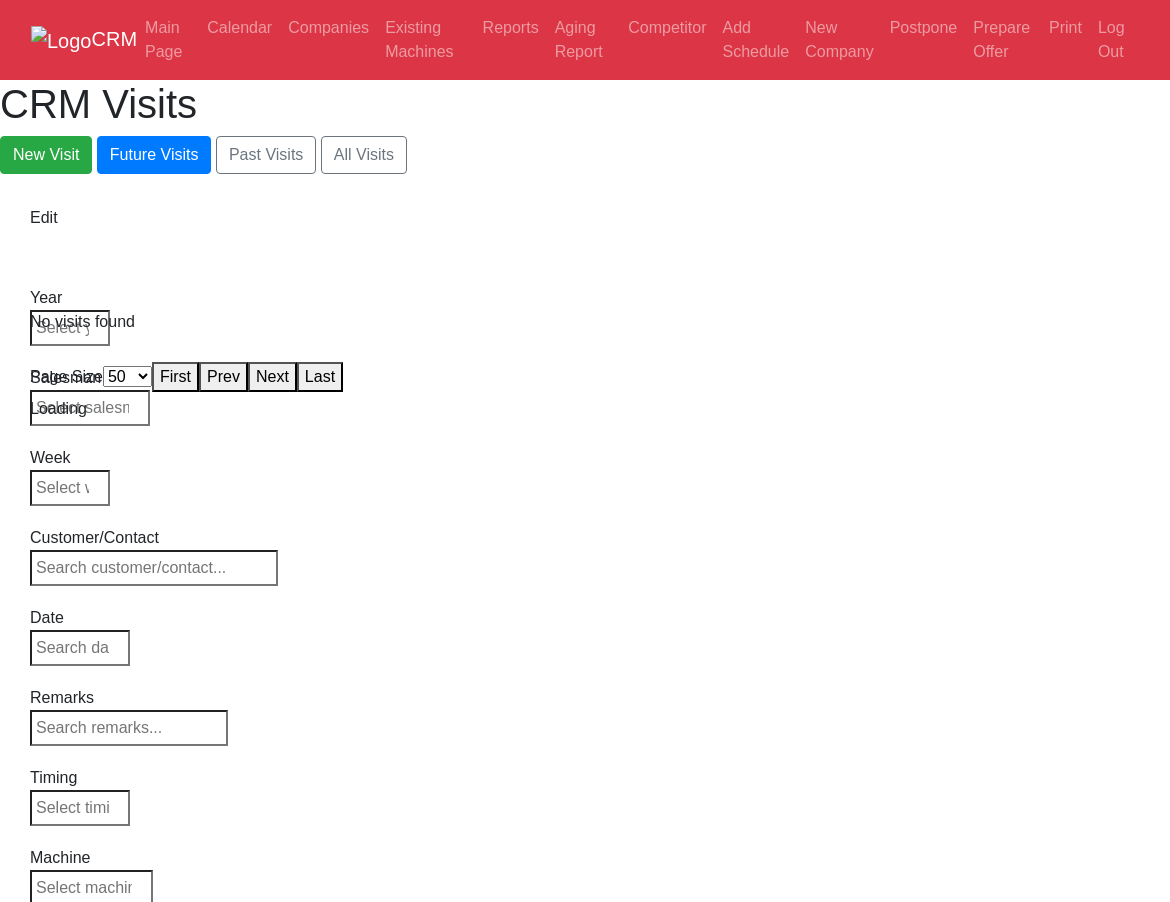 select on "50" 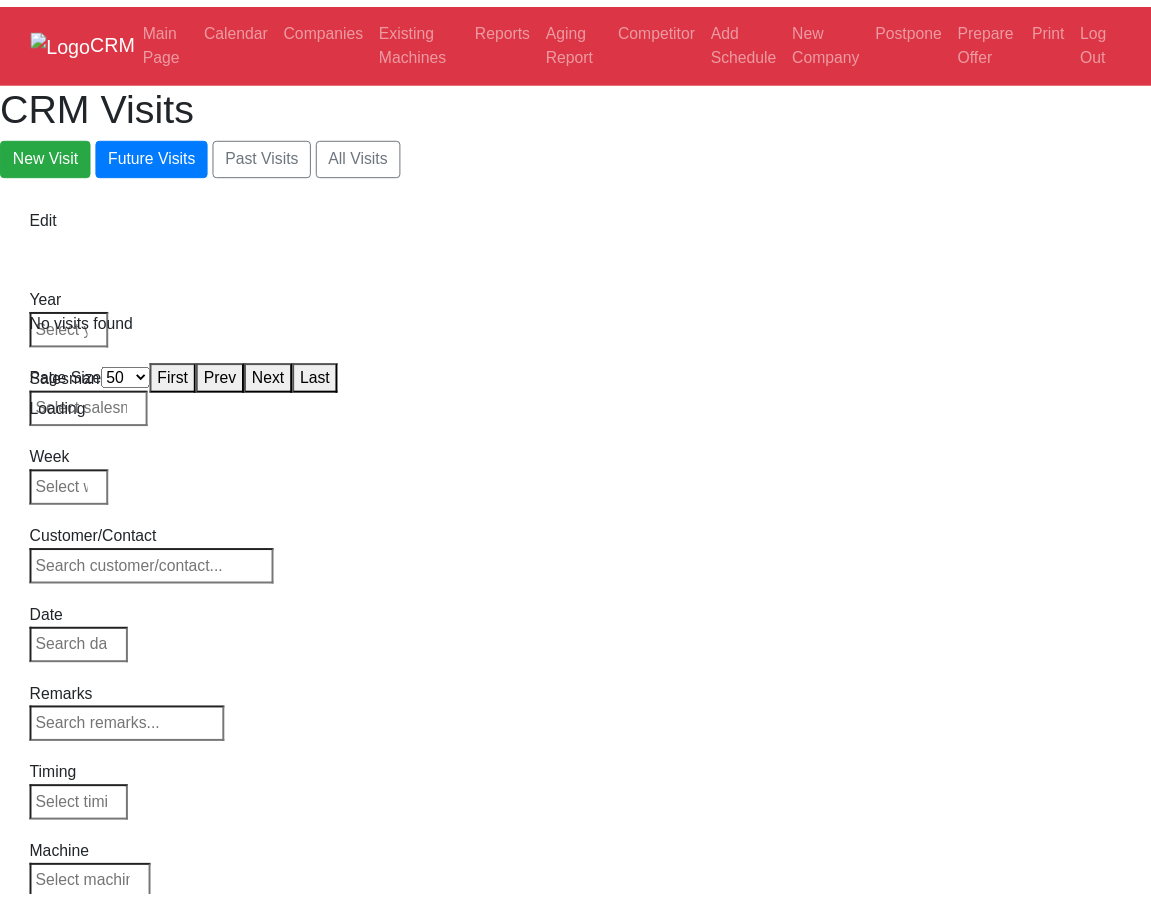 scroll, scrollTop: 0, scrollLeft: 0, axis: both 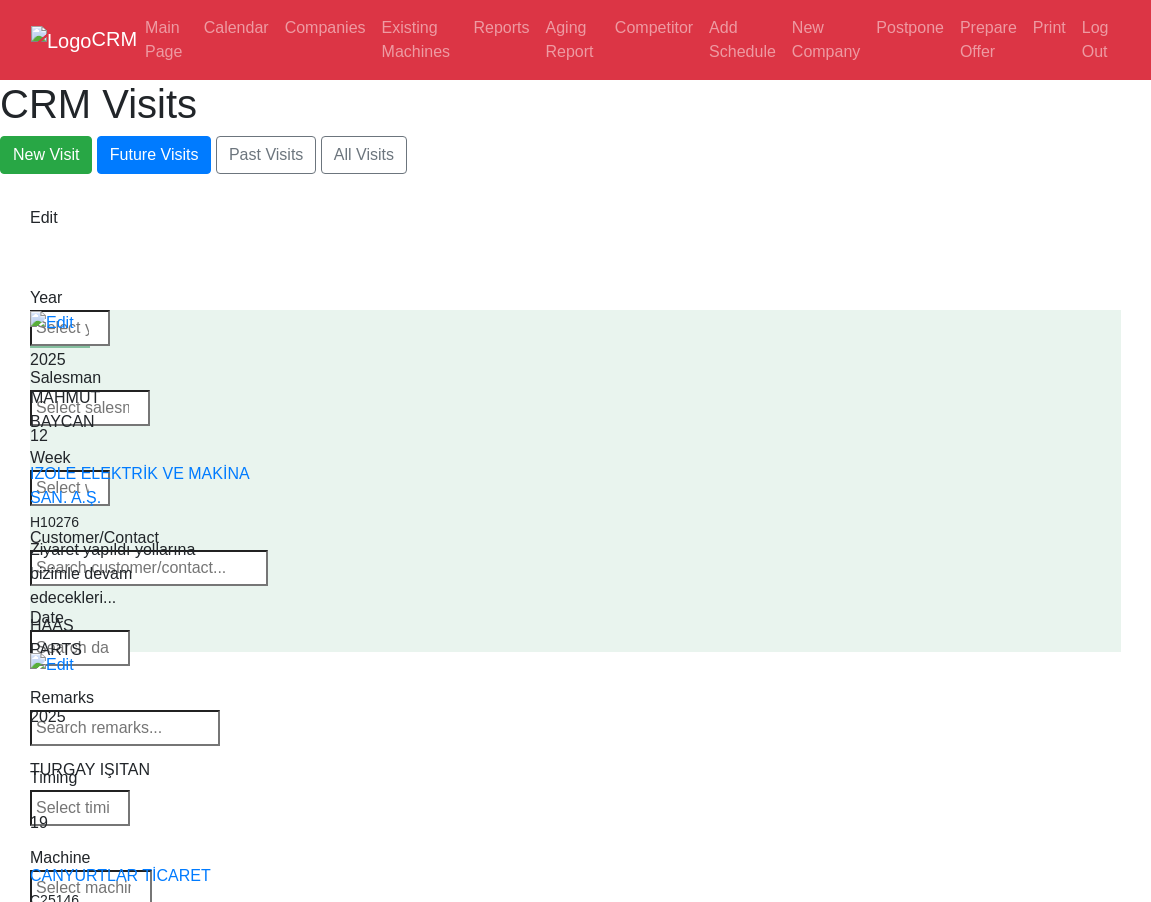 click at bounding box center [91, 888] 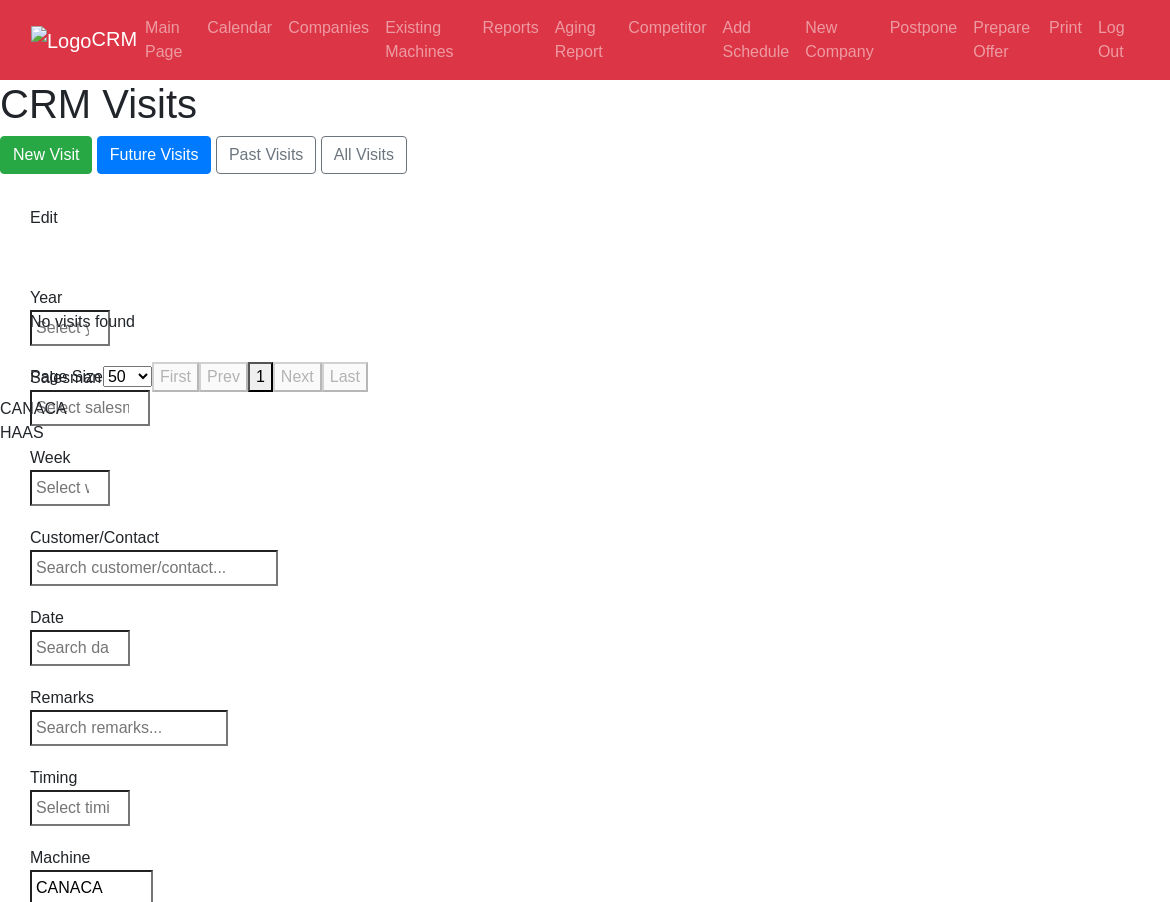 click on "CANACA" at bounding box center [91, 888] 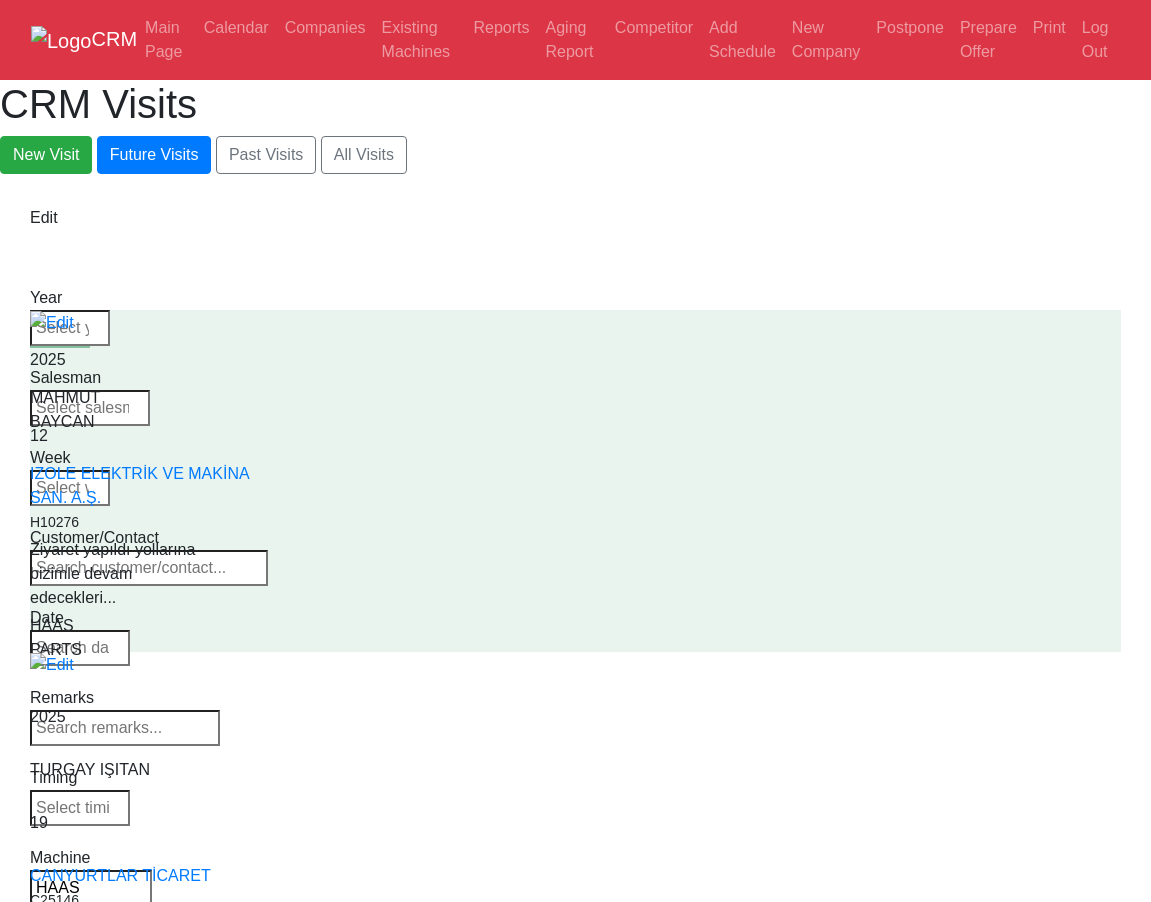 drag, startPoint x: 1013, startPoint y: 192, endPoint x: 655, endPoint y: -55, distance: 434.94022 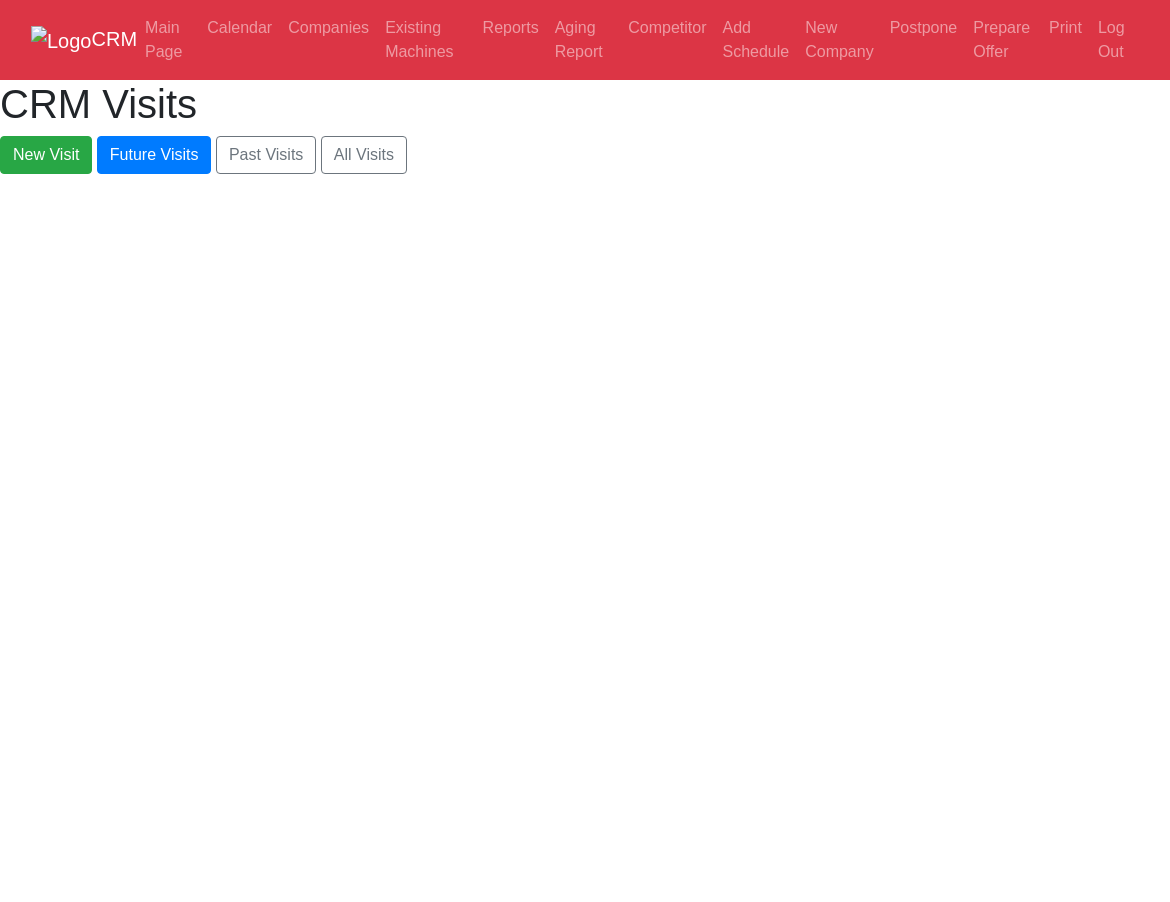 scroll, scrollTop: 0, scrollLeft: 0, axis: both 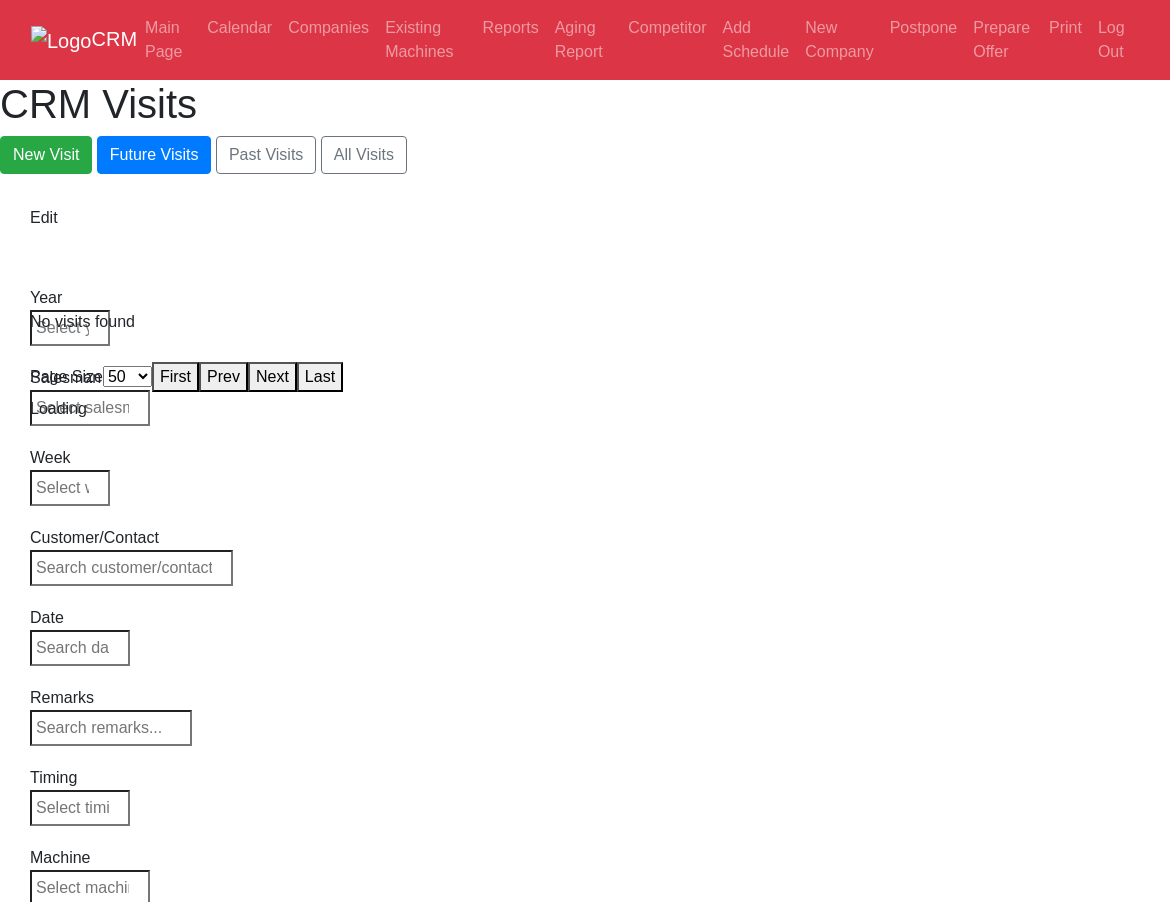 select on "50" 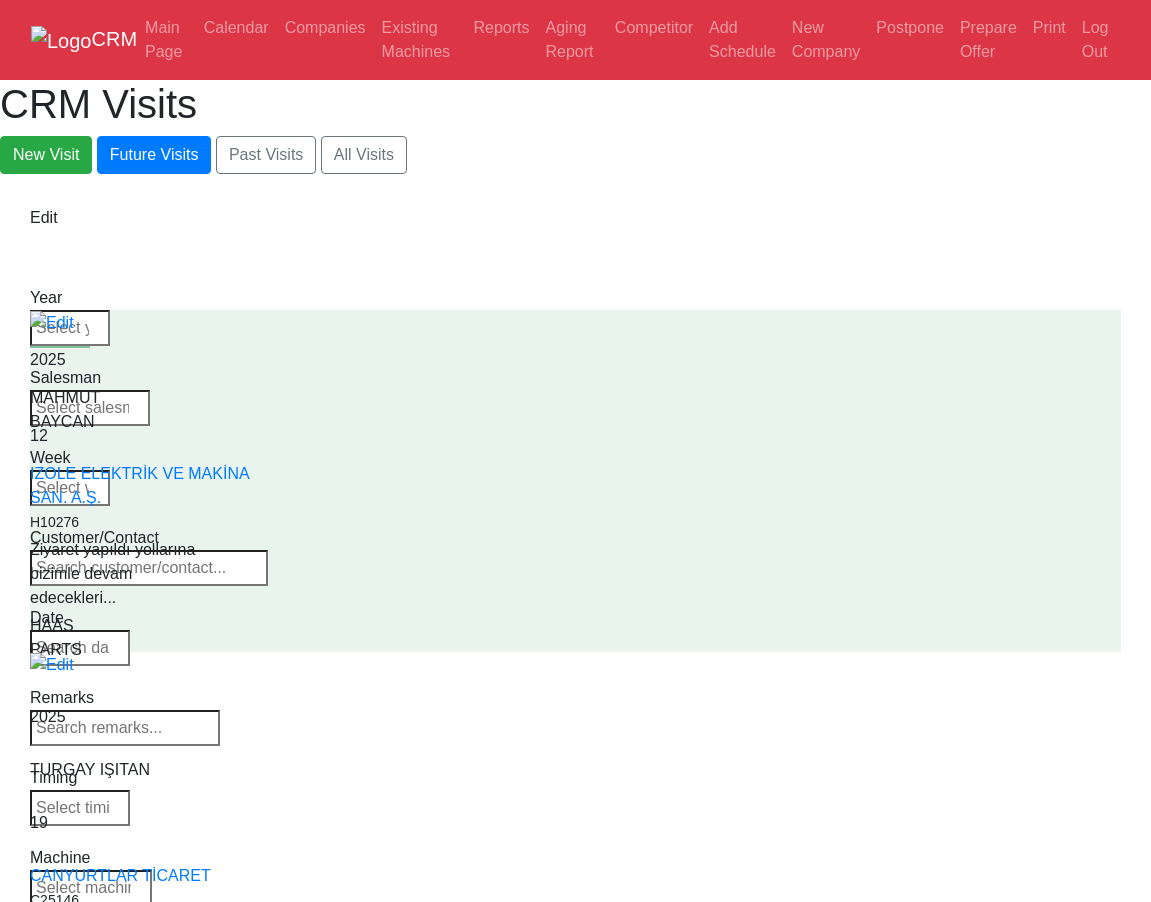 click at bounding box center [91, 888] 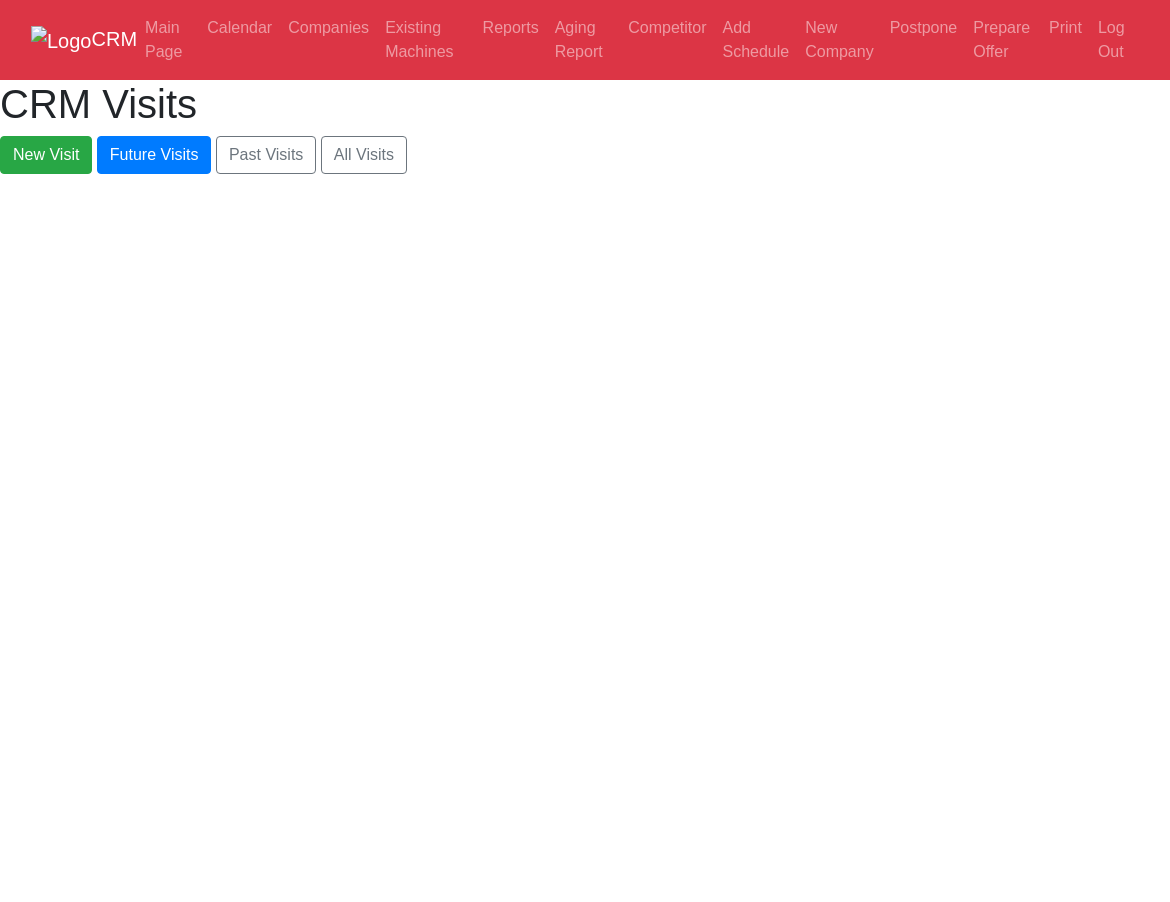 scroll, scrollTop: 0, scrollLeft: 0, axis: both 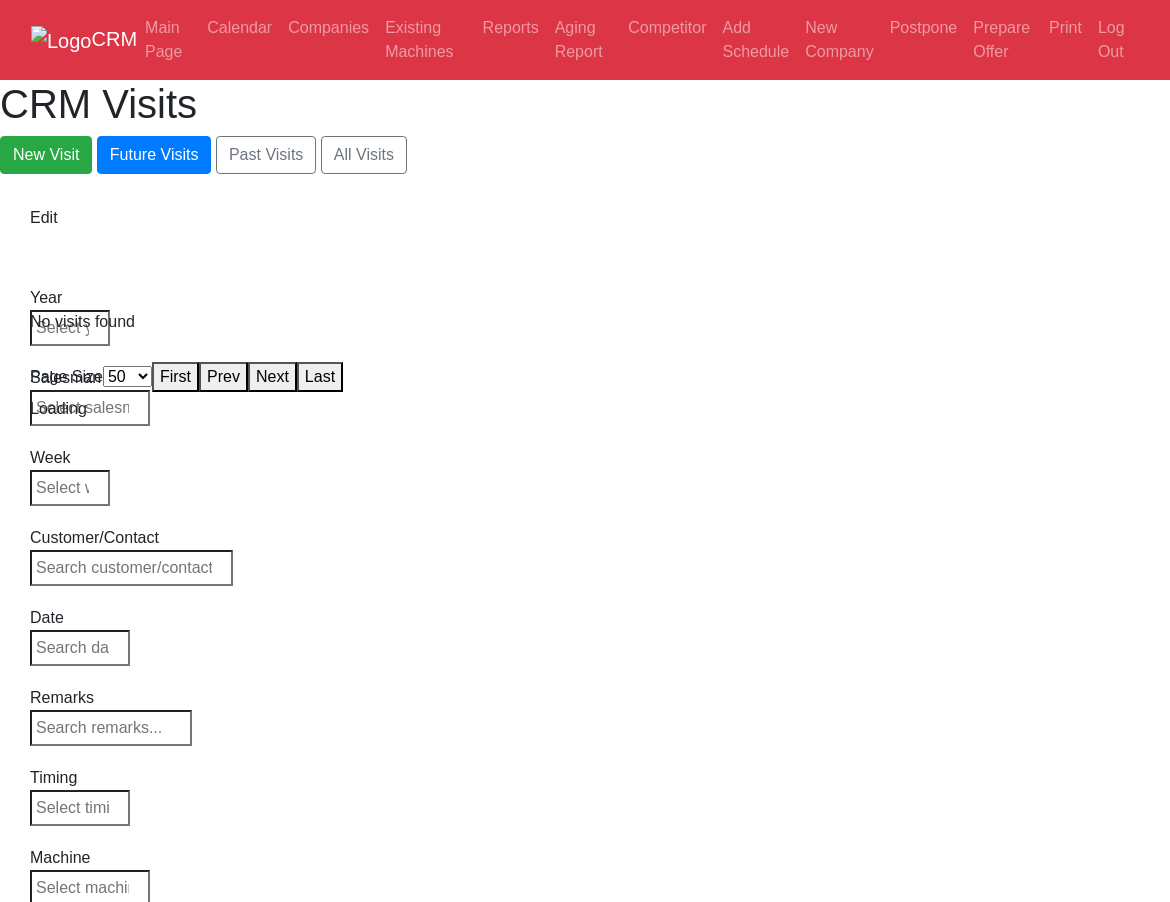 select on "50" 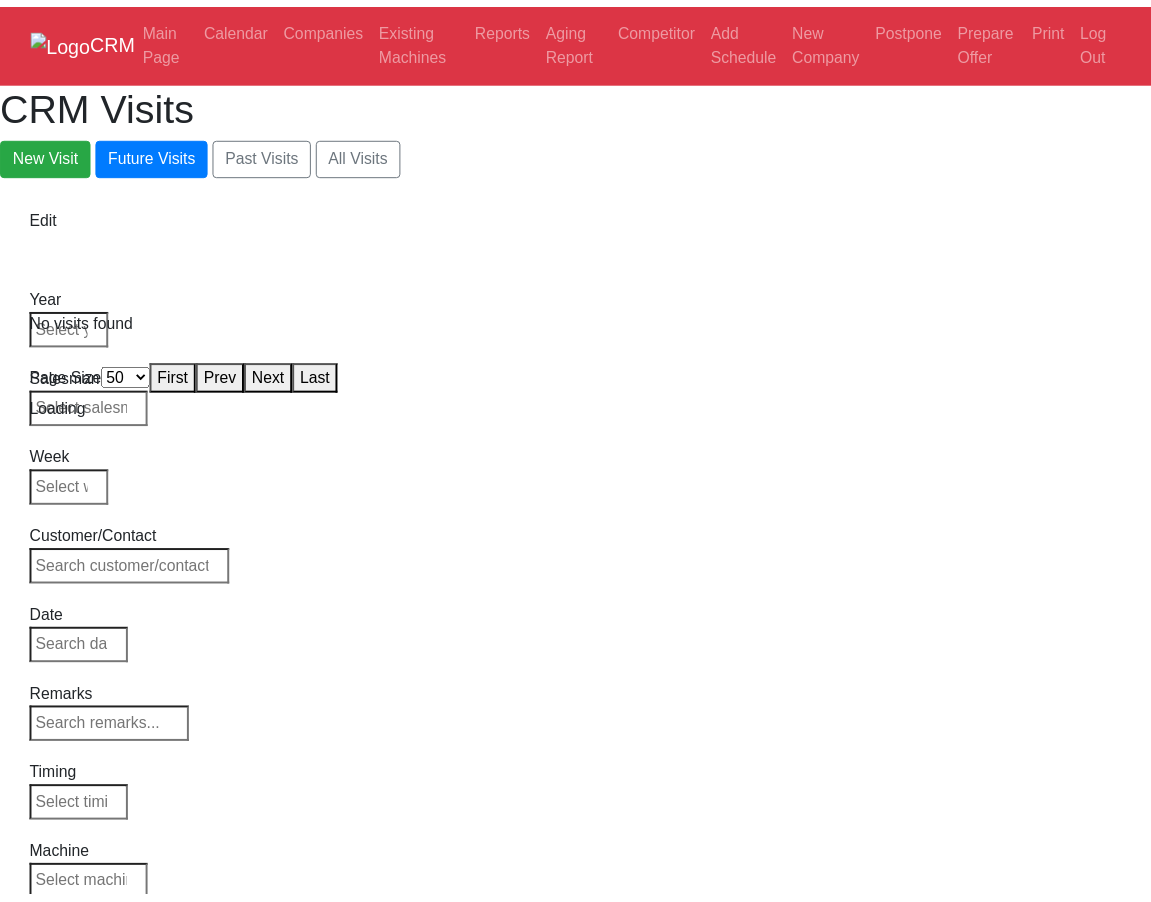 scroll, scrollTop: 0, scrollLeft: 0, axis: both 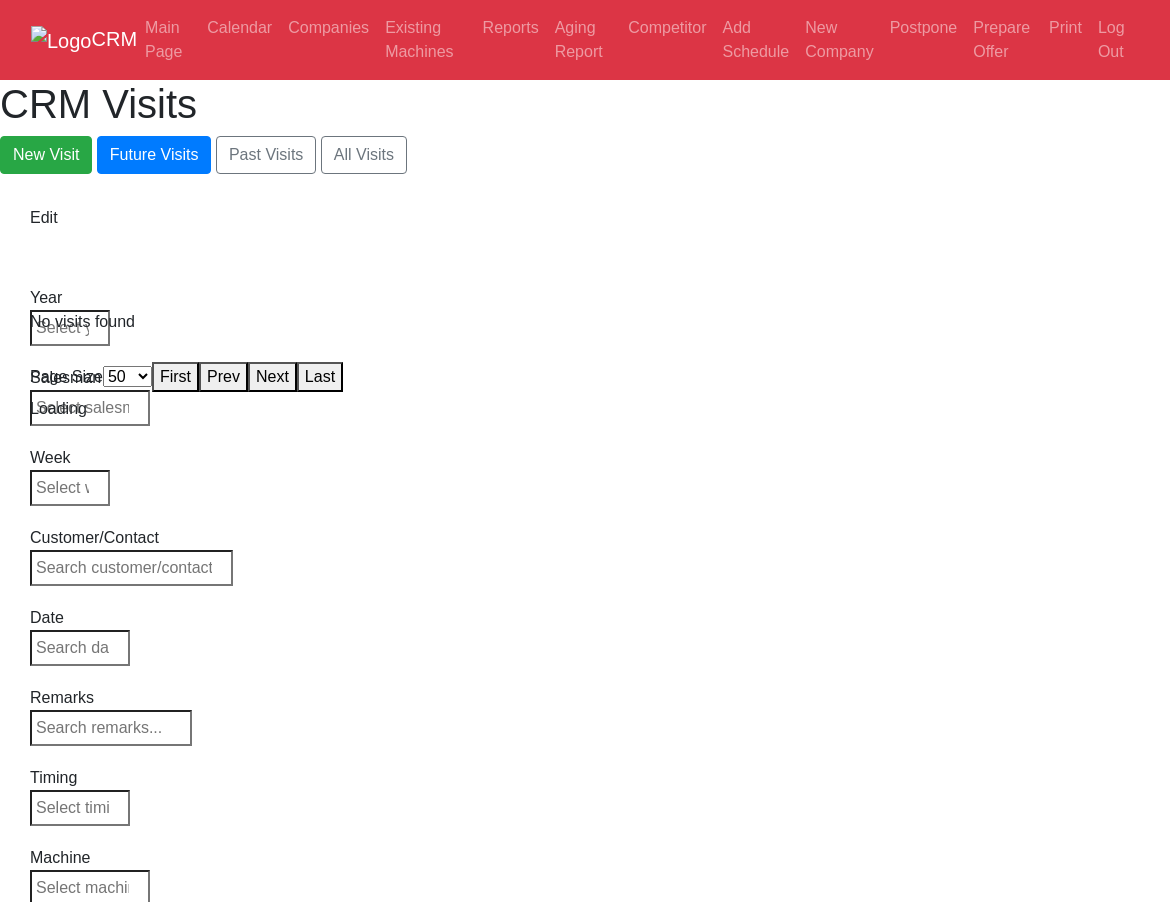 click on "CRM
Main Page
Calendar
Companies
Existing Machines
Reports
Aging Report
Competitor
Add Schedule
New Company
Postpone
Prepare Offer
Print
Log Out
CRM Visits
New Visit
Future Visits
Past Visits
All Visits" at bounding box center [585, 210] 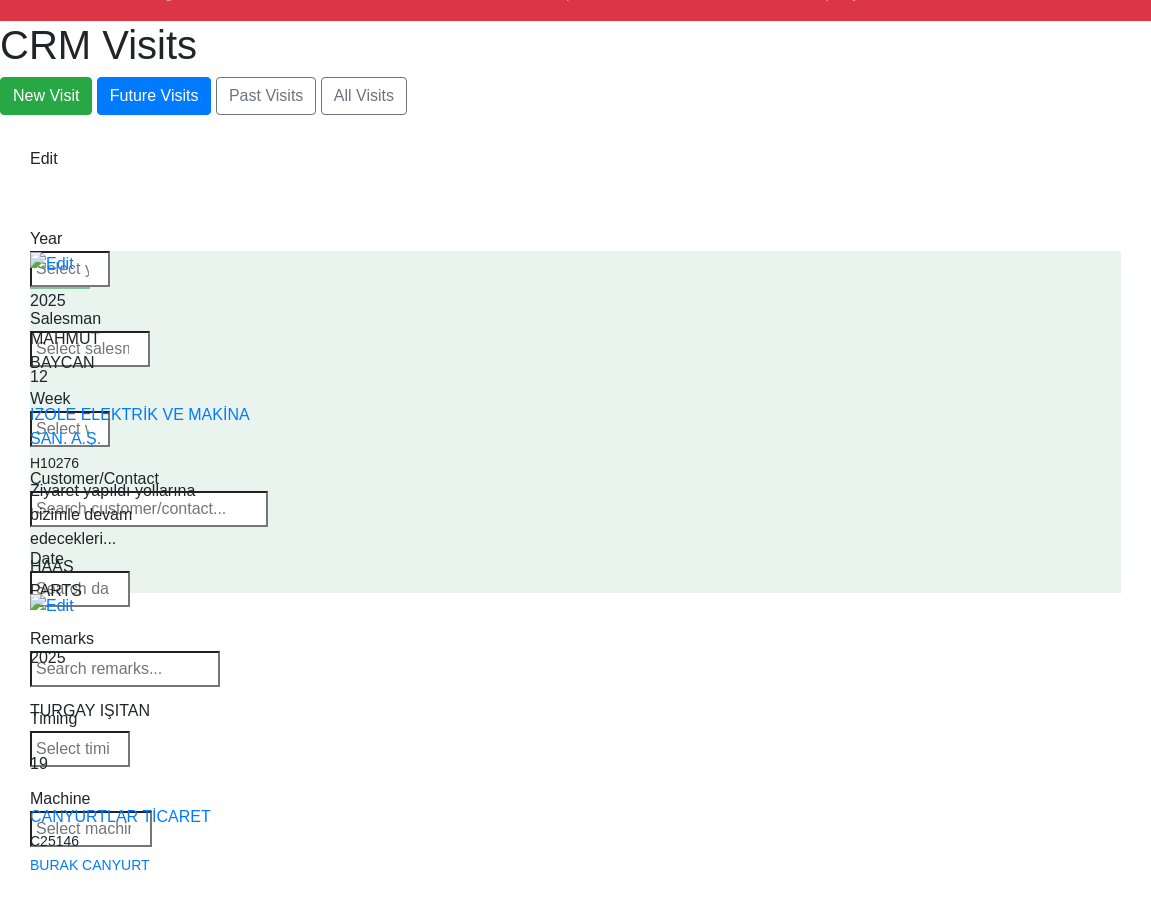 scroll, scrollTop: 83, scrollLeft: 0, axis: vertical 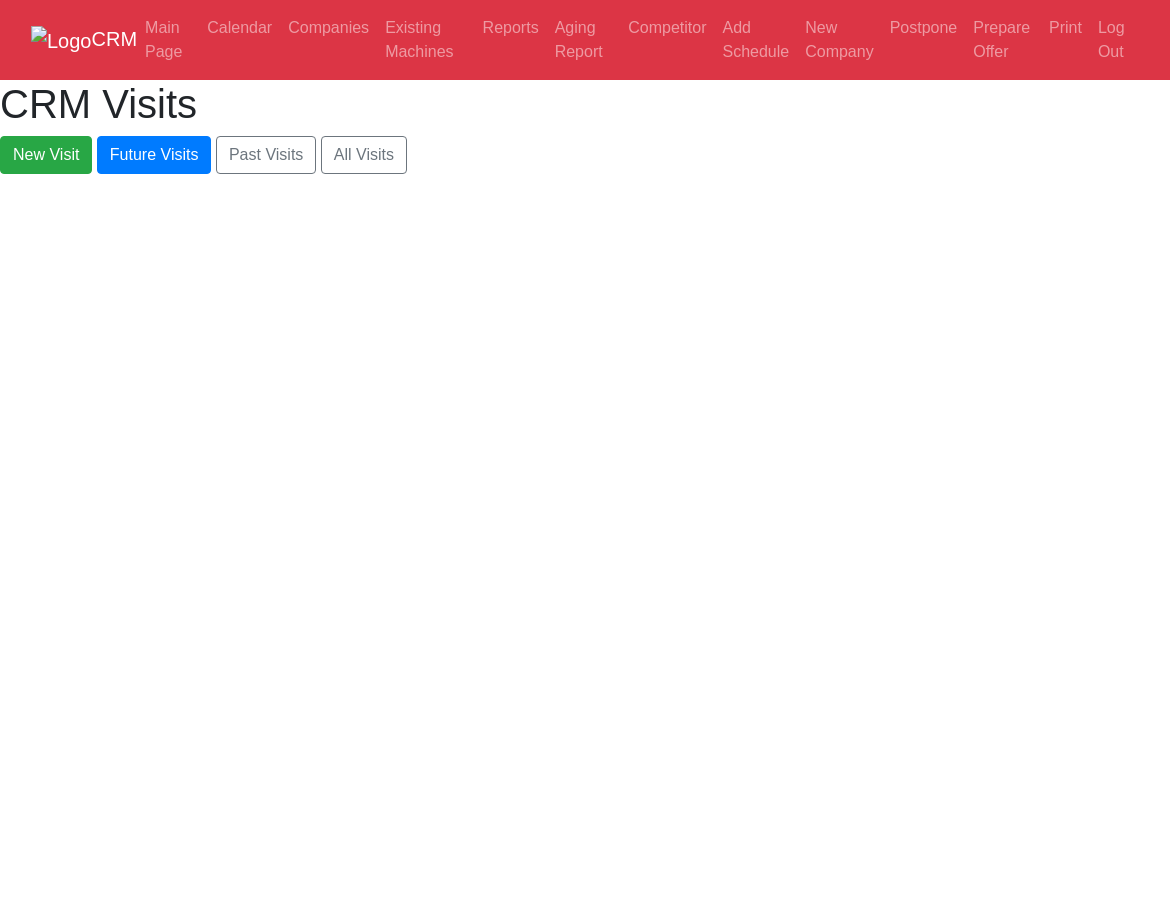 click on "CRM
Main Page
Calendar
Companies
Existing Machines
Reports
Aging Report
Competitor
Add Schedule
New Company
Postpone
Prepare Offer
Print
Log Out
CRM Visits
New Visit
Future Visits
Past Visits
All Visits" at bounding box center [585, 87] 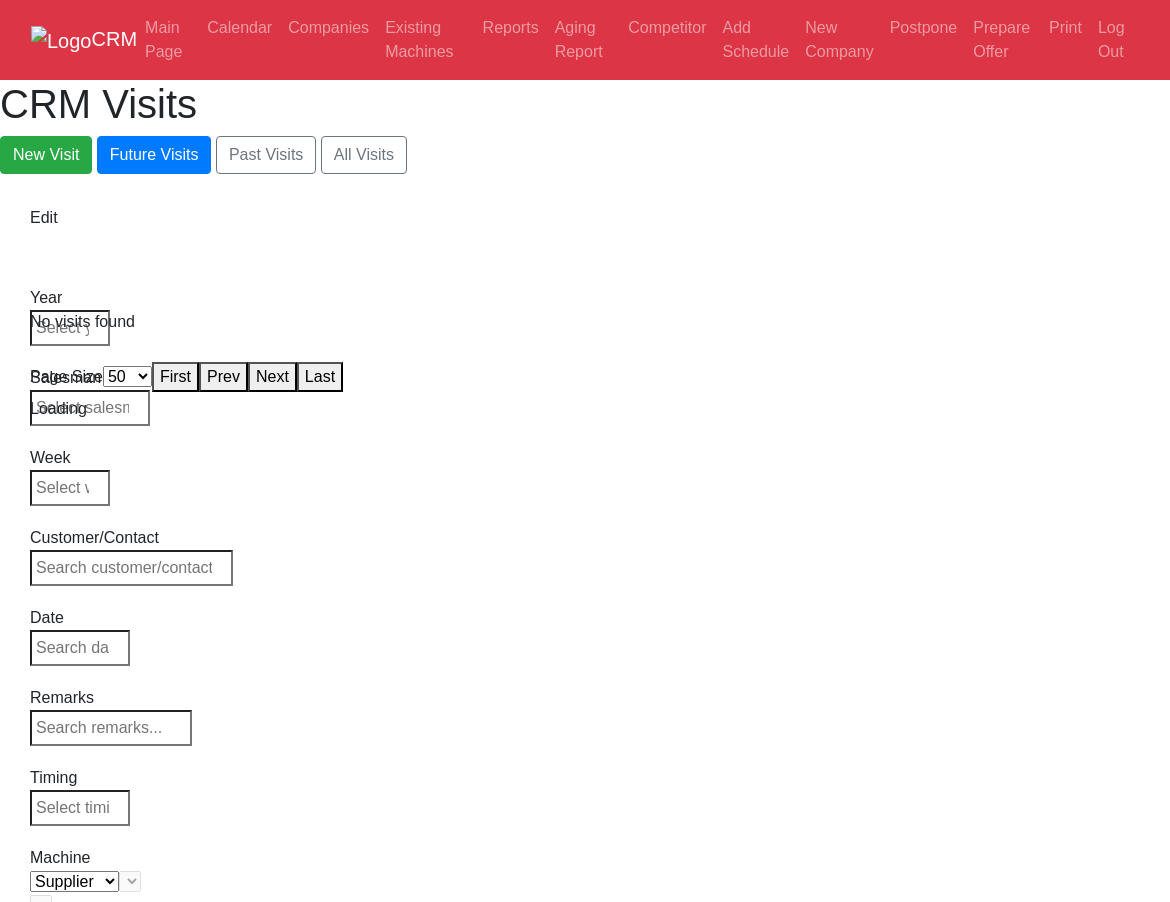 select on "50" 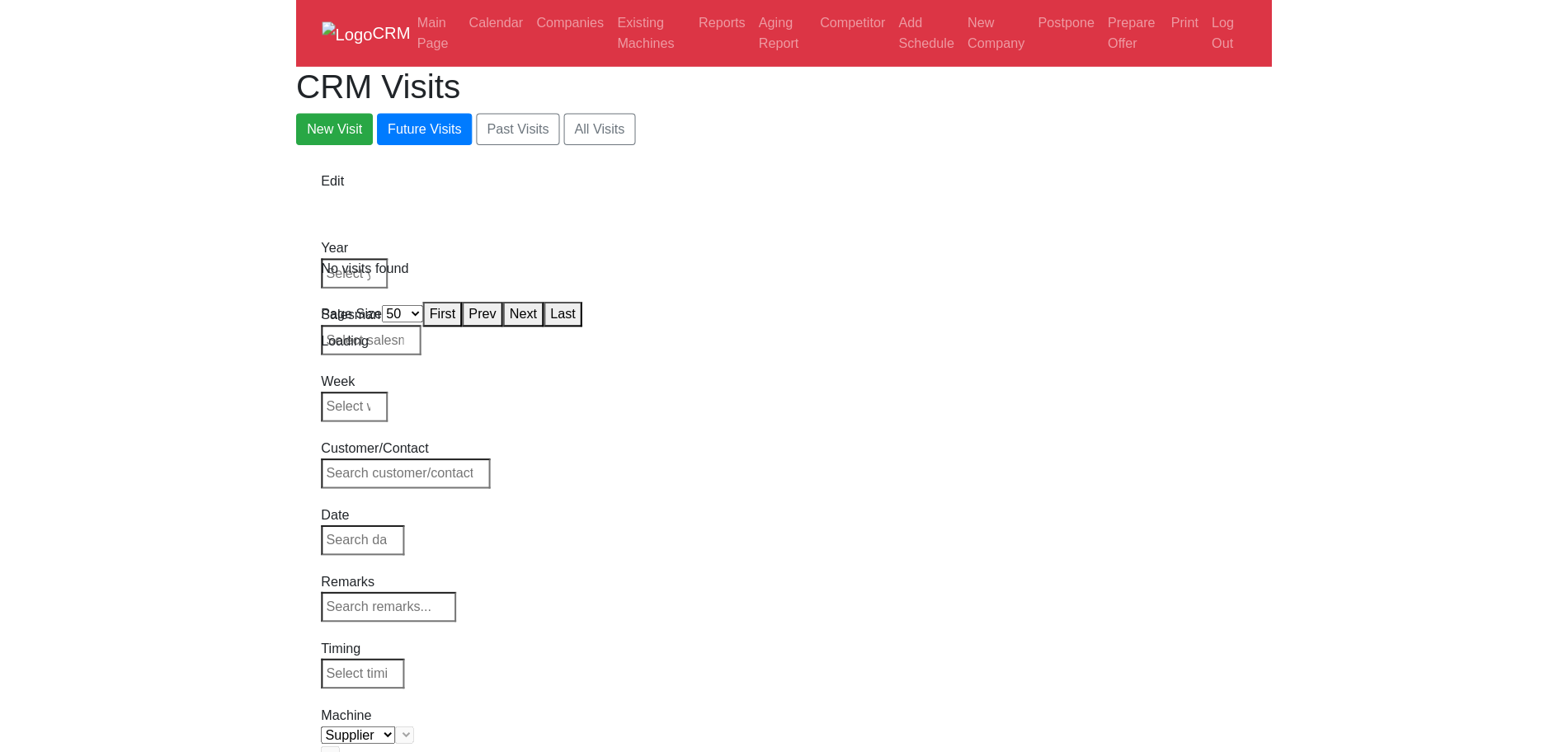 scroll, scrollTop: 0, scrollLeft: 0, axis: both 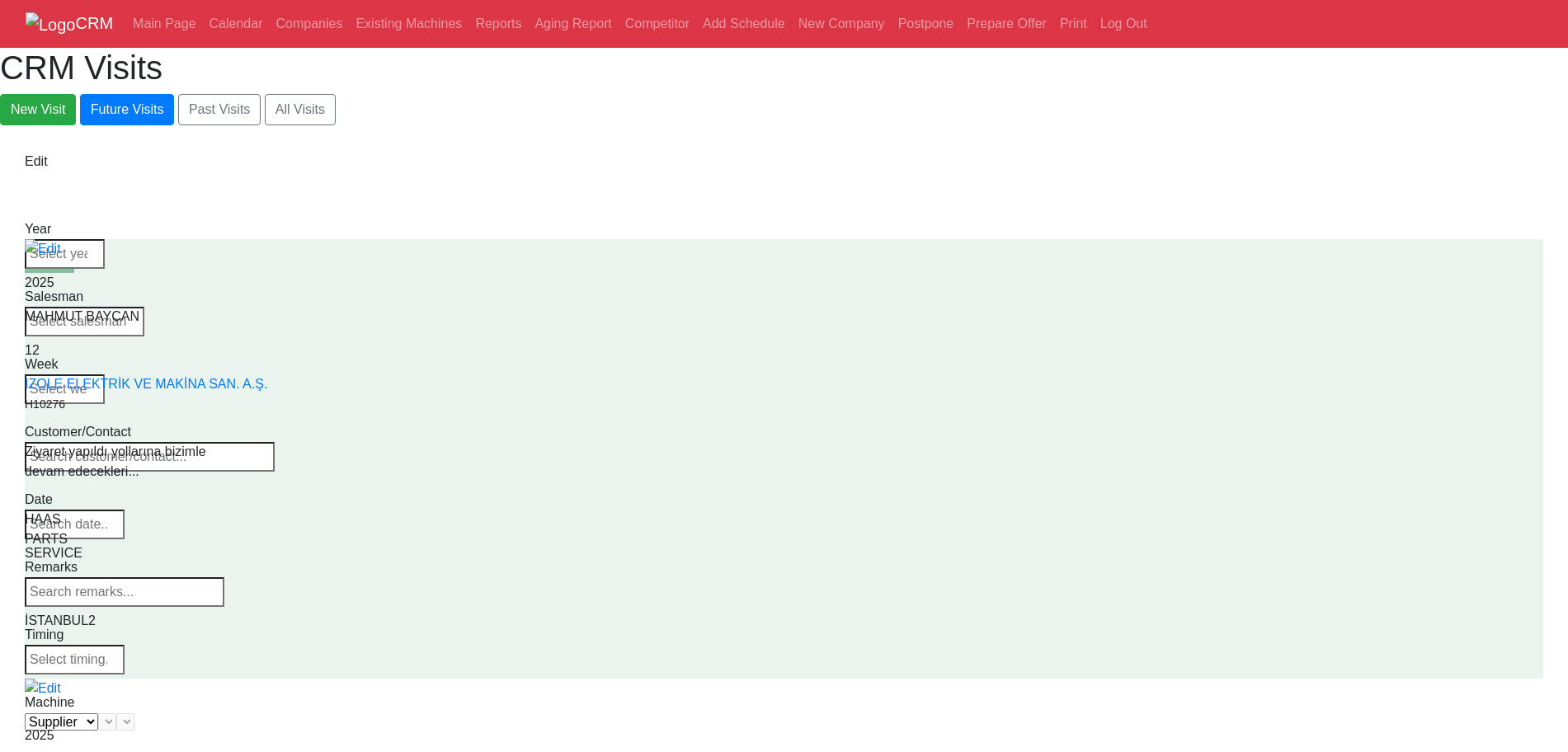 click on "Supplier CANACA HAAS" at bounding box center [61, 721] 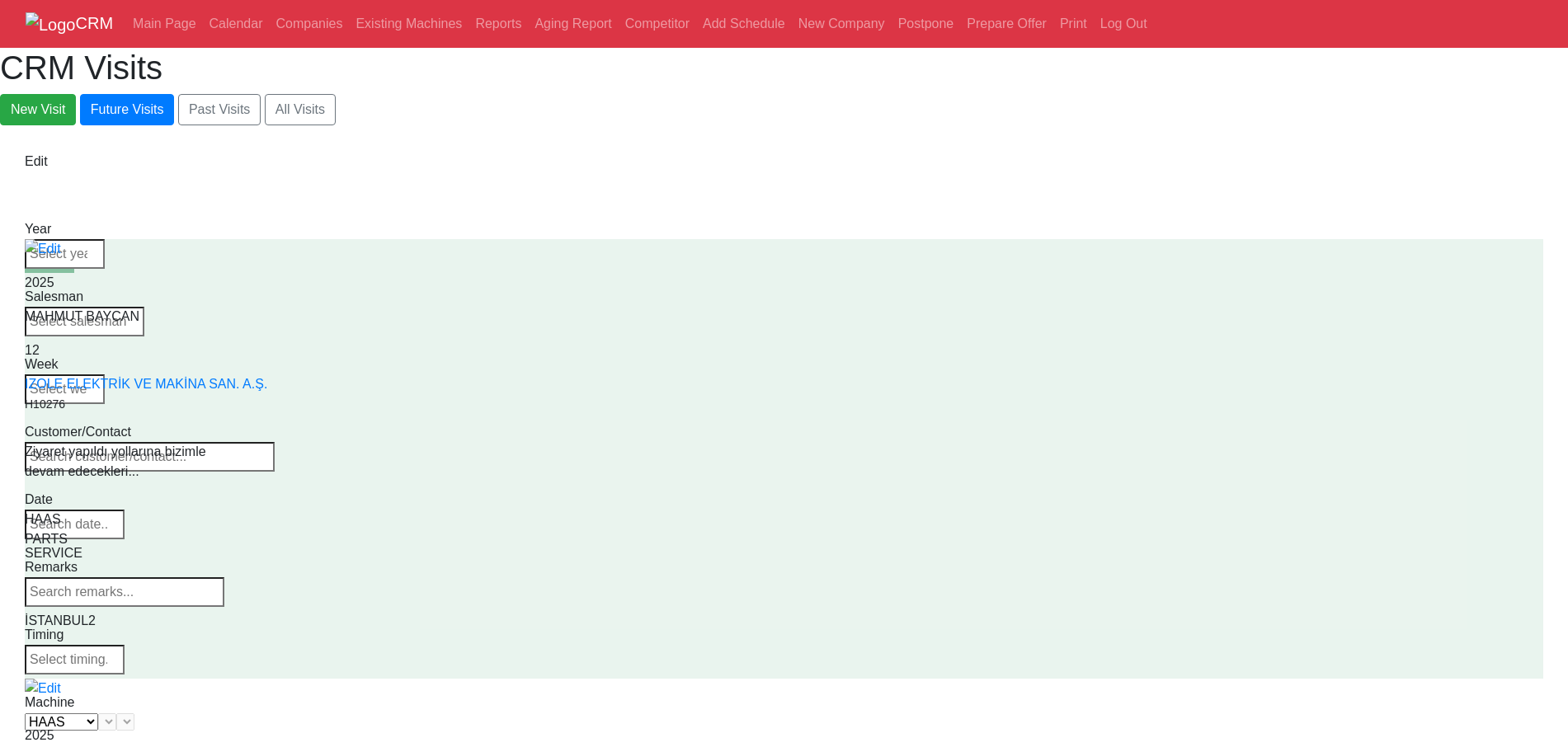 click on "Supplier CANACA HAAS" at bounding box center [61, 721] 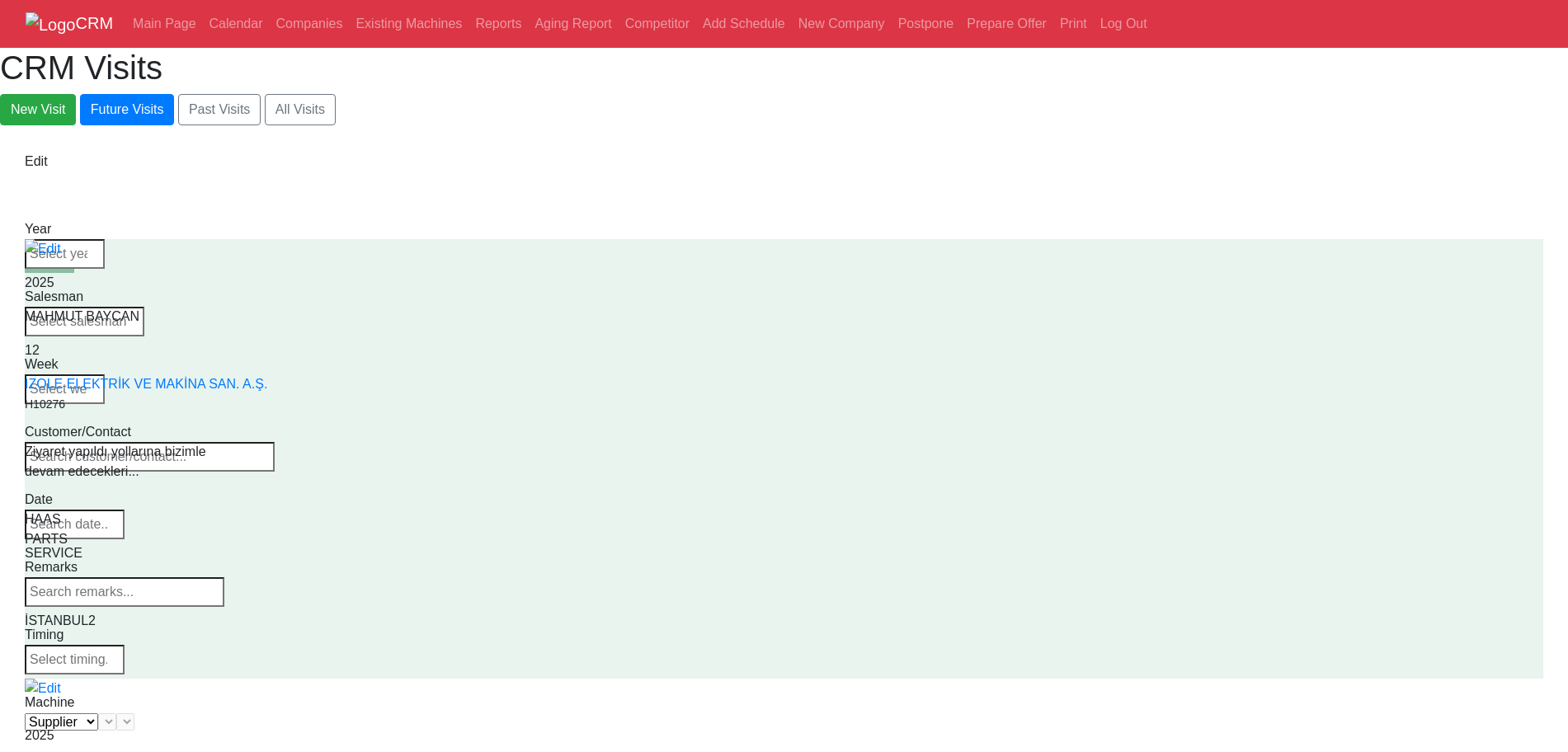 click on "Supplier CANACA HAAS" at bounding box center [61, 721] 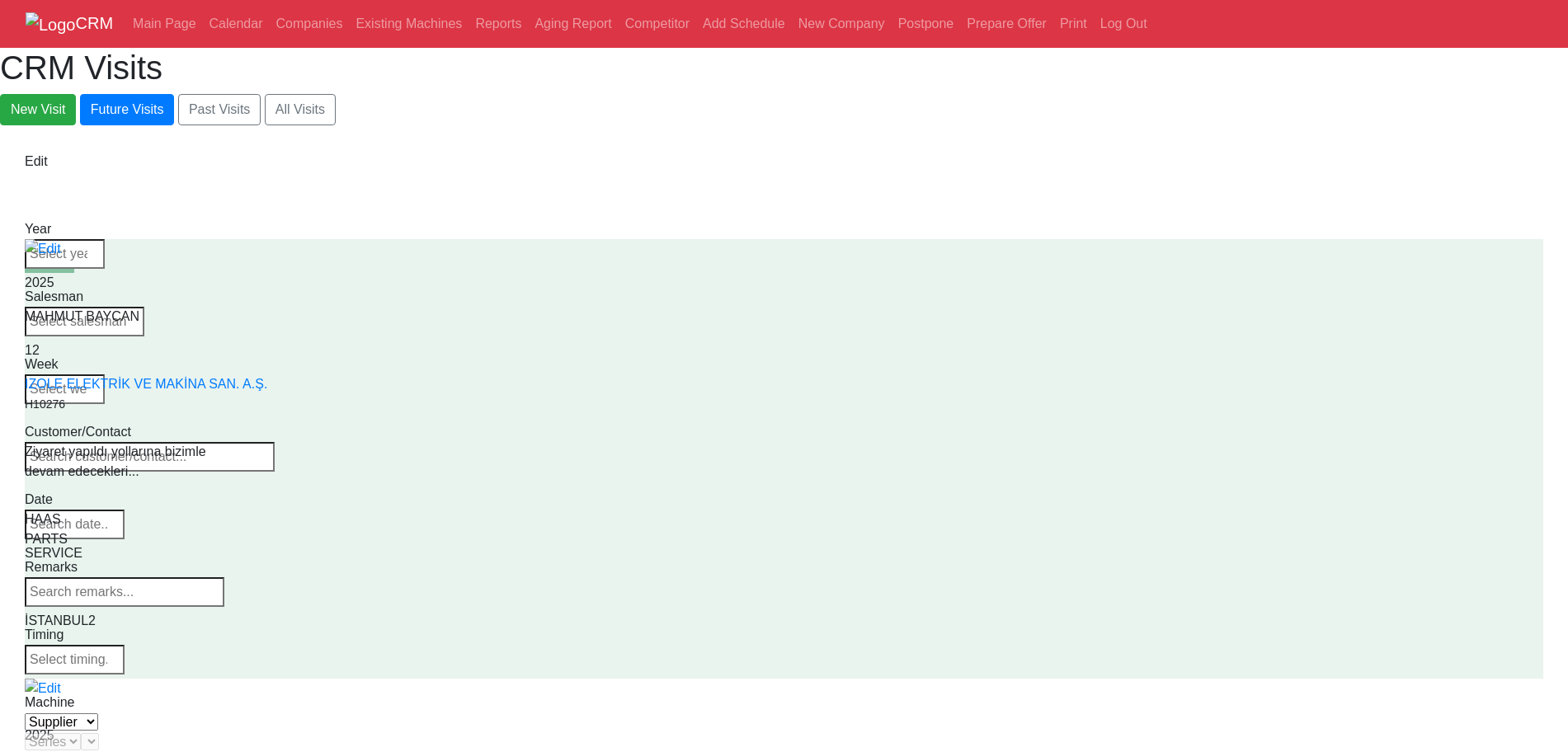 click on "Supplier CANACA HAAS" at bounding box center [61, 721] 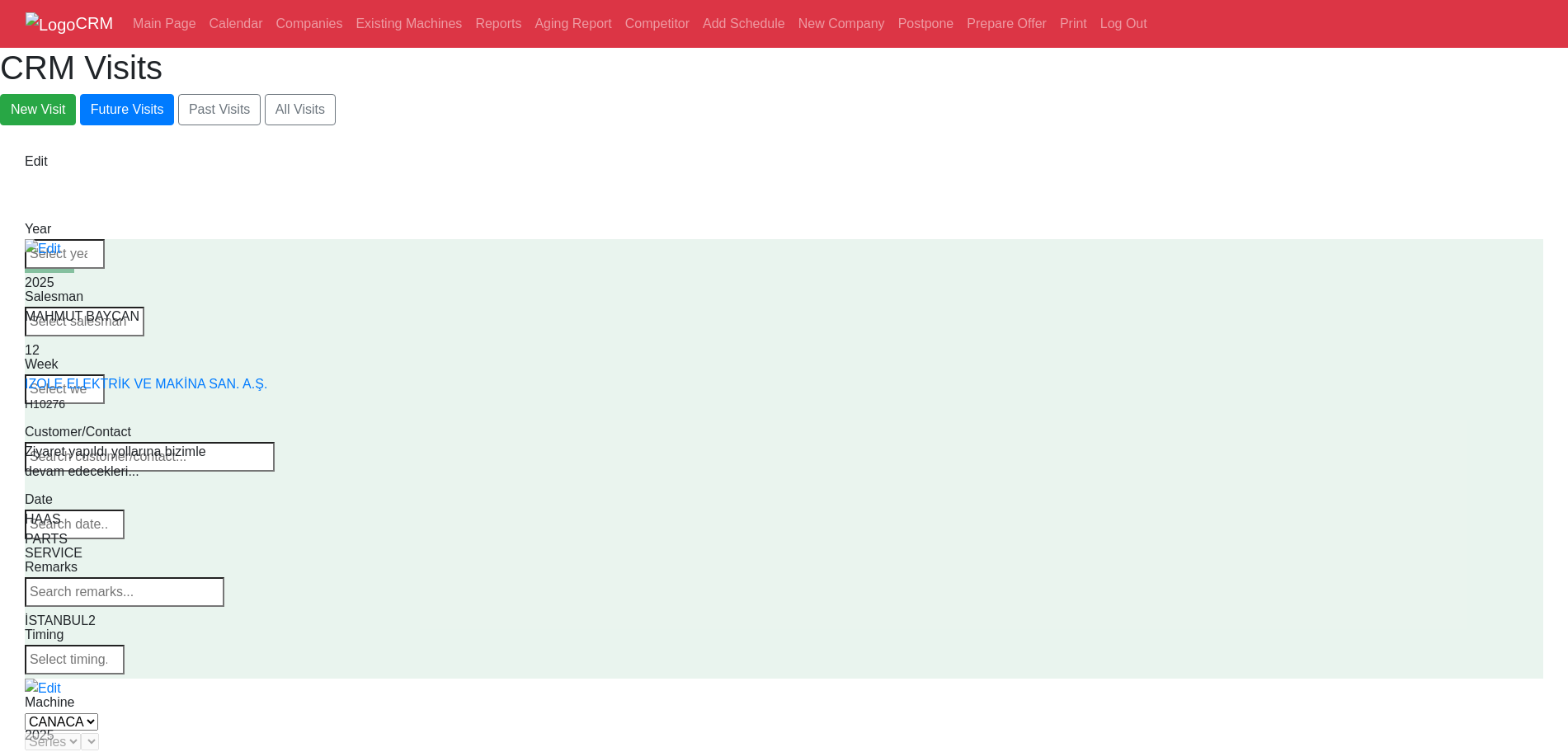 click on "Supplier CANACA HAAS" at bounding box center (61, 721) 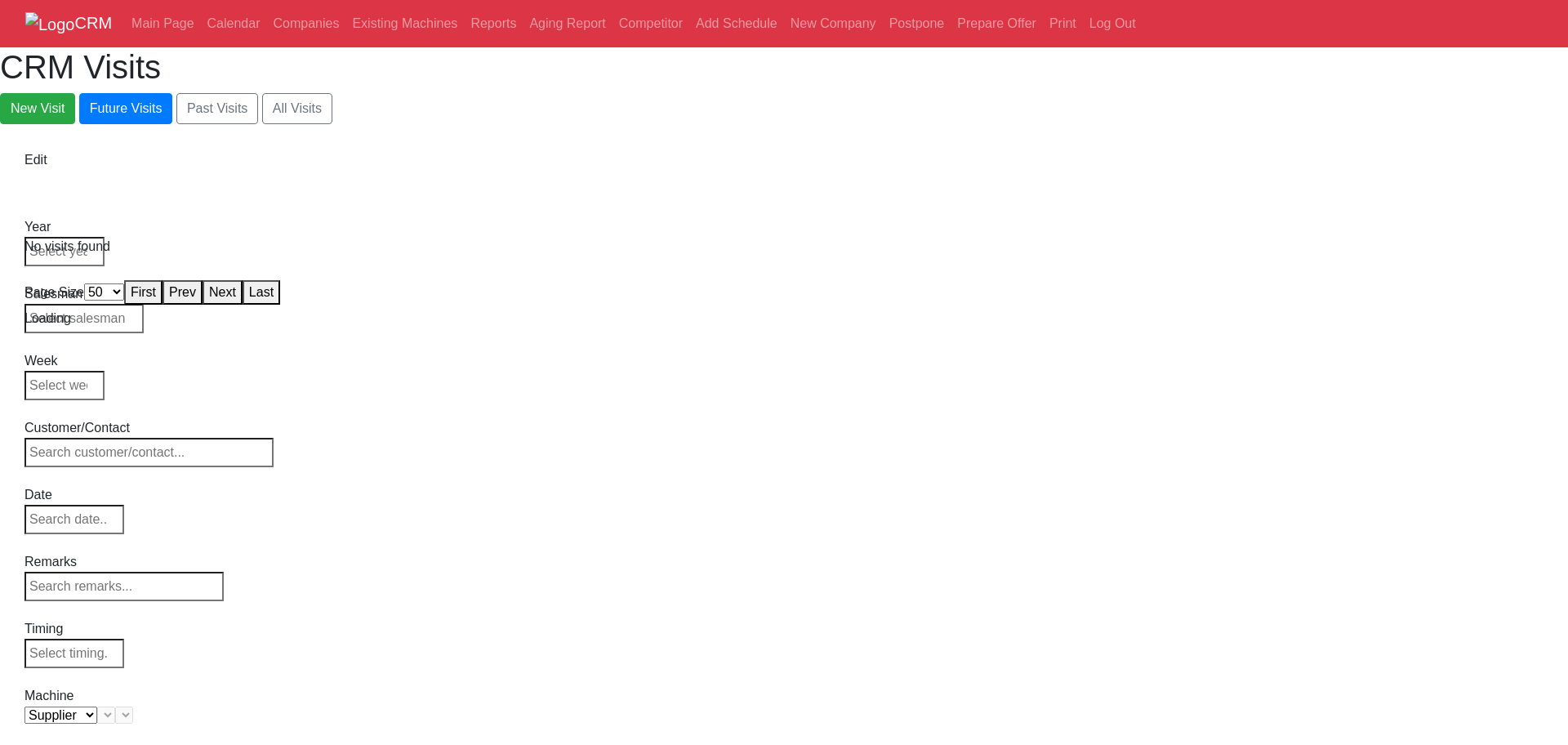 select on "50" 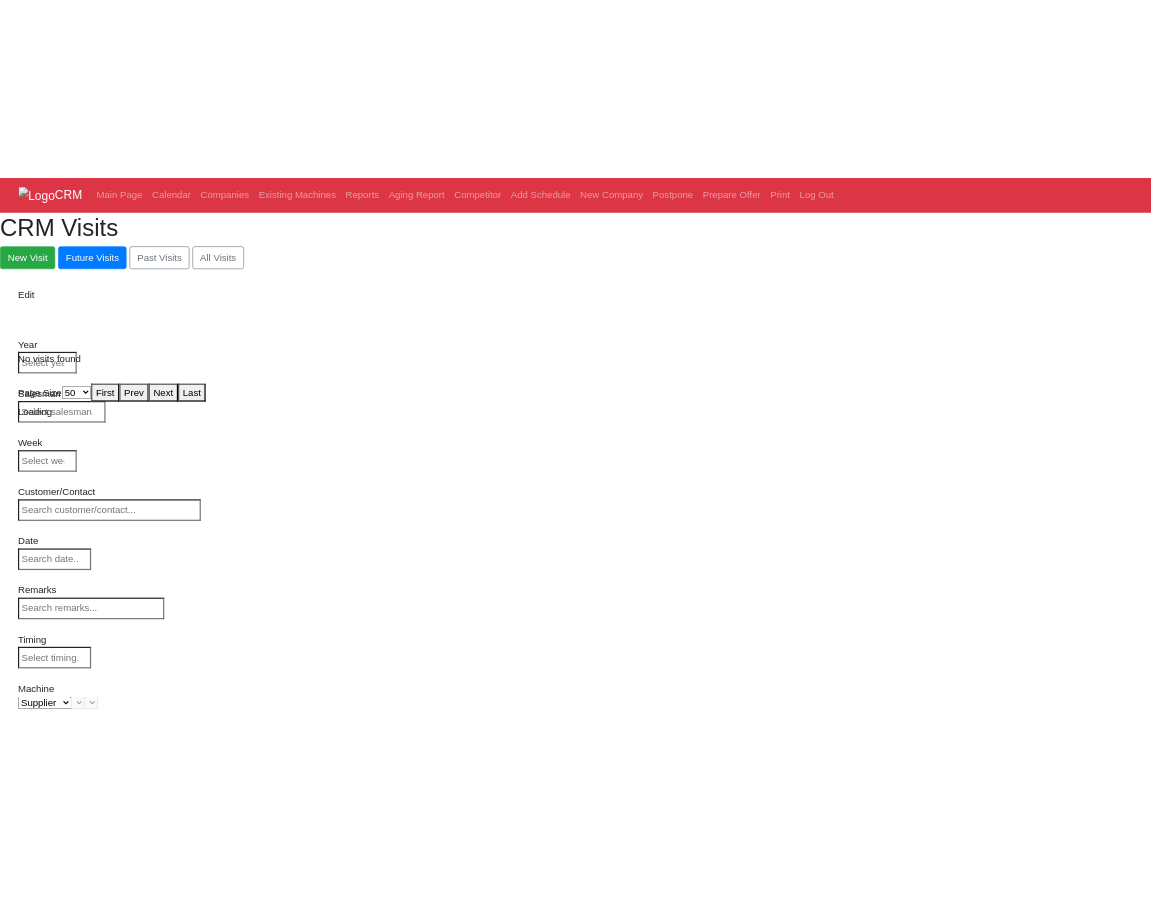 scroll, scrollTop: 0, scrollLeft: 0, axis: both 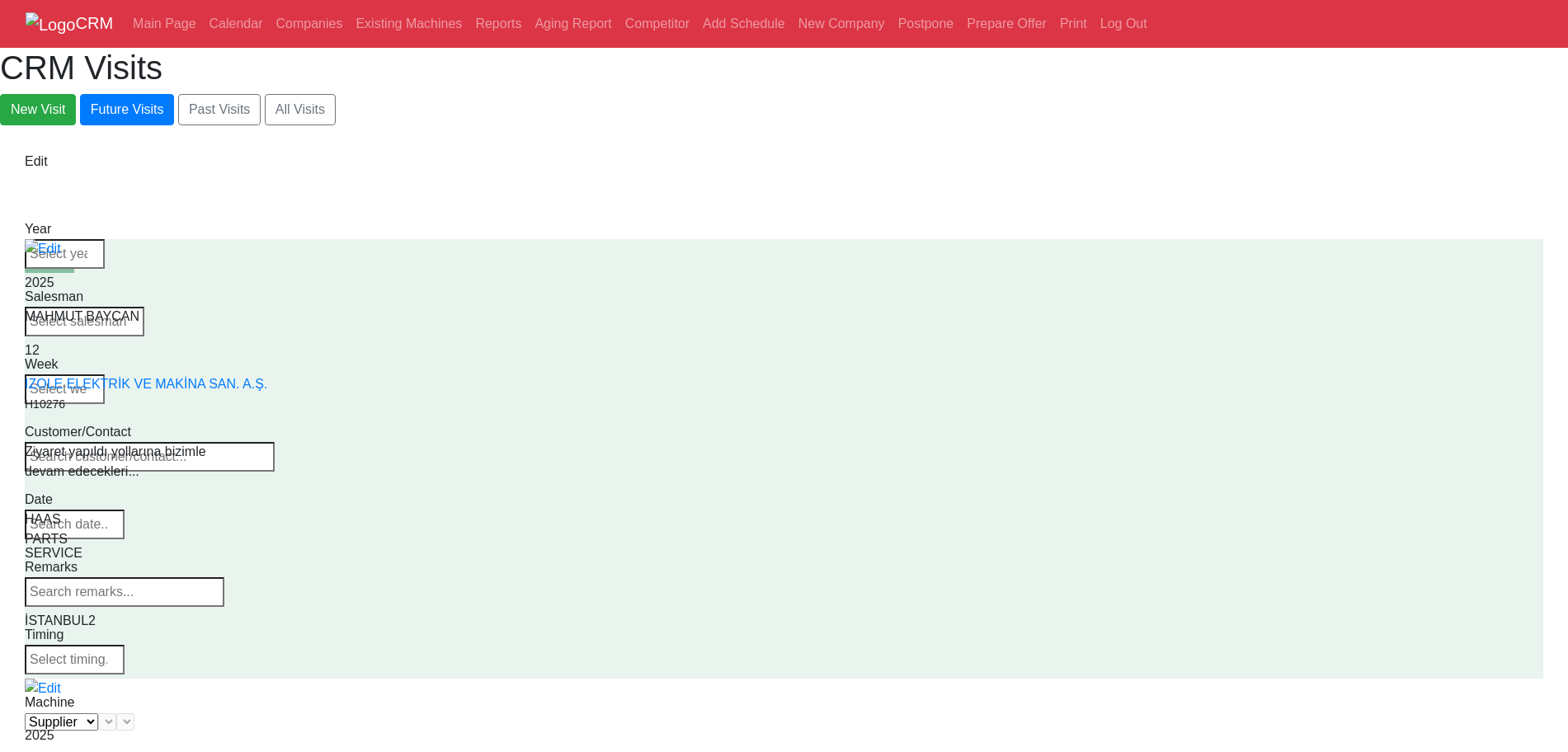 click on "Supplier CANACA HAAS" at bounding box center [61, 721] 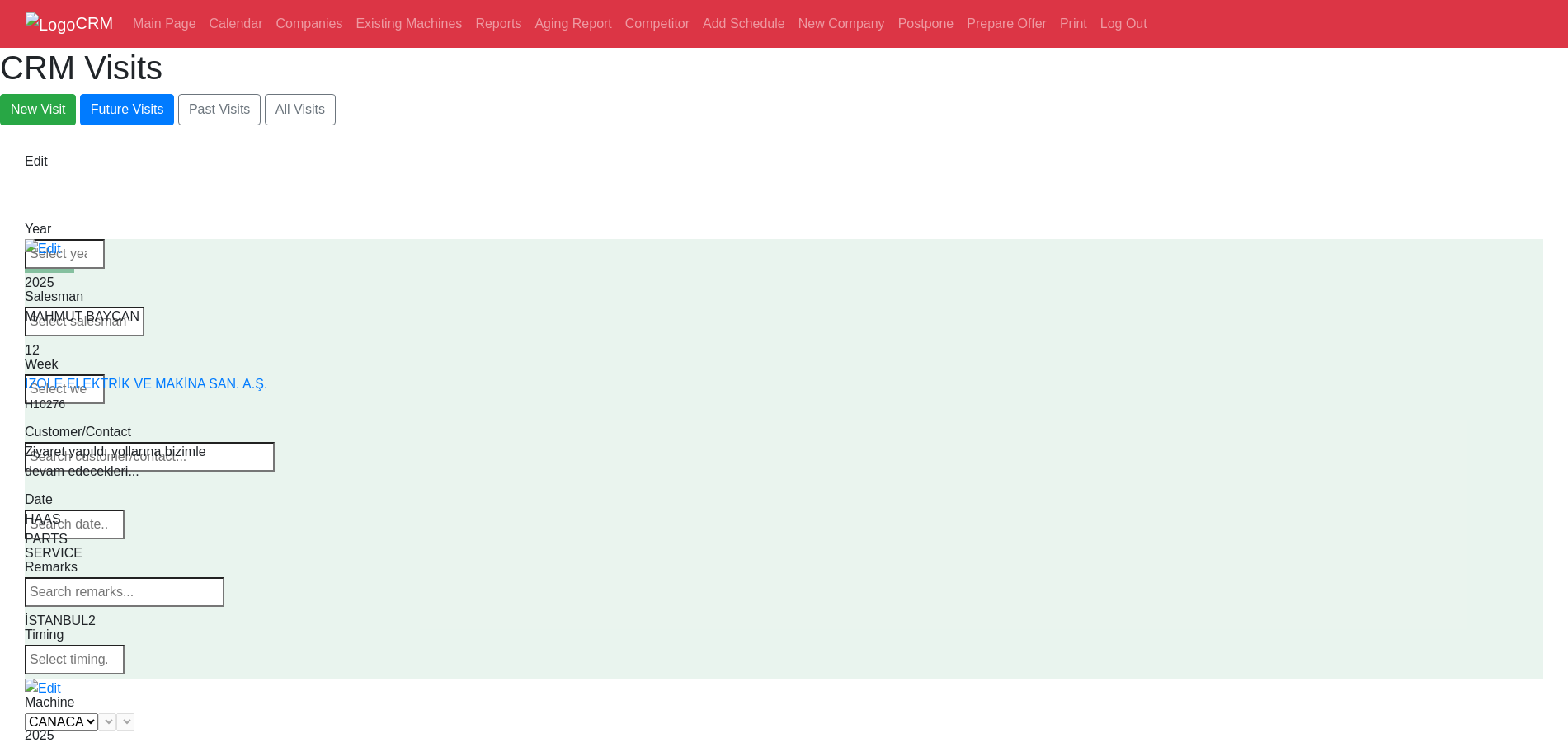 click on "Supplier CANACA HAAS" at bounding box center (61, 721) 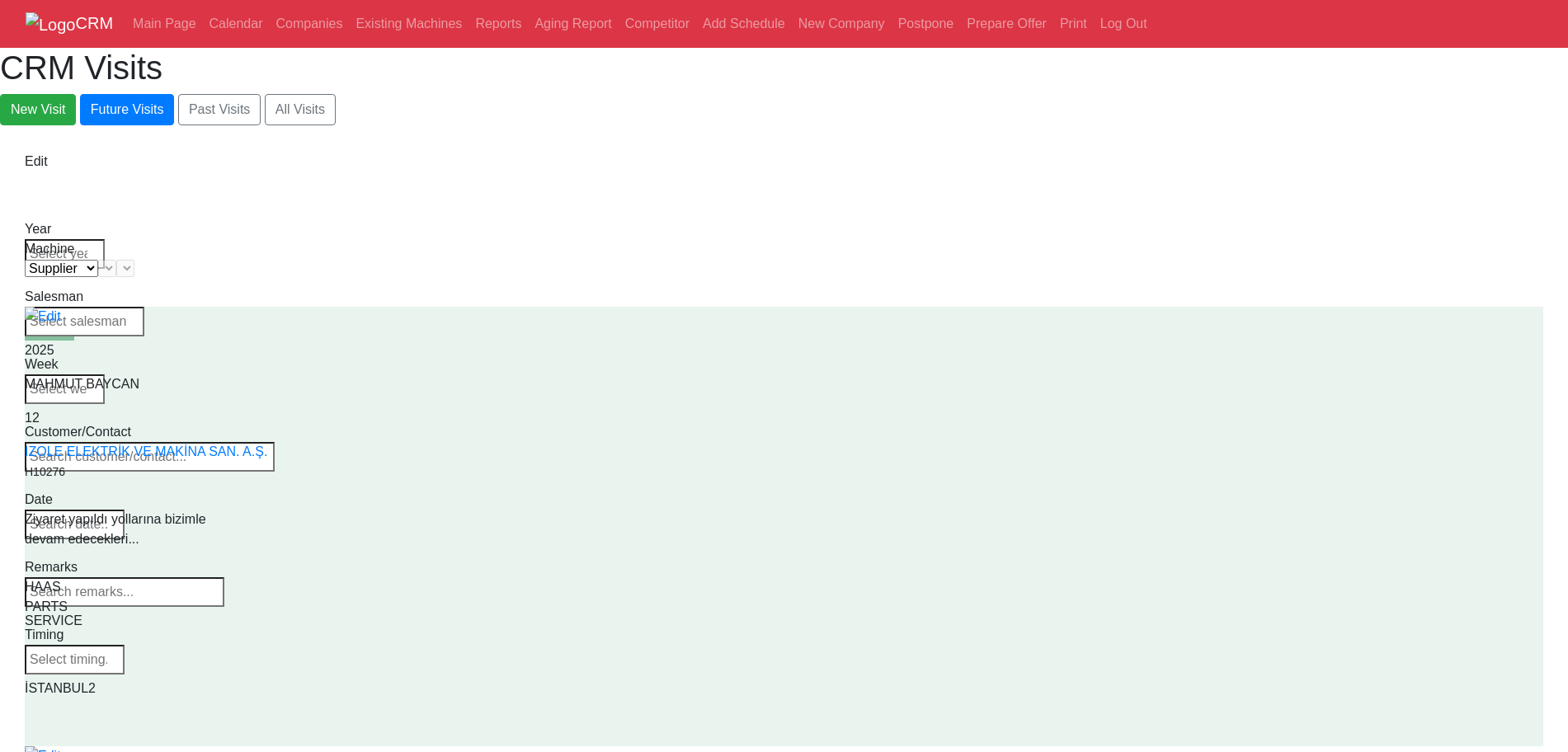 drag, startPoint x: 1049, startPoint y: 251, endPoint x: 1043, endPoint y: 244, distance: 9.219544 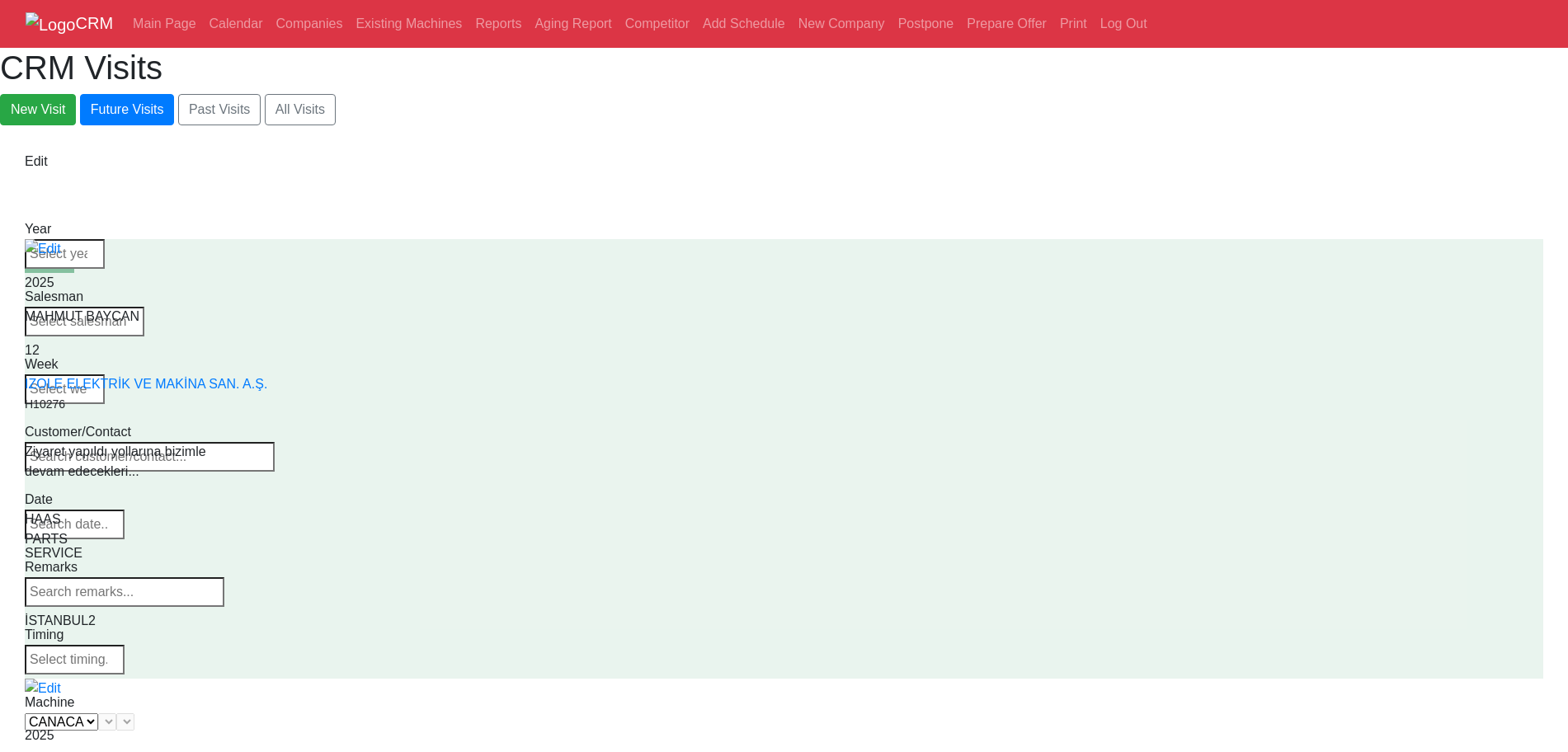 click on "Supplier CANACA HAAS" at bounding box center [61, 721] 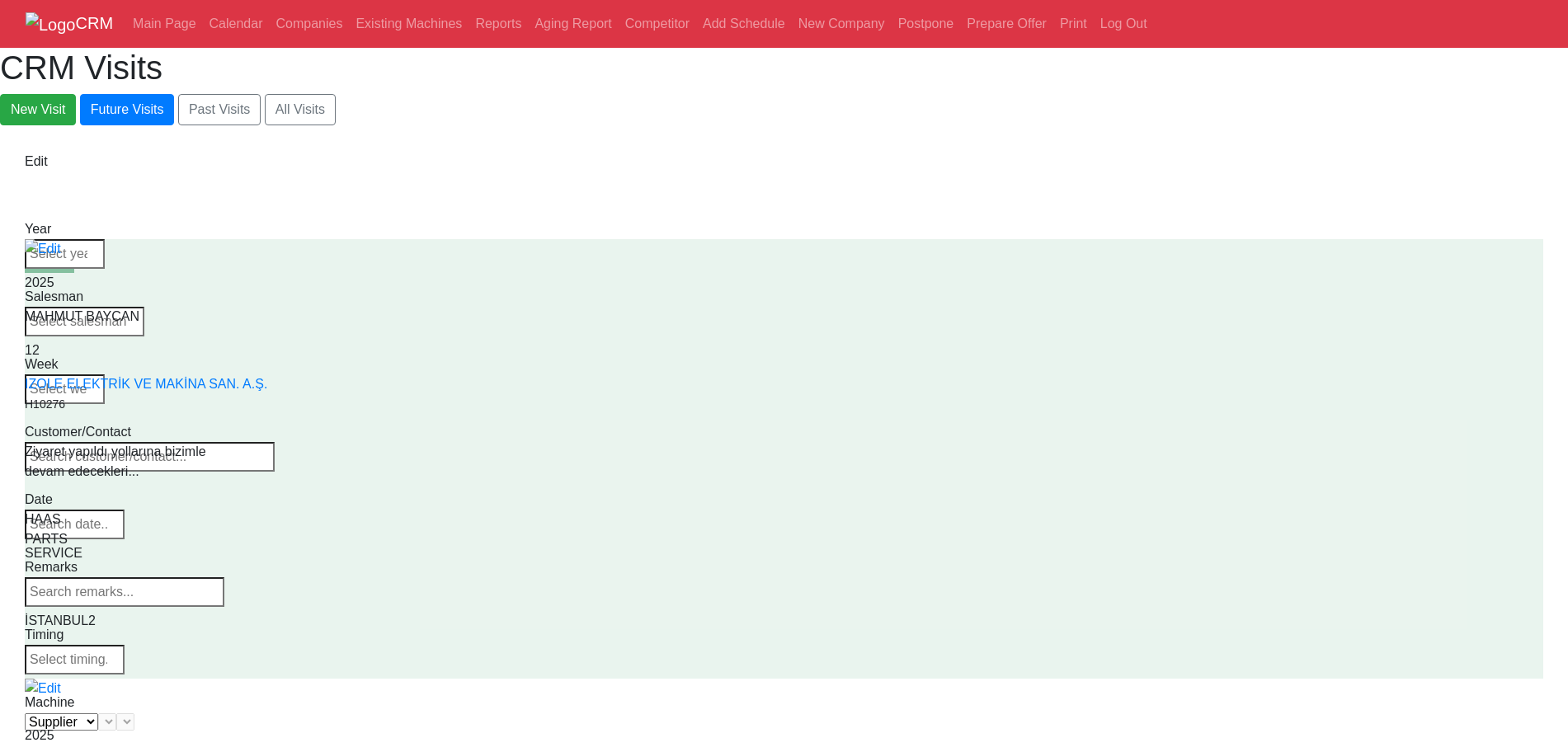 click on "Supplier CANACA HAAS" at bounding box center [61, 721] 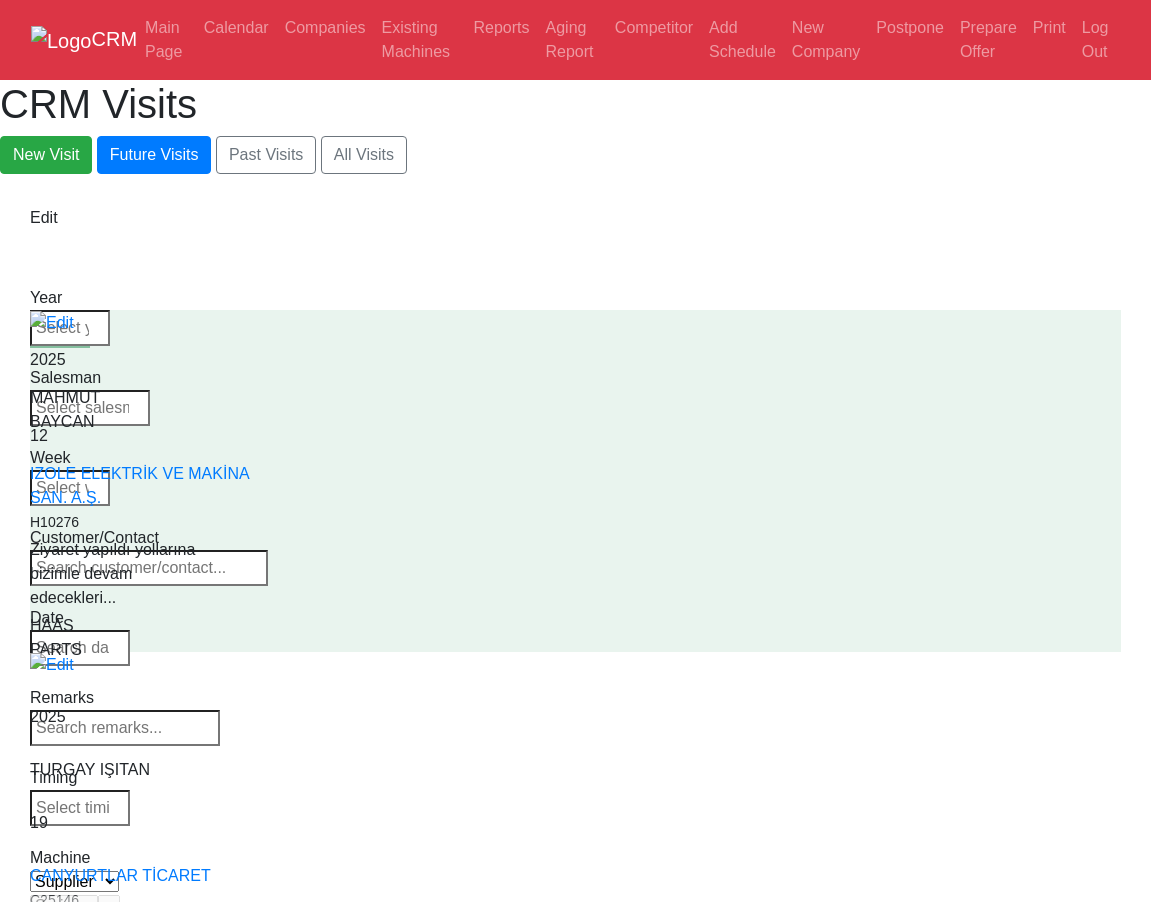 drag, startPoint x: 975, startPoint y: 174, endPoint x: 271, endPoint y: -17, distance: 729.44977 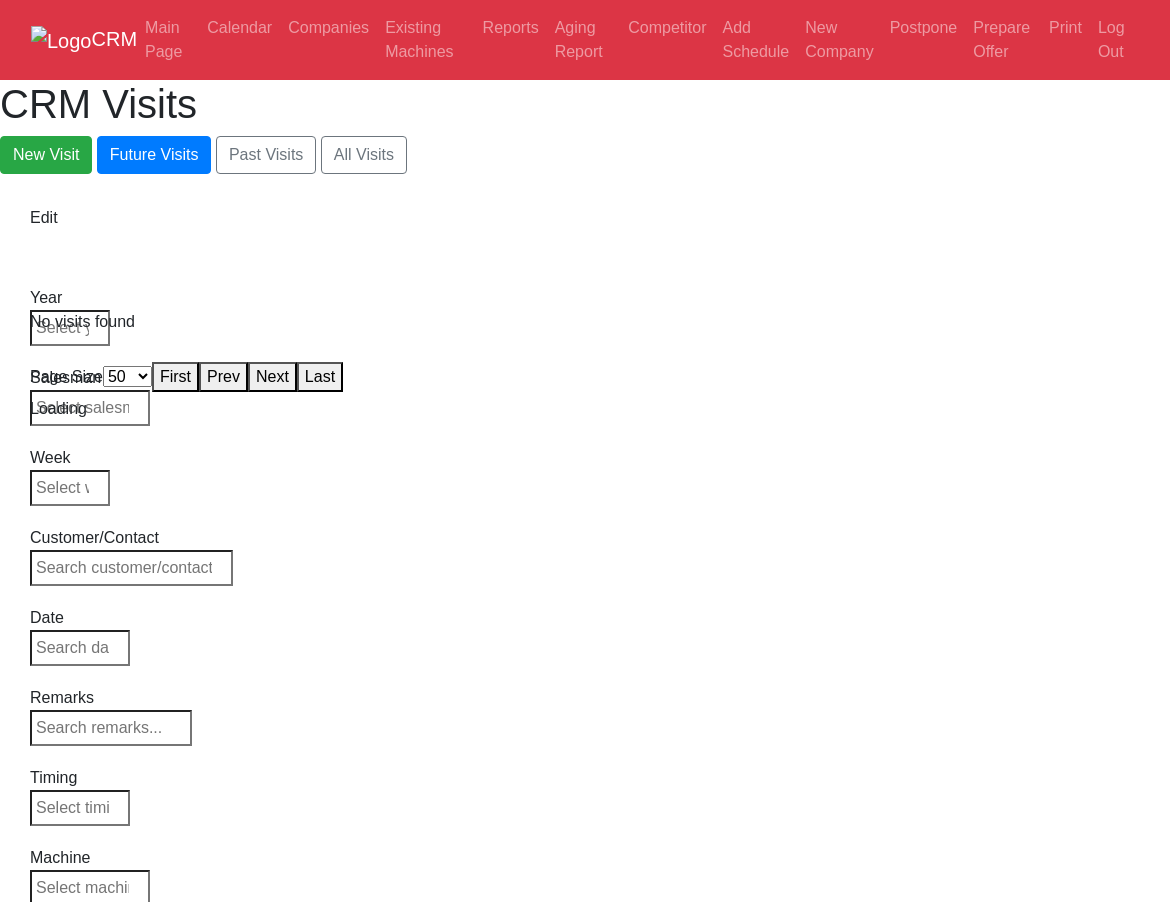 select on "50" 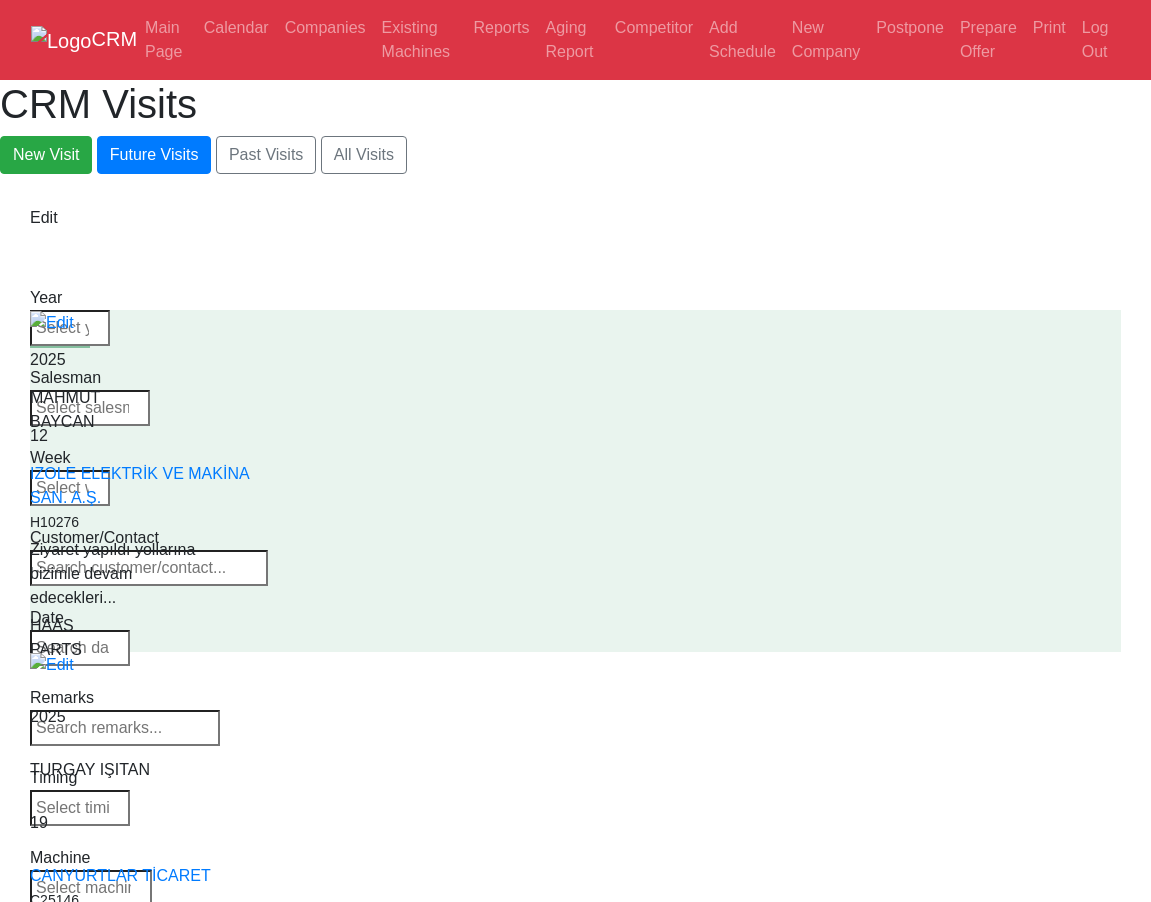 click at bounding box center (80, 808) 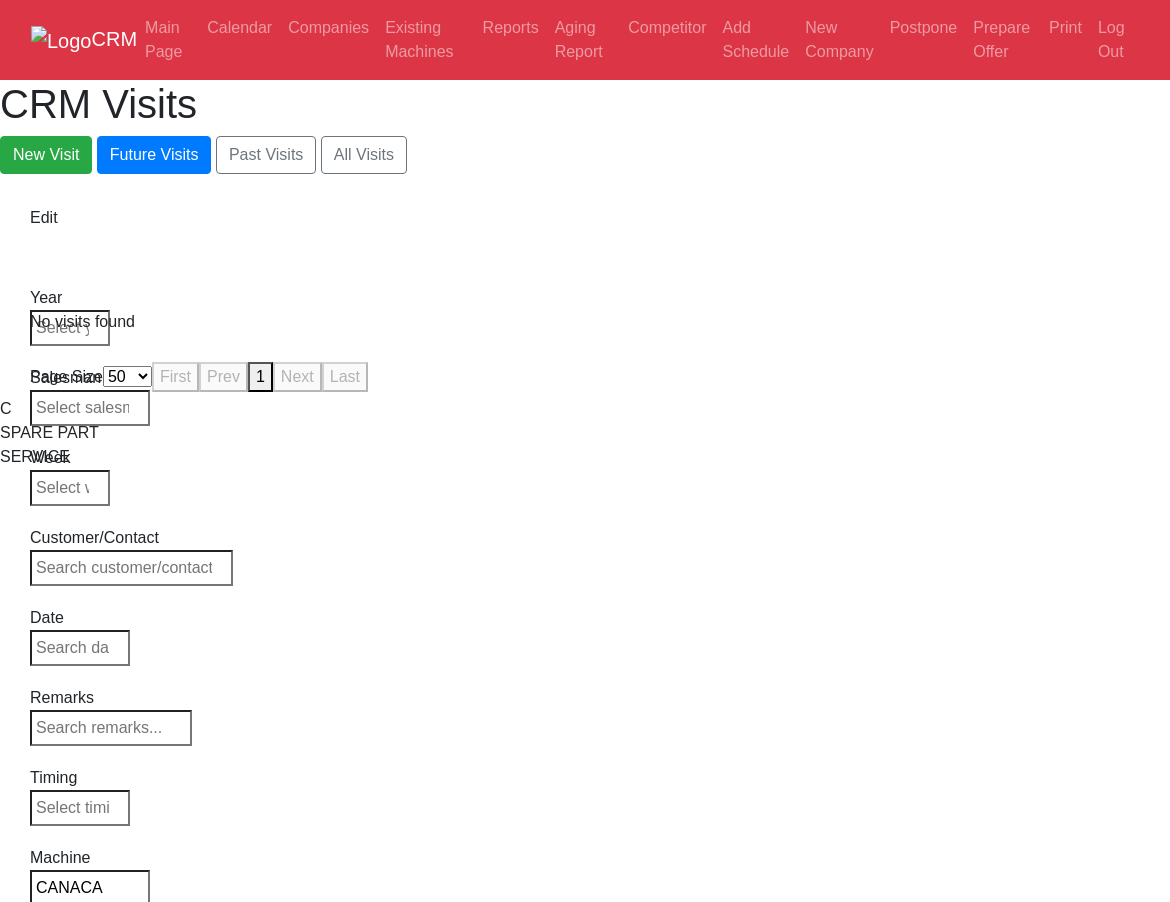 drag, startPoint x: 1094, startPoint y: 317, endPoint x: 1096, endPoint y: 397, distance: 80.024994 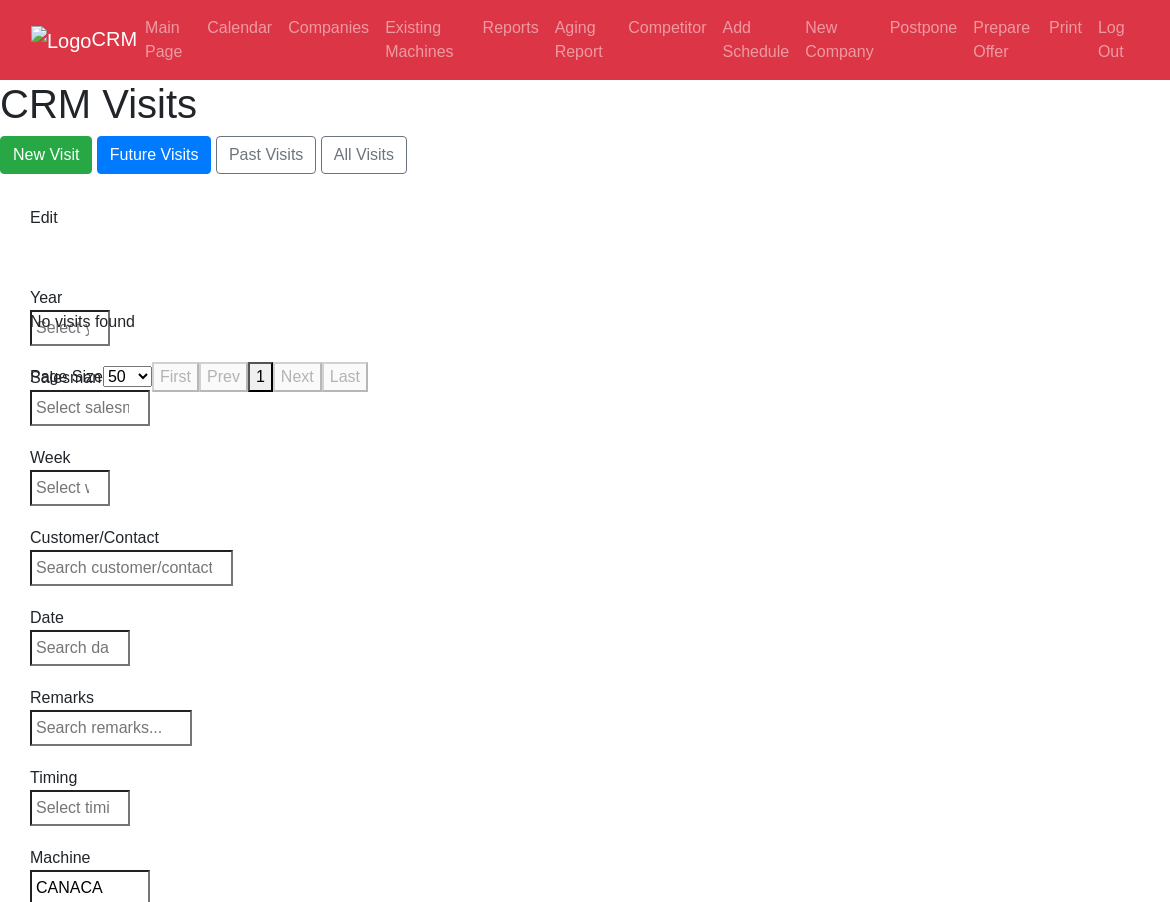 click on "CRM
Main Page
Calendar
Companies
Existing Machines
Reports
Aging Report
Competitor
Add Schedule
New Company
Postpone
Prepare Offer
Print
Log Out
CRM Visits
New Visit
Future Visits
Past Visits
All Visits" at bounding box center [585, 198] 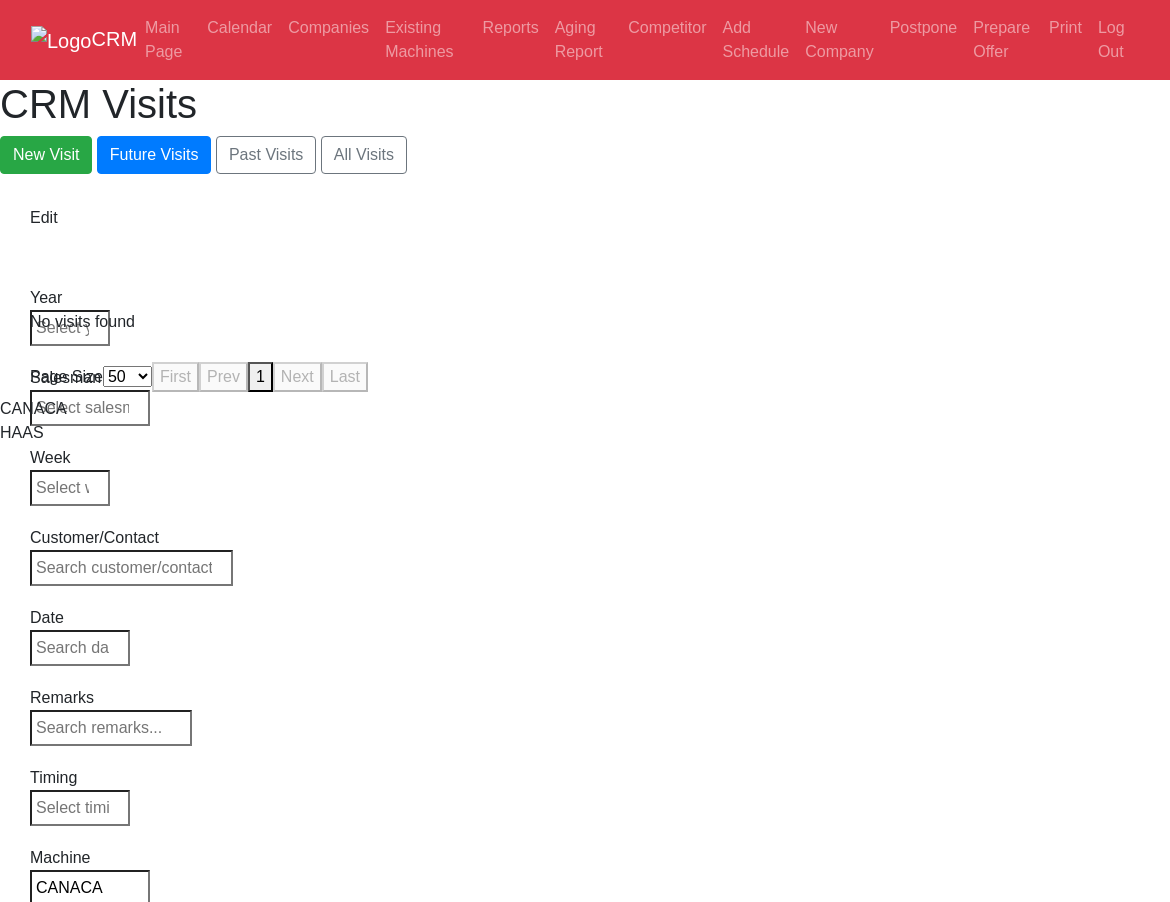 drag, startPoint x: 994, startPoint y: 316, endPoint x: 992, endPoint y: 362, distance: 46.043457 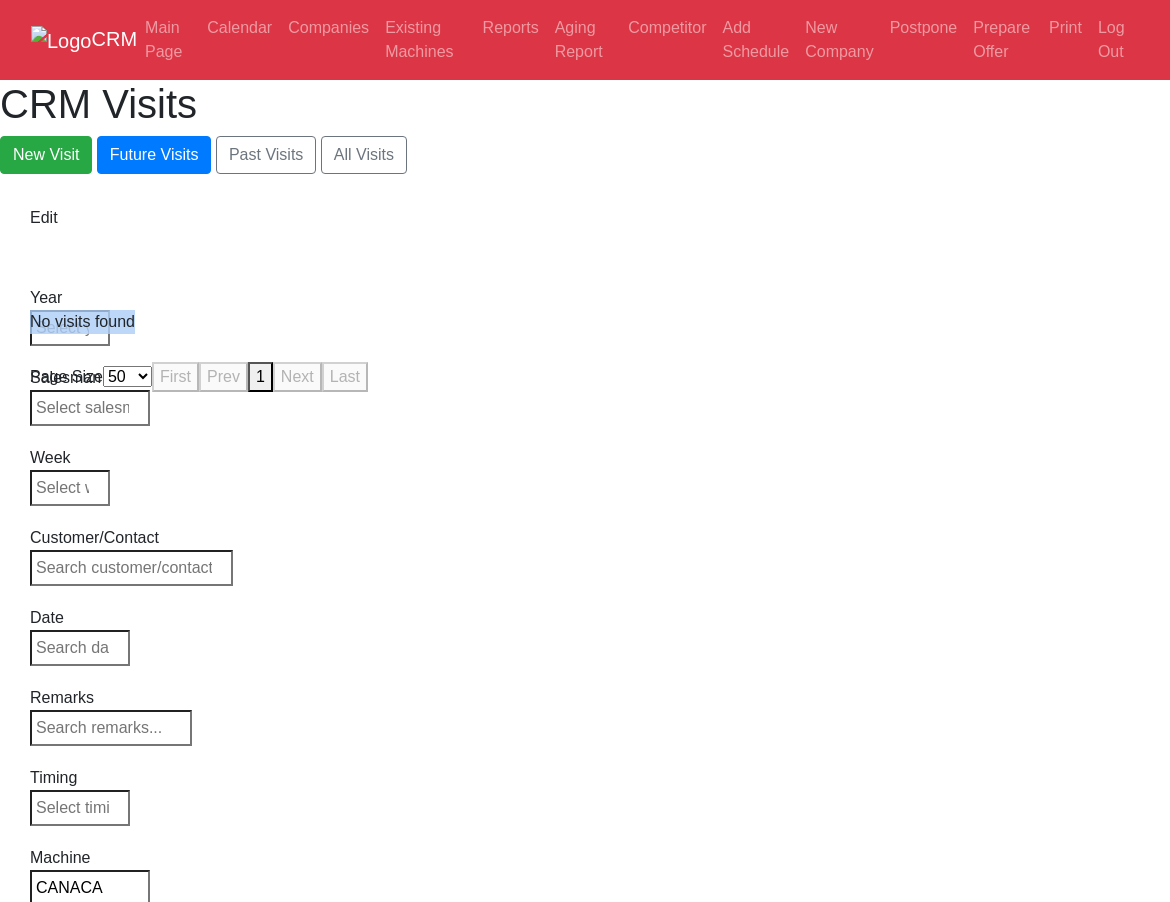 drag, startPoint x: 992, startPoint y: 362, endPoint x: 983, endPoint y: 333, distance: 30.364452 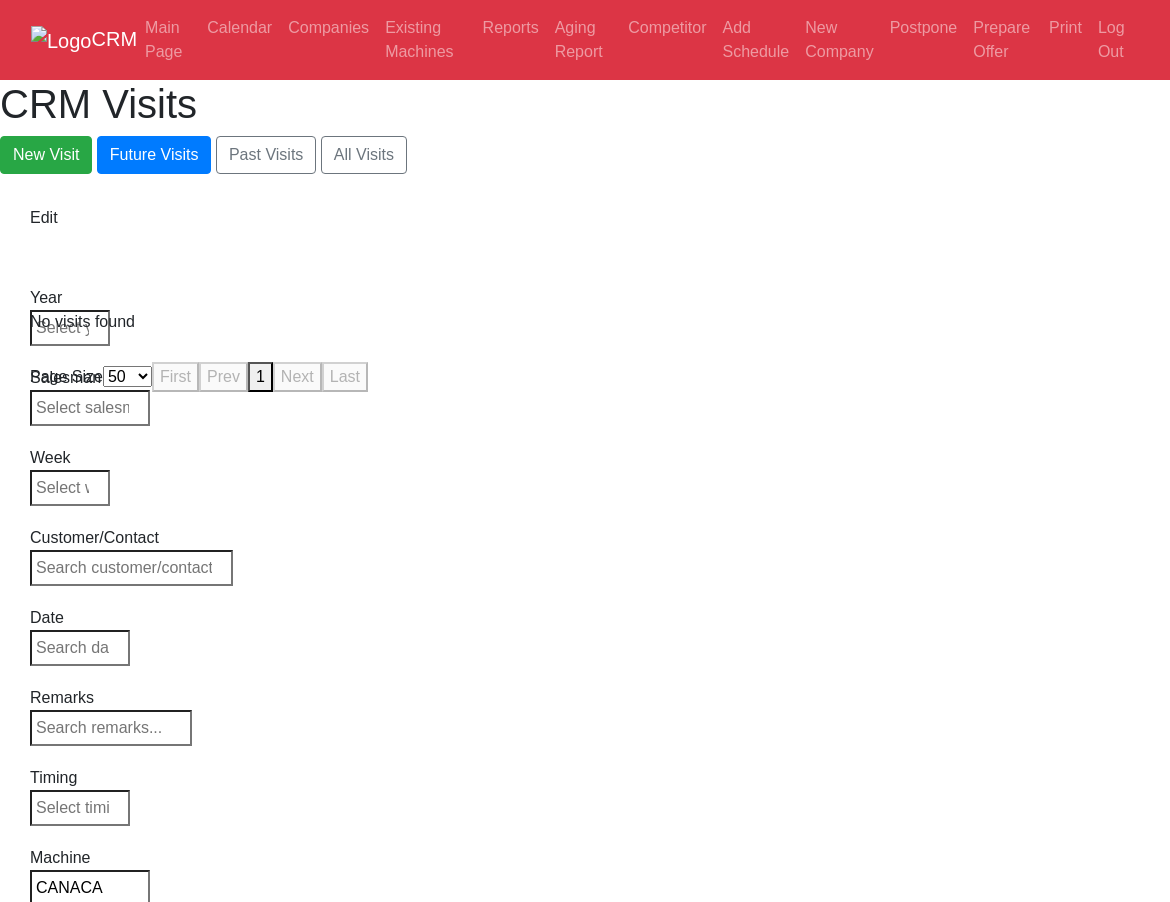 click on "Machine CANACA" at bounding box center (90, 876) 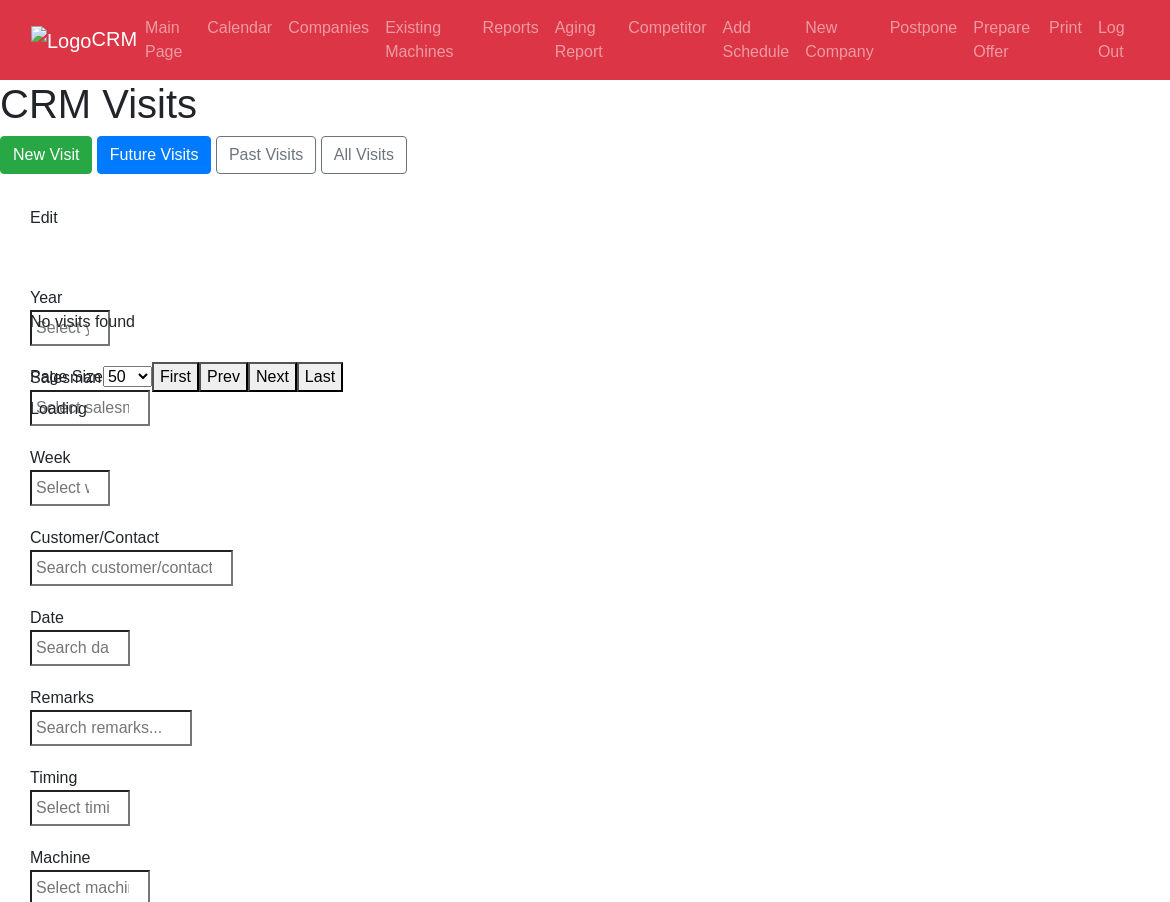 select on "50" 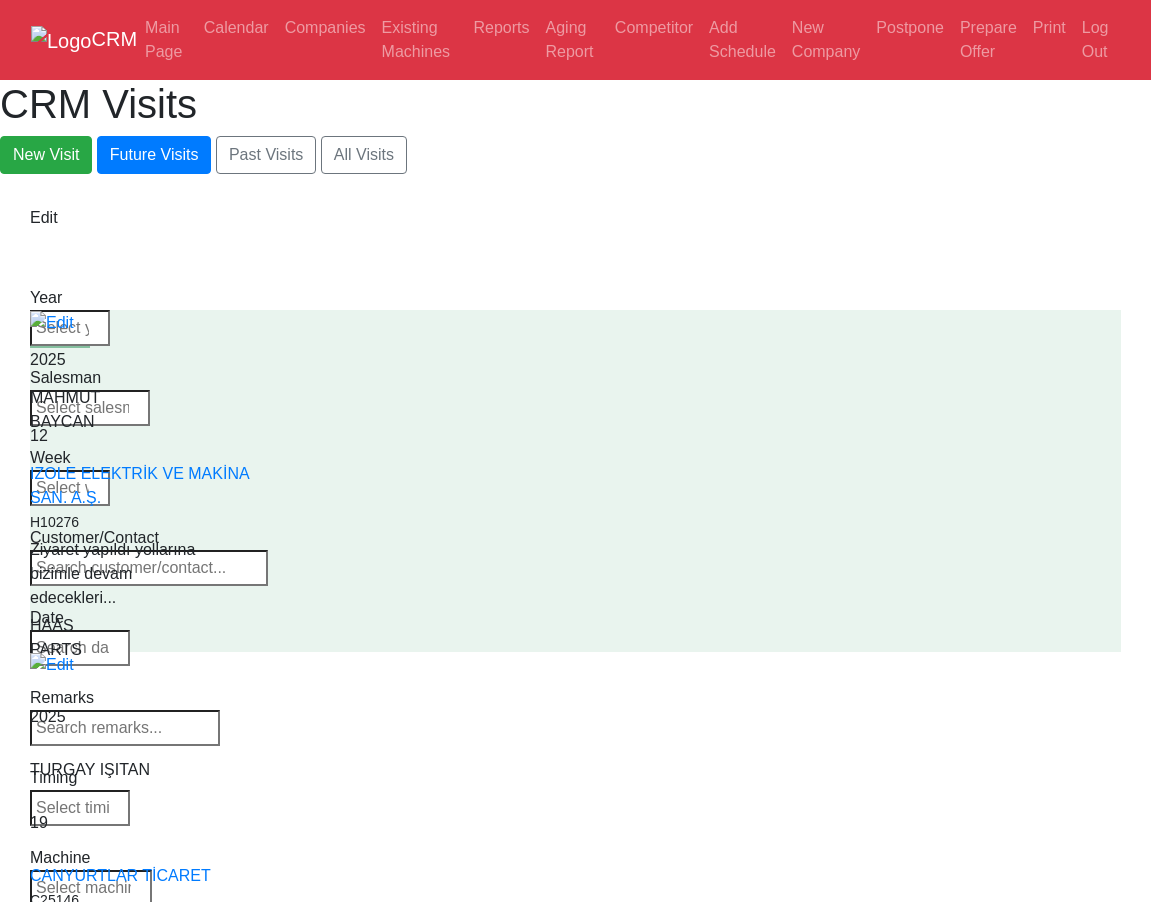 drag, startPoint x: 1037, startPoint y: 315, endPoint x: 1040, endPoint y: 361, distance: 46.09772 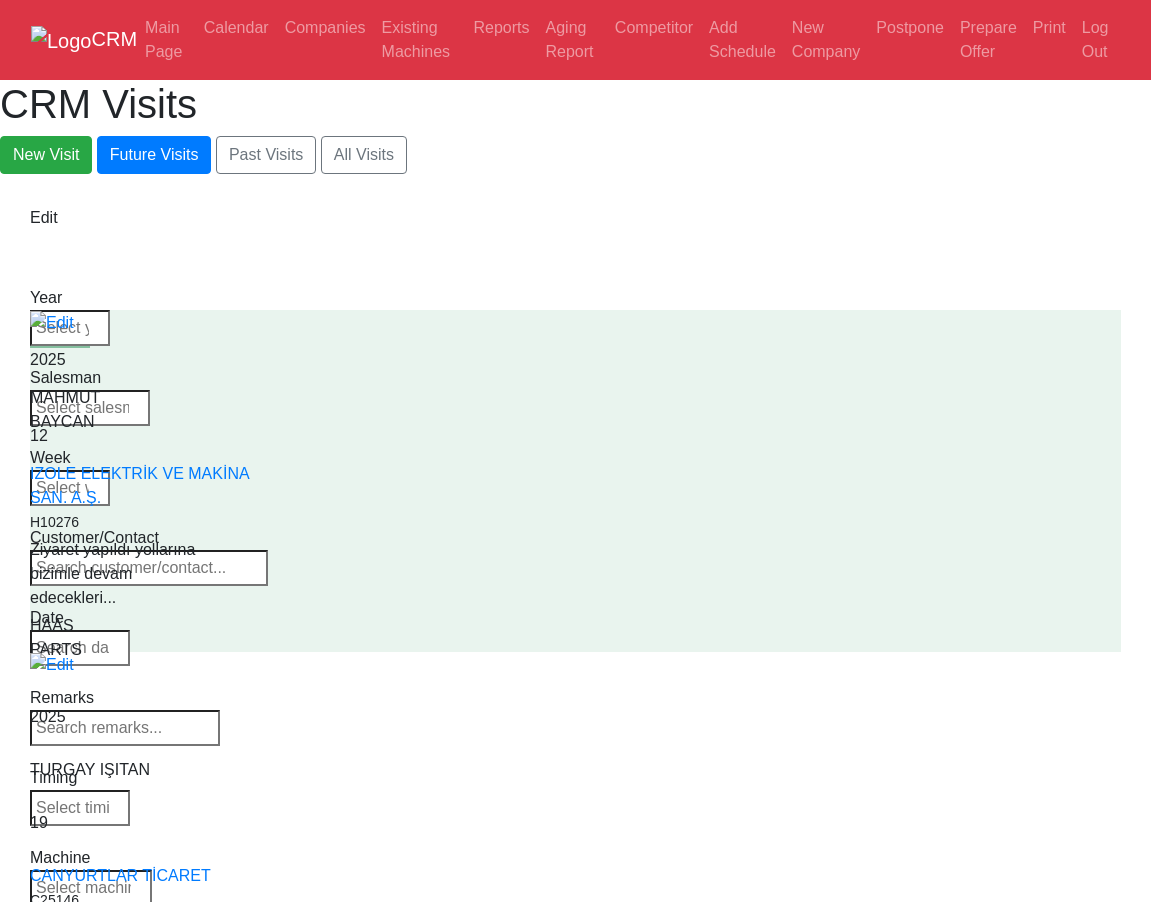 click on "CRM
Main Page
Calendar
Companies
Existing Machines
Reports
Aging Report
Competitor
Add Schedule
New Company
Postpone
Prepare Offer
Print
Log Out
CRM Visits
New Visit
Future Visits
Past Visits
All Visits" at bounding box center [575, 1531] 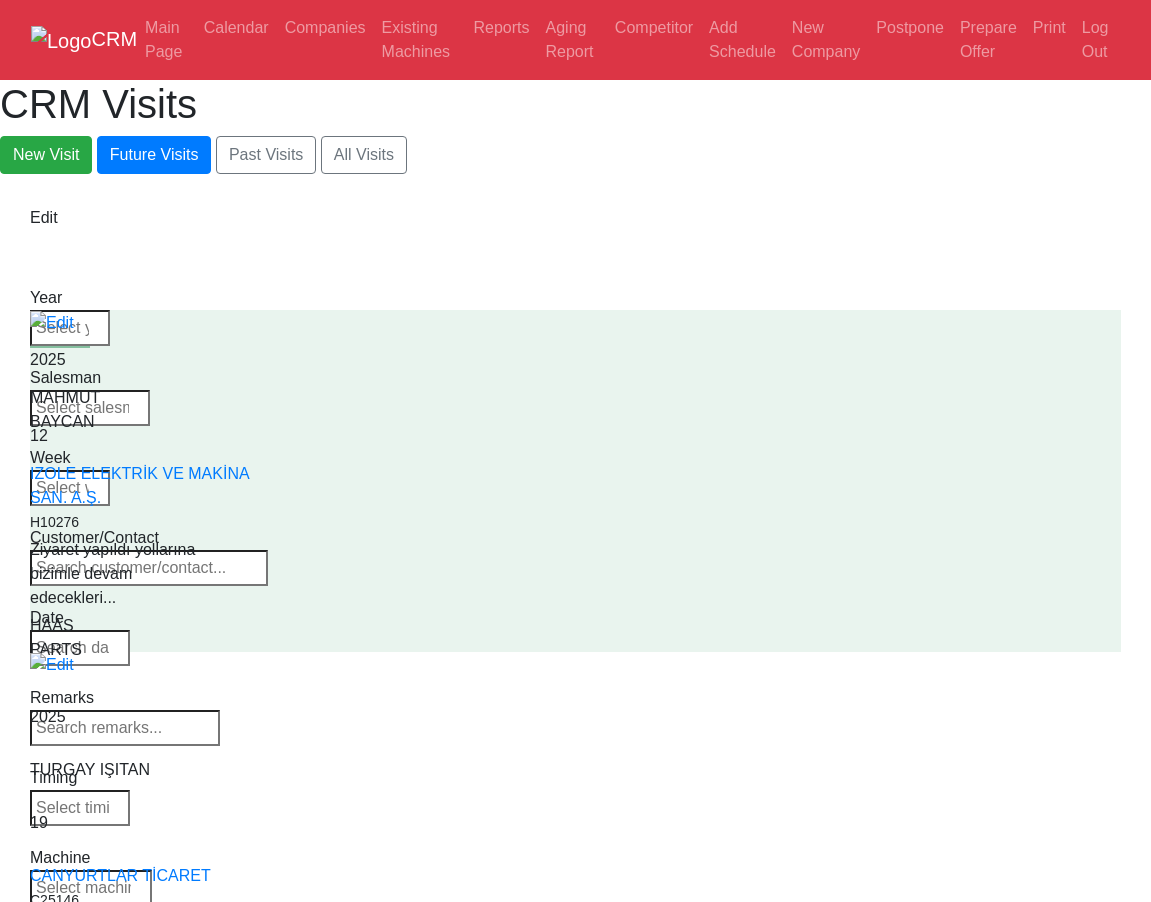 click on "HAAS PARTS" at bounding box center [91, 633] 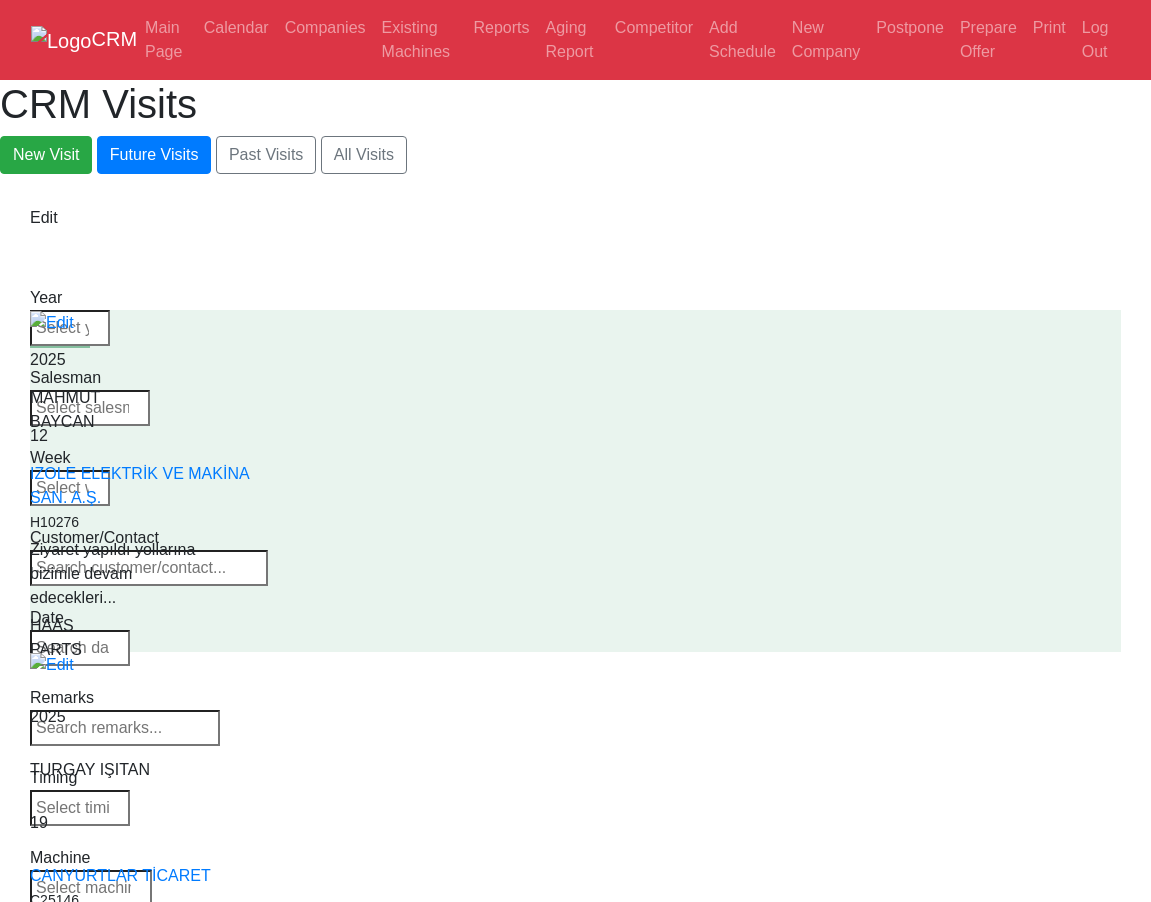 click at bounding box center (91, 888) 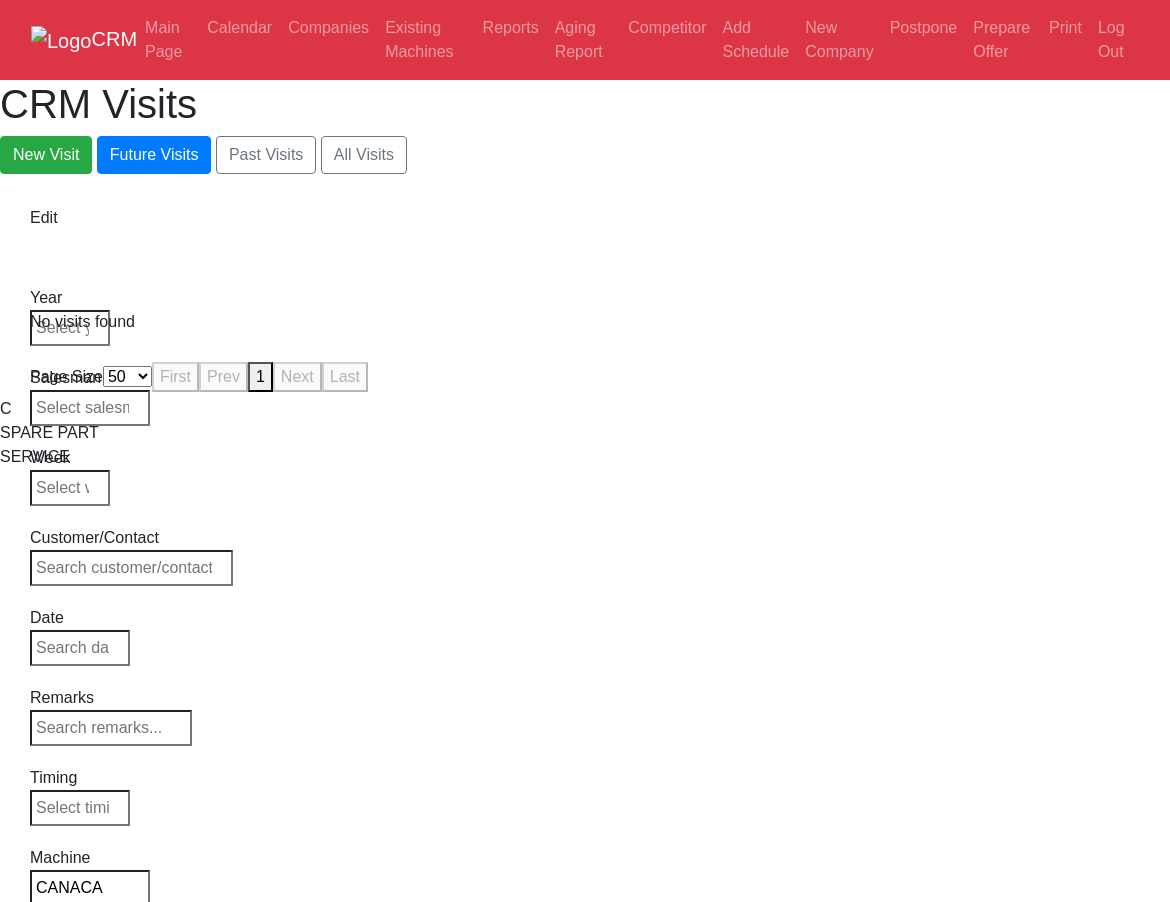 click at bounding box center [72, 968] 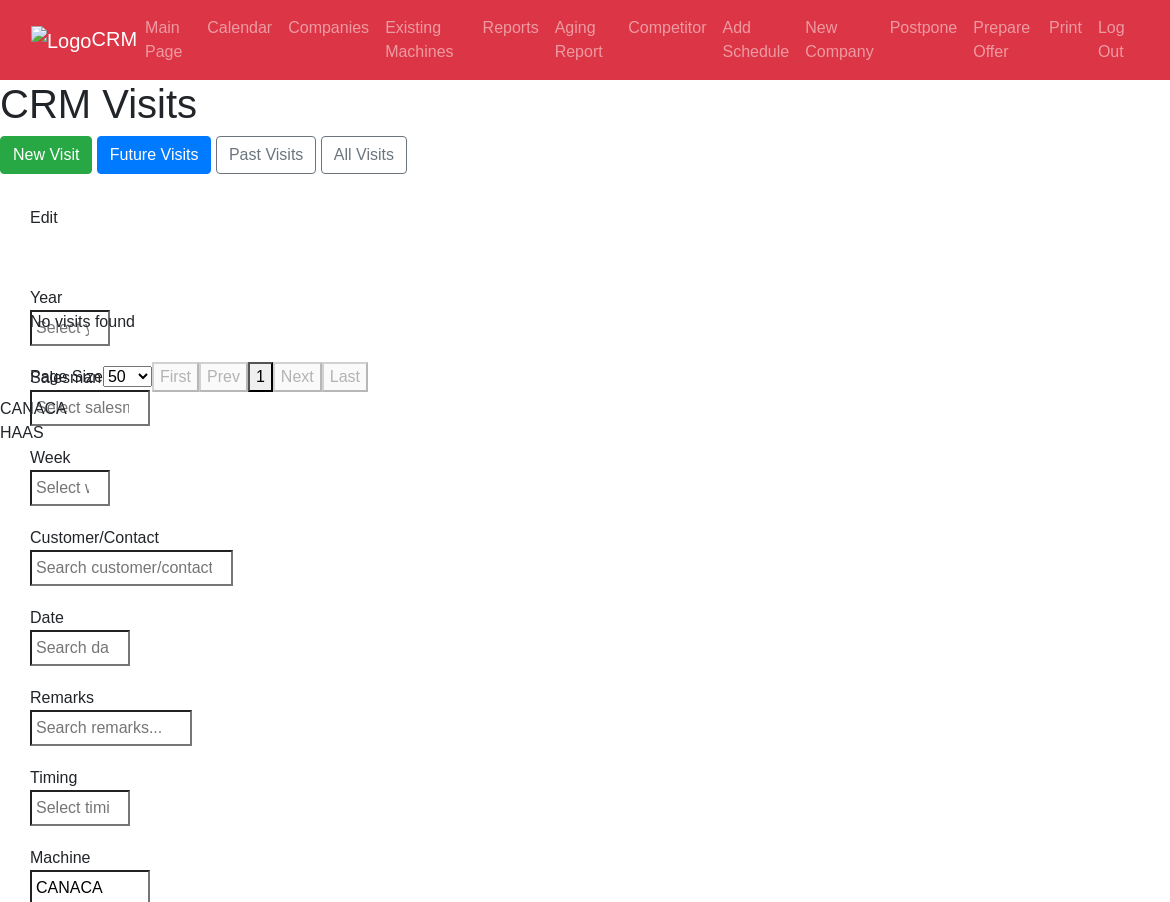 click on "CANACA" at bounding box center [90, 888] 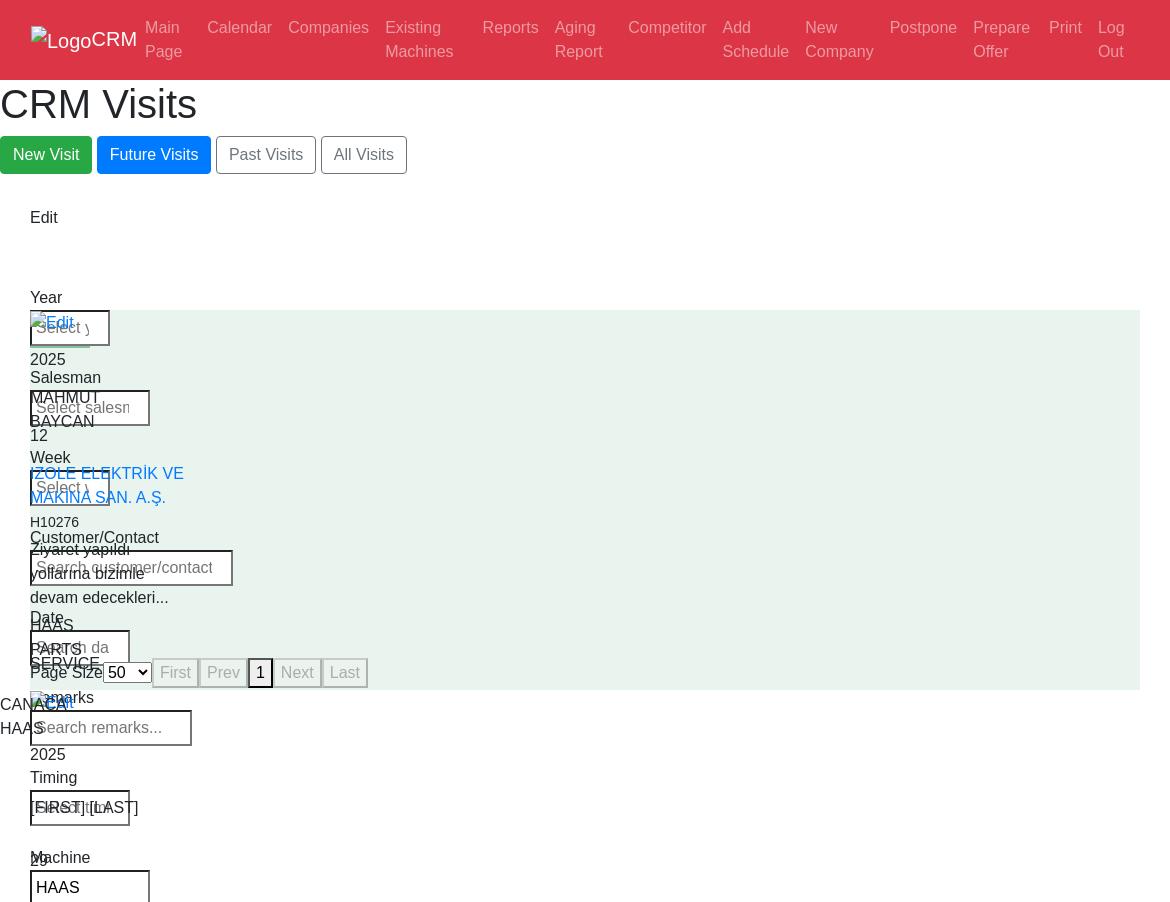 click on "HAAS" at bounding box center (90, 888) 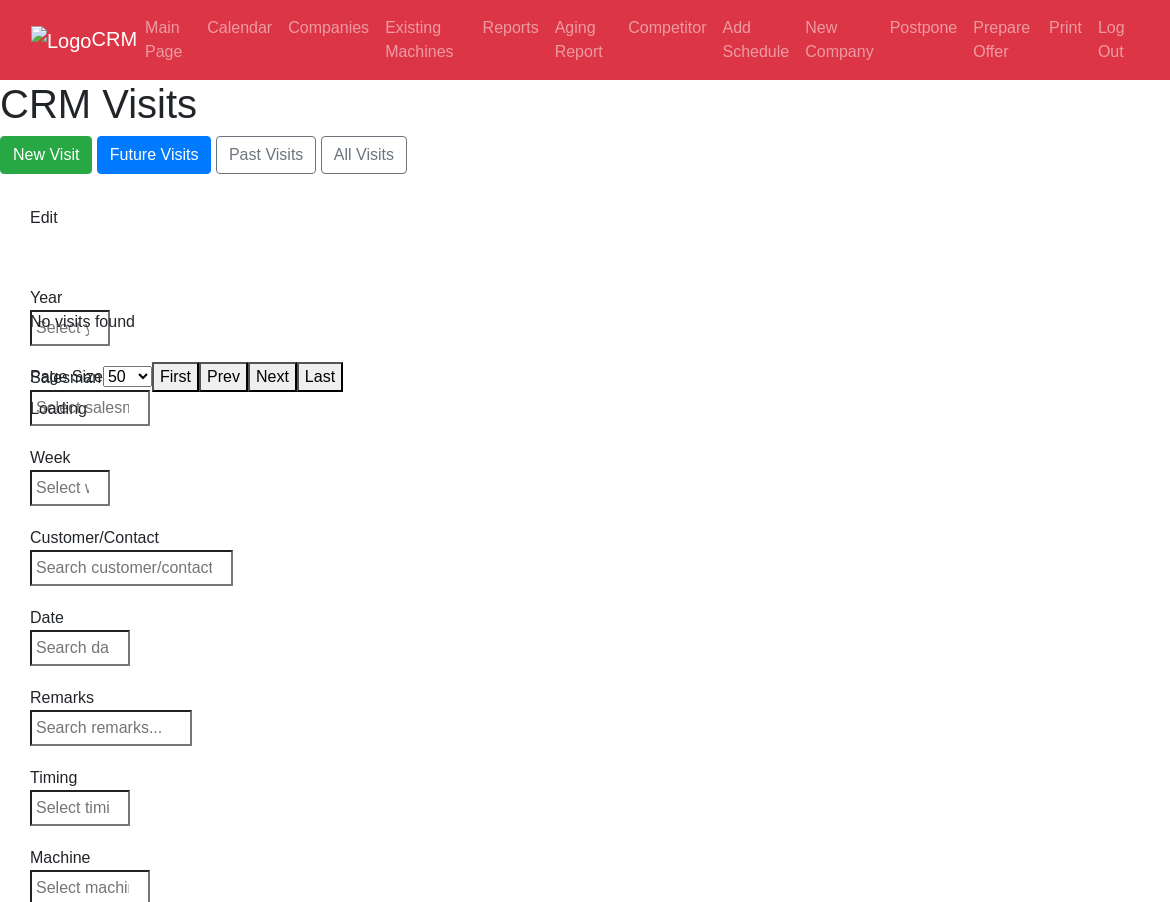 select on "50" 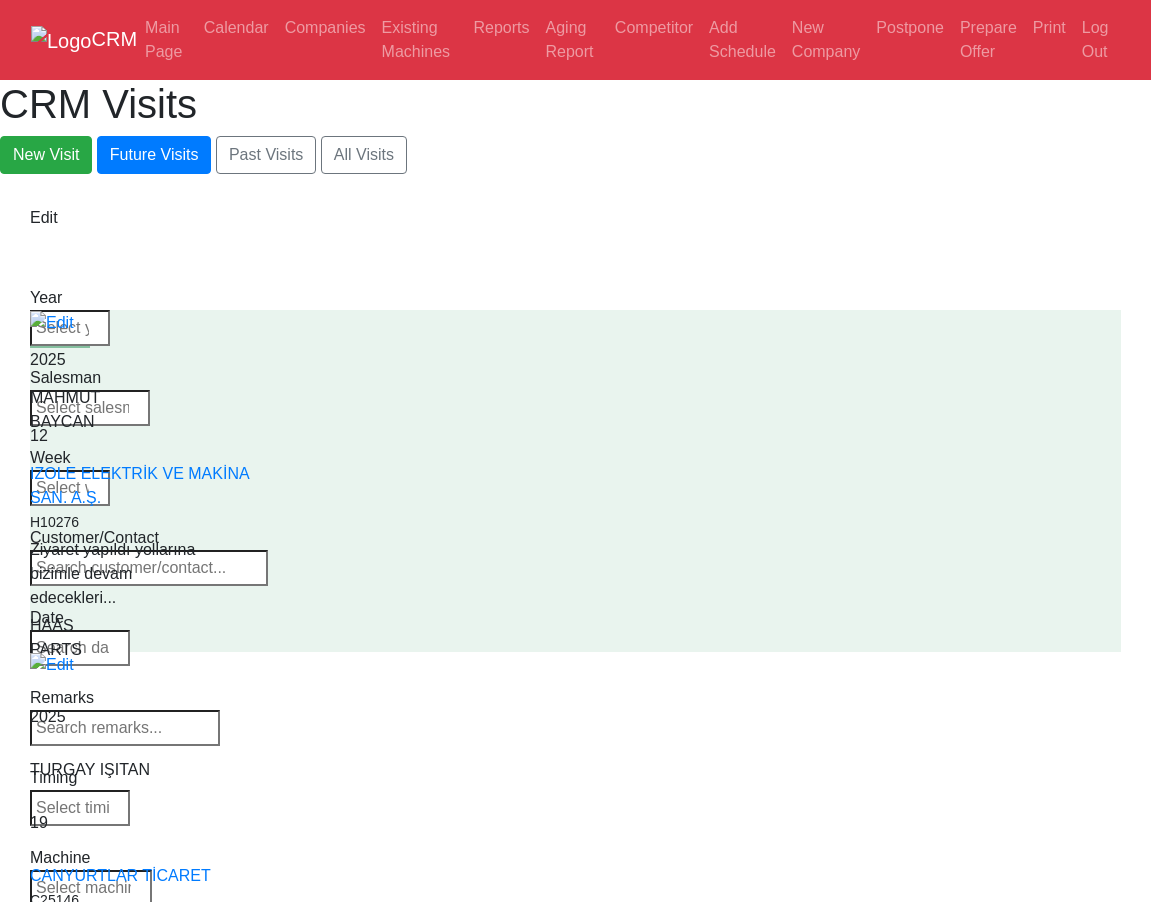 click at bounding box center [91, 888] 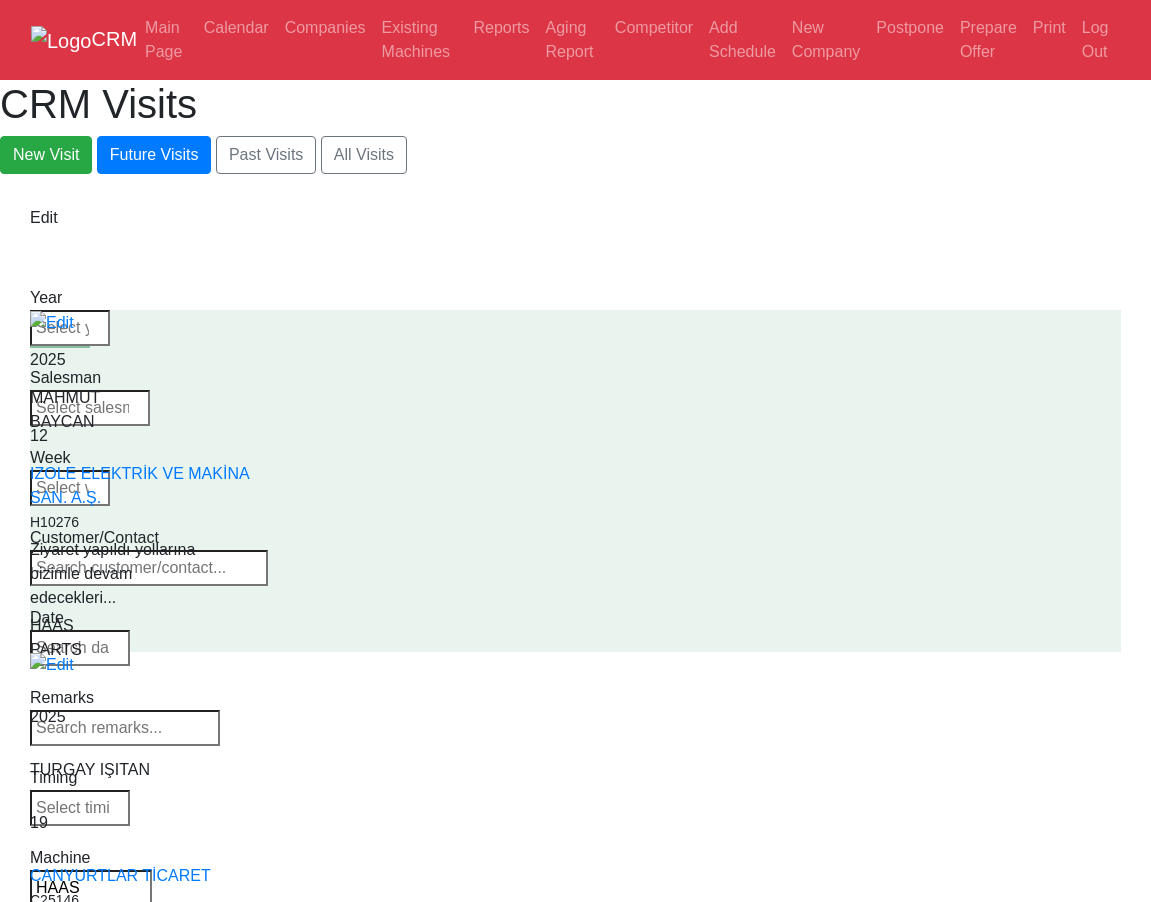 click on "HAAS" at bounding box center [91, 888] 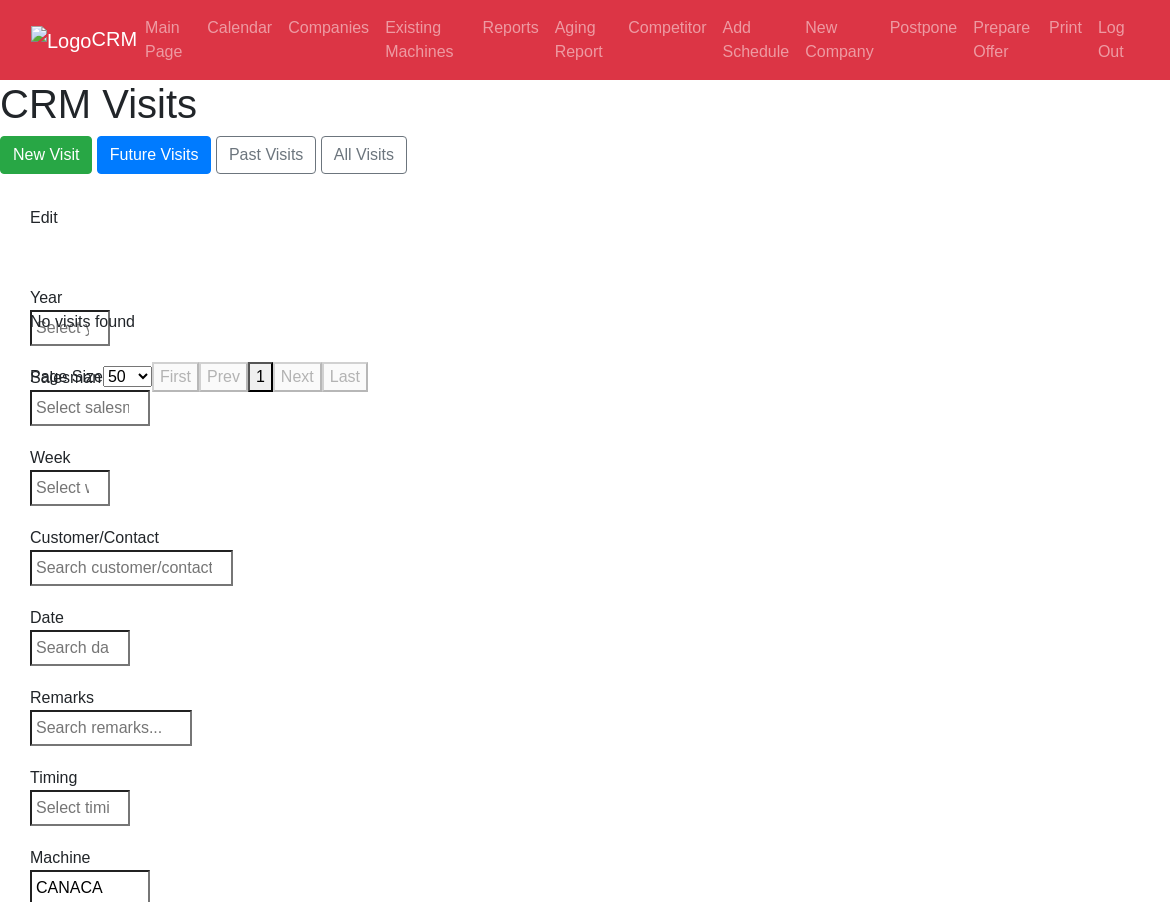 click at bounding box center (72, 968) 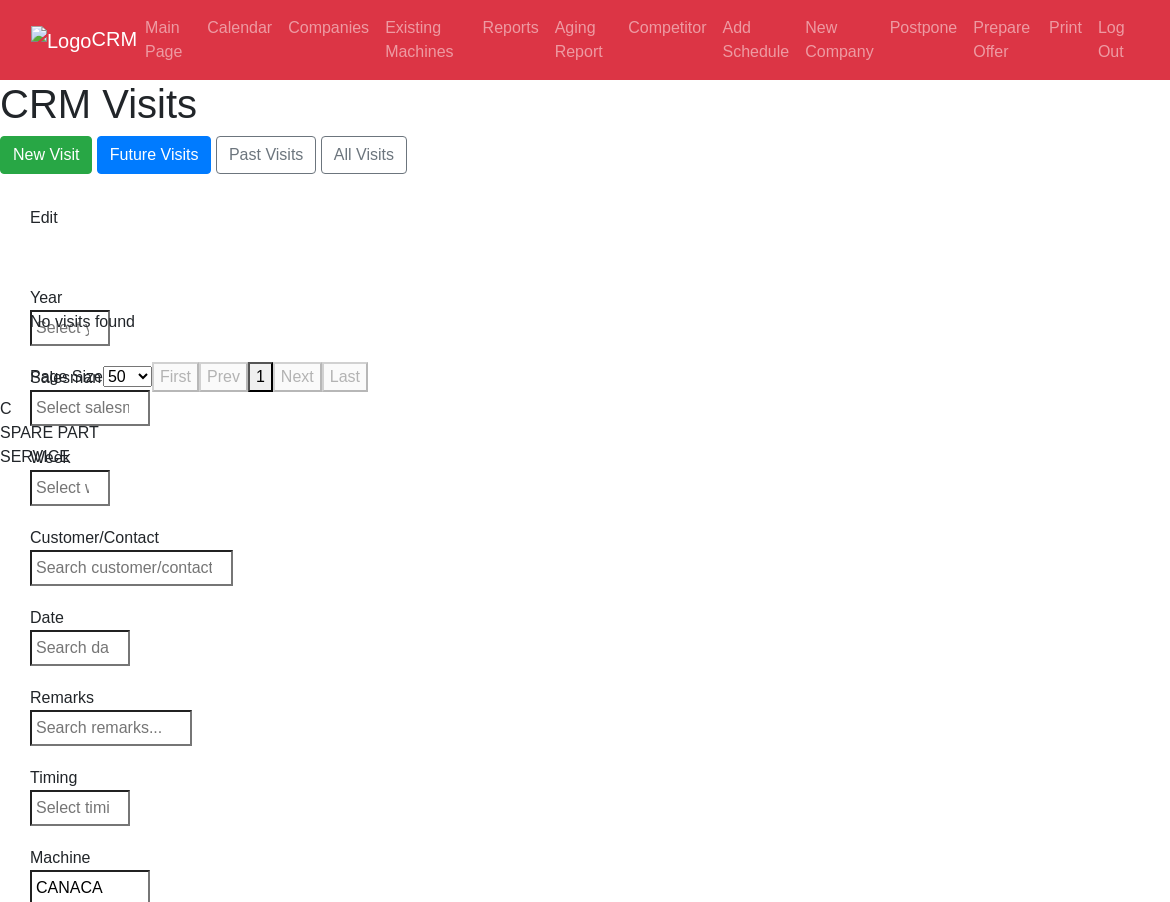 drag, startPoint x: 1105, startPoint y: 323, endPoint x: 918, endPoint y: 441, distance: 221.11761 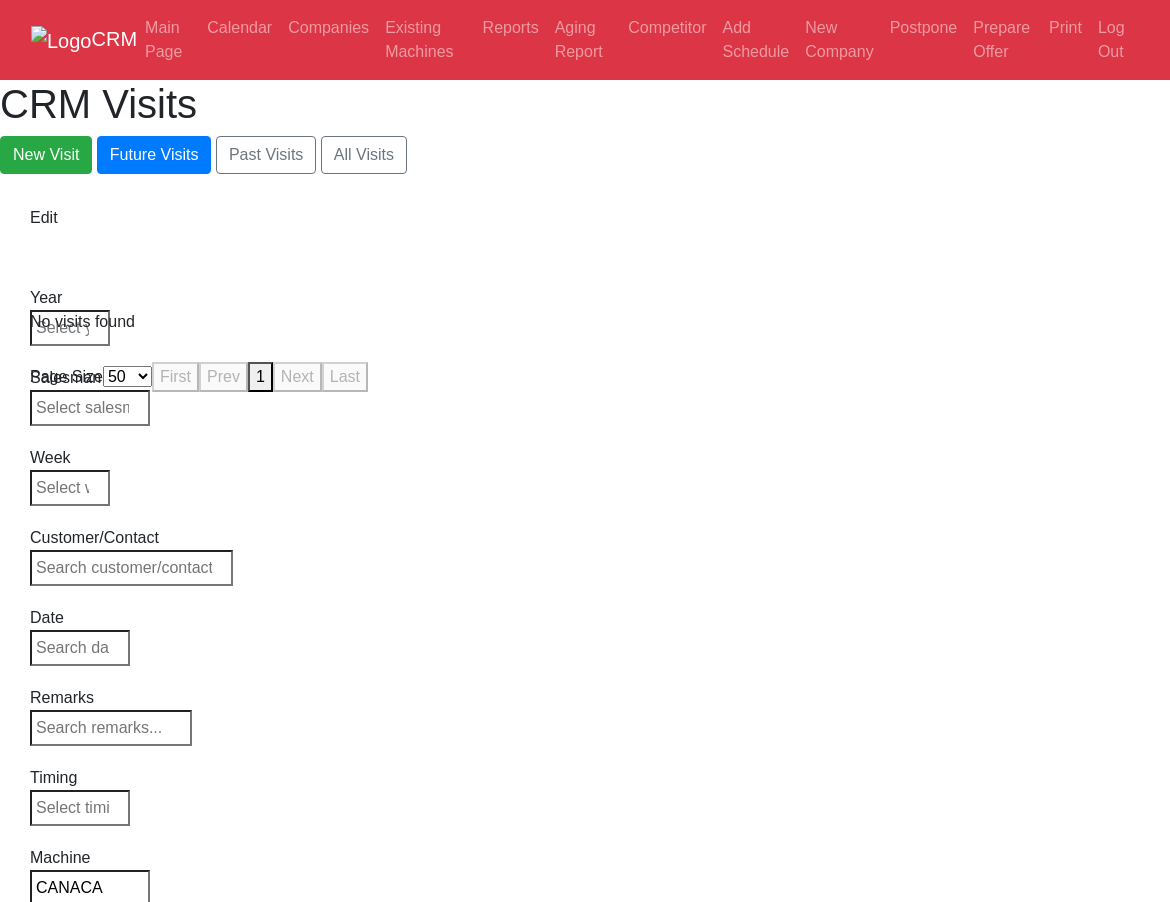 click on "CRM
Main Page
Calendar
Companies
Existing Machines
Reports
Aging Report
Competitor
Add Schedule
New Company
Postpone
Prepare Offer
Print
Log Out
CRM Visits
New Visit
Future Visits
Past Visits
All Visits" at bounding box center [585, 198] 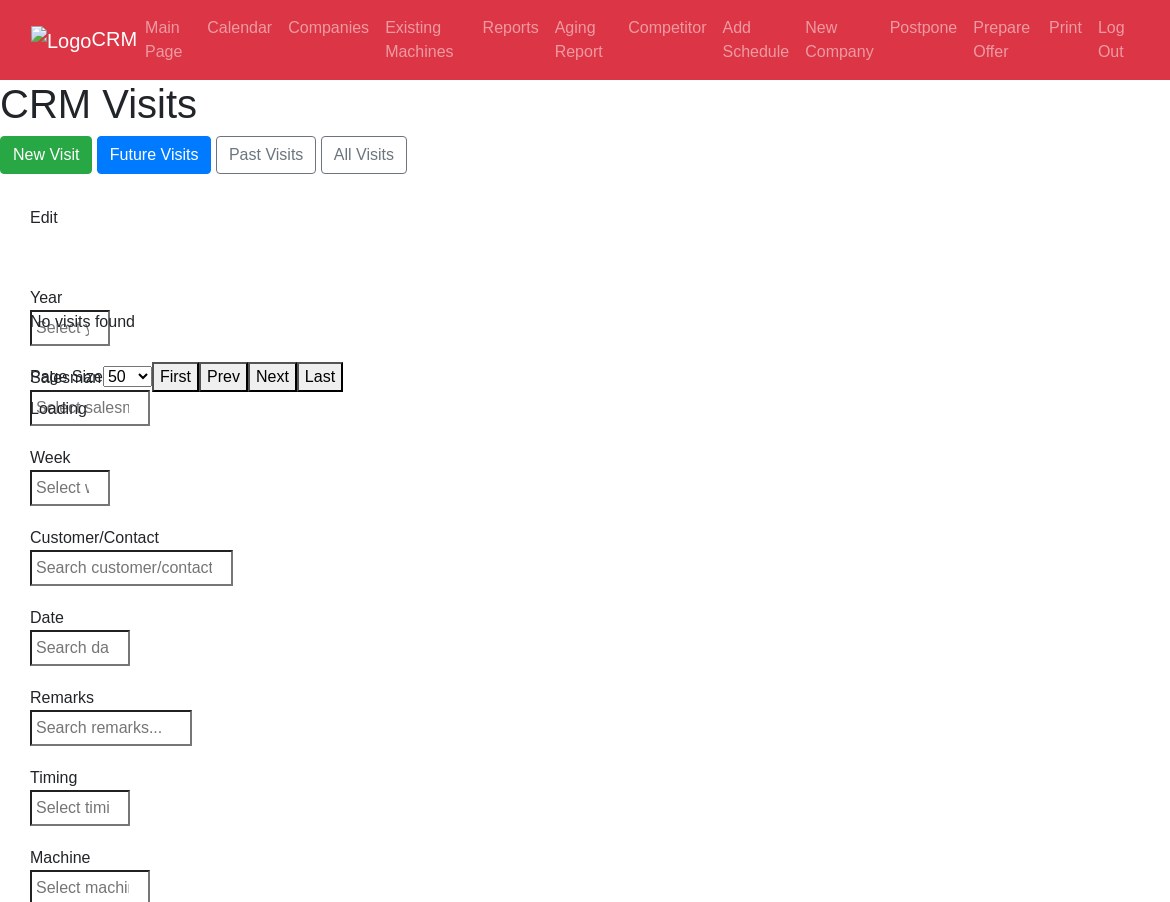 select on "50" 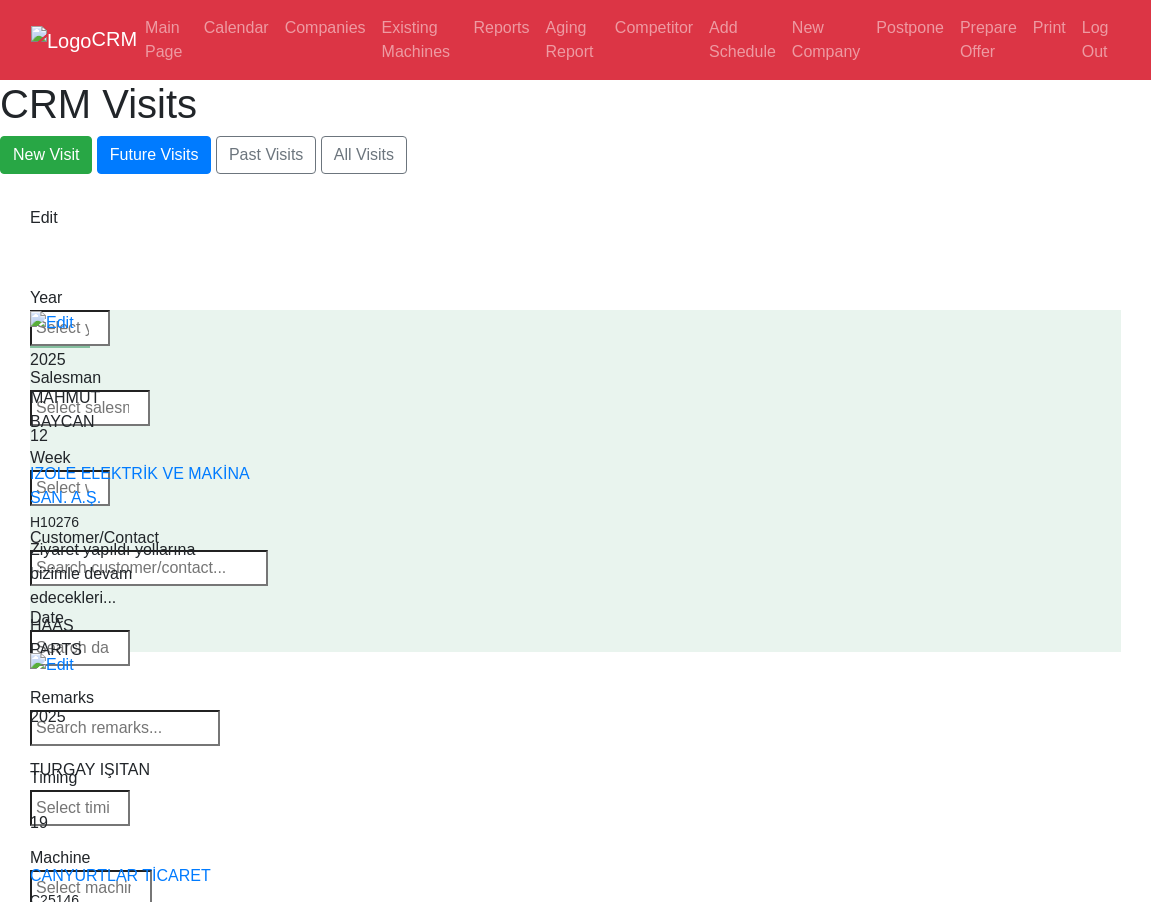 drag, startPoint x: 1053, startPoint y: 319, endPoint x: 1038, endPoint y: 379, distance: 61.846584 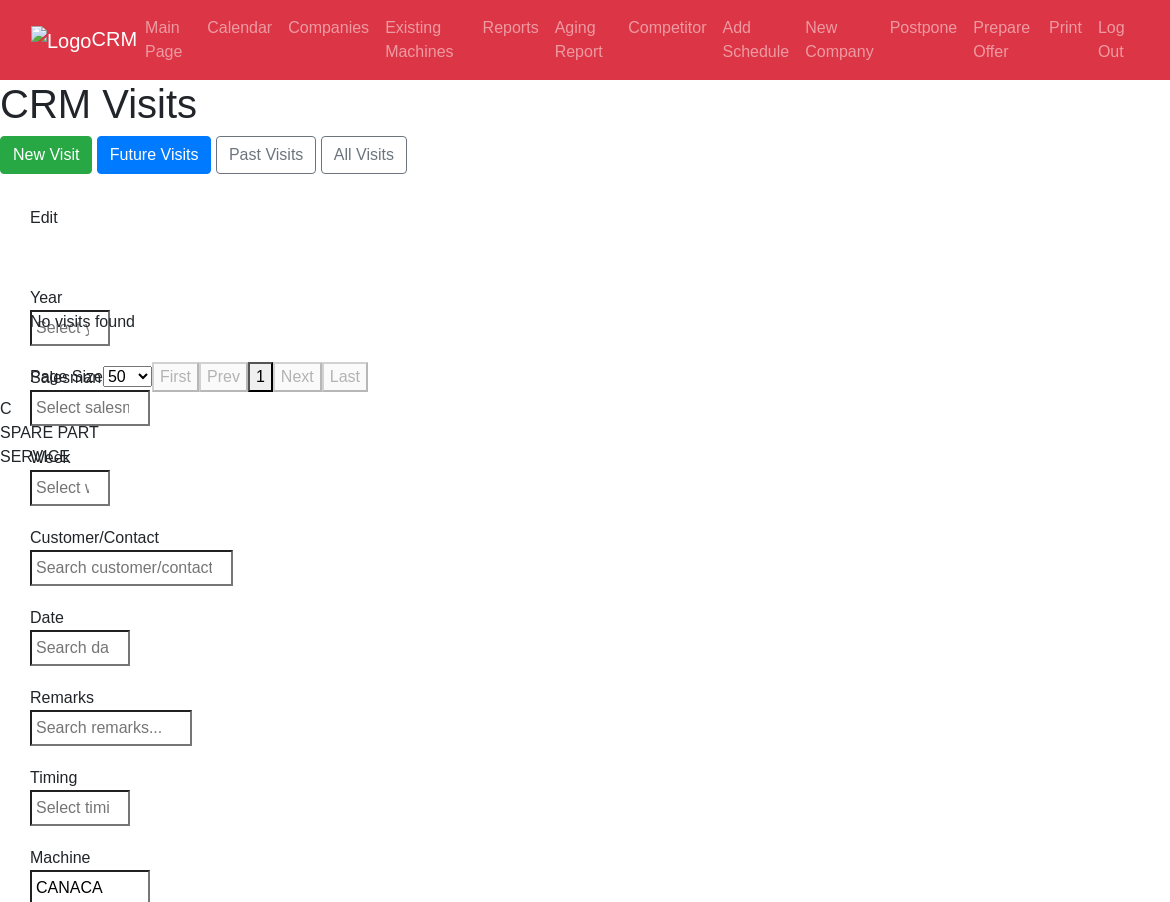 click at bounding box center [72, 968] 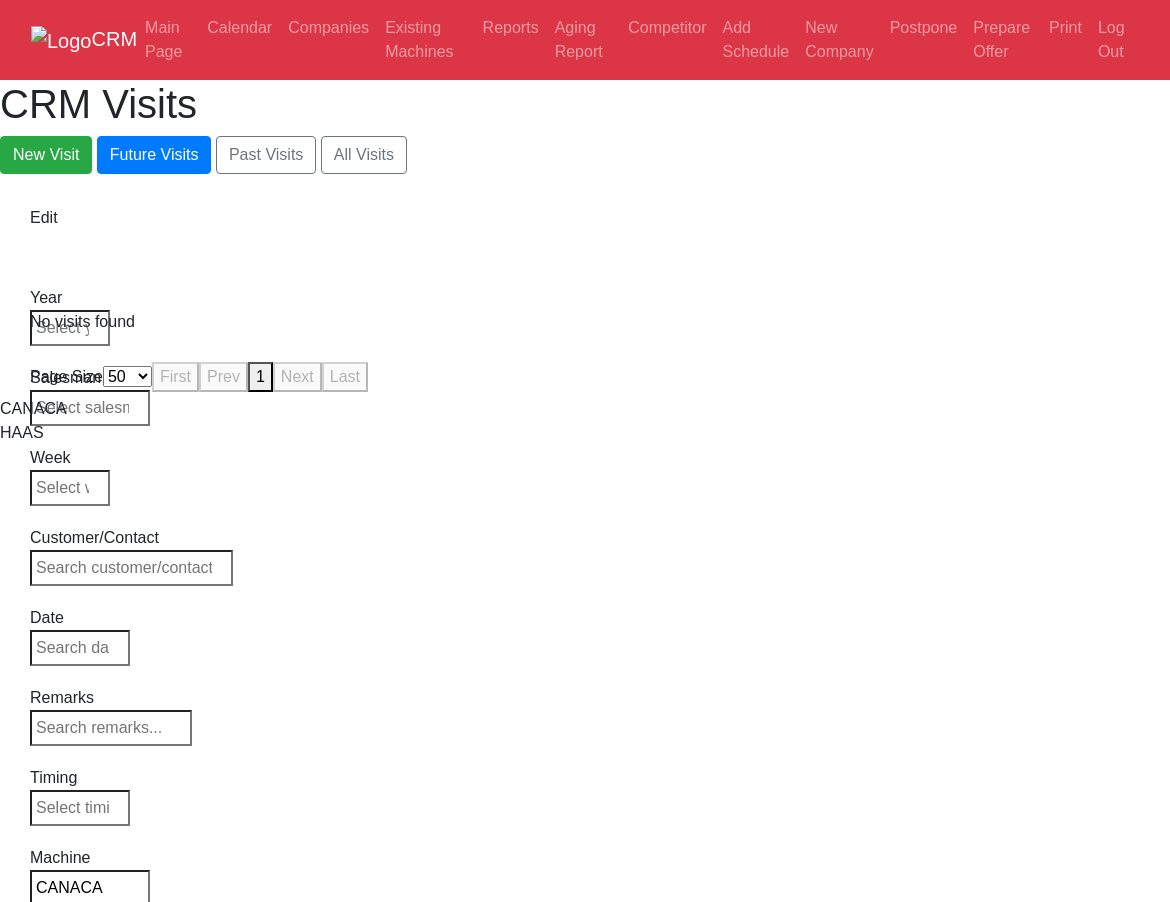 drag, startPoint x: 993, startPoint y: 320, endPoint x: 979, endPoint y: 366, distance: 48.08326 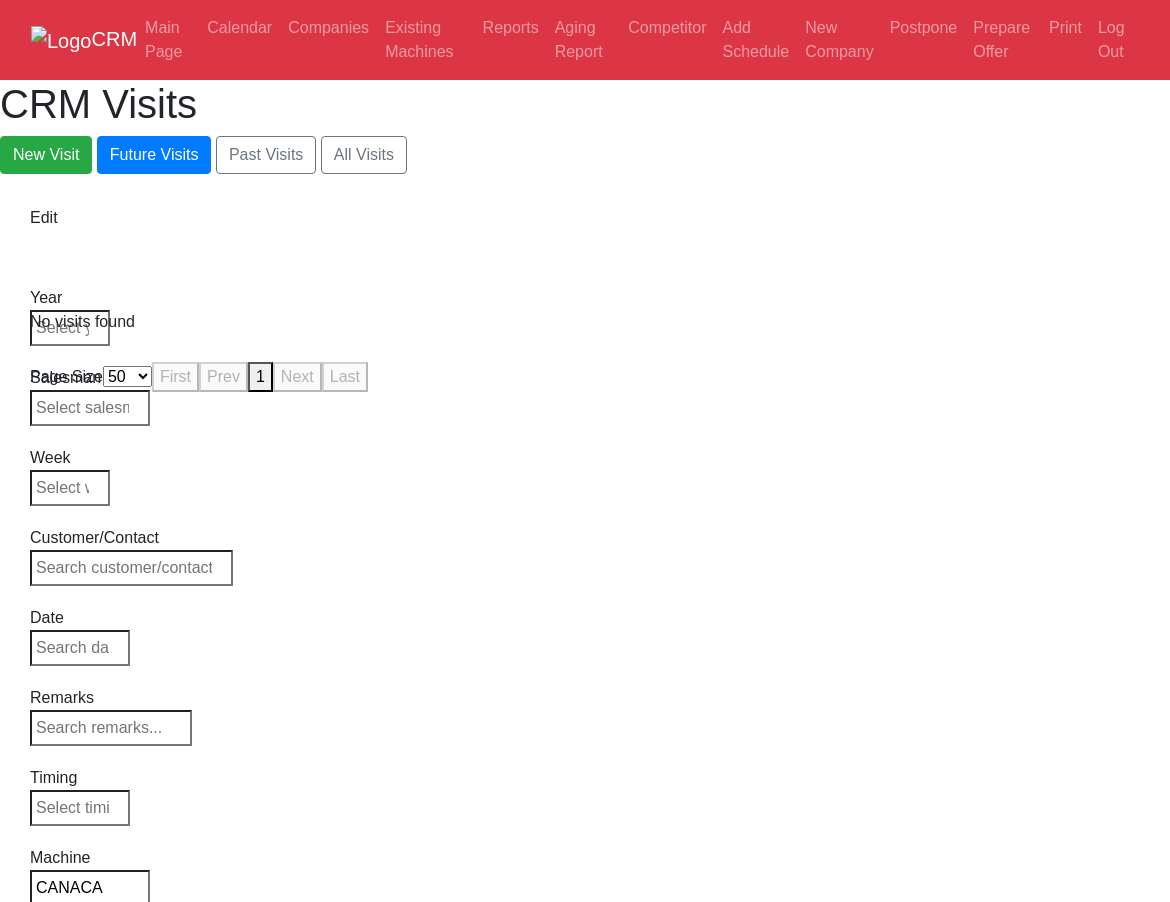 click on "No visits found" at bounding box center [584, 322] 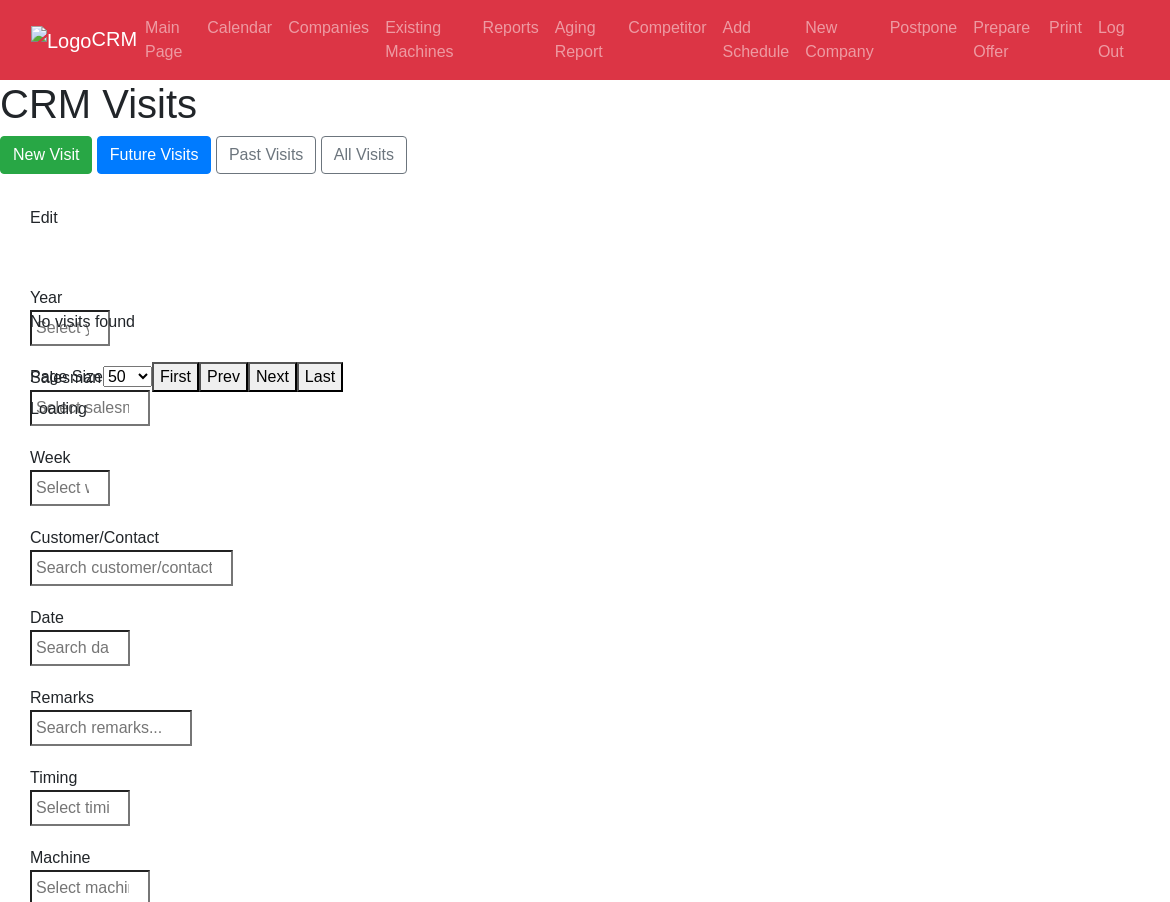 select on "50" 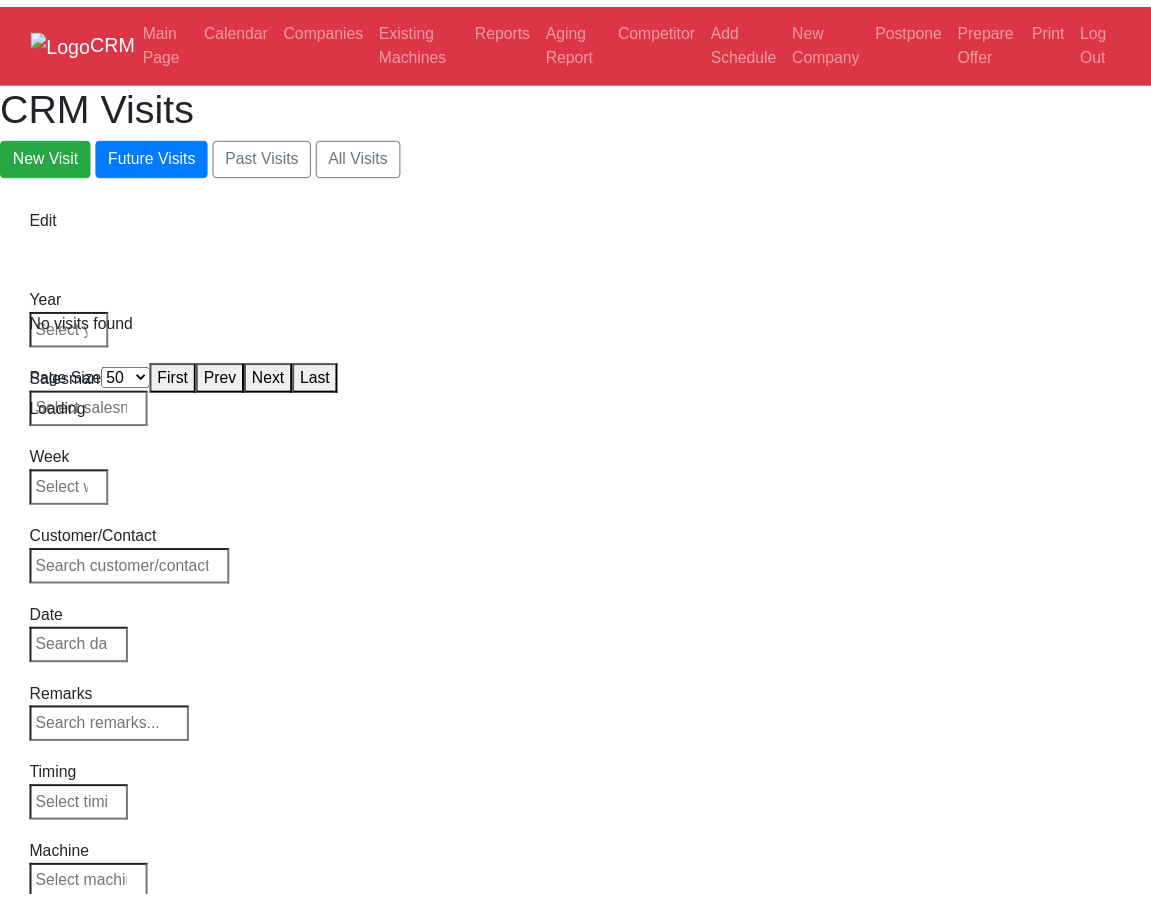 scroll, scrollTop: 0, scrollLeft: 0, axis: both 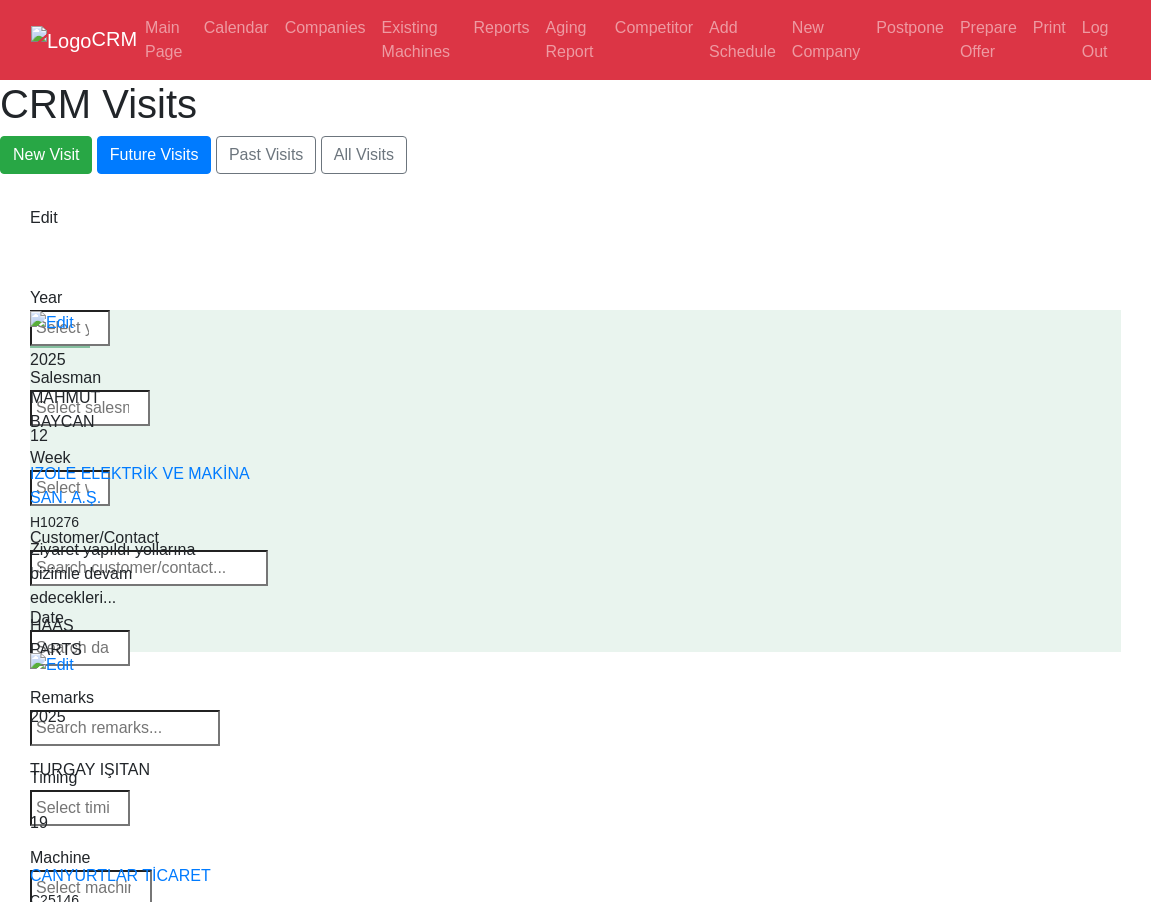 click at bounding box center (91, 888) 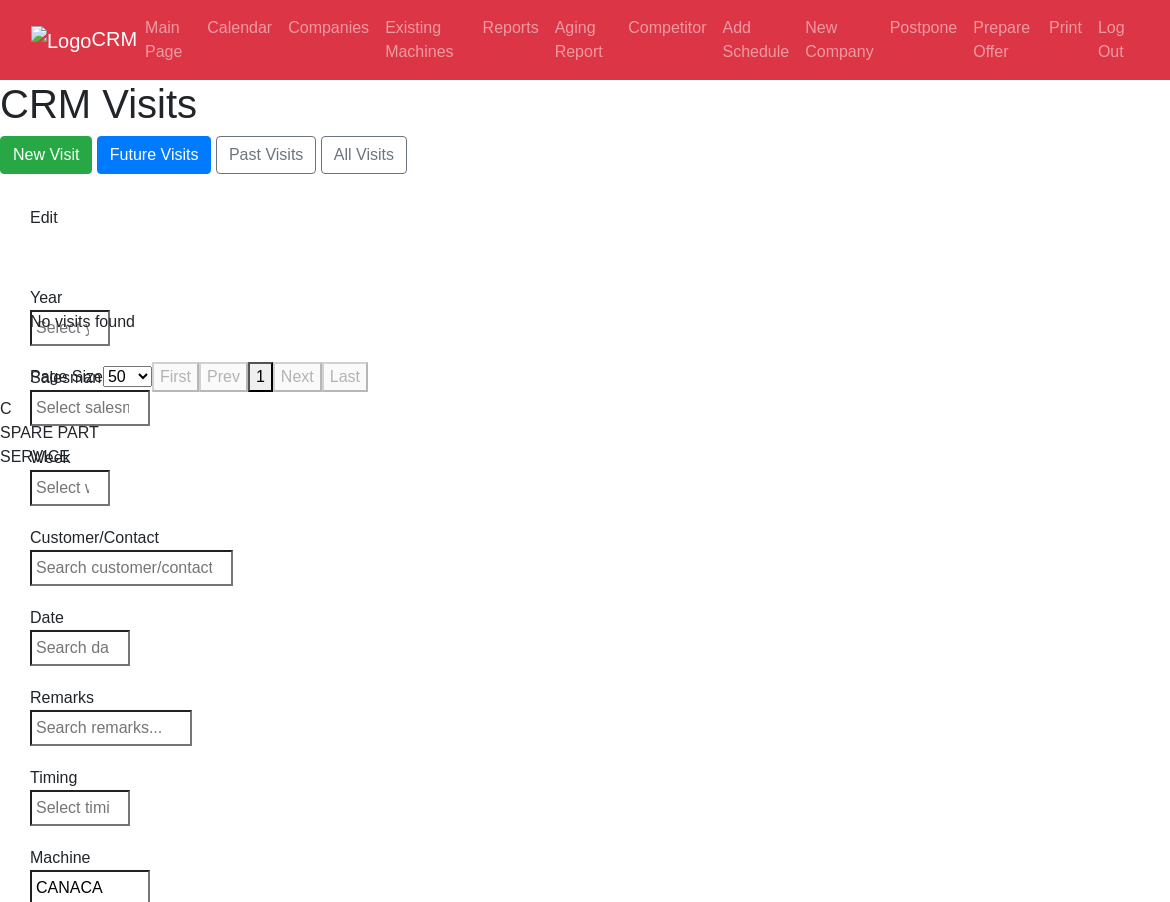 click at bounding box center (72, 968) 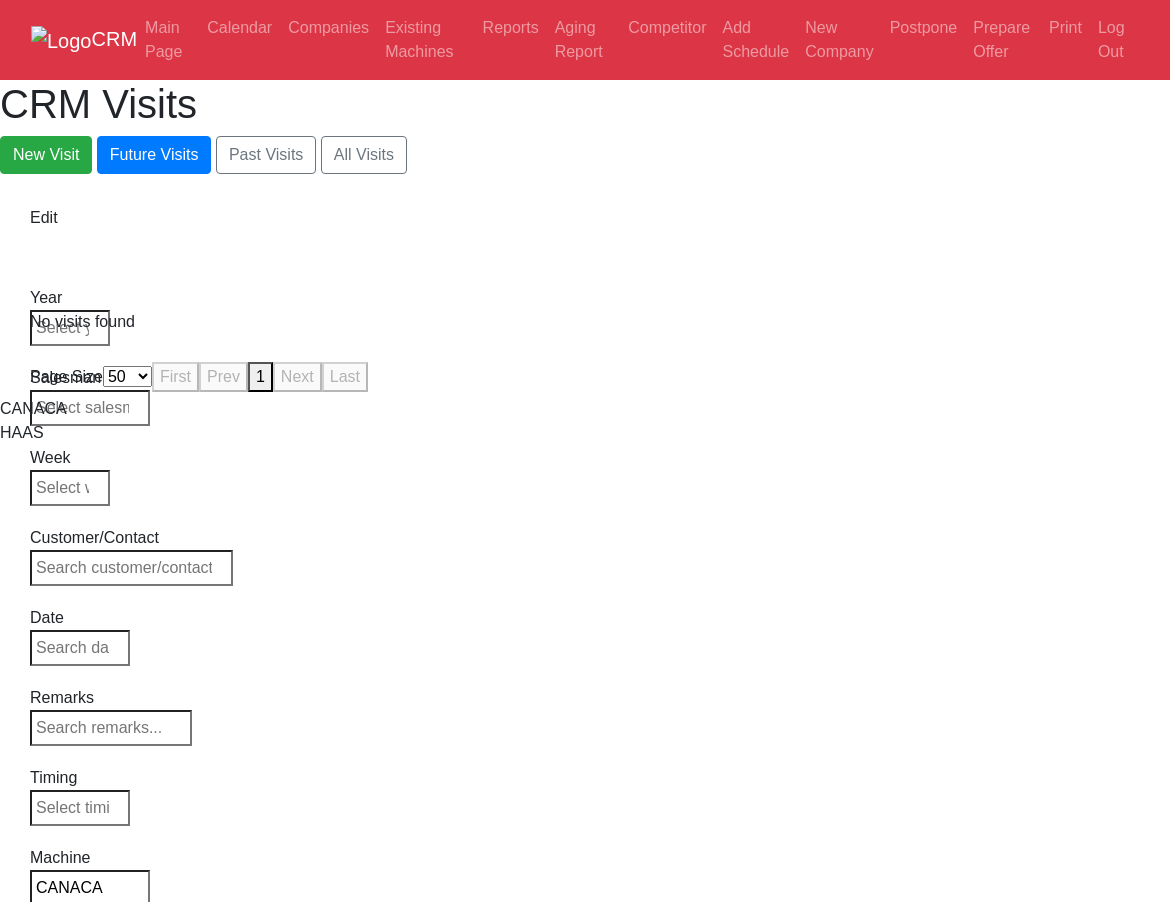 drag, startPoint x: 983, startPoint y: 322, endPoint x: 983, endPoint y: 366, distance: 44 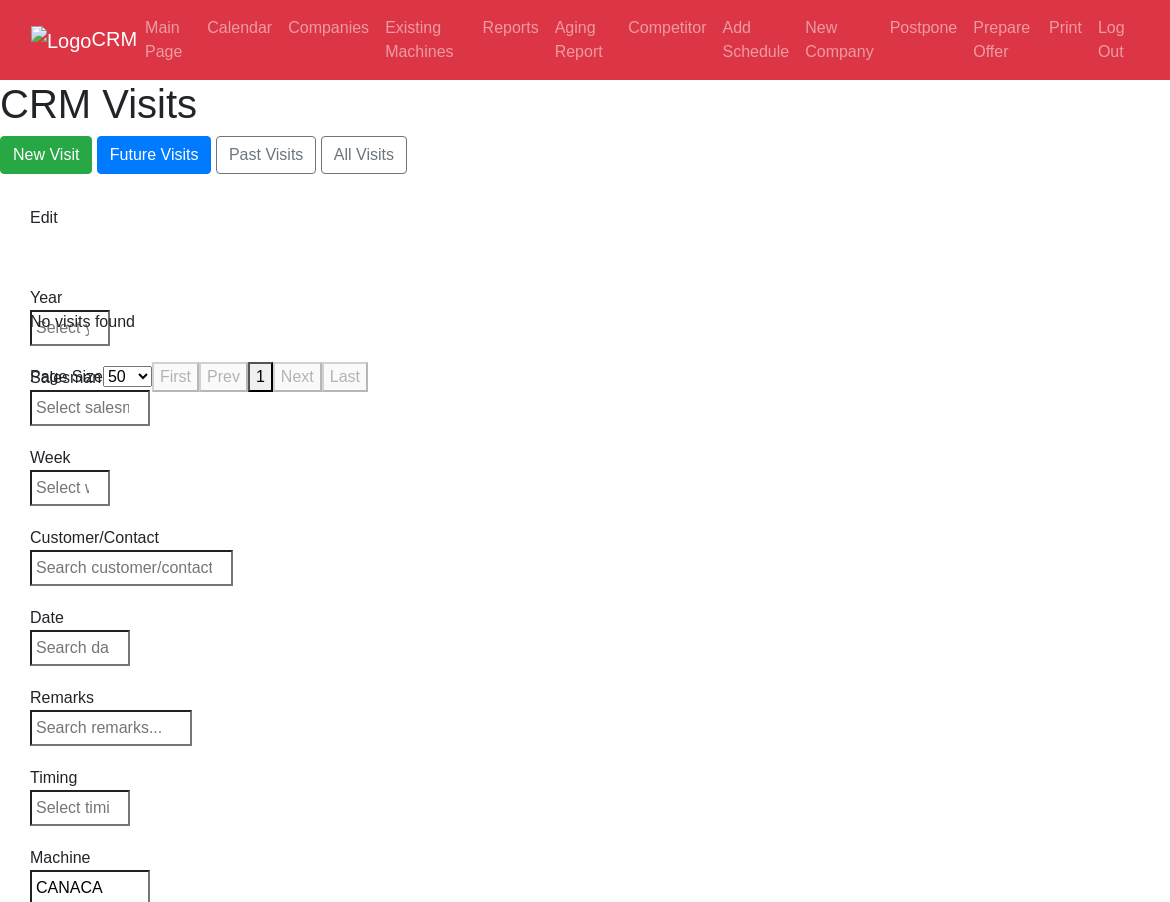 click on "No visits found" at bounding box center (584, 322) 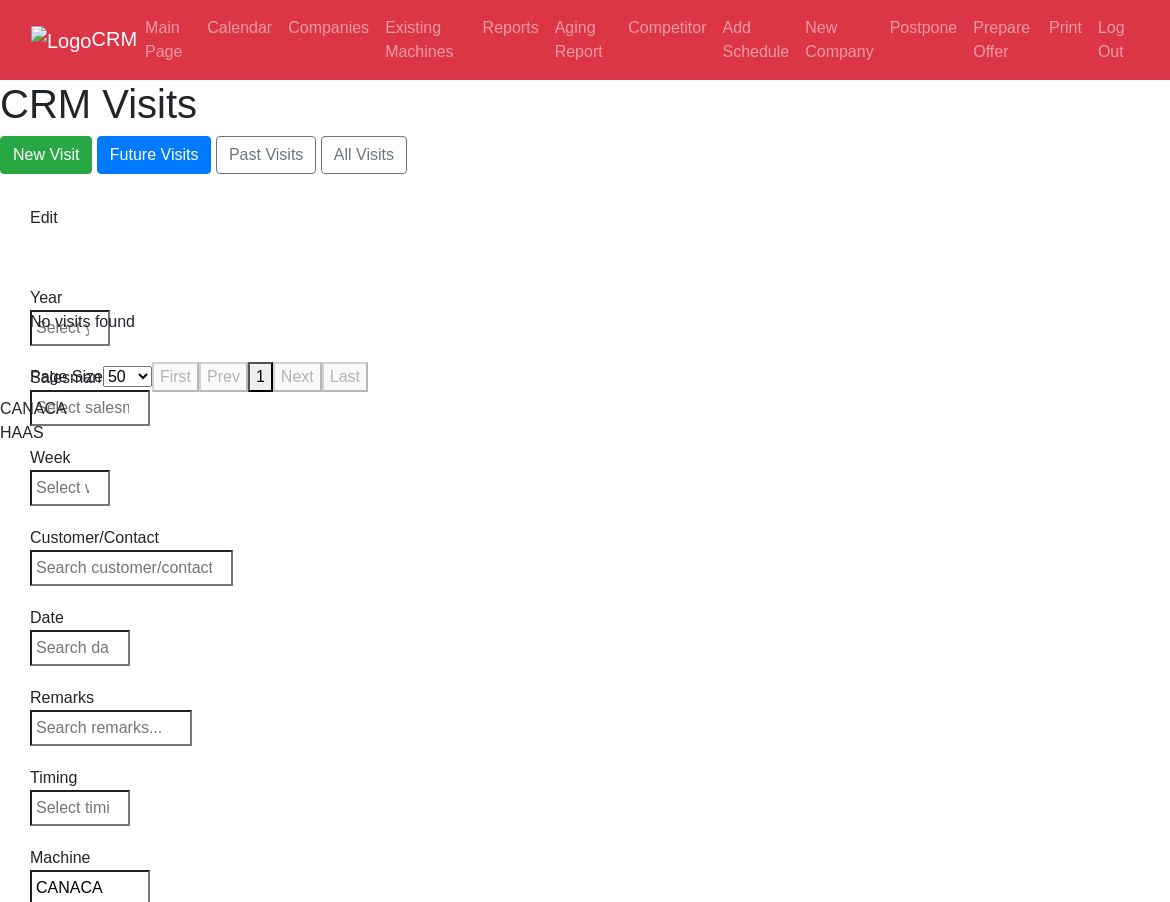 drag, startPoint x: 971, startPoint y: 324, endPoint x: 978, endPoint y: 383, distance: 59.413803 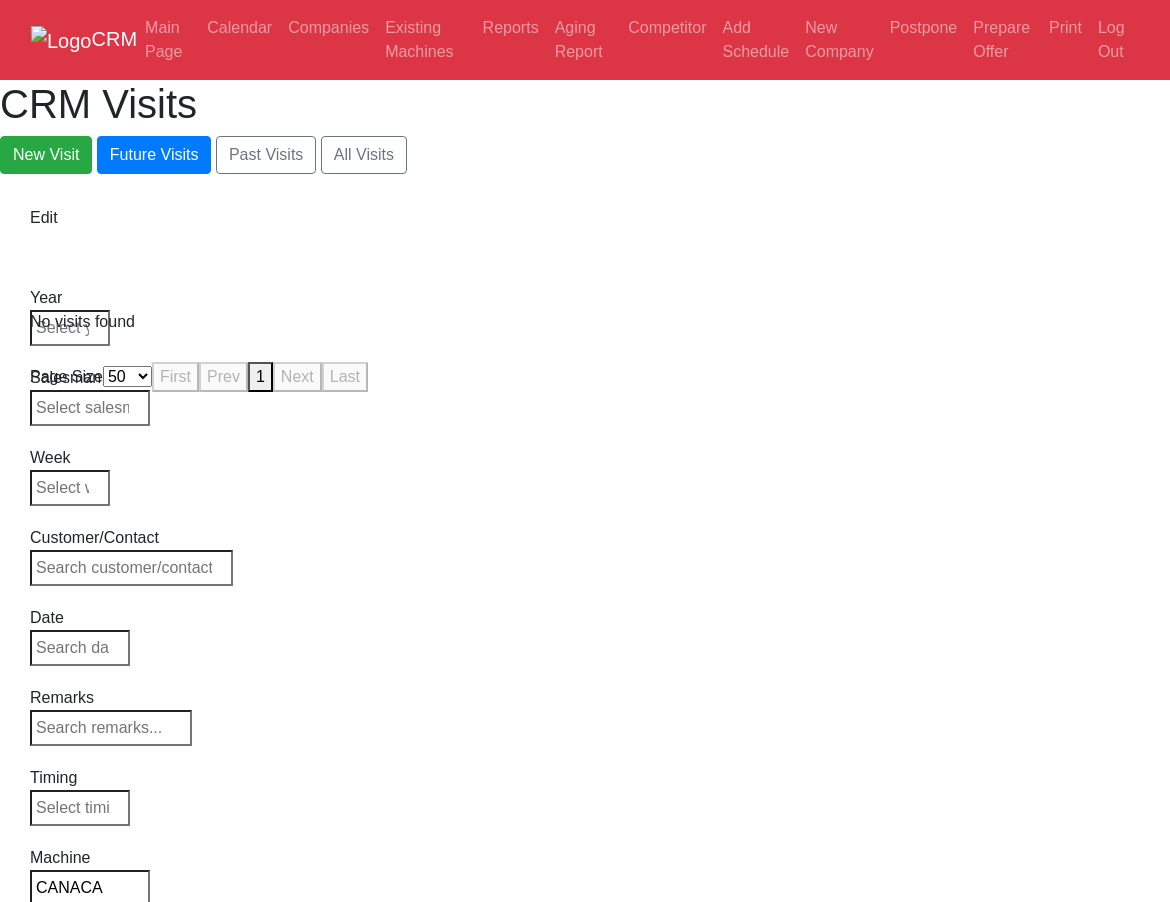 click on "No visits found" at bounding box center (584, 322) 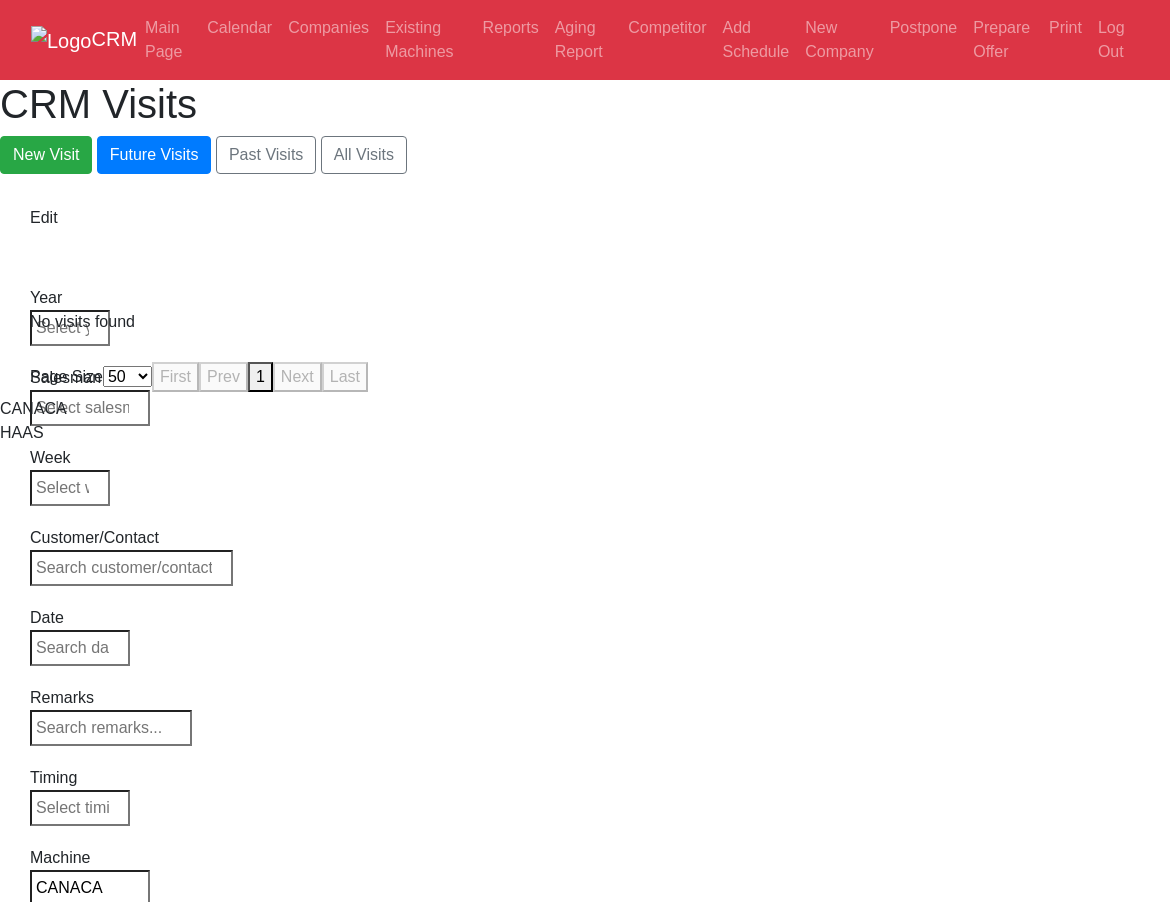 click on "CANACA" at bounding box center [90, 888] 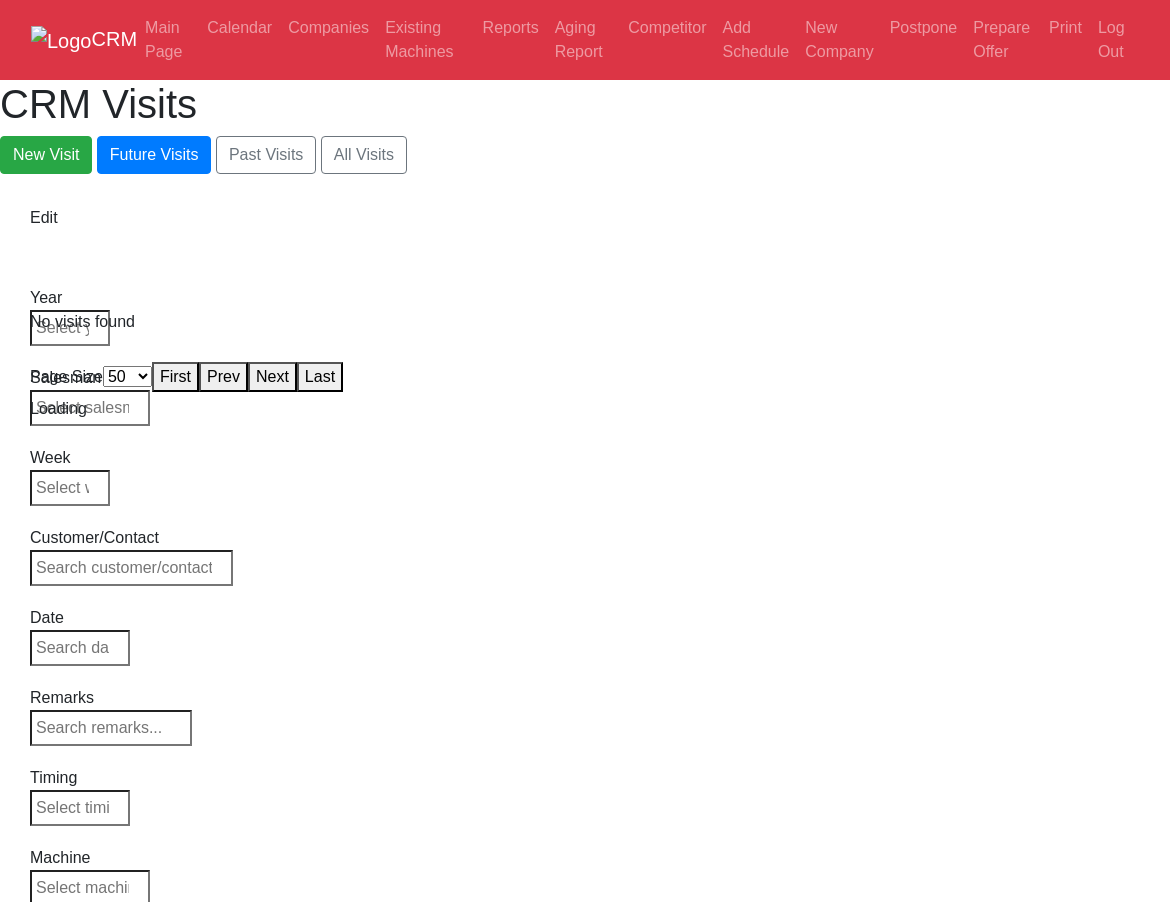 select on "50" 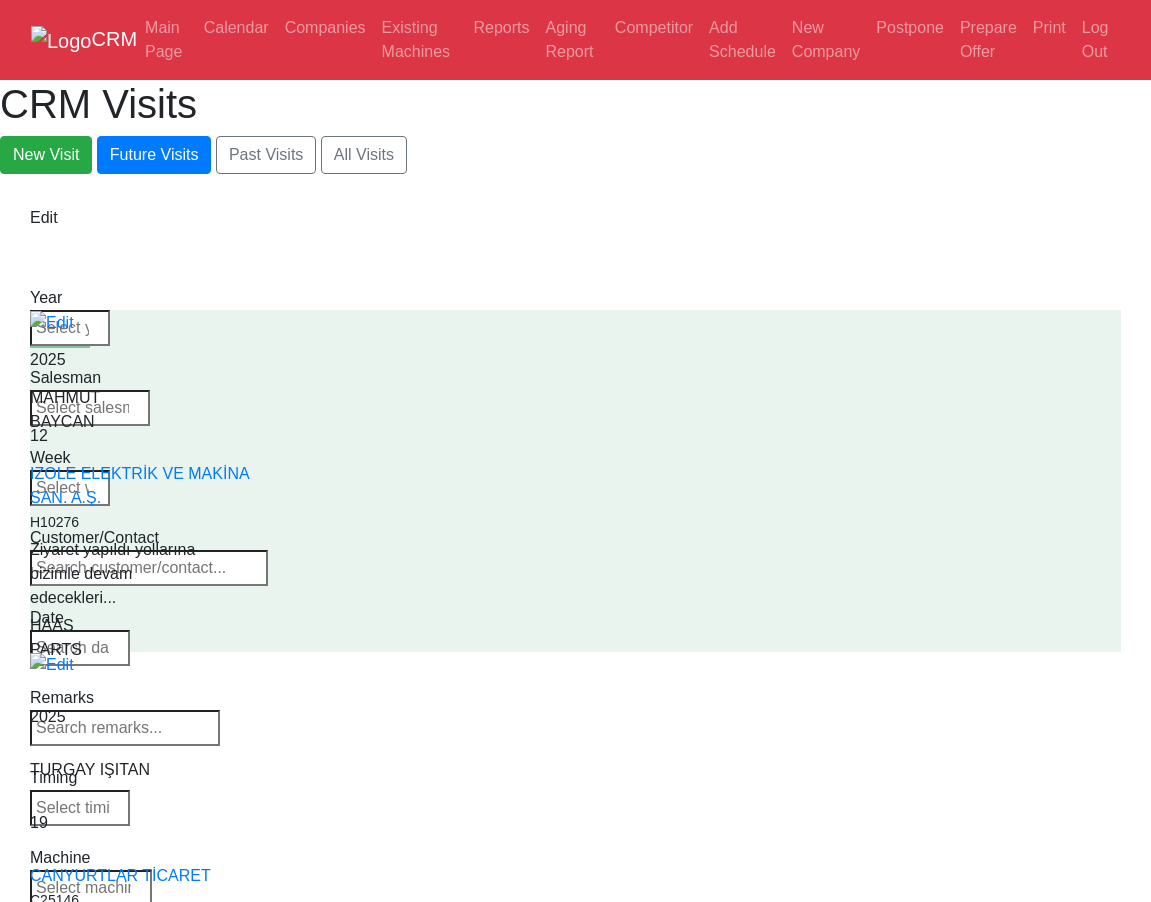 click at bounding box center [91, 888] 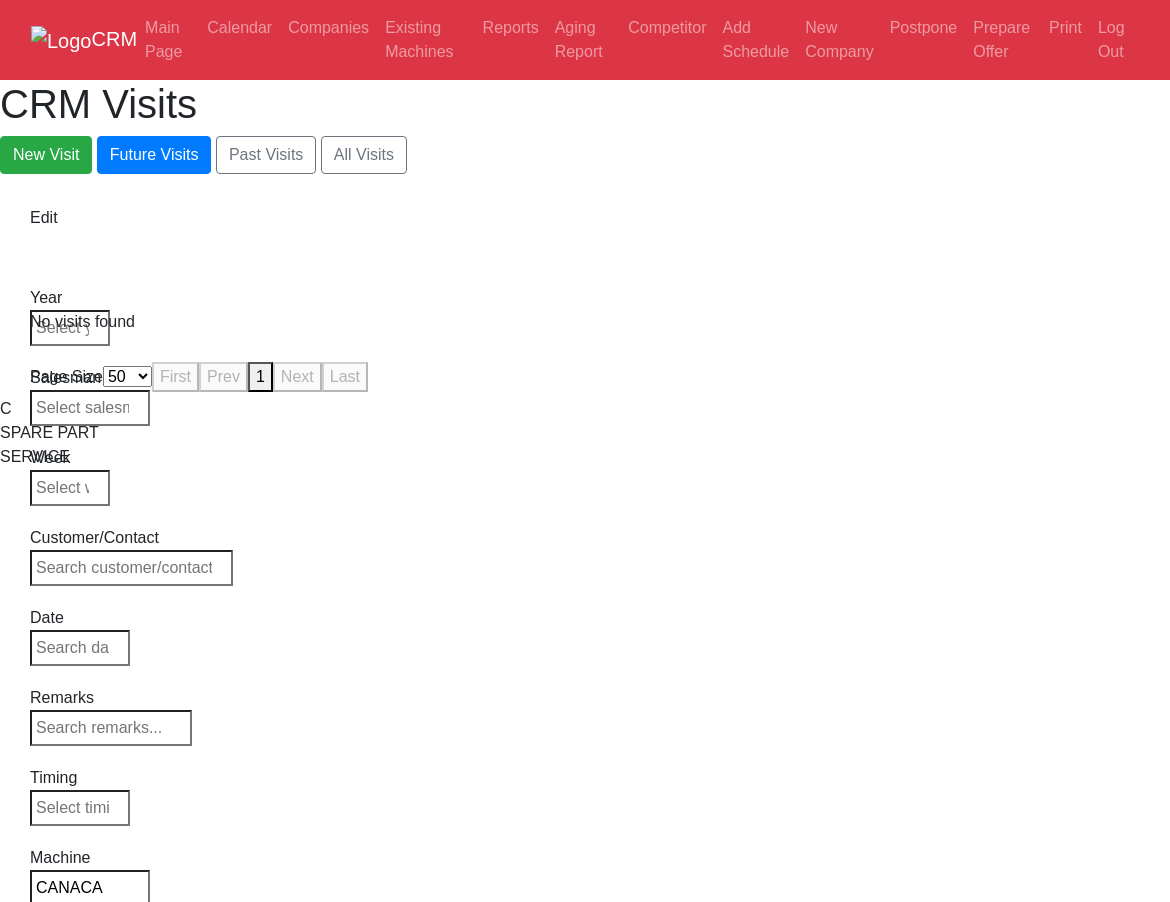 drag, startPoint x: 1120, startPoint y: 302, endPoint x: 1011, endPoint y: 295, distance: 109.22454 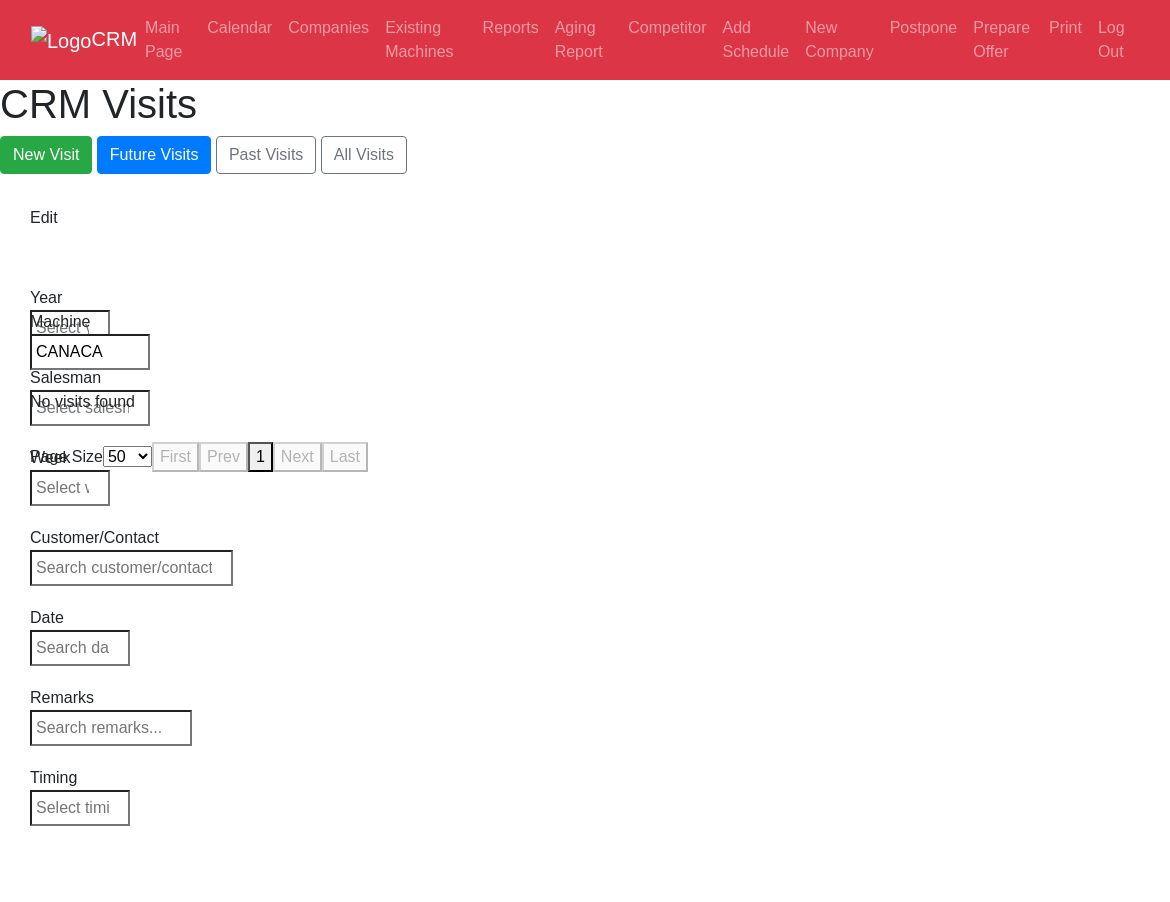 drag, startPoint x: 1011, startPoint y: 295, endPoint x: 1010, endPoint y: 318, distance: 23.021729 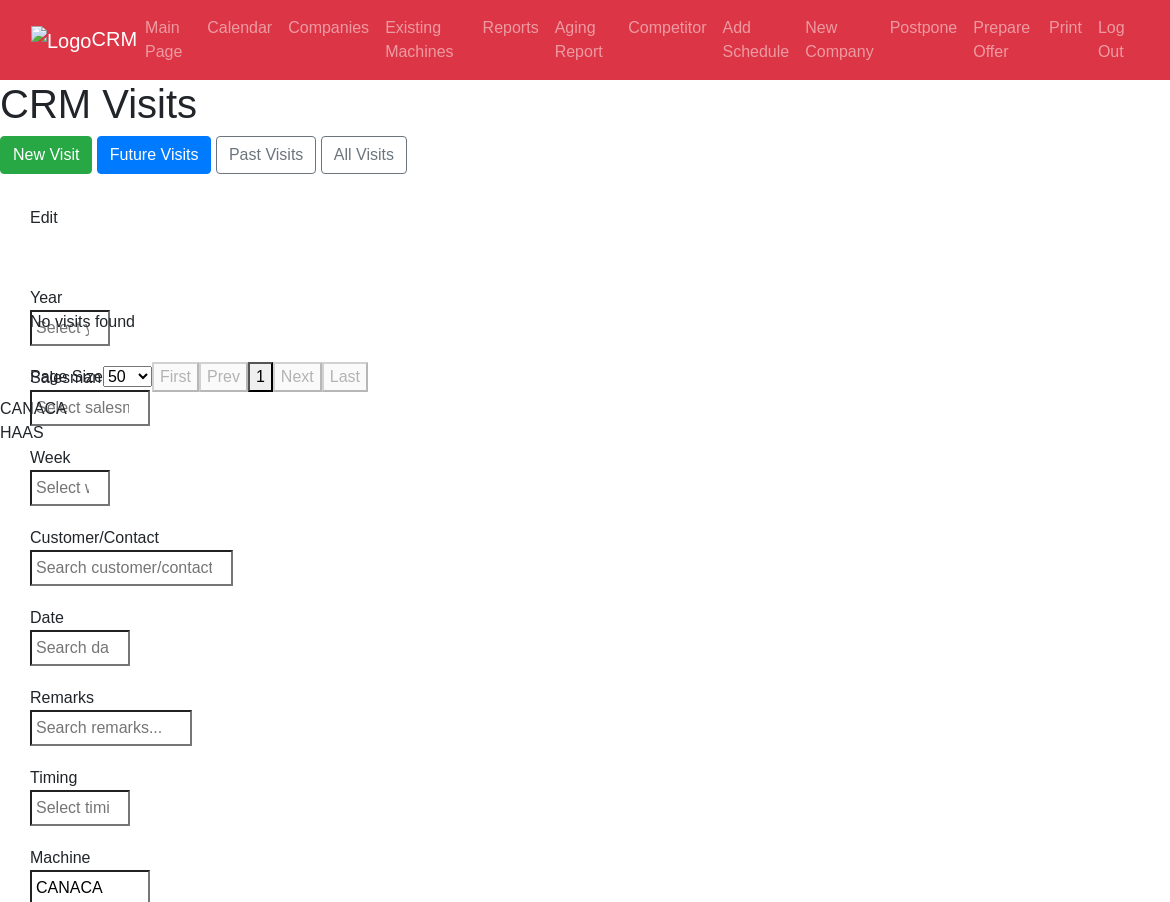 click on "CANACA" at bounding box center (90, 888) 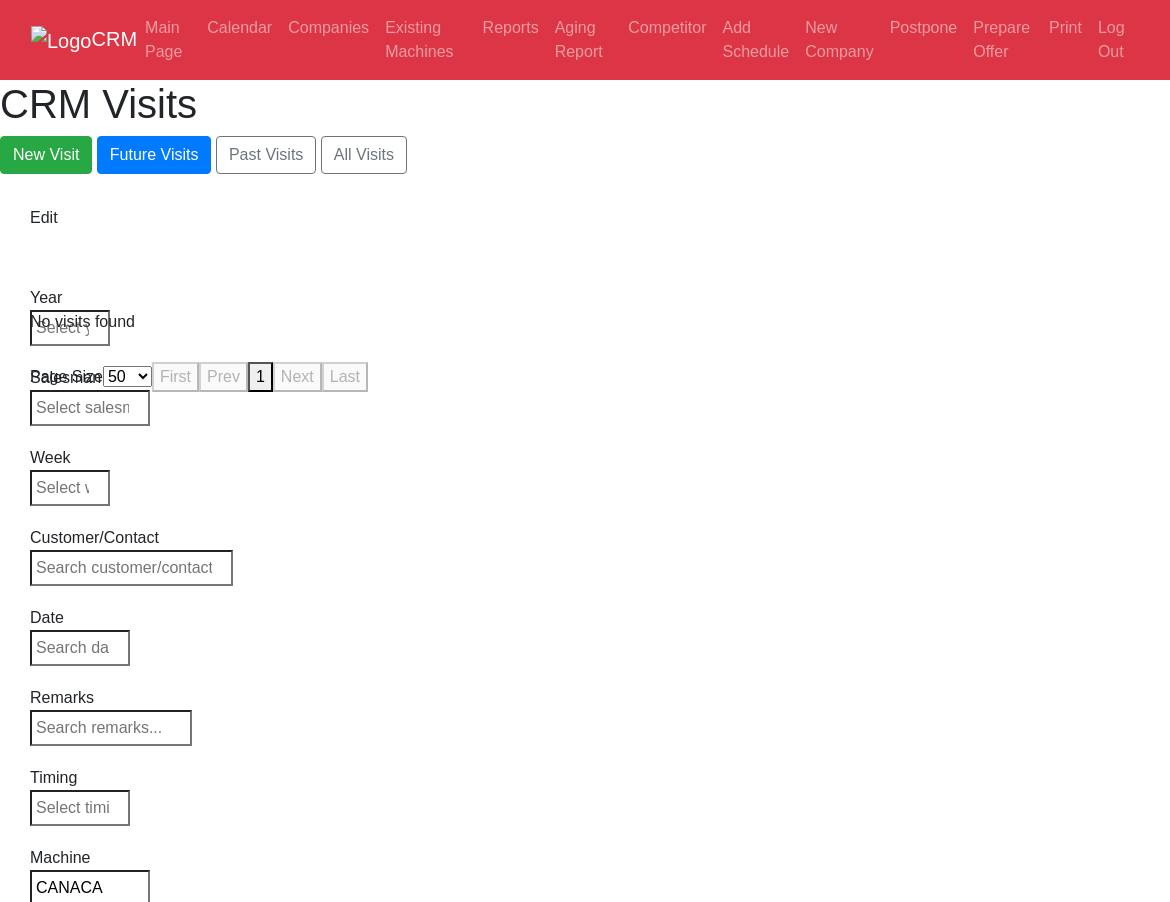 click on "Machine CANACA" at bounding box center [90, 886] 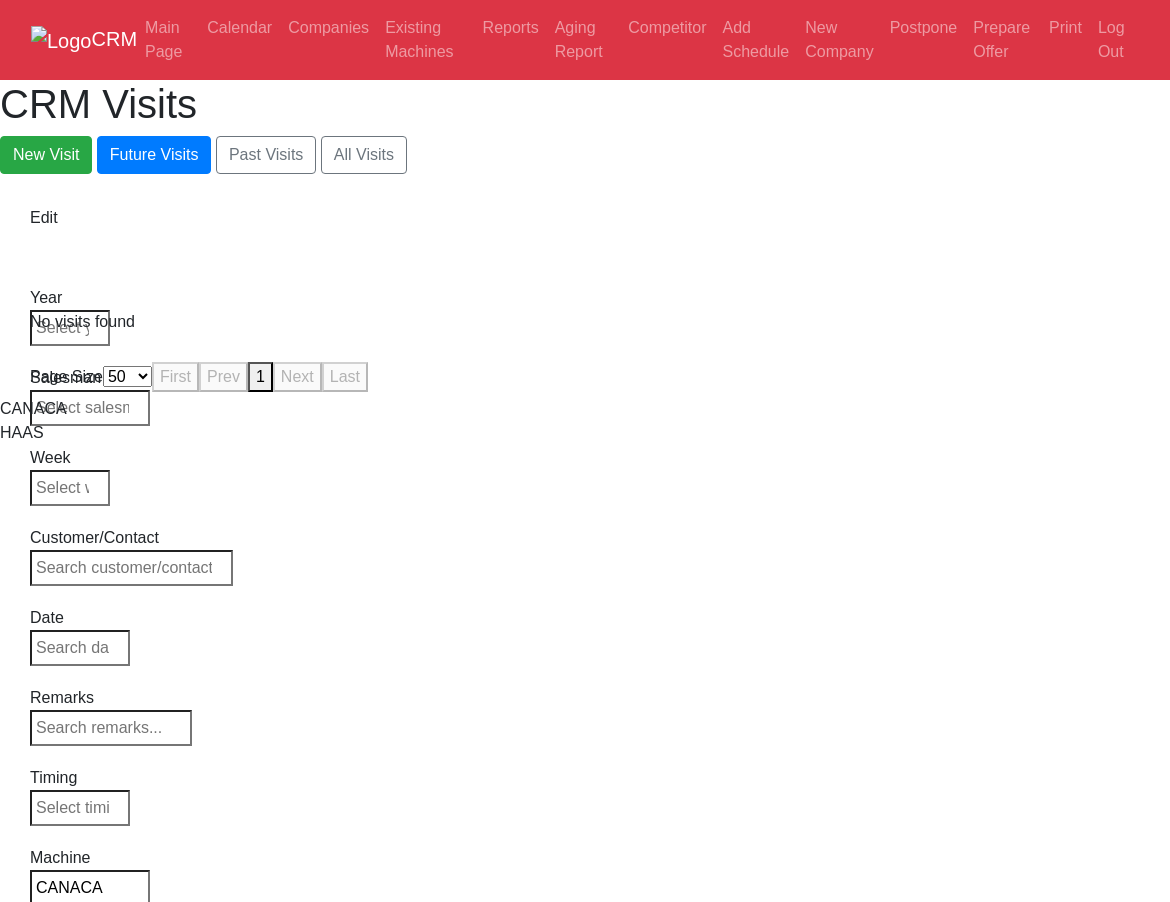 drag, startPoint x: 989, startPoint y: 327, endPoint x: 994, endPoint y: 377, distance: 50.24938 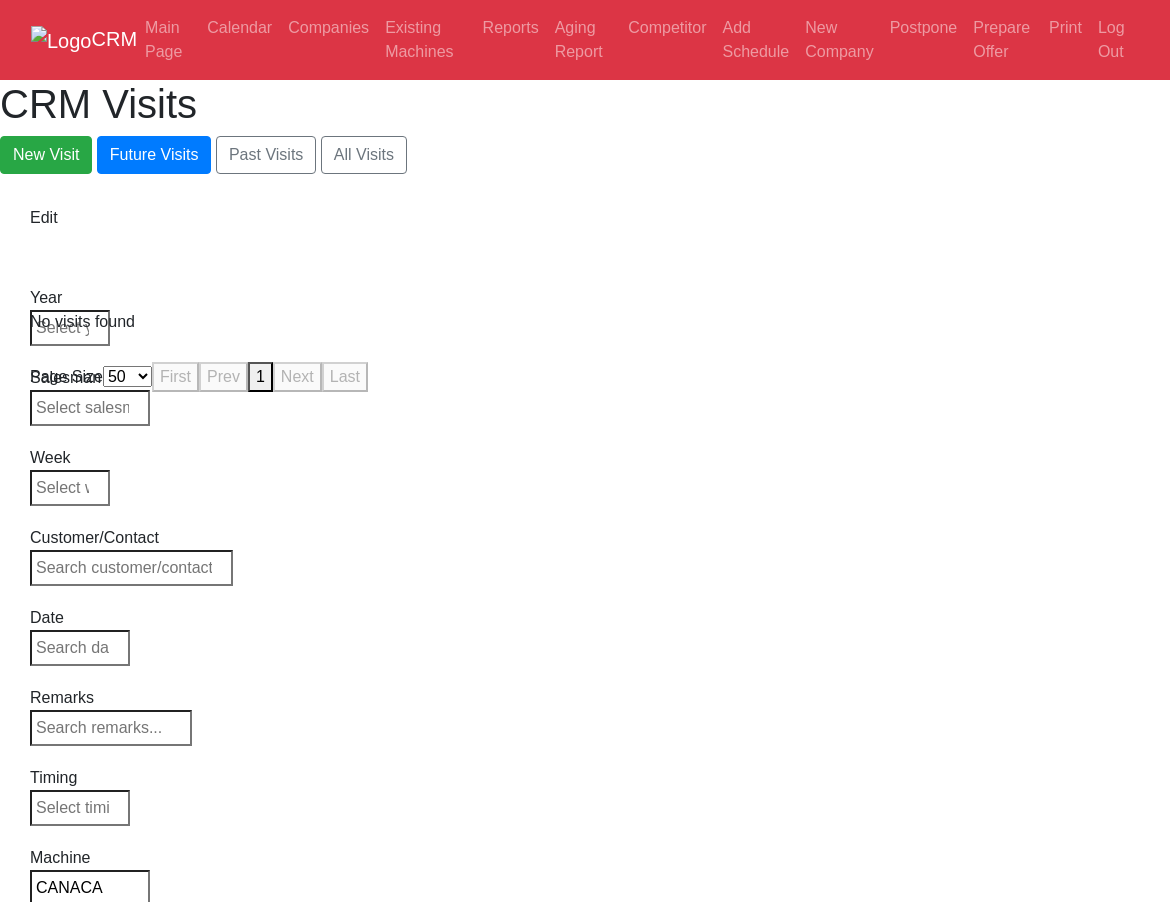 click on "No visits found" at bounding box center [584, 322] 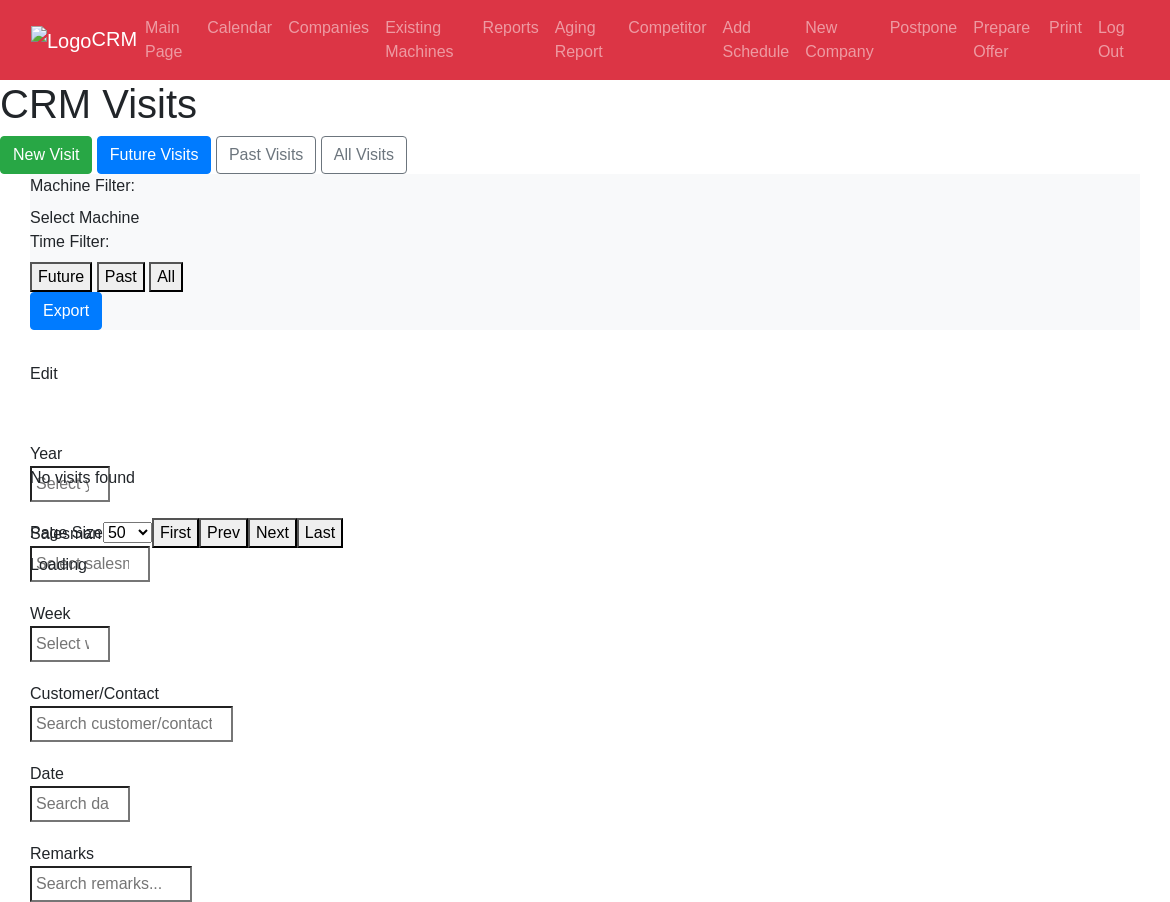 select on "50" 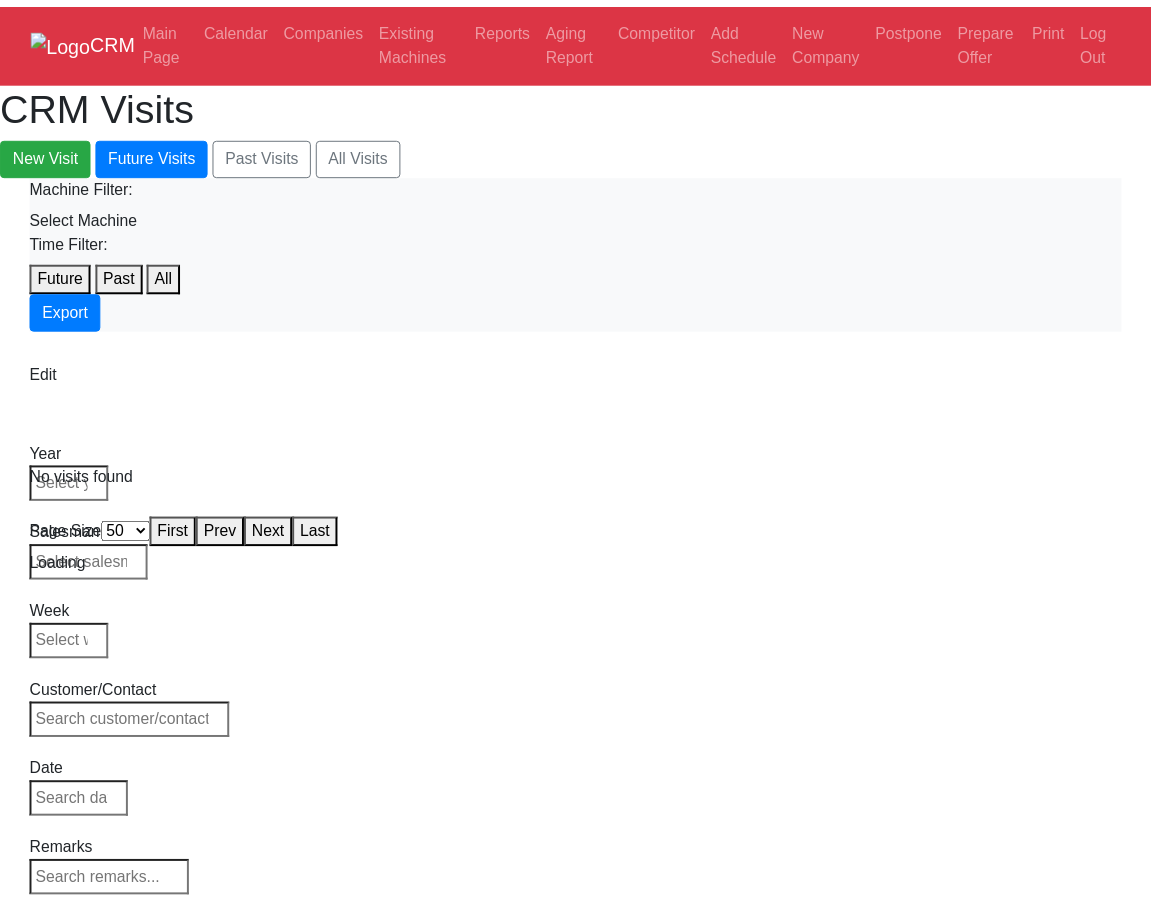 scroll, scrollTop: 0, scrollLeft: 0, axis: both 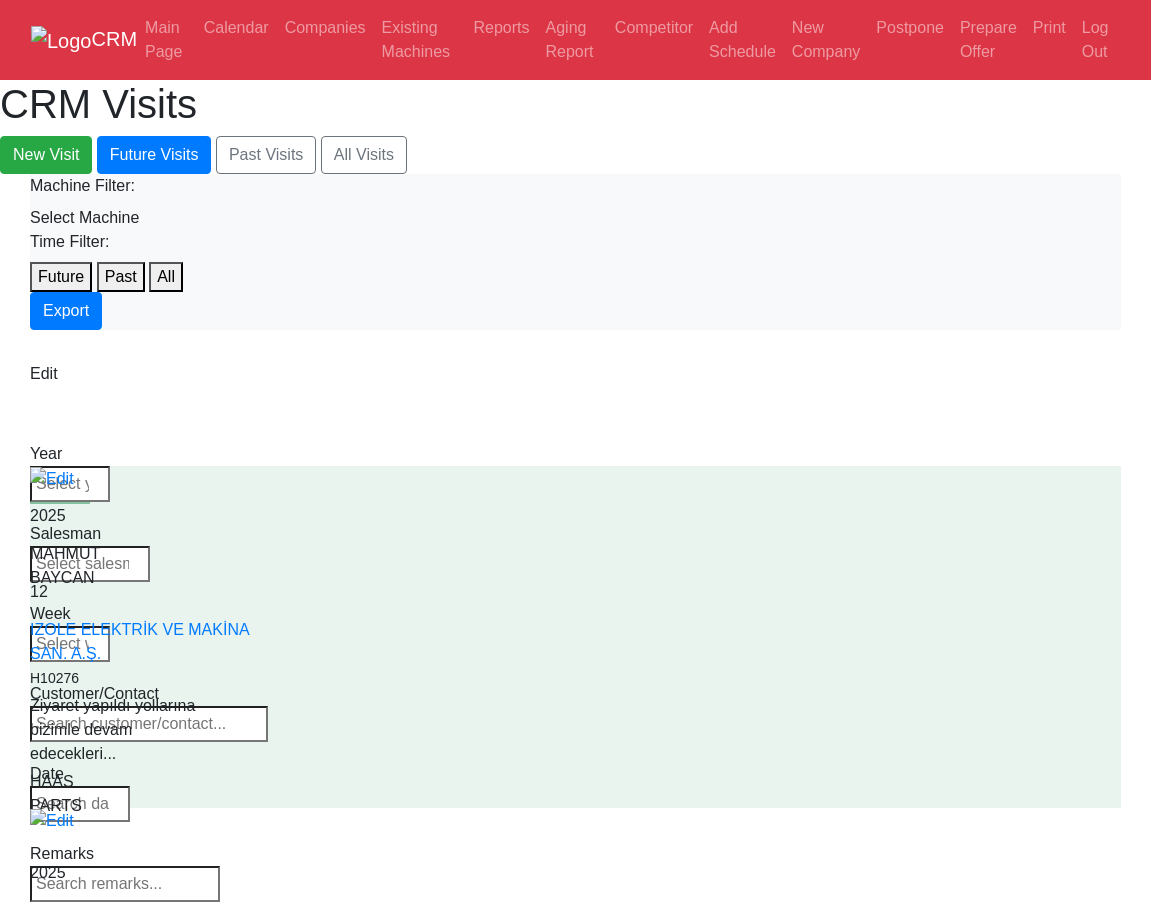 click on "Select Machine" at bounding box center (575, 218) 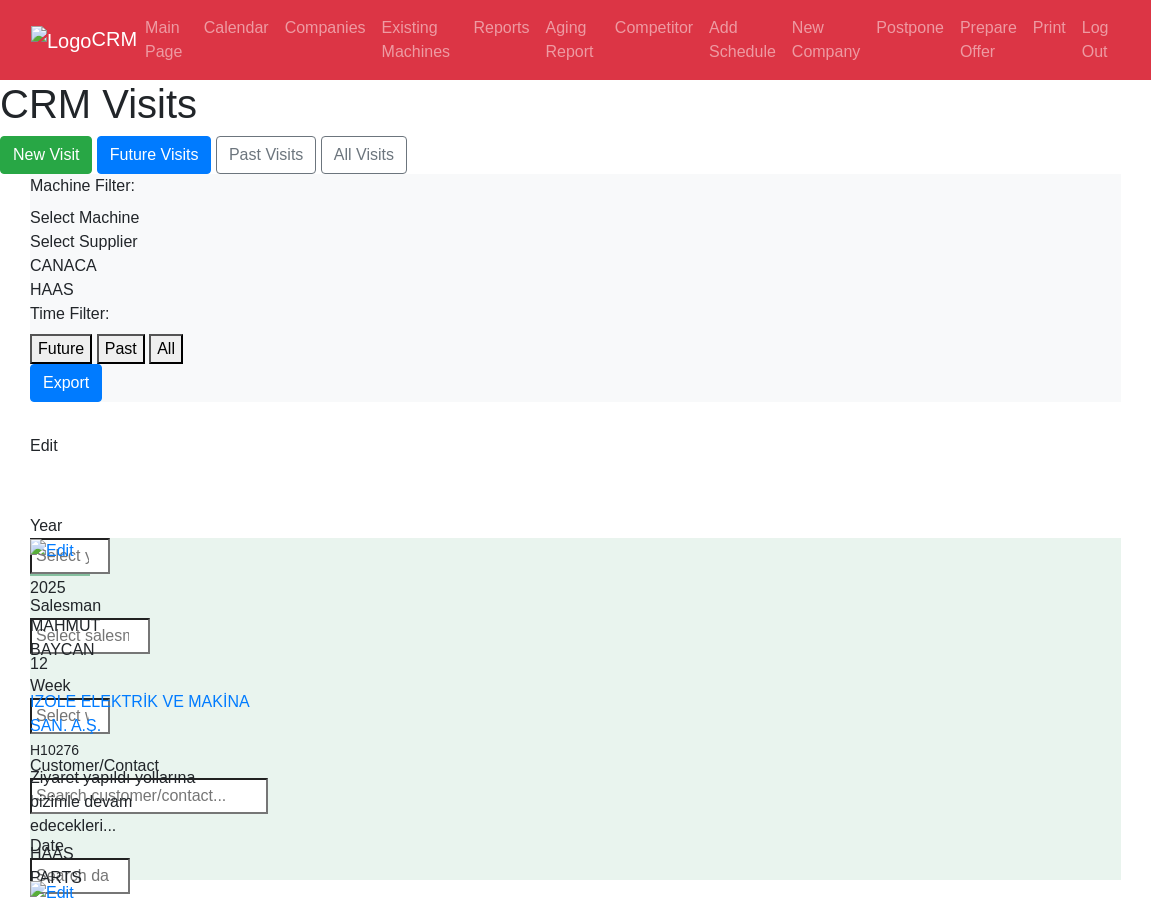 click on "CANACA" at bounding box center [575, 266] 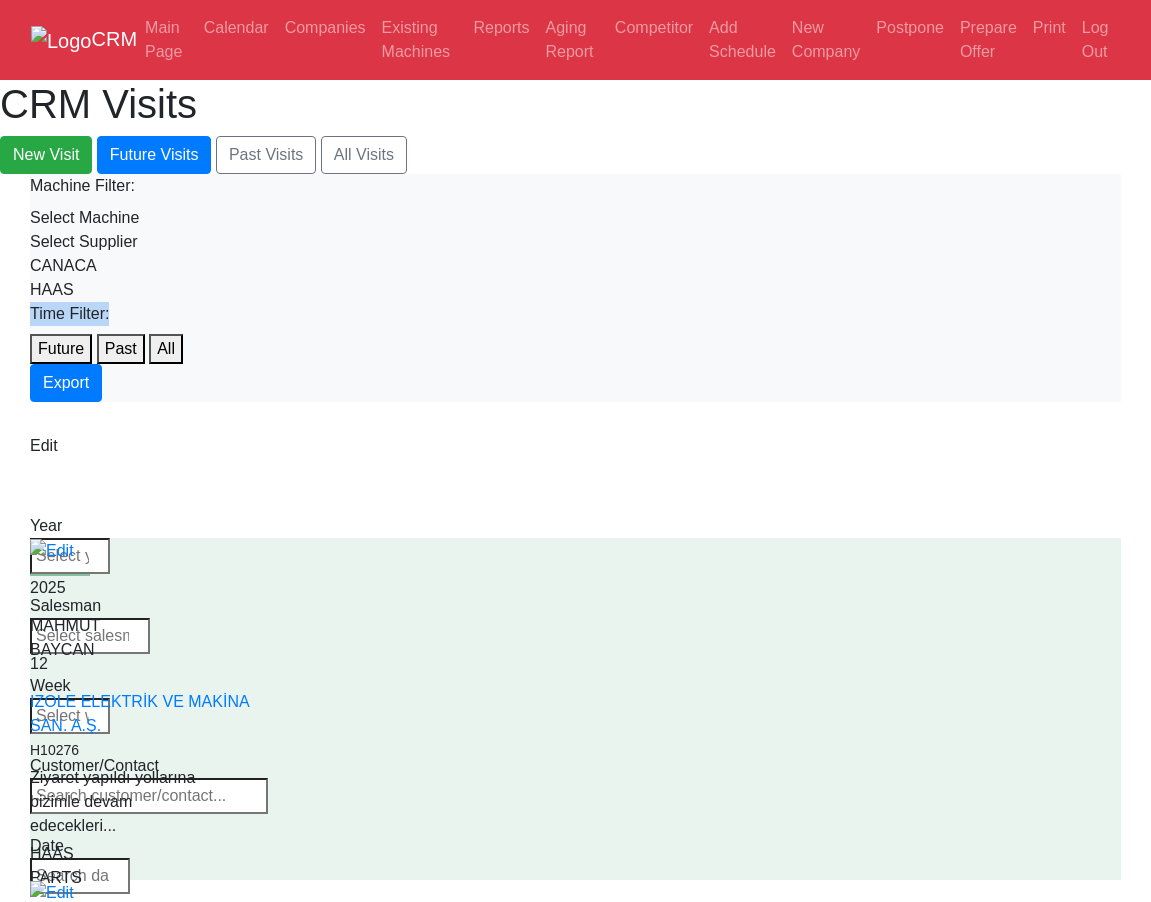 click on "Time Filter:
Future
Past
All" at bounding box center (575, 333) 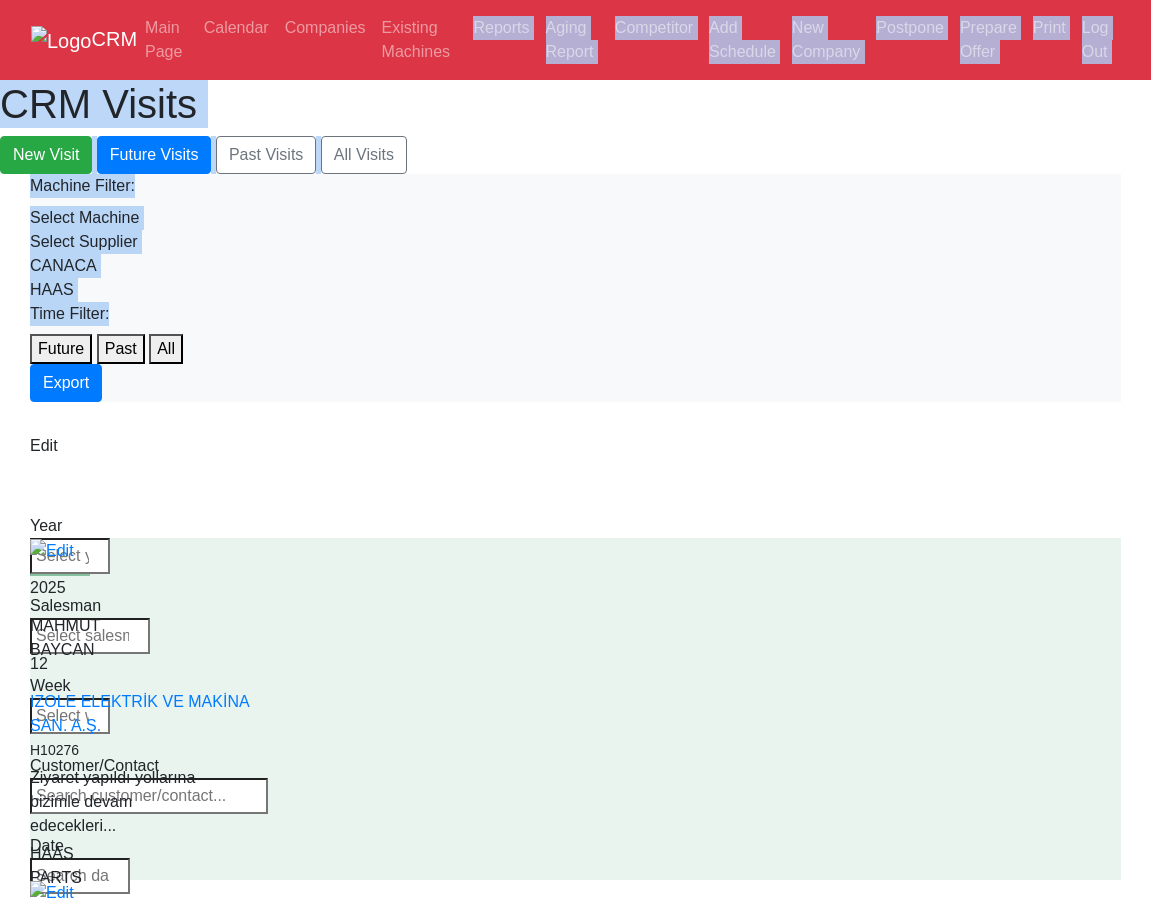drag, startPoint x: 520, startPoint y: 253, endPoint x: 636, endPoint y: -24, distance: 300.30817 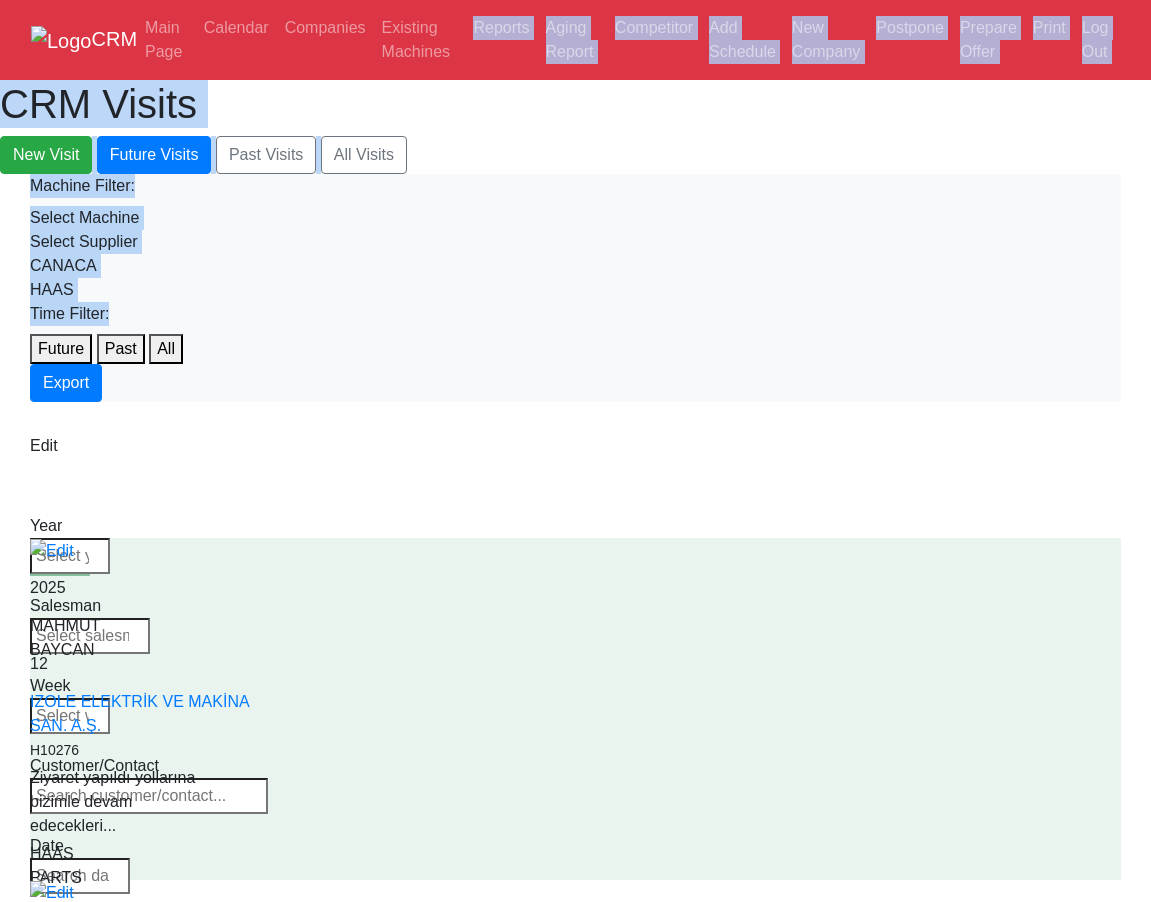 click on "CRM
Main Page
Calendar
Companies
Existing Machines
Reports
Aging Report
Competitor
Add Schedule
New Company
Postpone
Prepare Offer
Print
Log Out
CRM Visits
New Visit
Future Visits
Past Visits
All Visits
CANACA HAAS" at bounding box center (575, 1621) 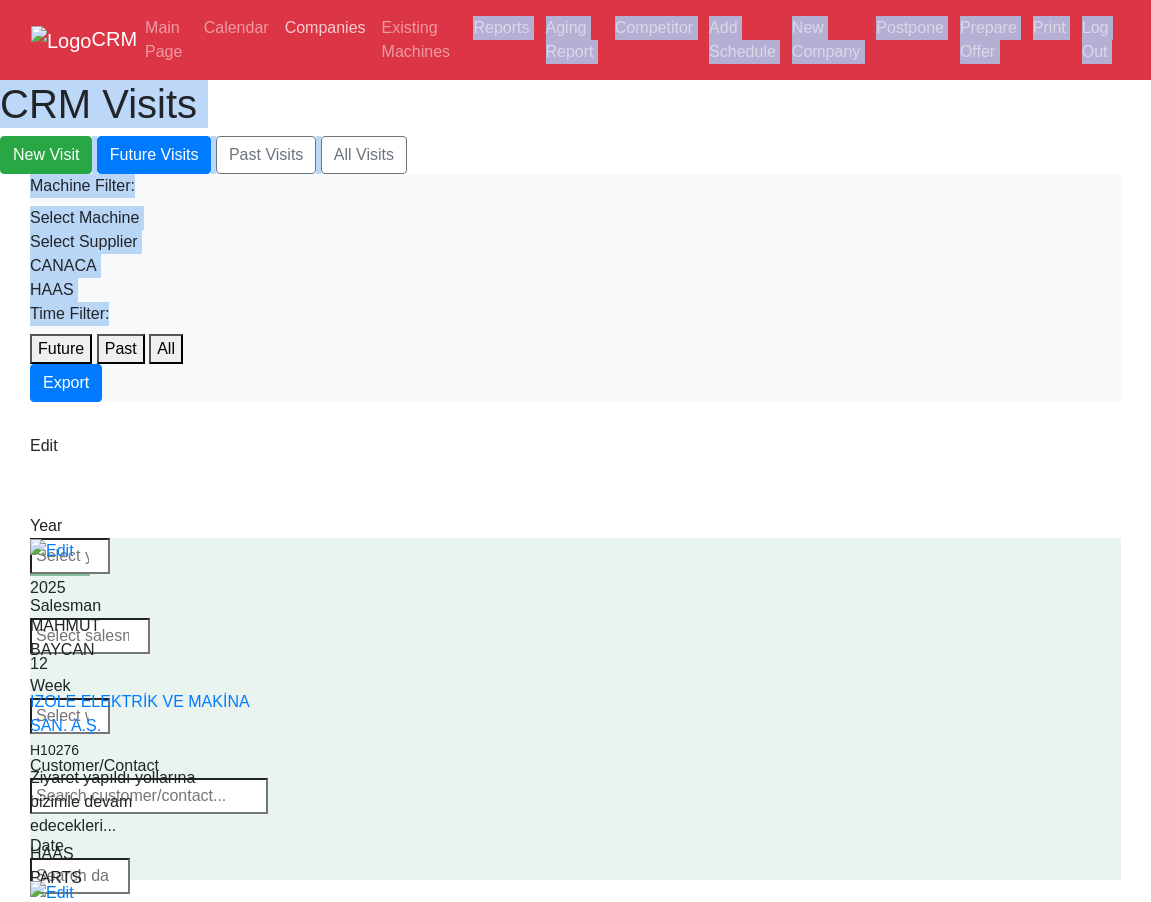 click on "Companies" at bounding box center [325, 28] 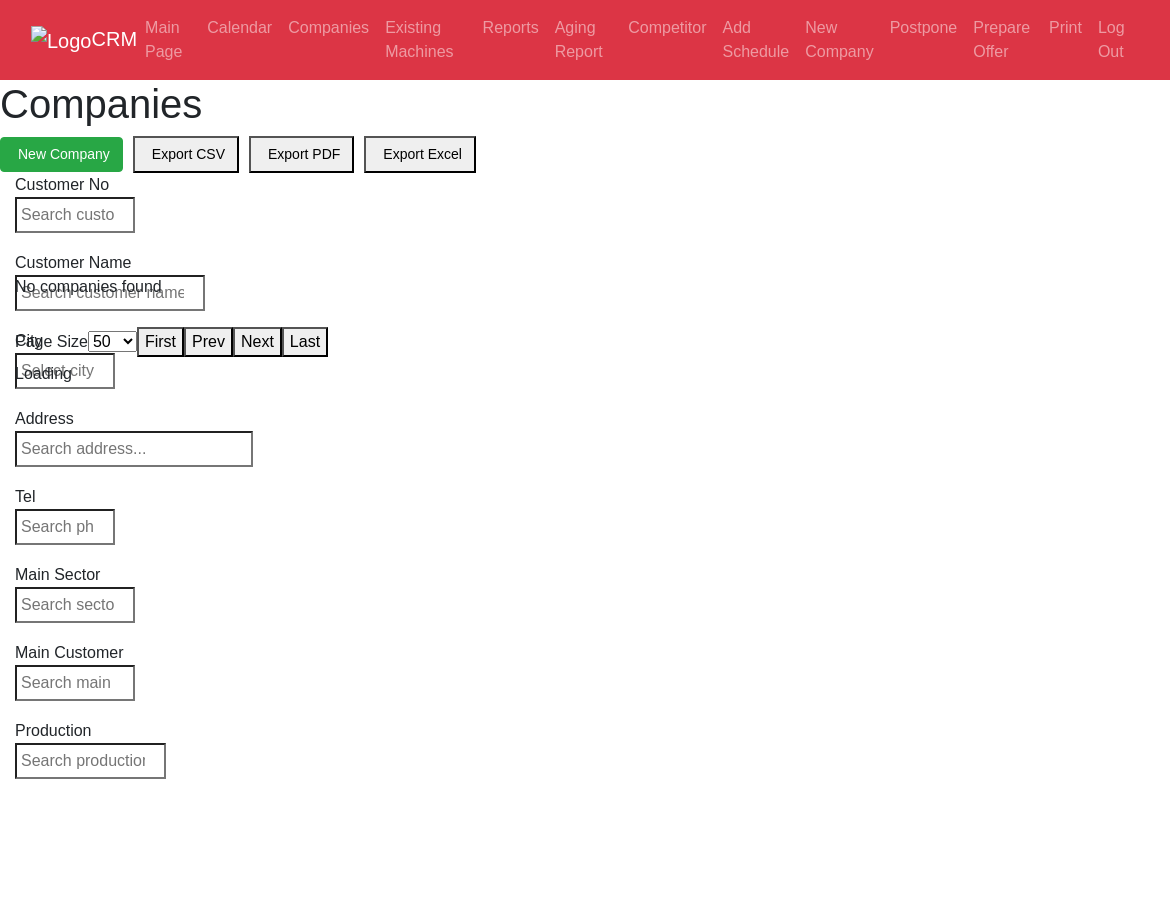 select on "50" 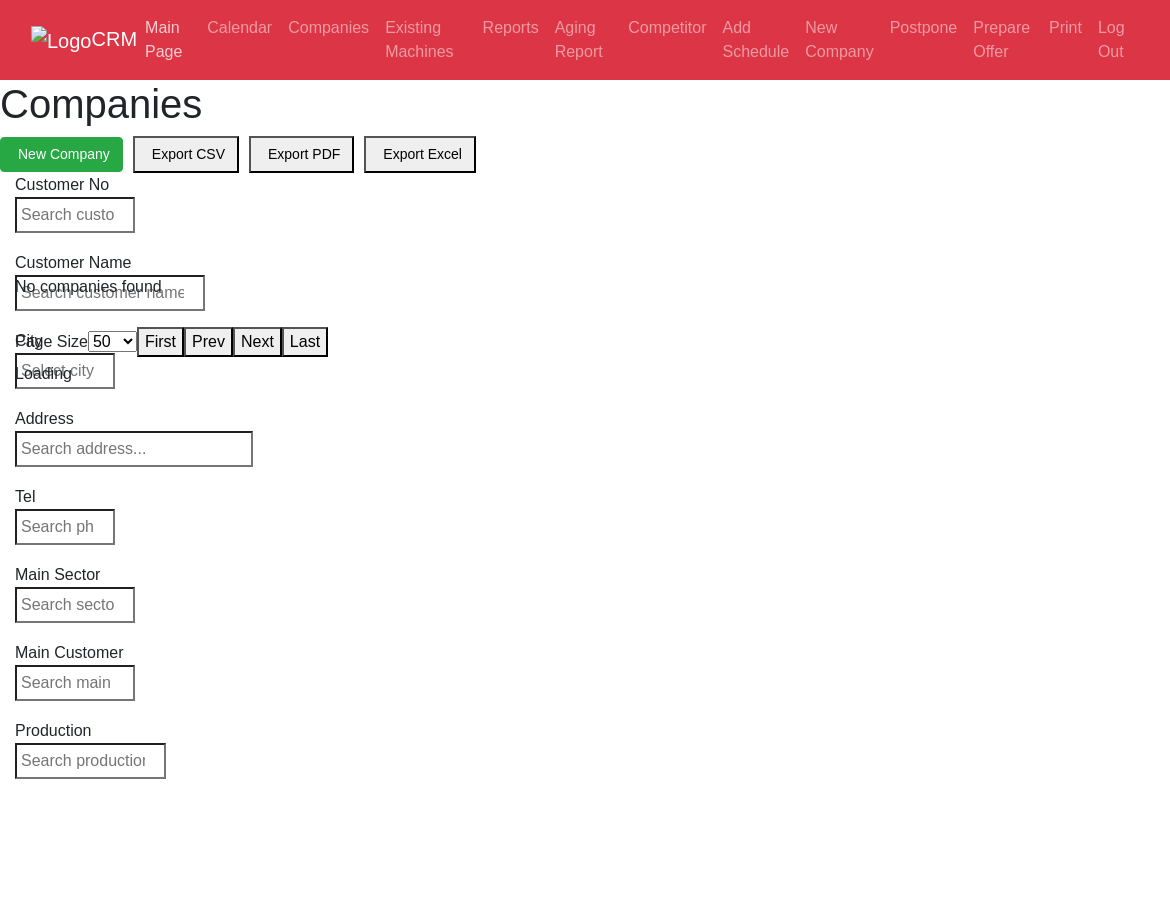 click on "Main Page" at bounding box center [168, 40] 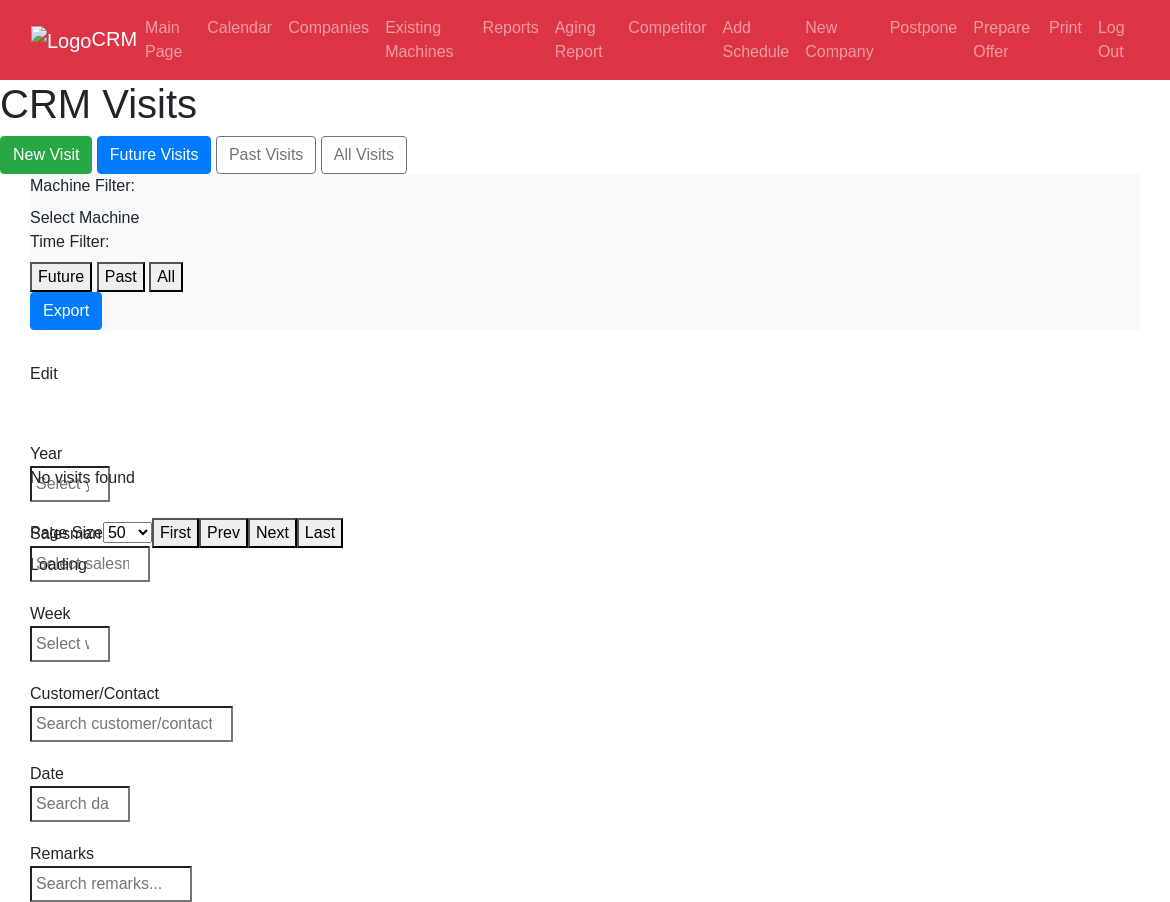 select on "50" 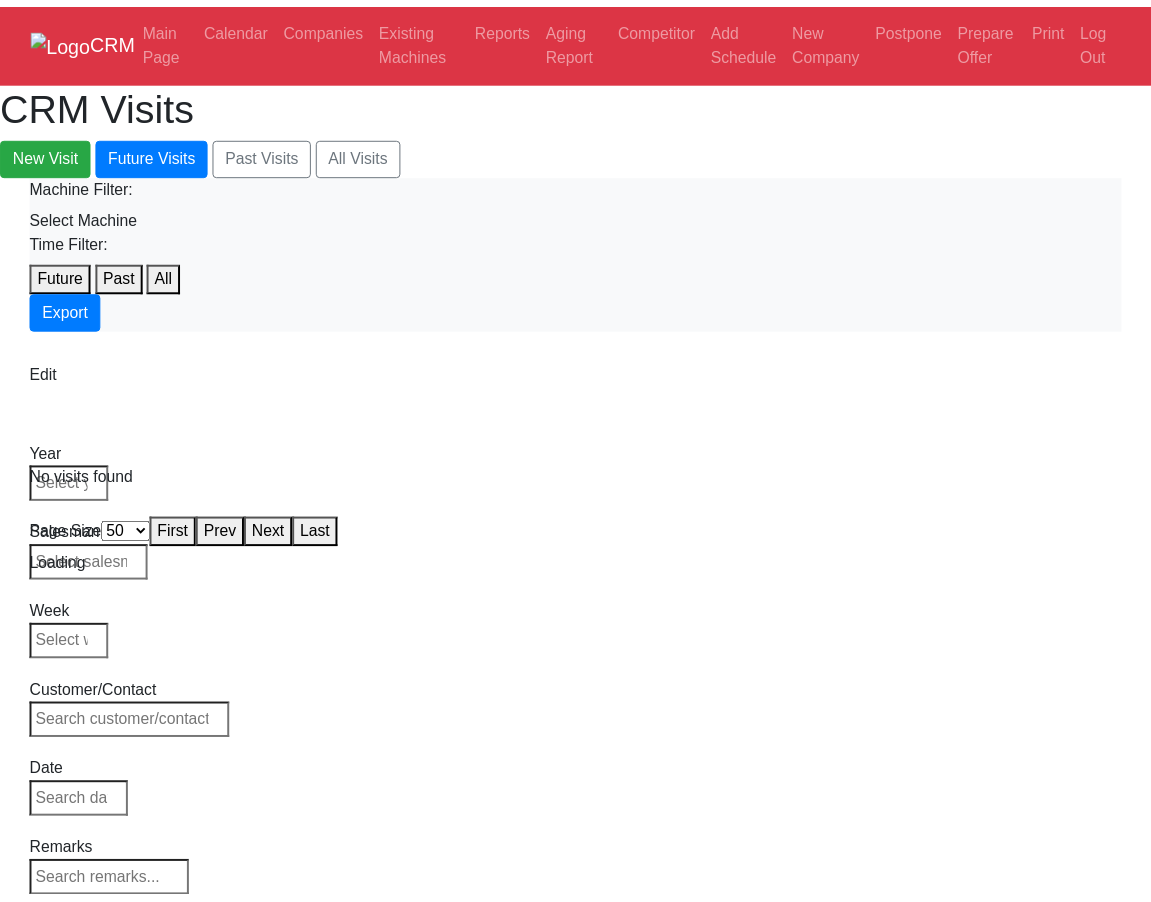 scroll, scrollTop: 0, scrollLeft: 0, axis: both 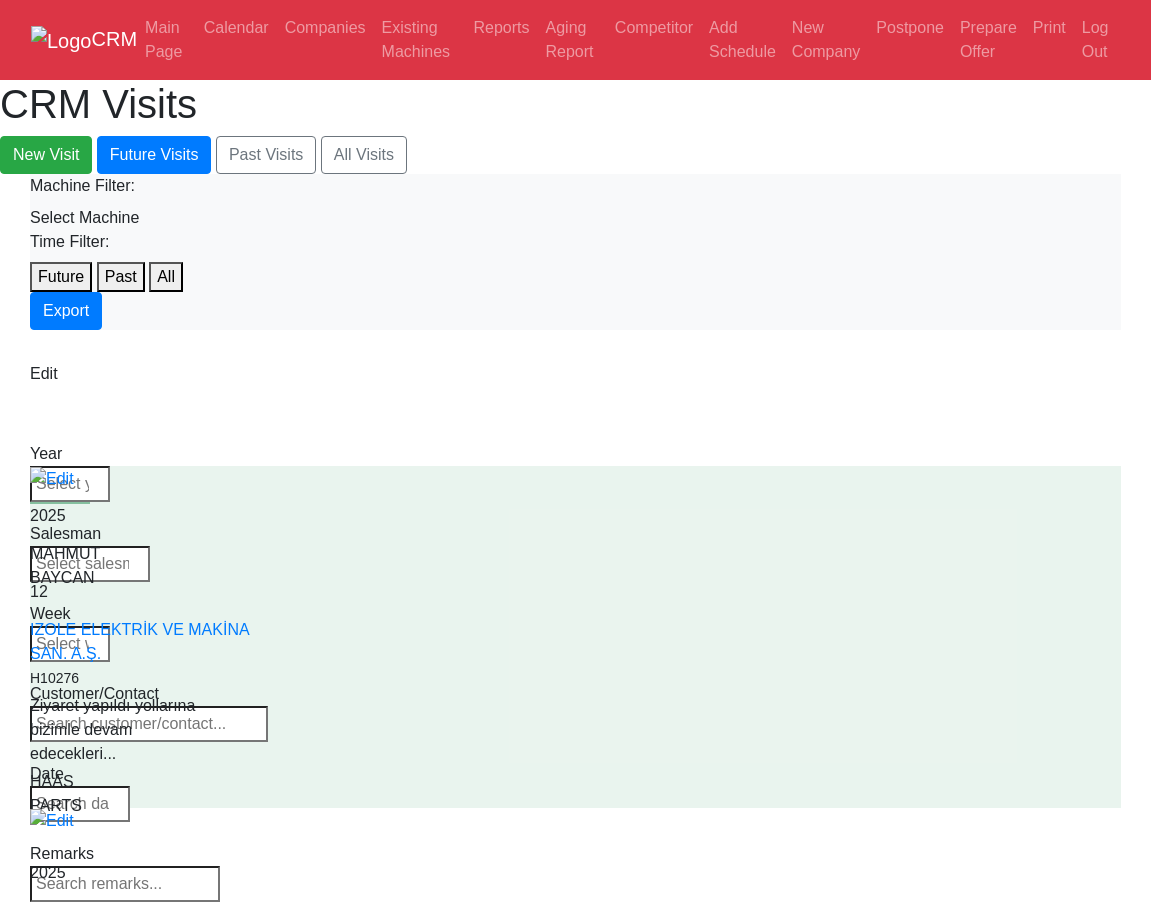 click on "Select Machine" at bounding box center (575, 218) 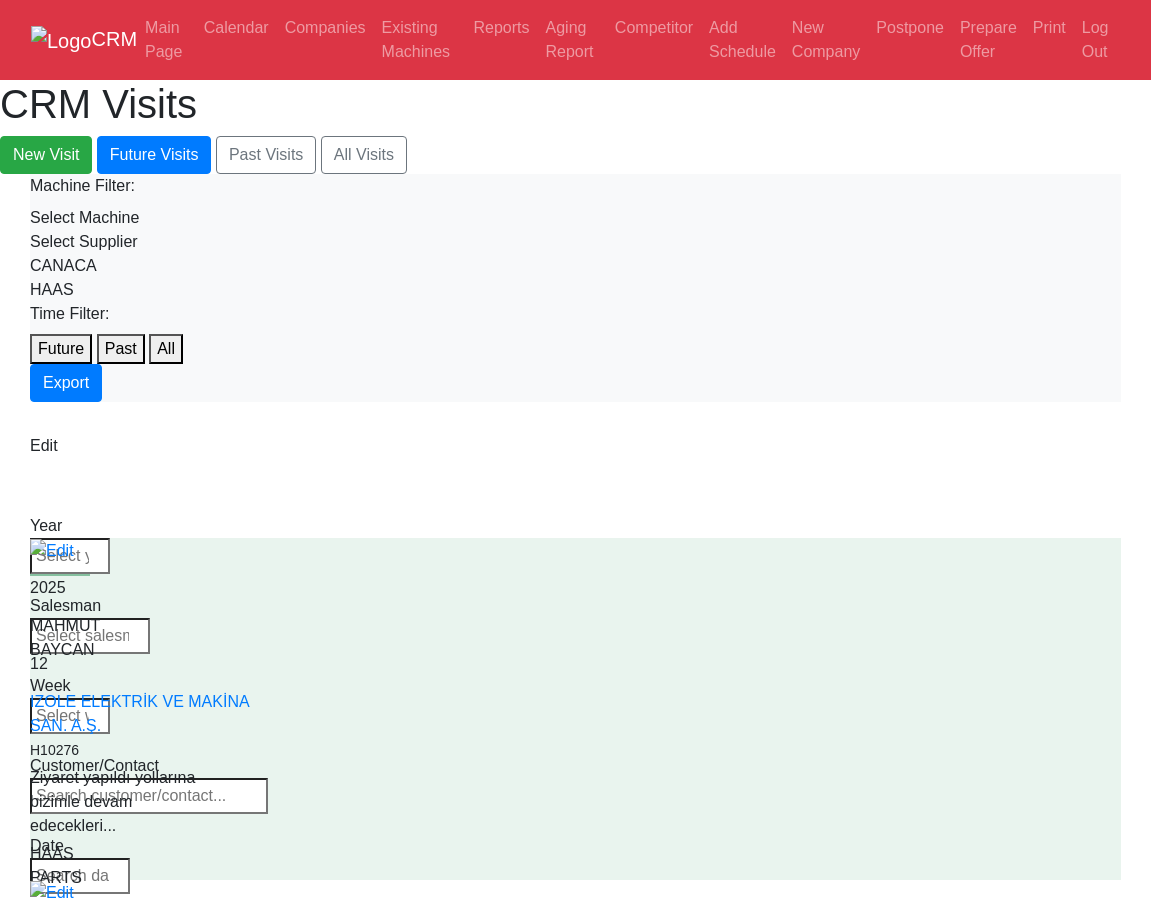 click on "CANACA" at bounding box center (575, 266) 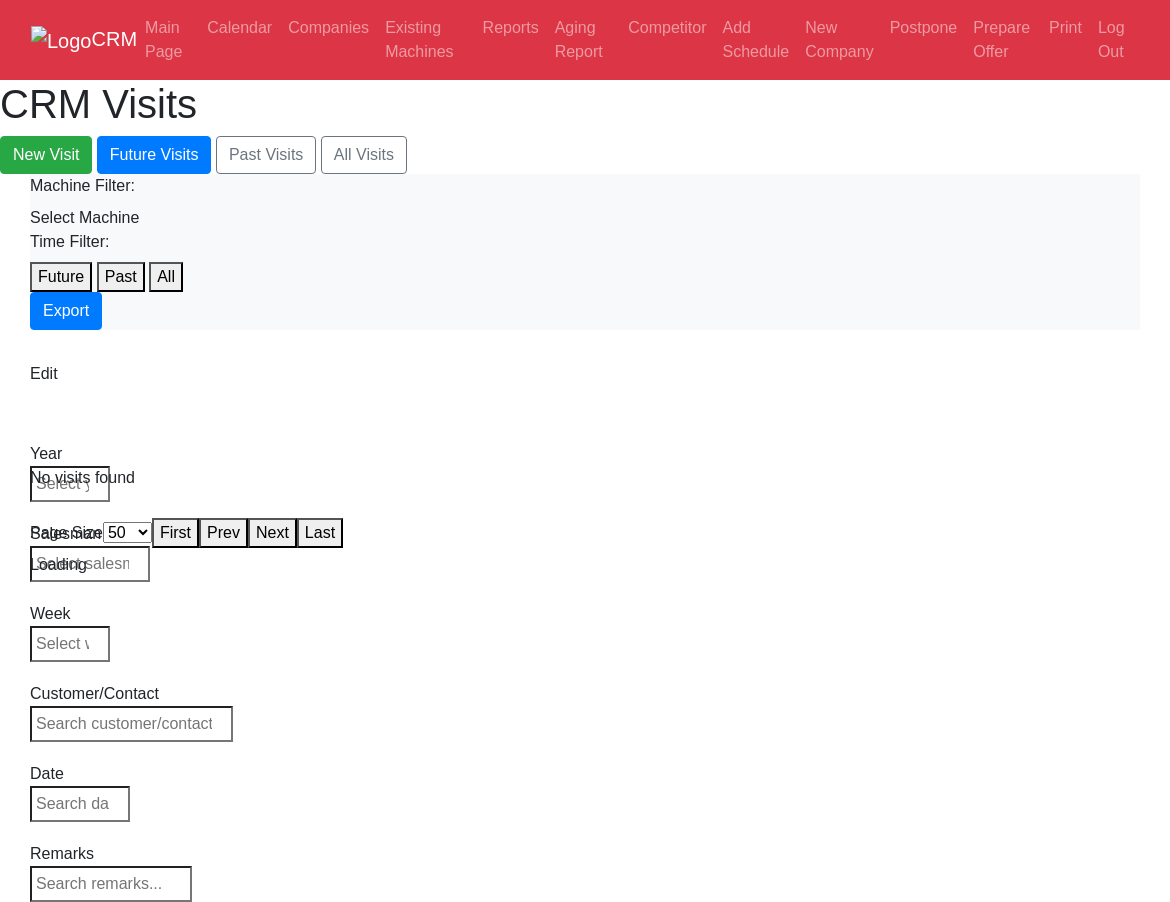 select on "50" 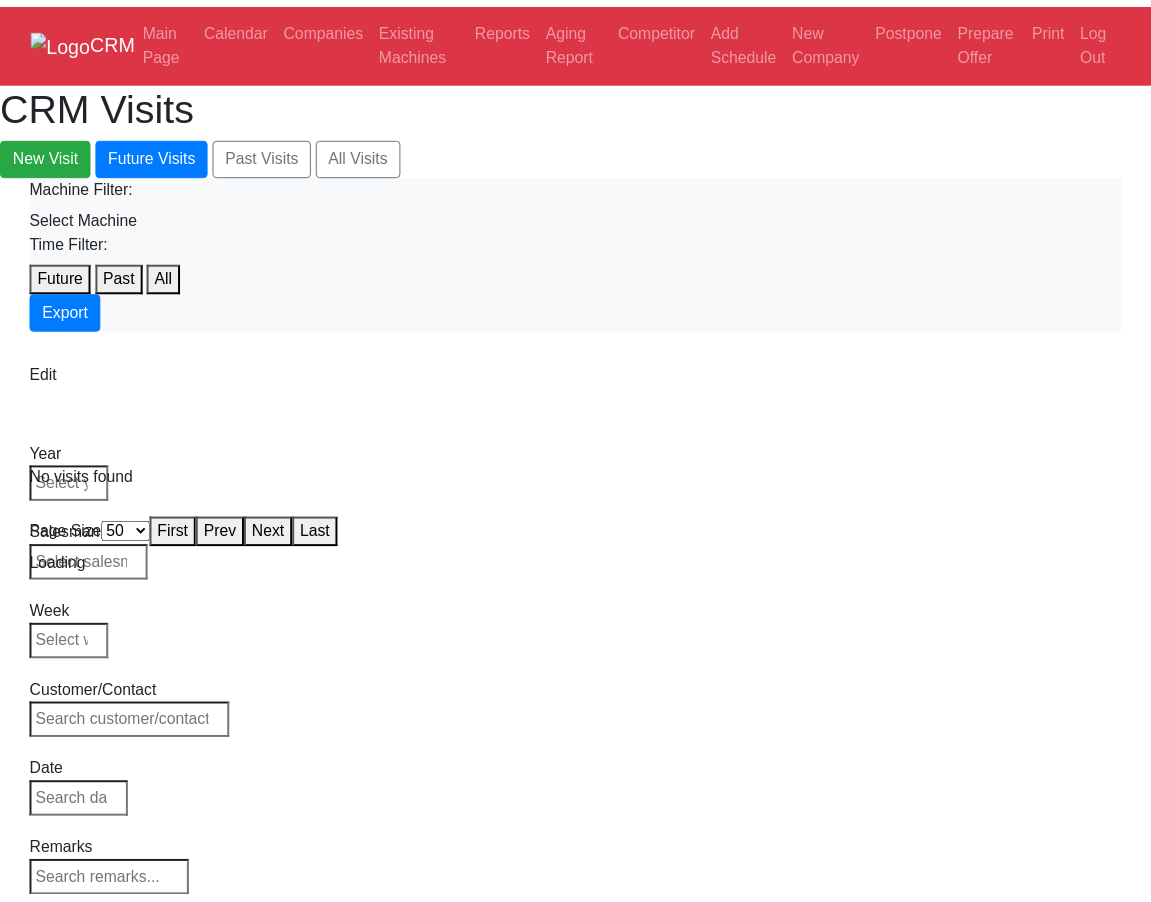 scroll, scrollTop: 0, scrollLeft: 0, axis: both 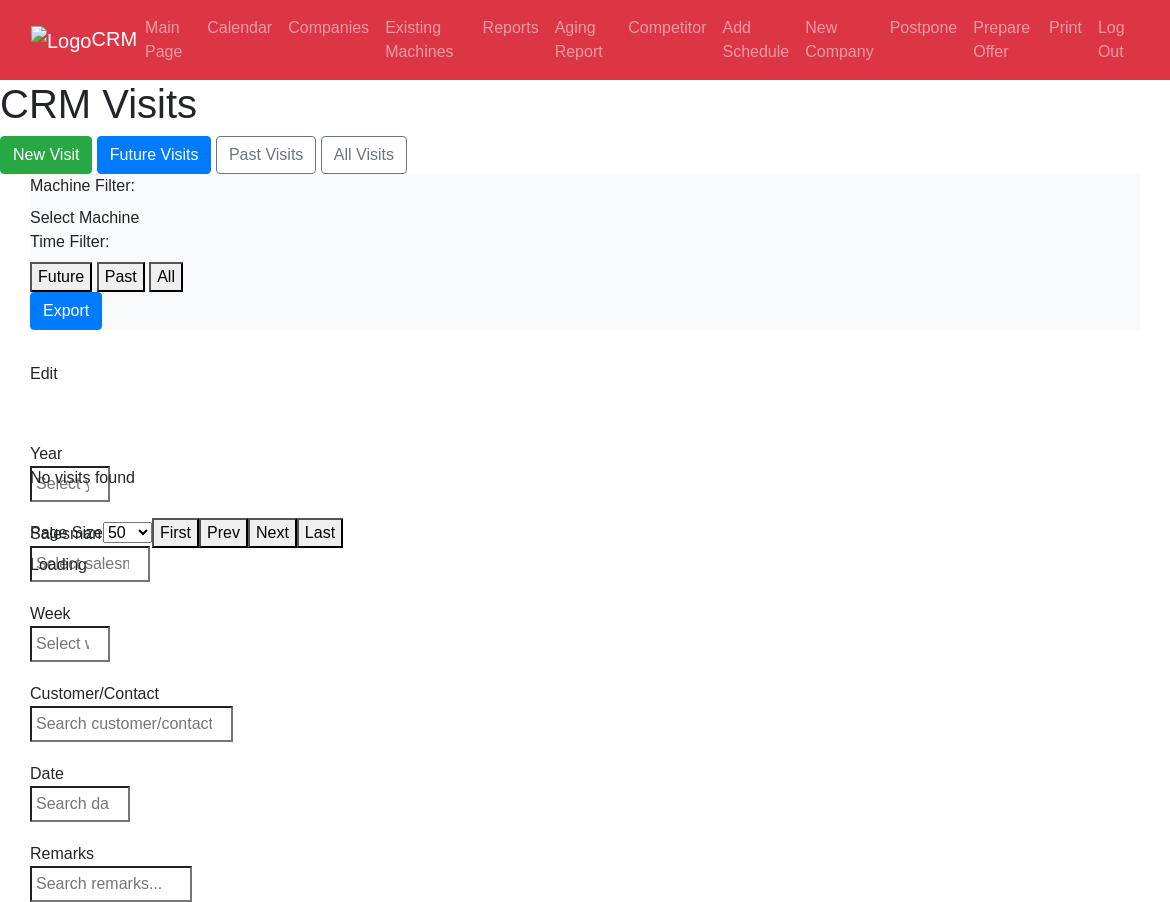 select on "50" 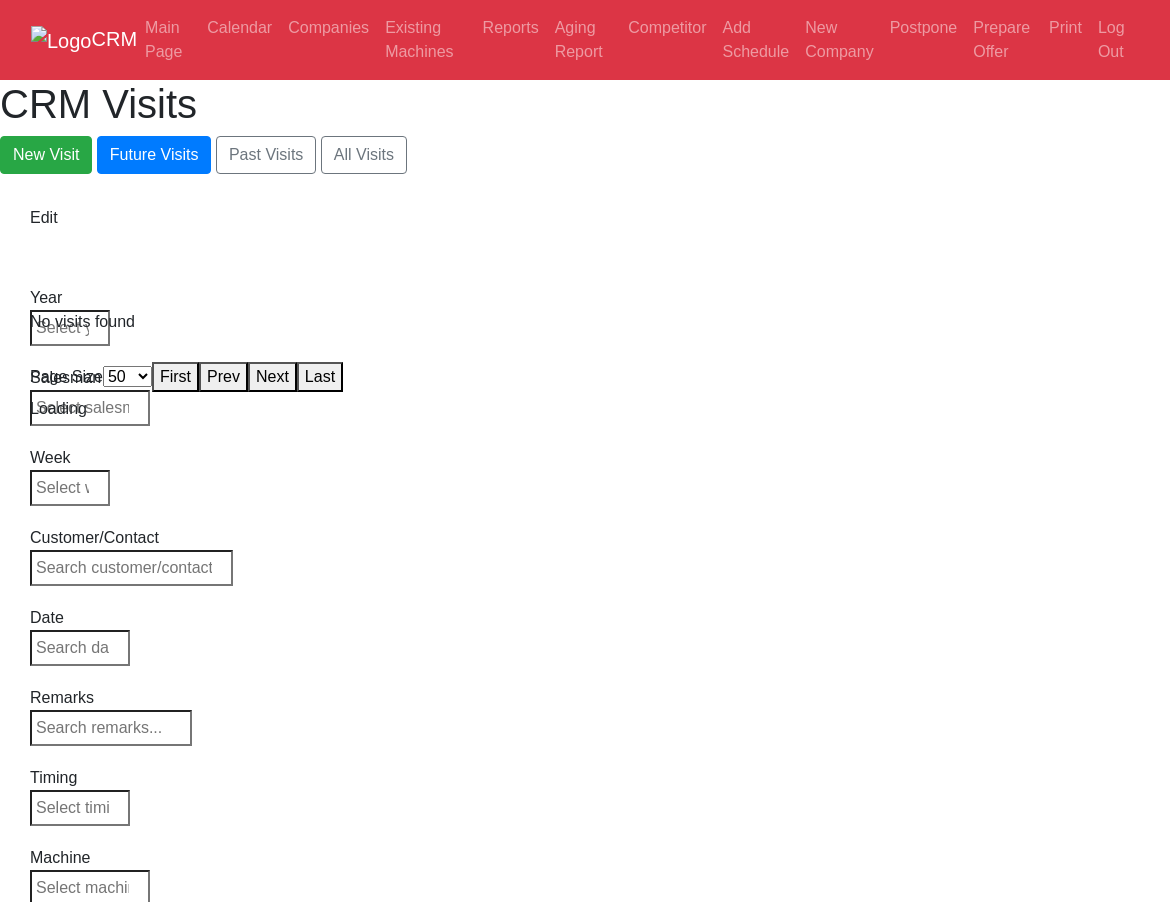 select on "50" 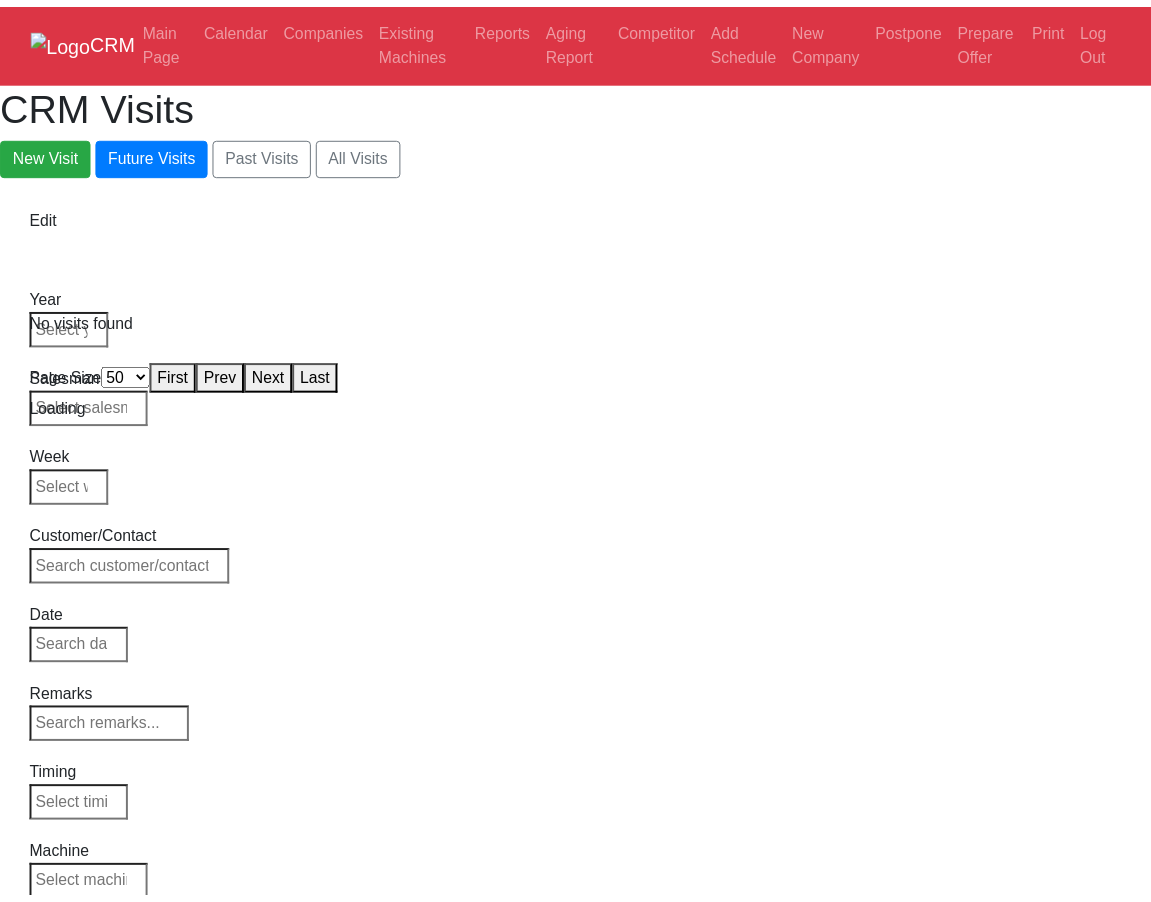 scroll, scrollTop: 0, scrollLeft: 0, axis: both 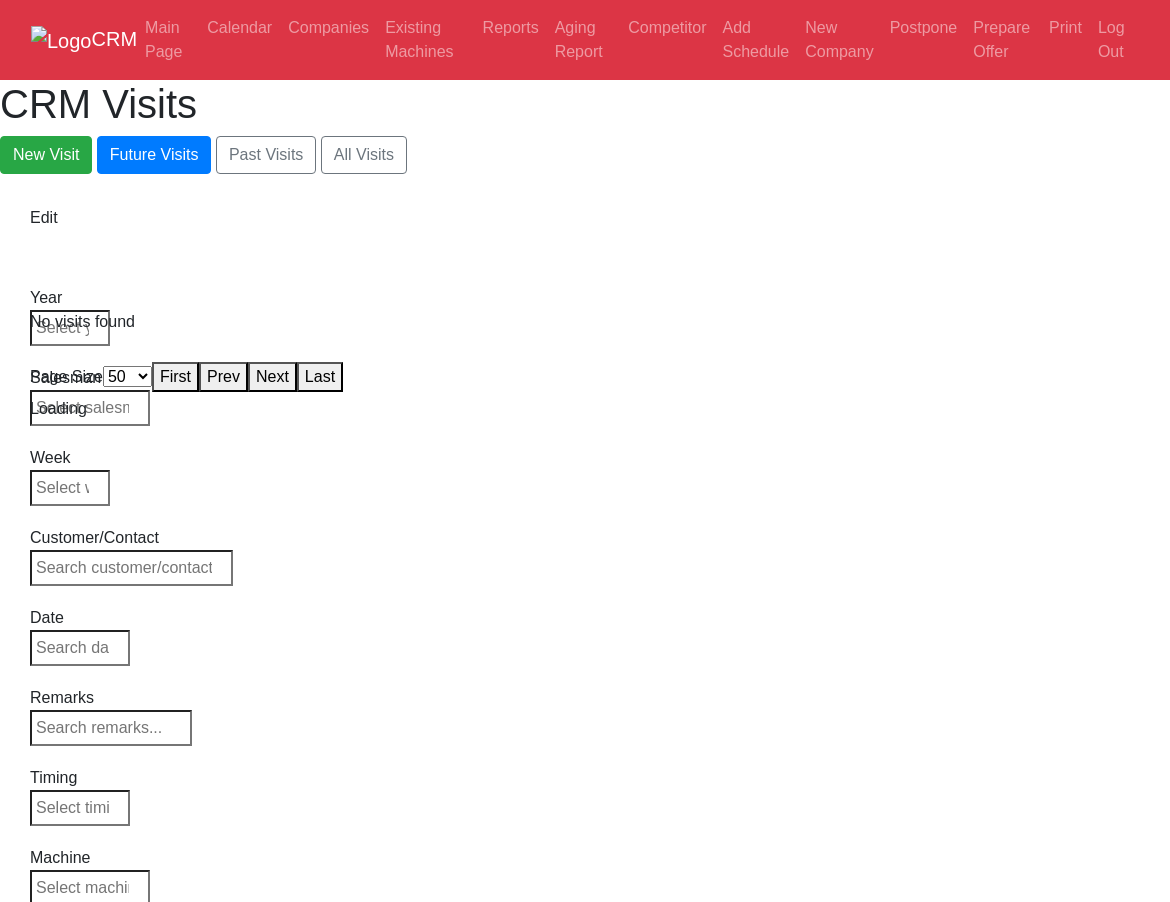 click on "CRM
Main Page
Calendar
Companies
Existing Machines
Reports
Aging Report
Competitor
Add Schedule
New Company
Postpone
Prepare Offer
Print
Log Out
CRM Visits
New Visit
Future Visits
Past Visits
All Visits
Edit Year Salesman" at bounding box center [585, 210] 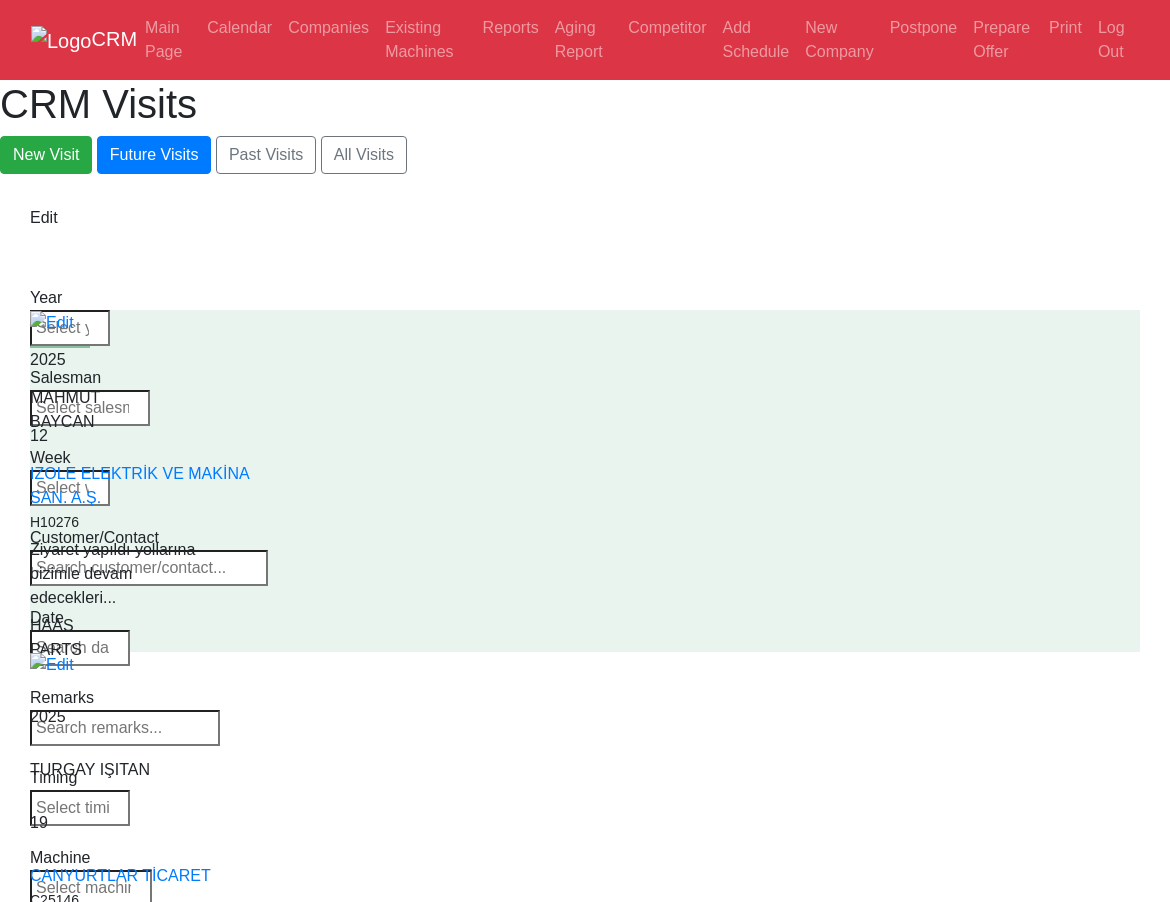 click at bounding box center (91, 888) 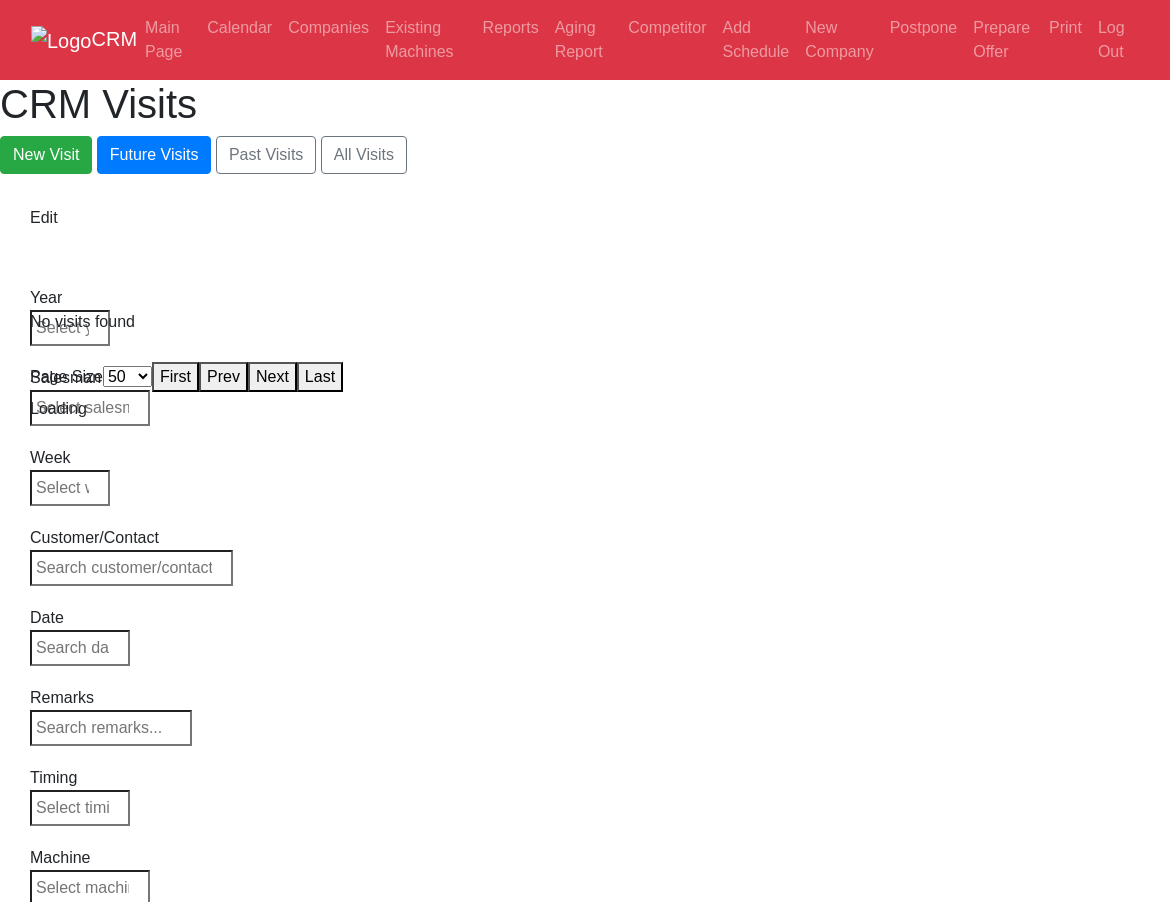 select on "50" 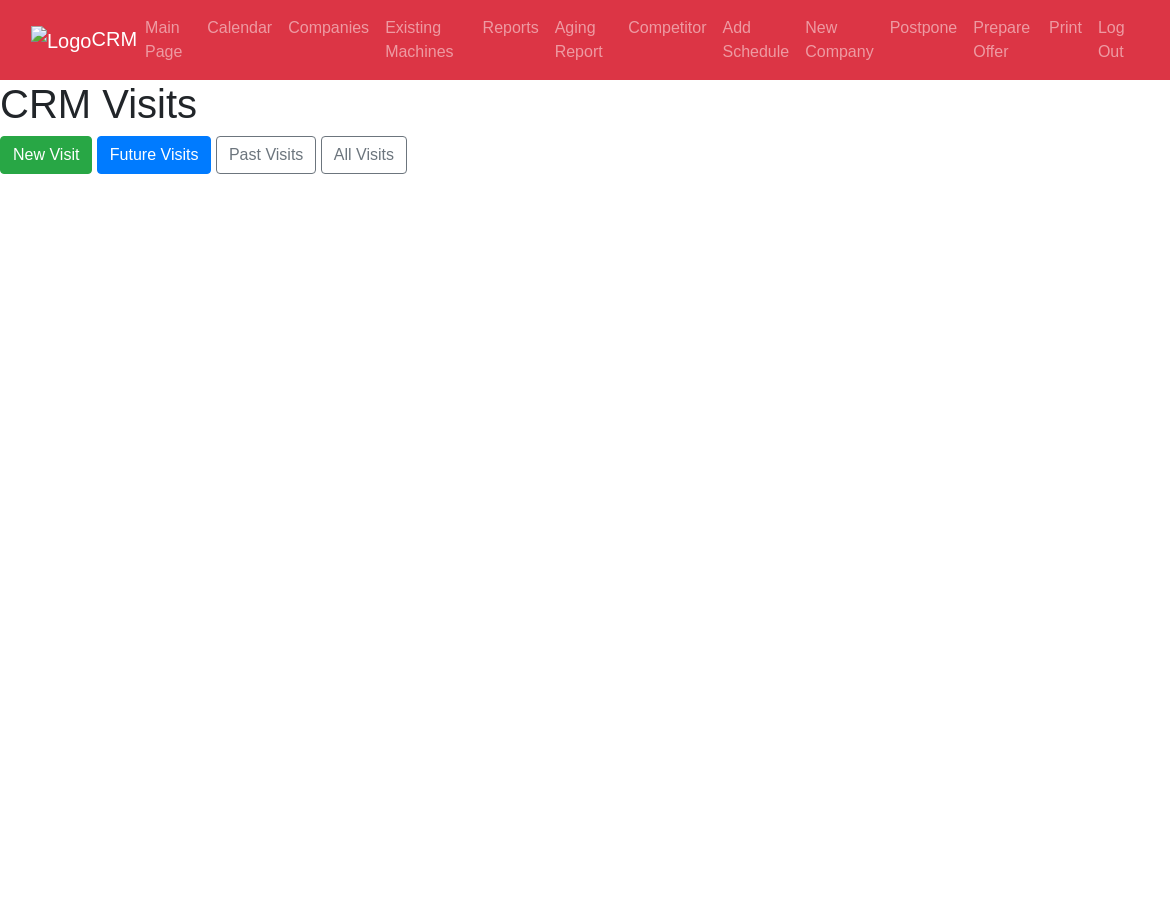 scroll, scrollTop: 0, scrollLeft: 0, axis: both 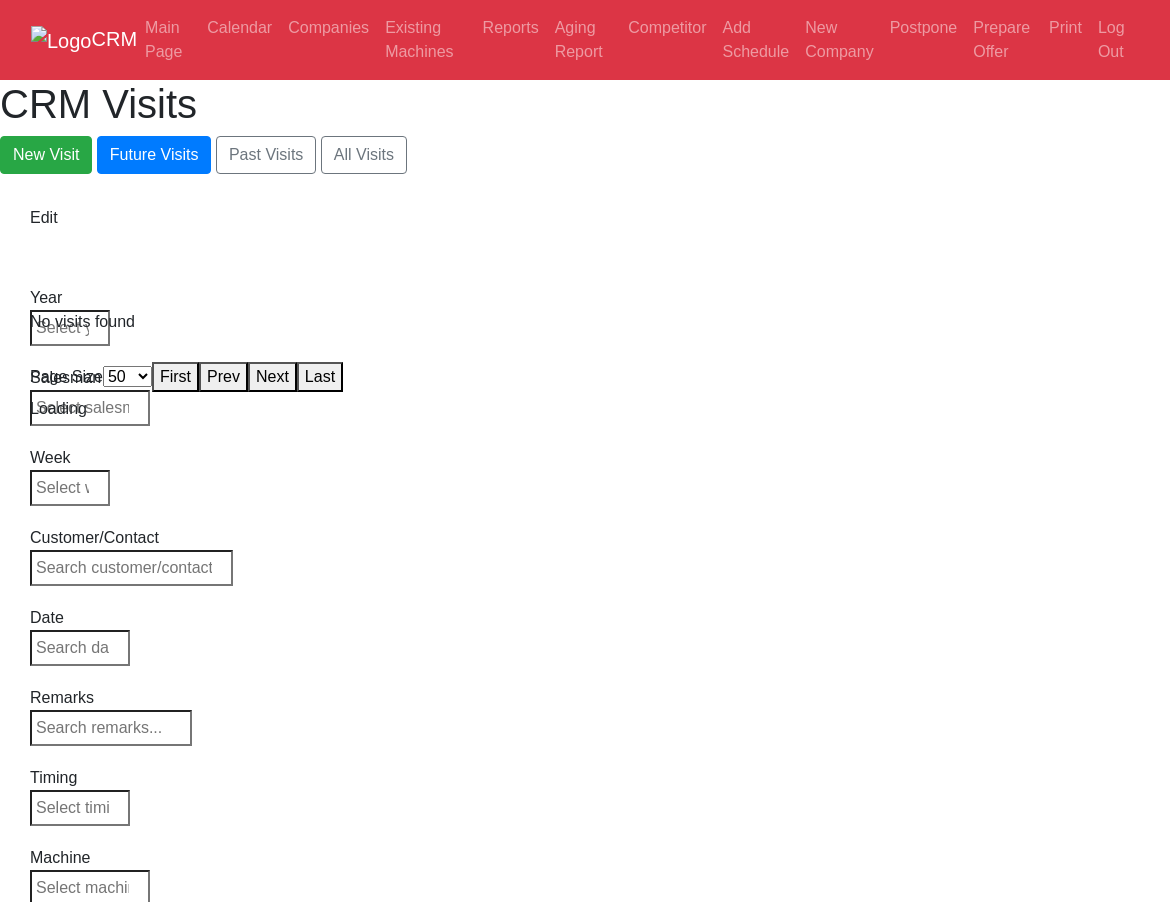 select on "50" 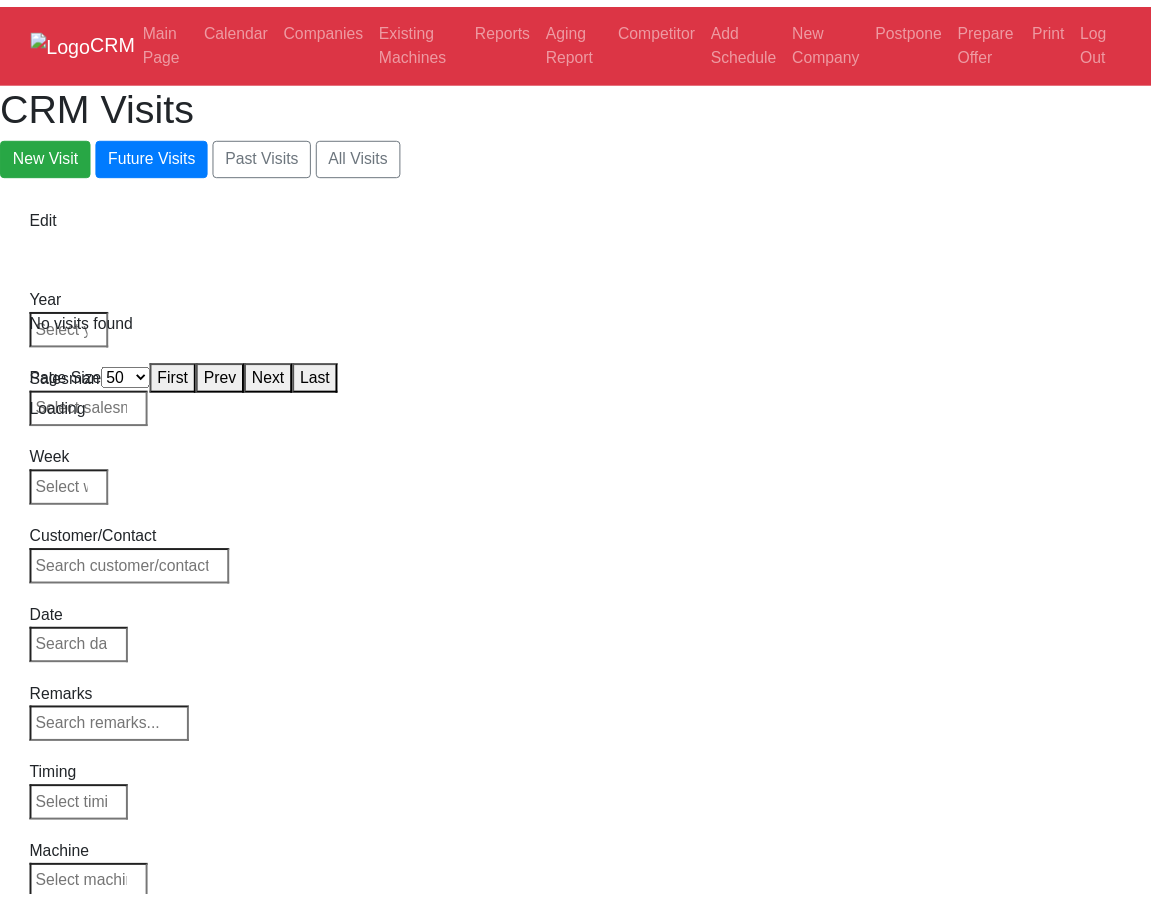 scroll, scrollTop: 0, scrollLeft: 0, axis: both 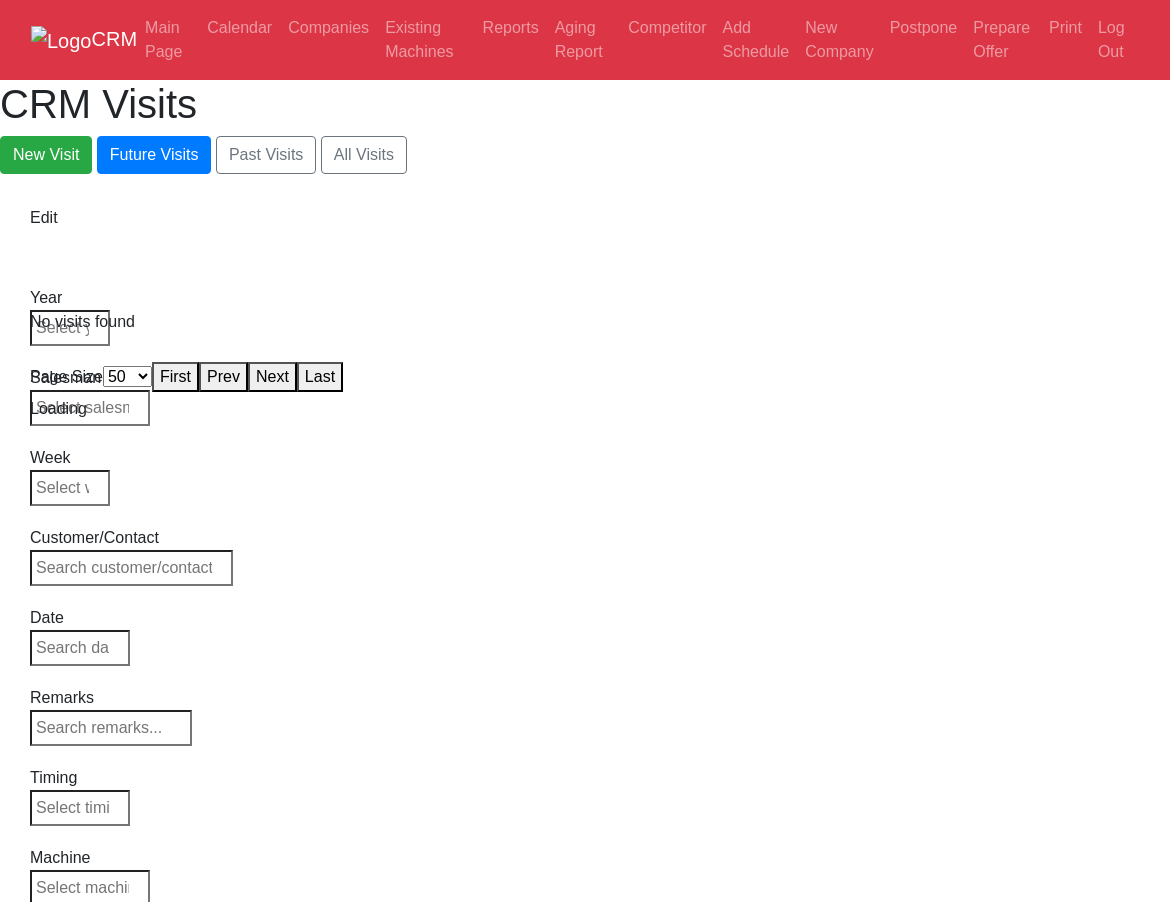 select on "50" 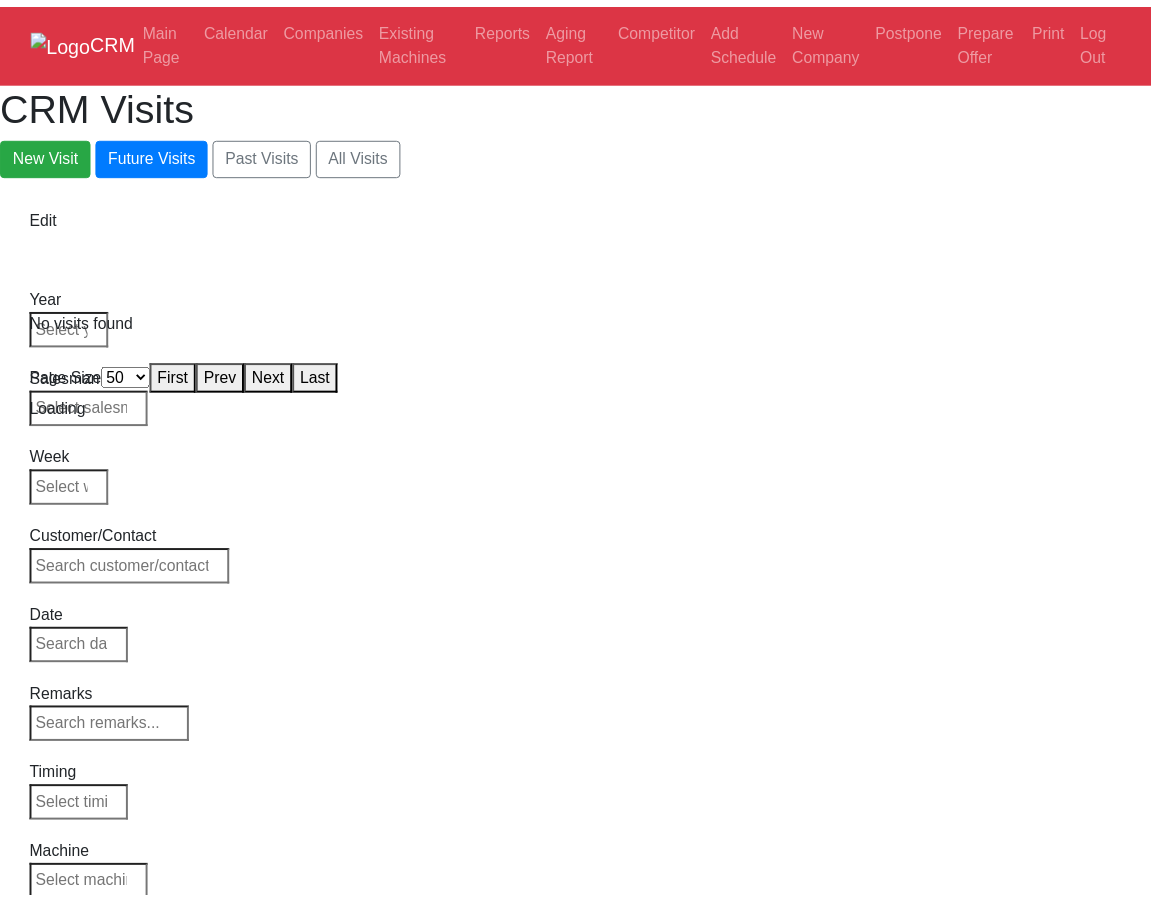 scroll, scrollTop: 0, scrollLeft: 0, axis: both 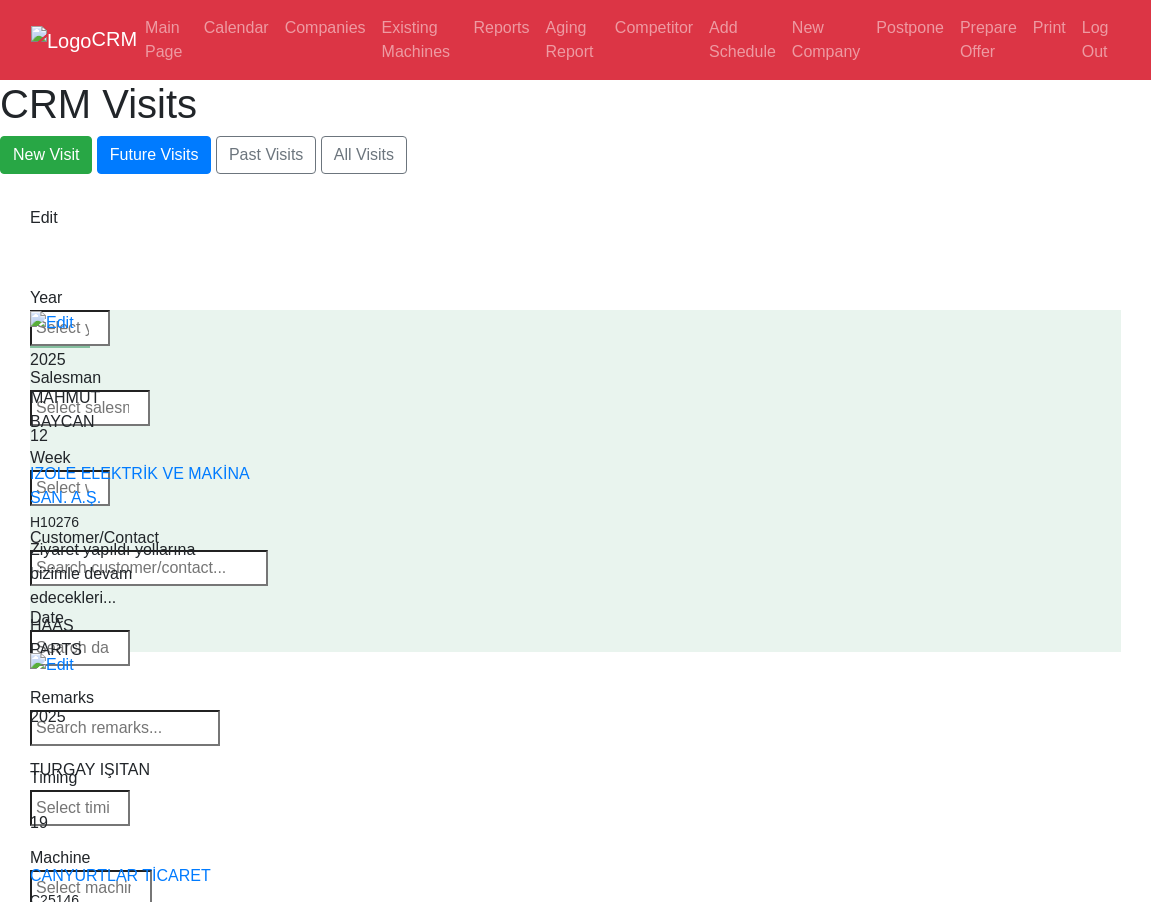 click at bounding box center (91, 888) 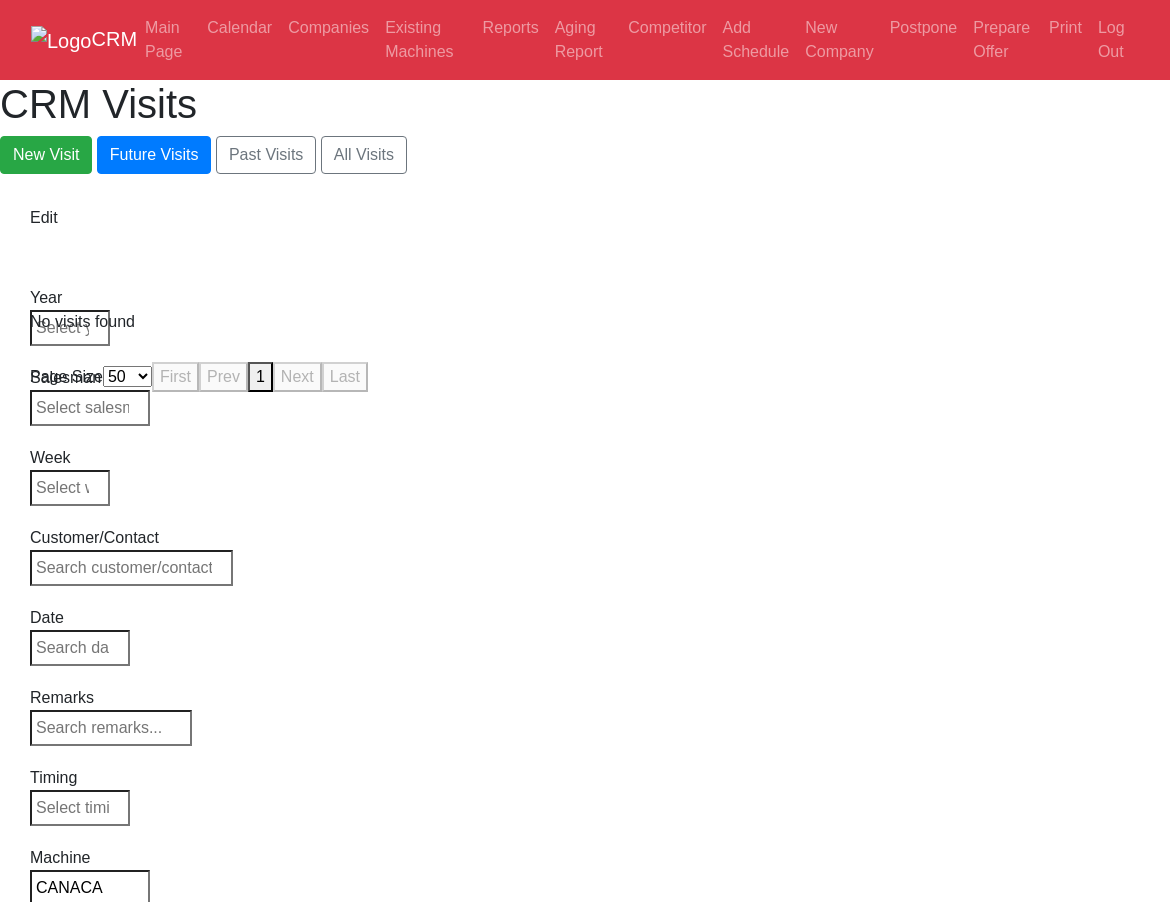 click at bounding box center (72, 968) 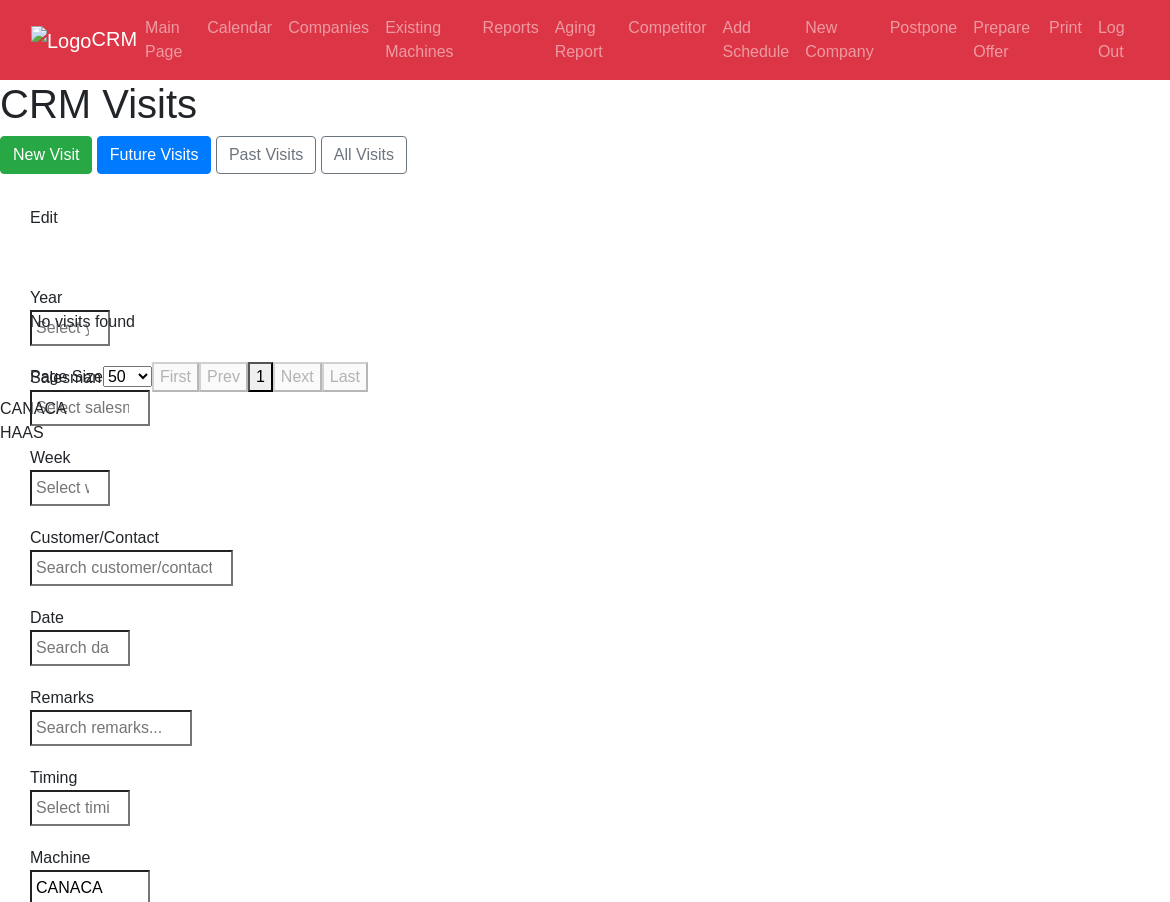 click on "CANACA" at bounding box center [90, 888] 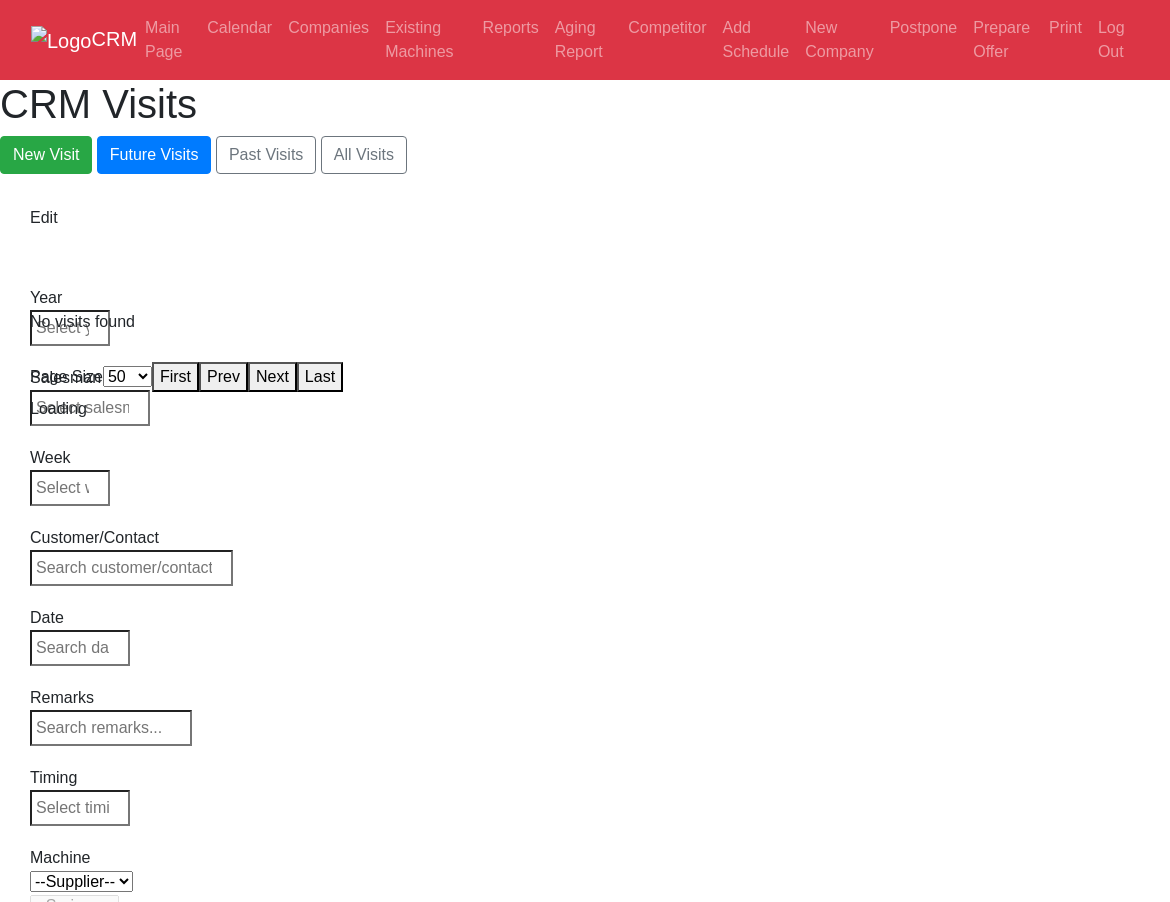 select on "50" 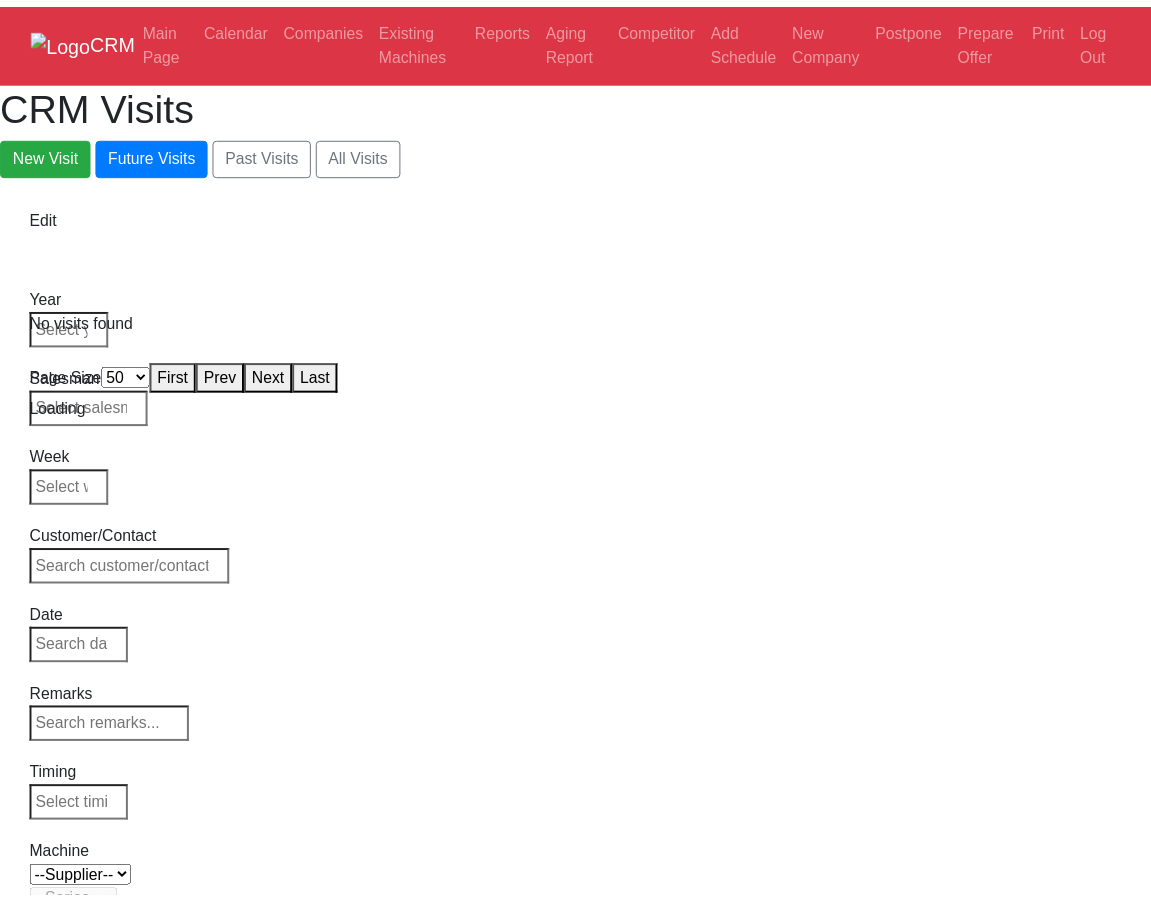 scroll, scrollTop: 0, scrollLeft: 0, axis: both 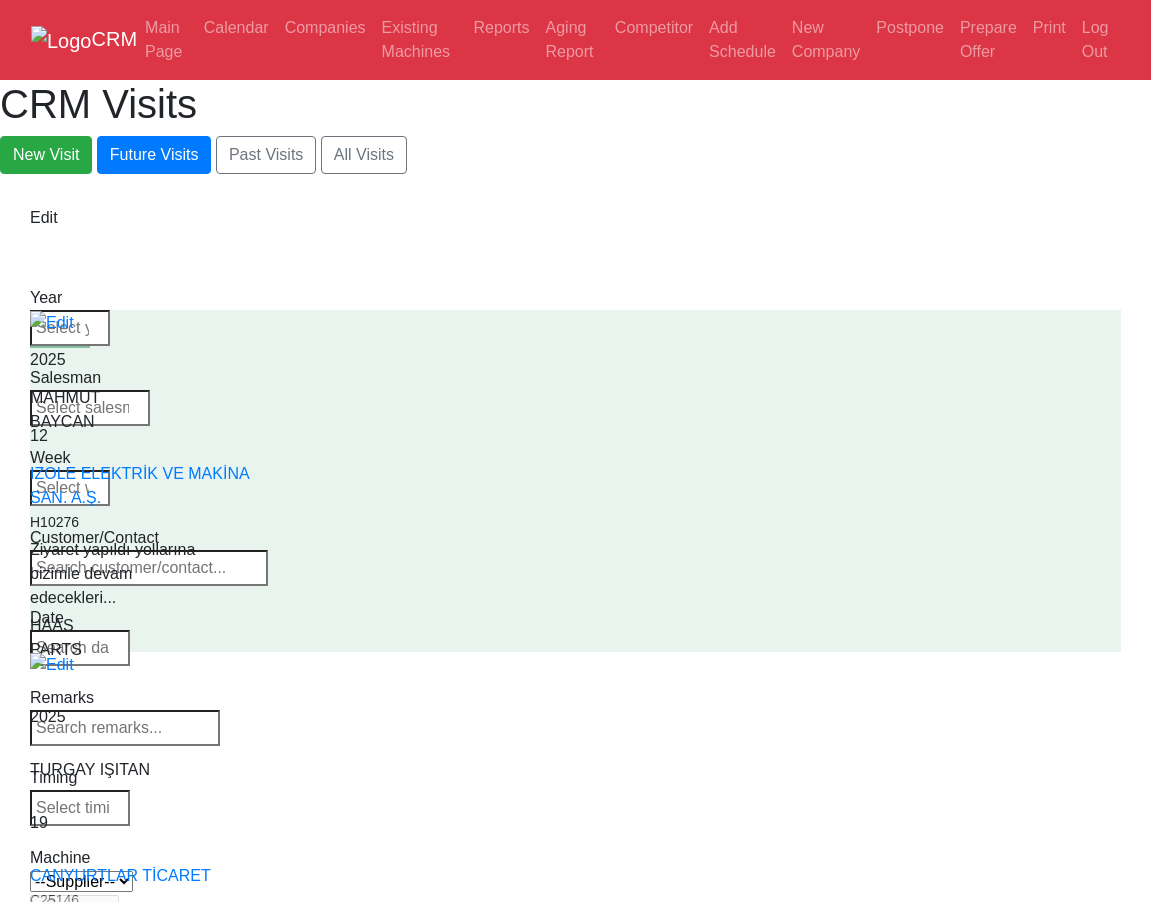 click on "--Supplier-- [ORGANIZATION]" at bounding box center (81, 881) 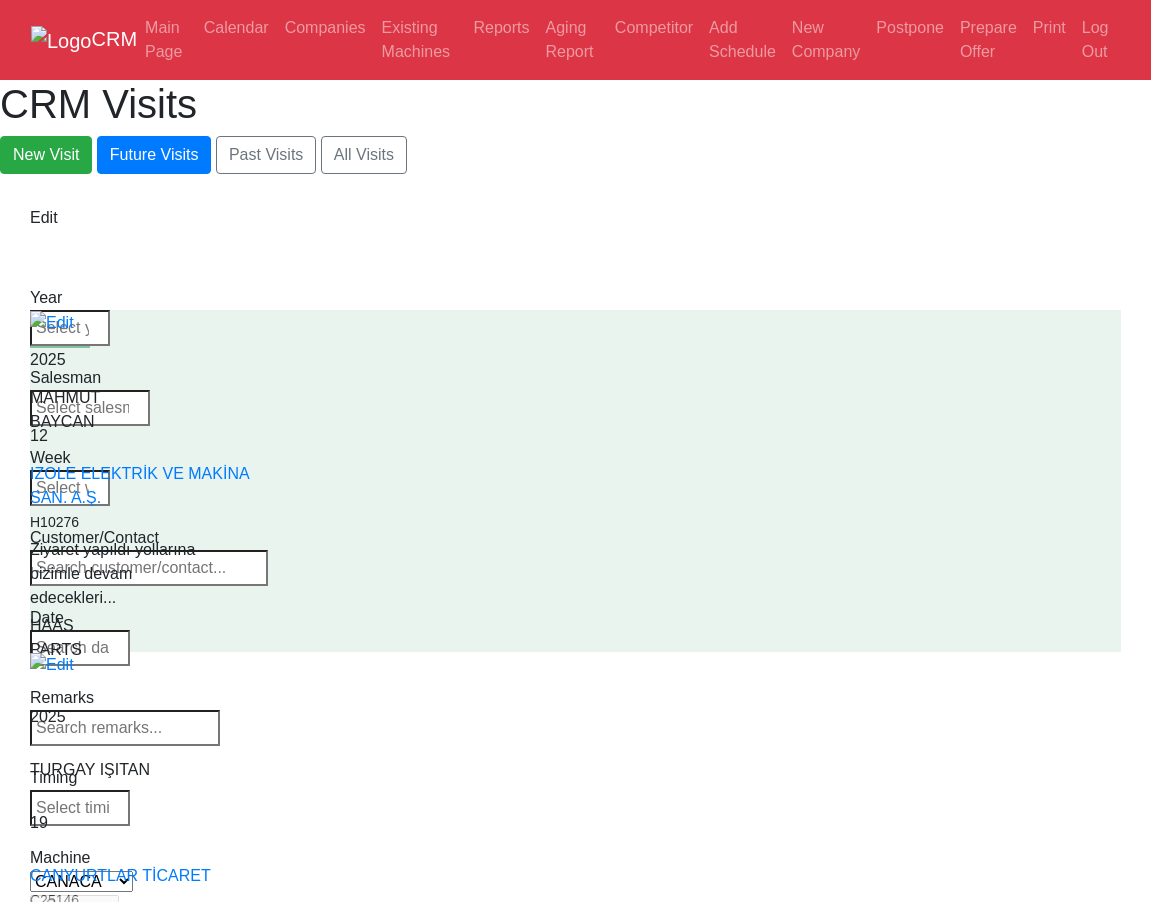 click on "--Supplier-- [ORGANIZATION]" at bounding box center (81, 881) 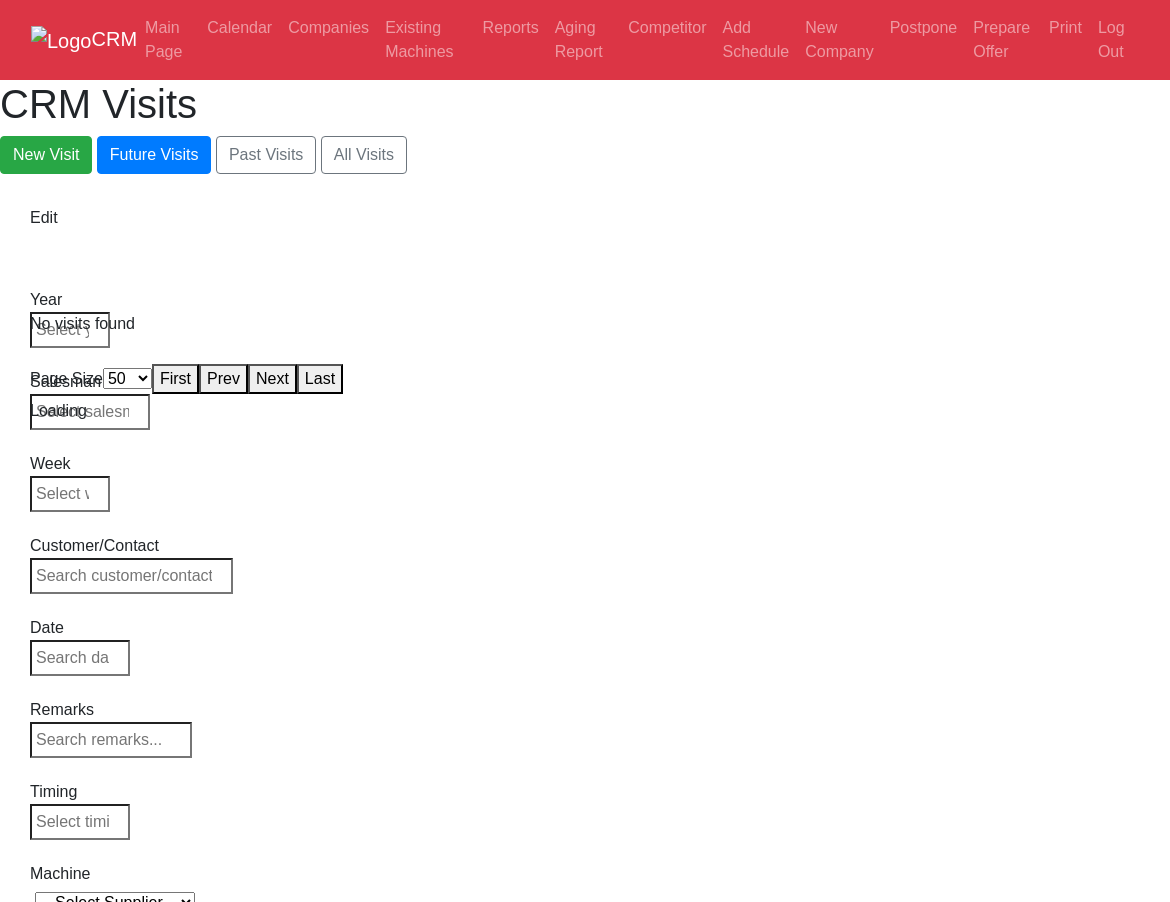 select on "50" 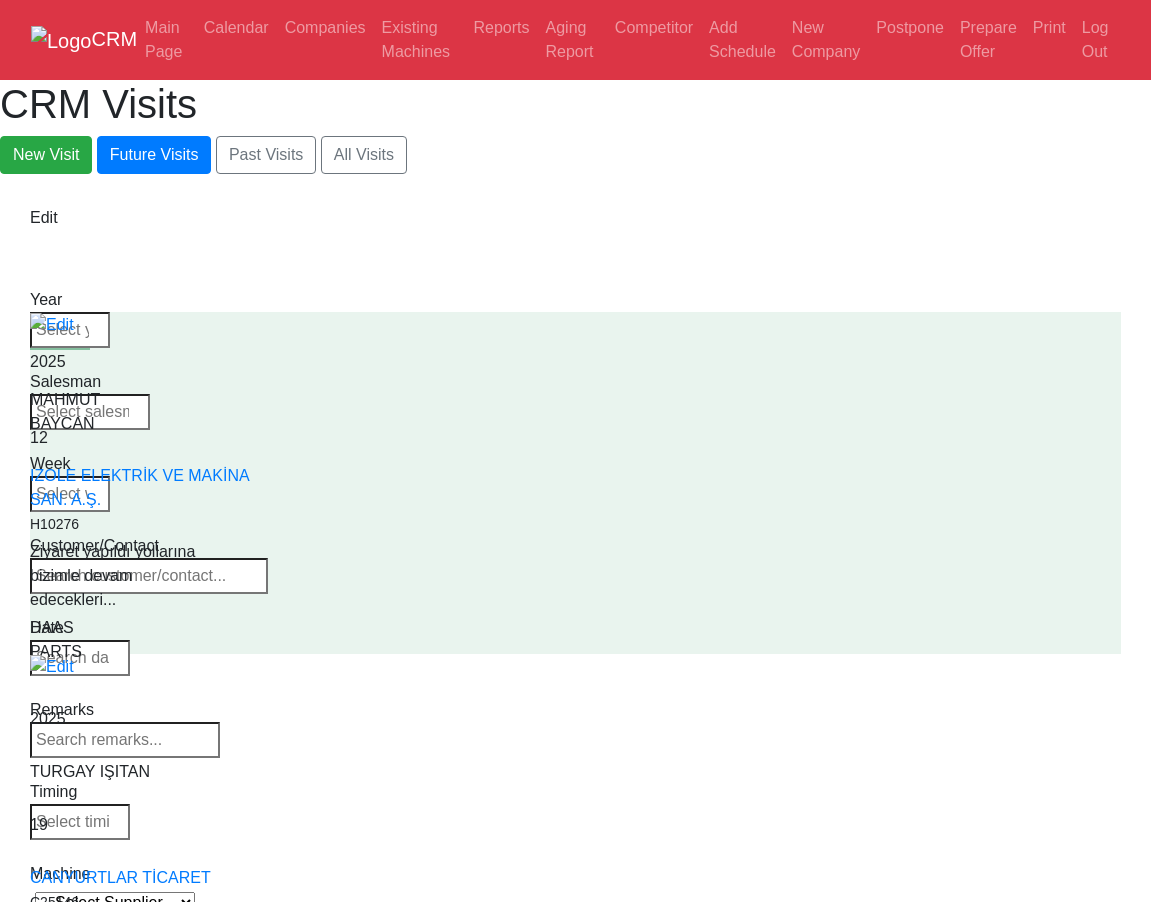 click on "-- Select Supplier -- CANACA HAAS" at bounding box center (115, 902) 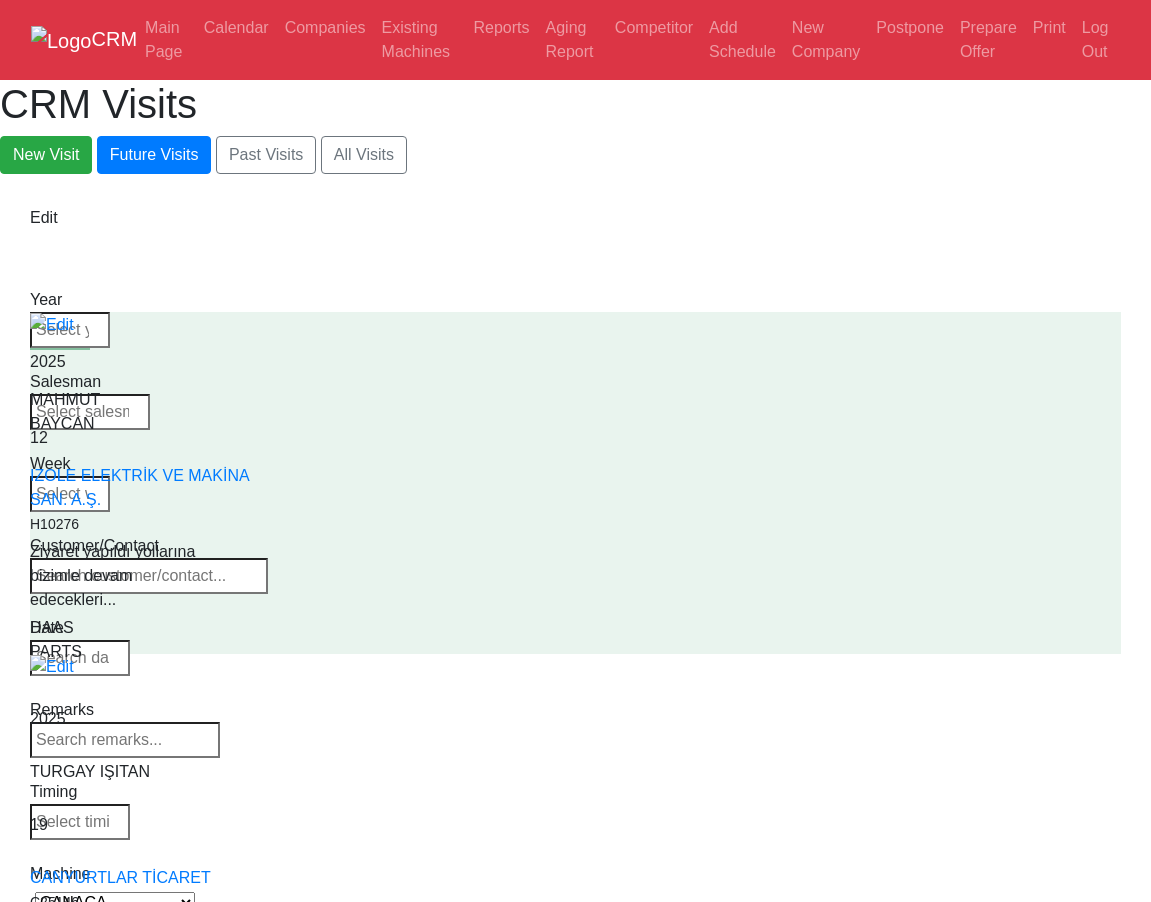 click on "-- Select Supplier -- CANACA HAAS" at bounding box center [115, 902] 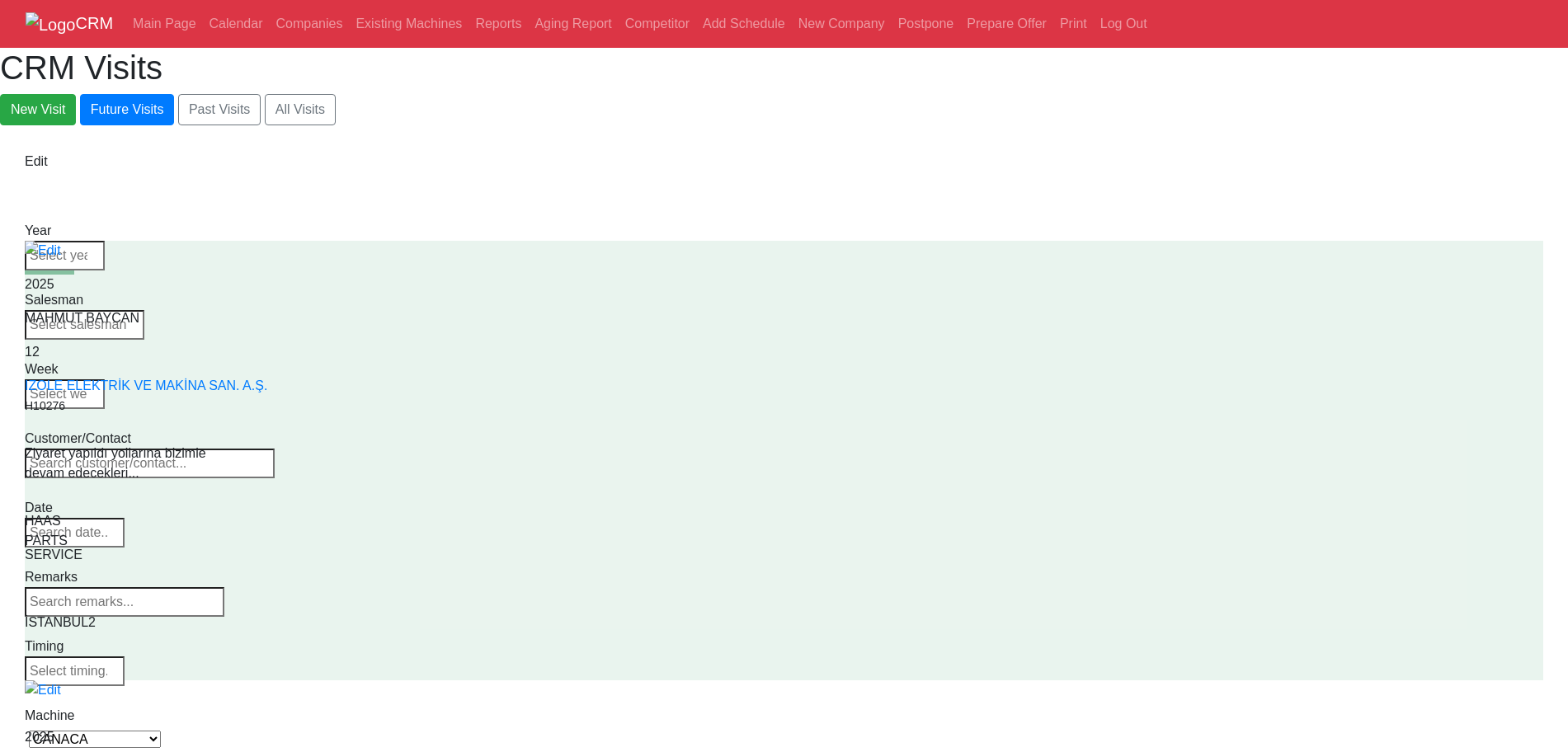 click on "-- Select Supplier -- CANACA HAAS" at bounding box center (95, 739) 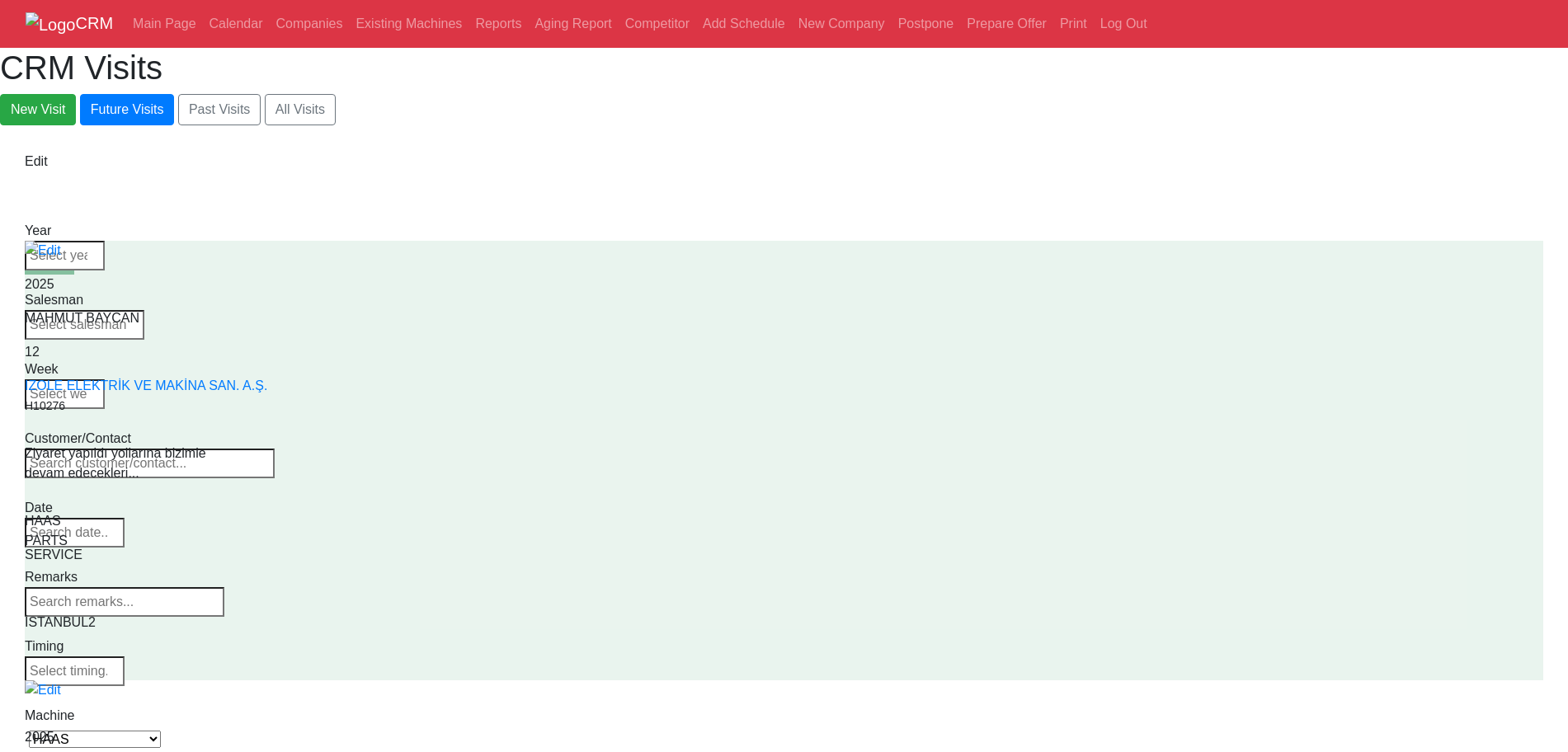 click on "-- Select Supplier -- CANACA HAAS" at bounding box center (95, 739) 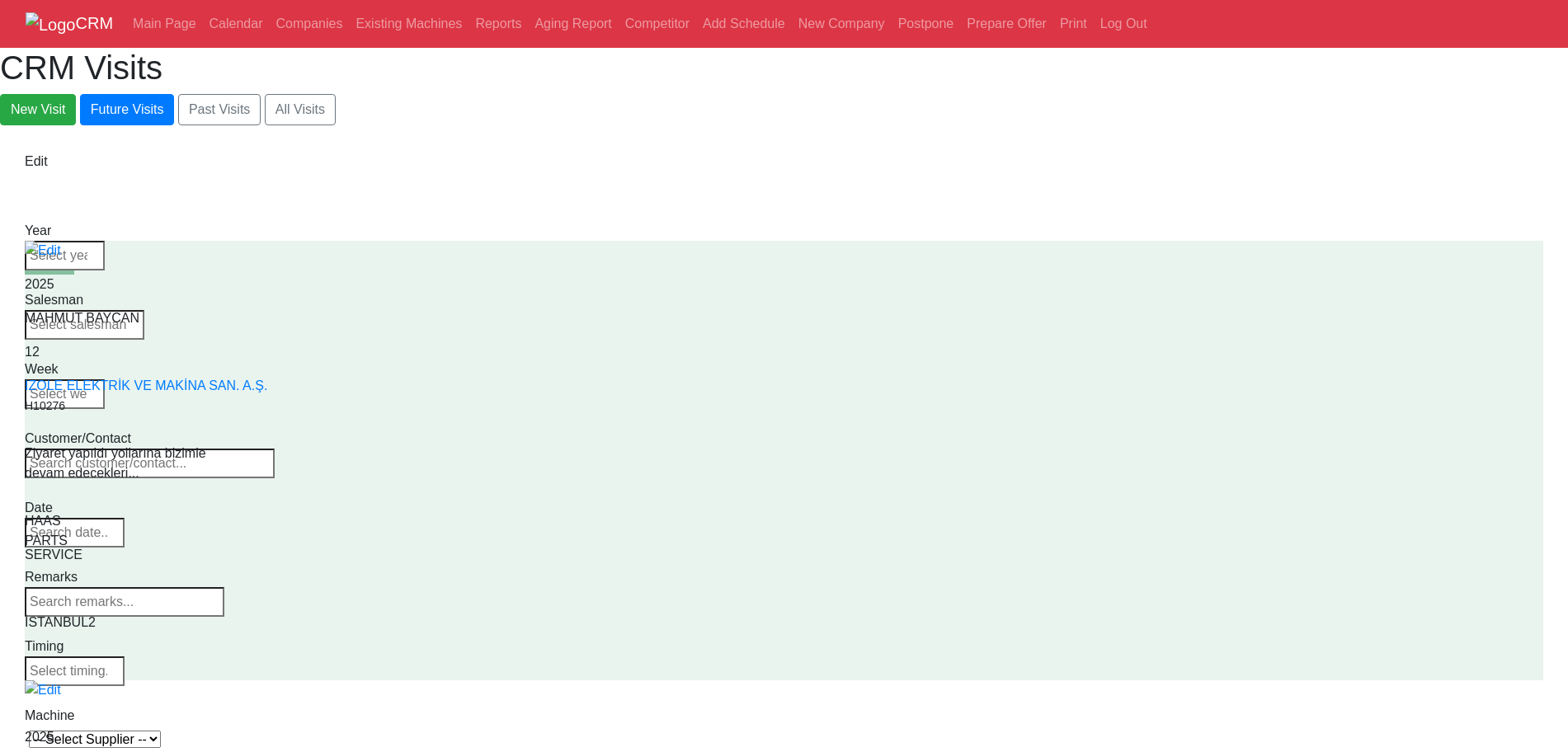 click on "-- Select Supplier -- CANACA HAAS" at bounding box center [95, 739] 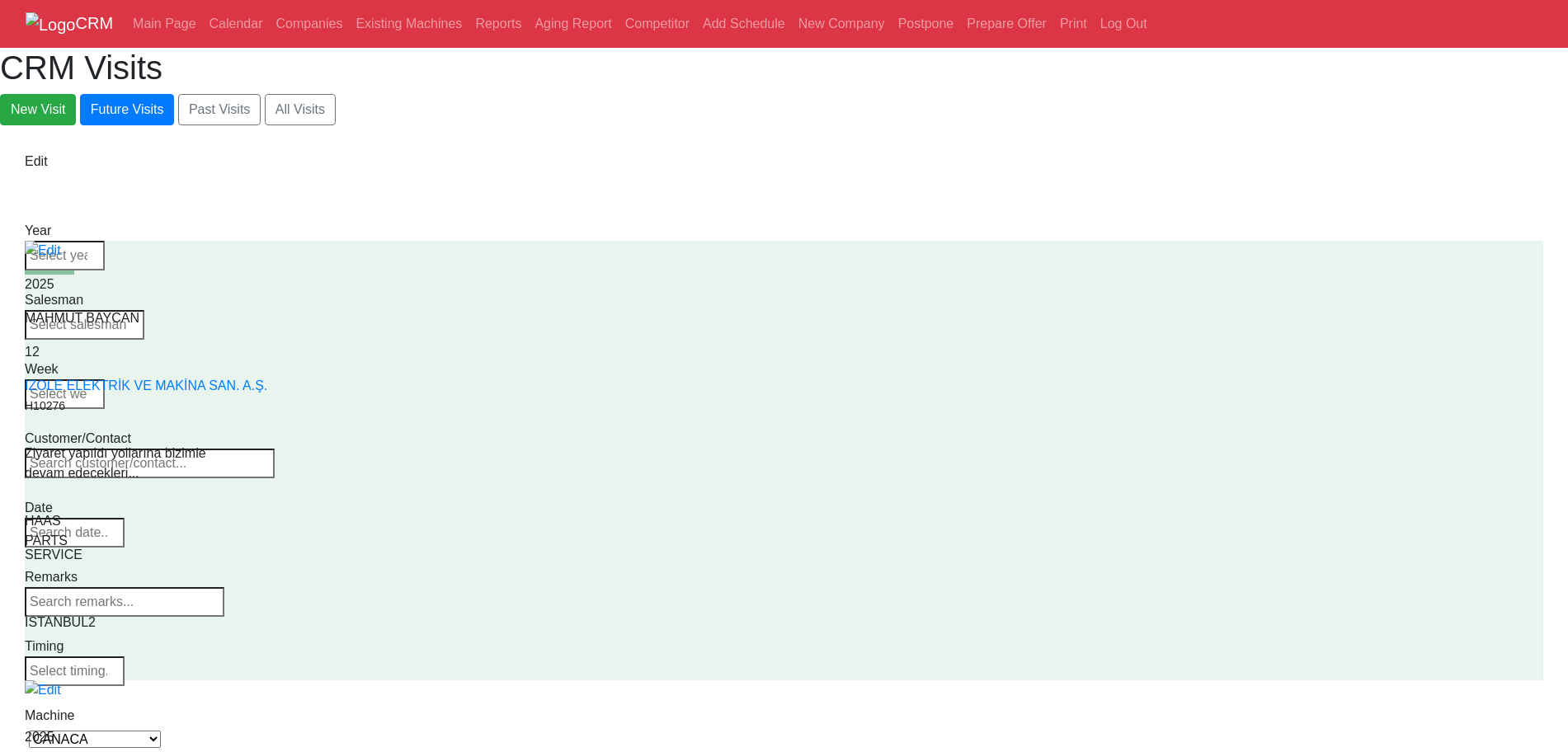 click on "-- Select Supplier -- CANACA HAAS" at bounding box center [95, 739] 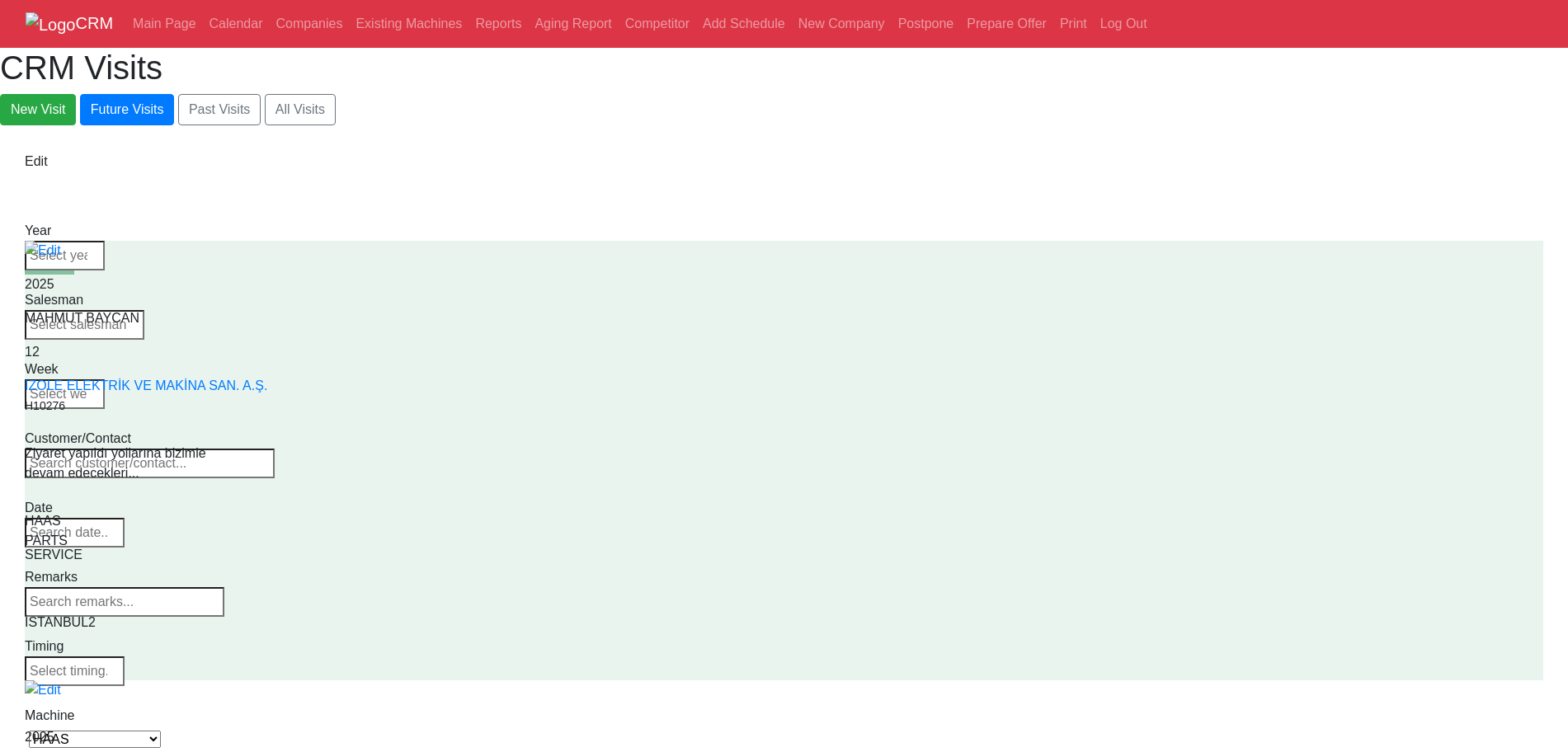 click on "-- Select Supplier -- CANACA HAAS" at bounding box center [95, 739] 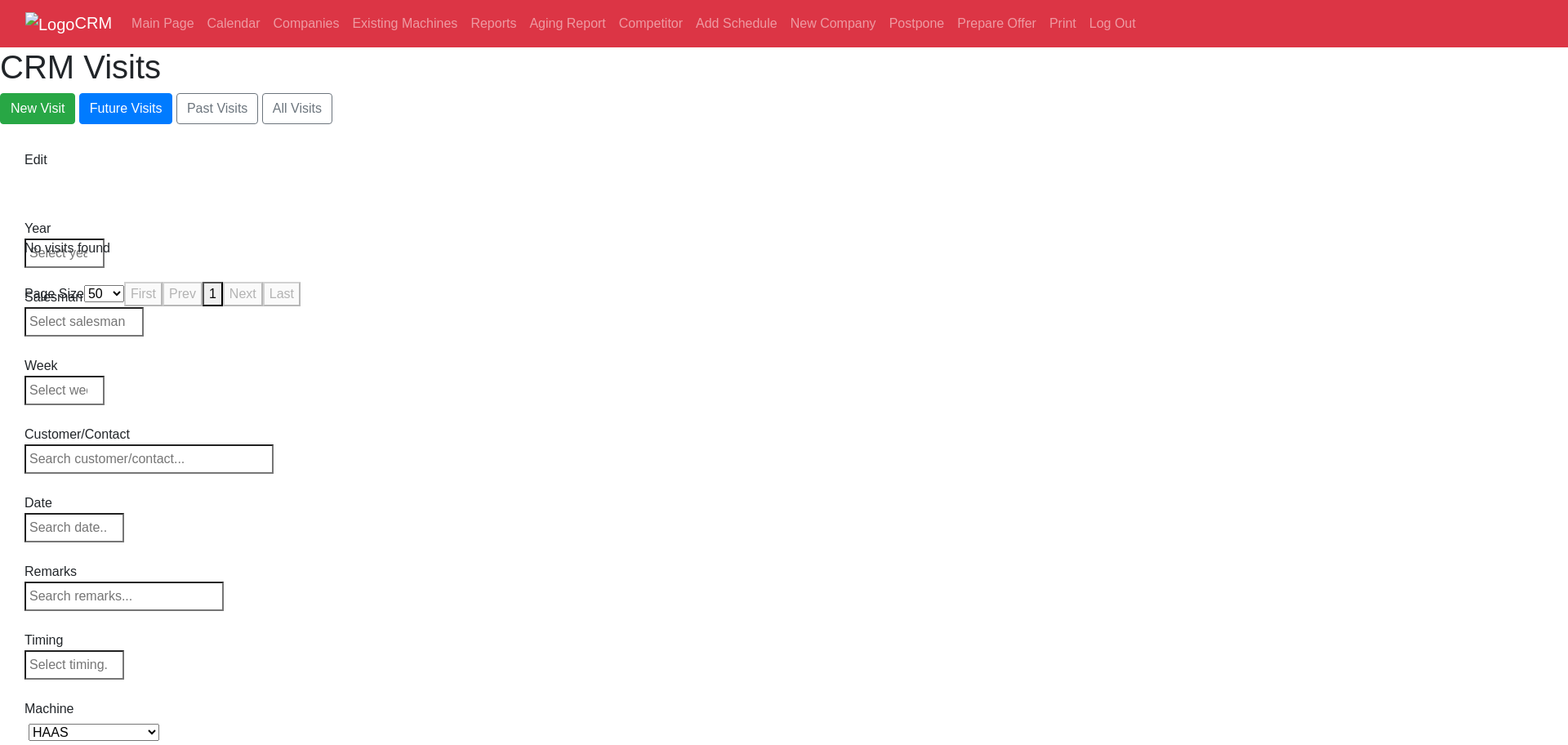 click on "C" at bounding box center (74, 802) 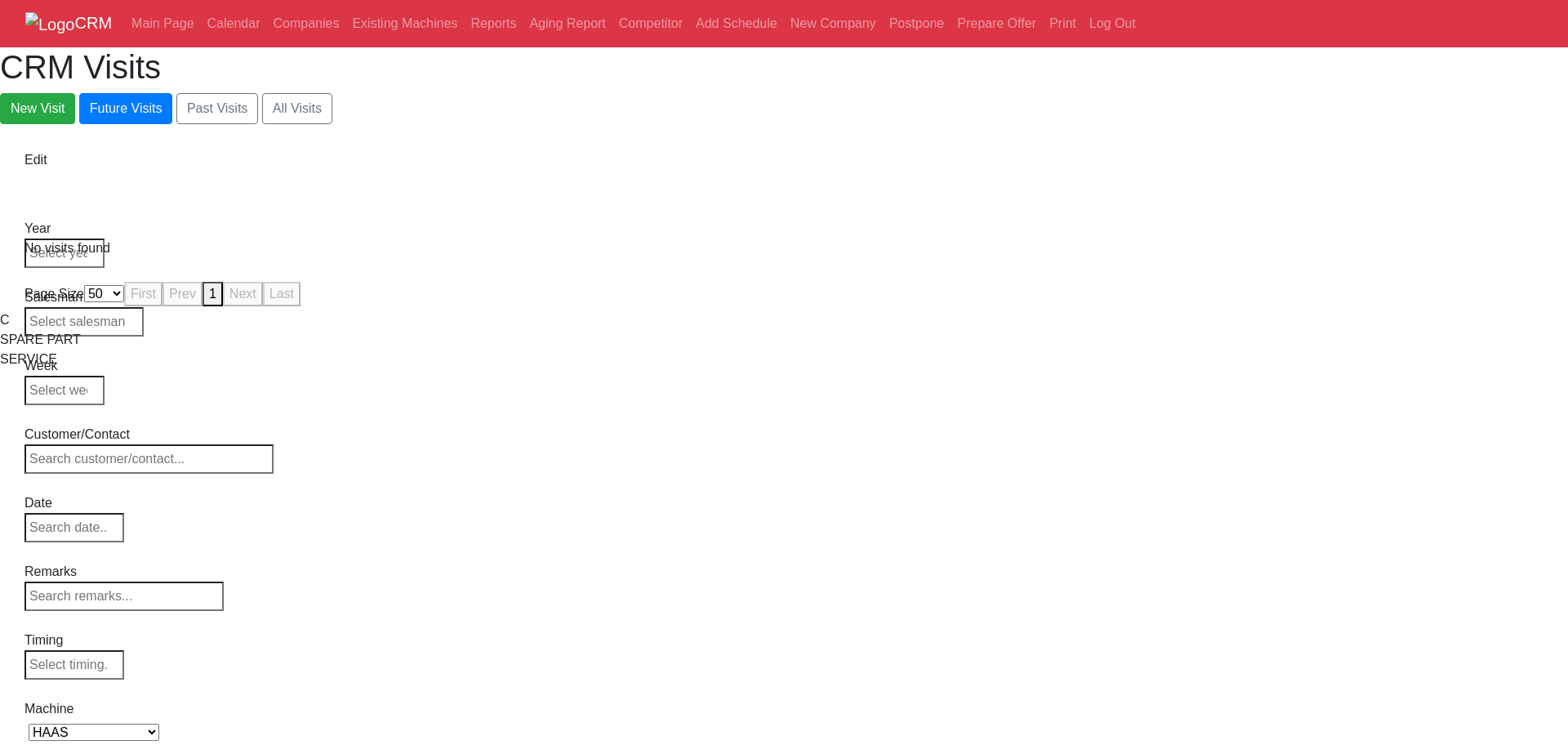click on "SPARE PART" at bounding box center [784, 340] 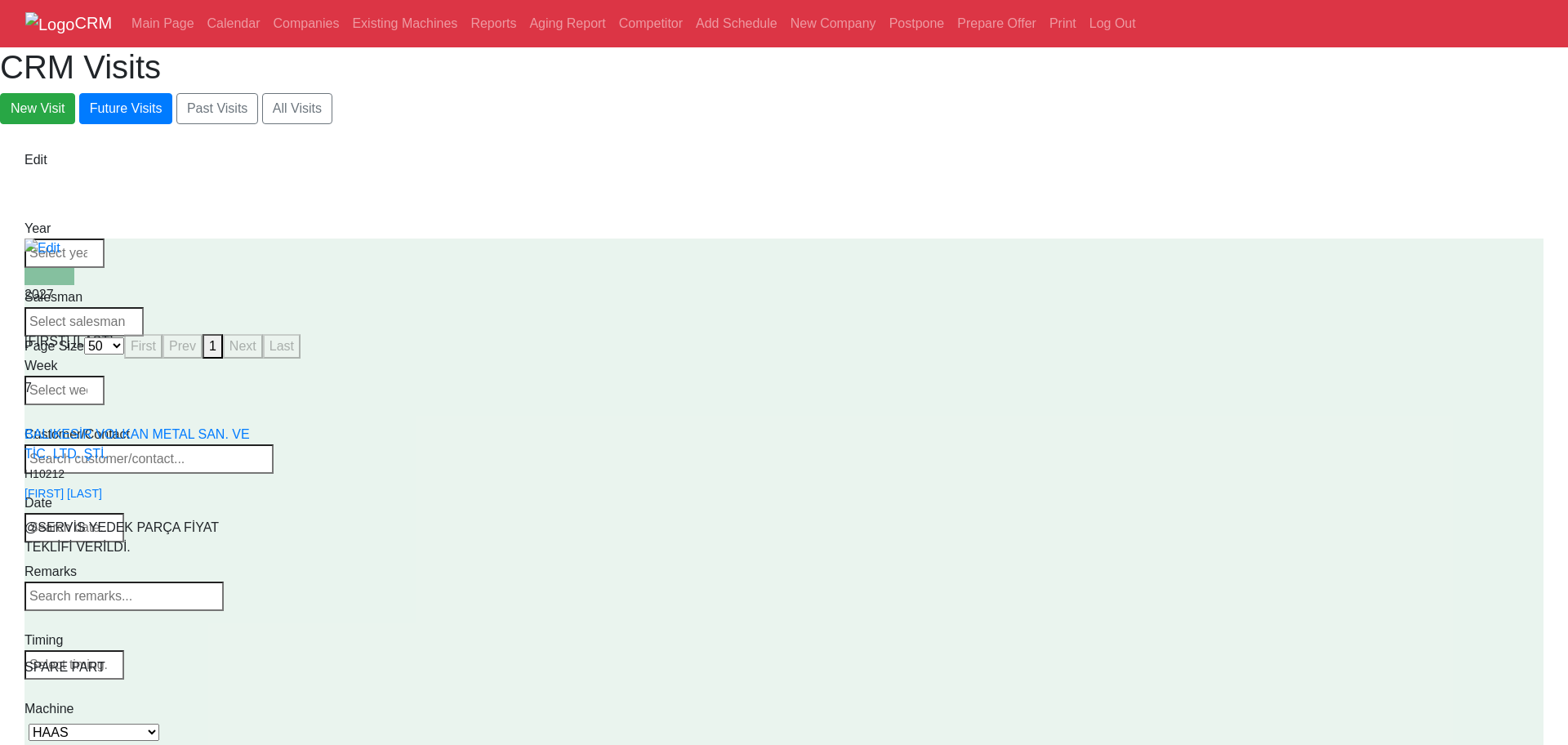 click on "-- Select Supplier -- CANACA HAAS -- Select Series -- -- Select Model --" at bounding box center [84, 733] 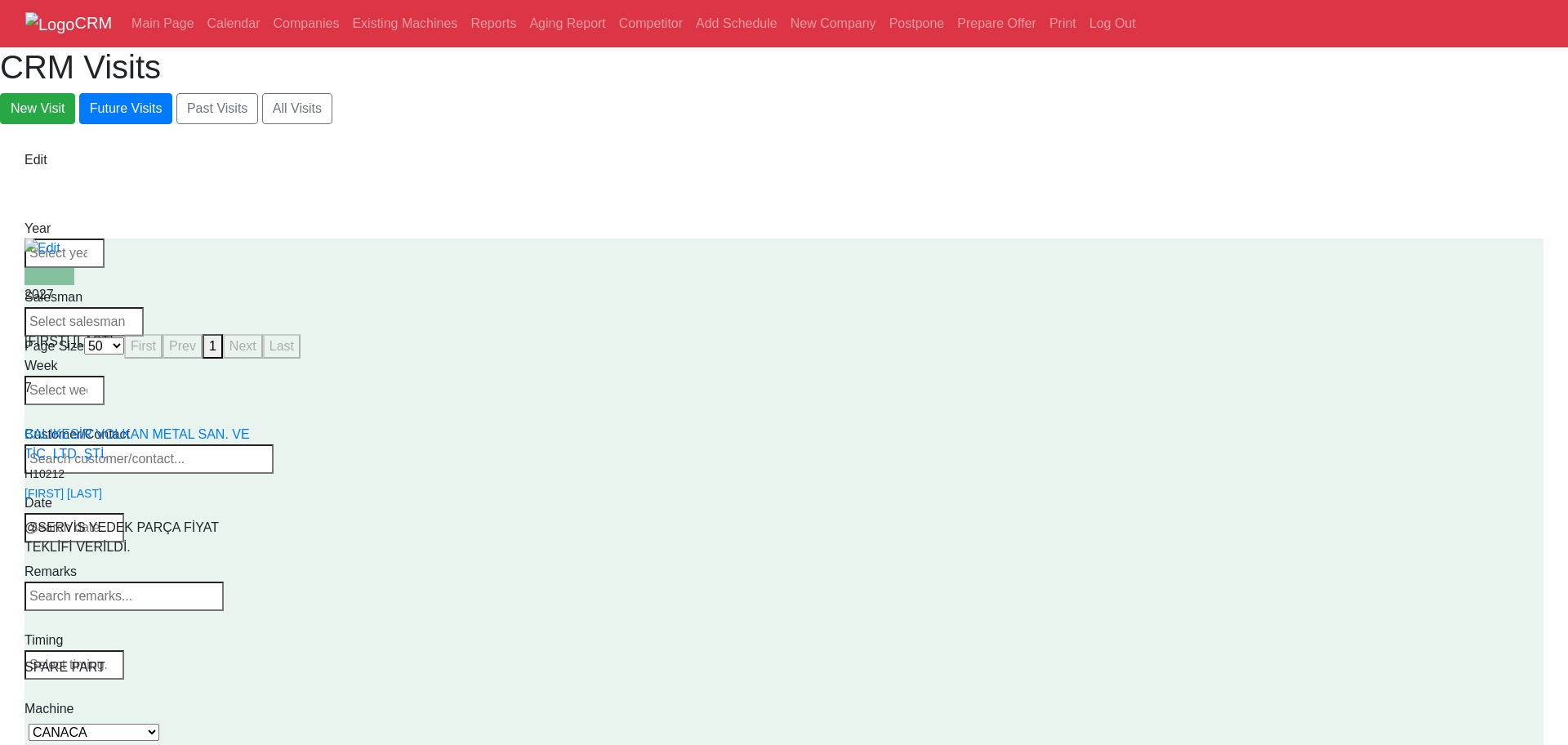 click on "-- Select Supplier -- CANACA HAAS" at bounding box center (94, 732) 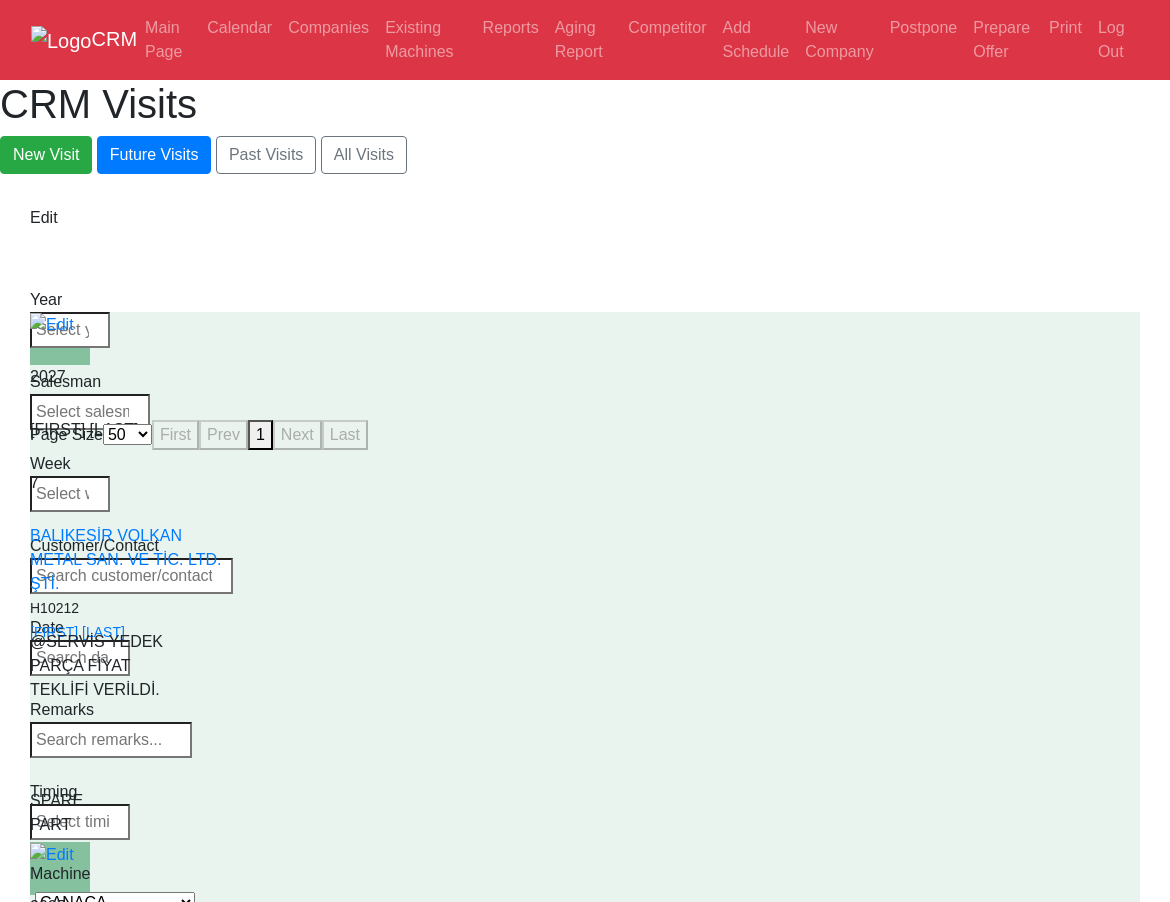 click on "CRM
Main Page
Calendar
Companies
Existing Machines
Reports
Aging Report
Competitor
Add Schedule
New Company
Postpone
Prepare Offer
Print
Log Out
CRM Visits
New Visit
Future Visits
Past Visits
All Visits
Edit Year Salesman 7" at bounding box center [585, 227] 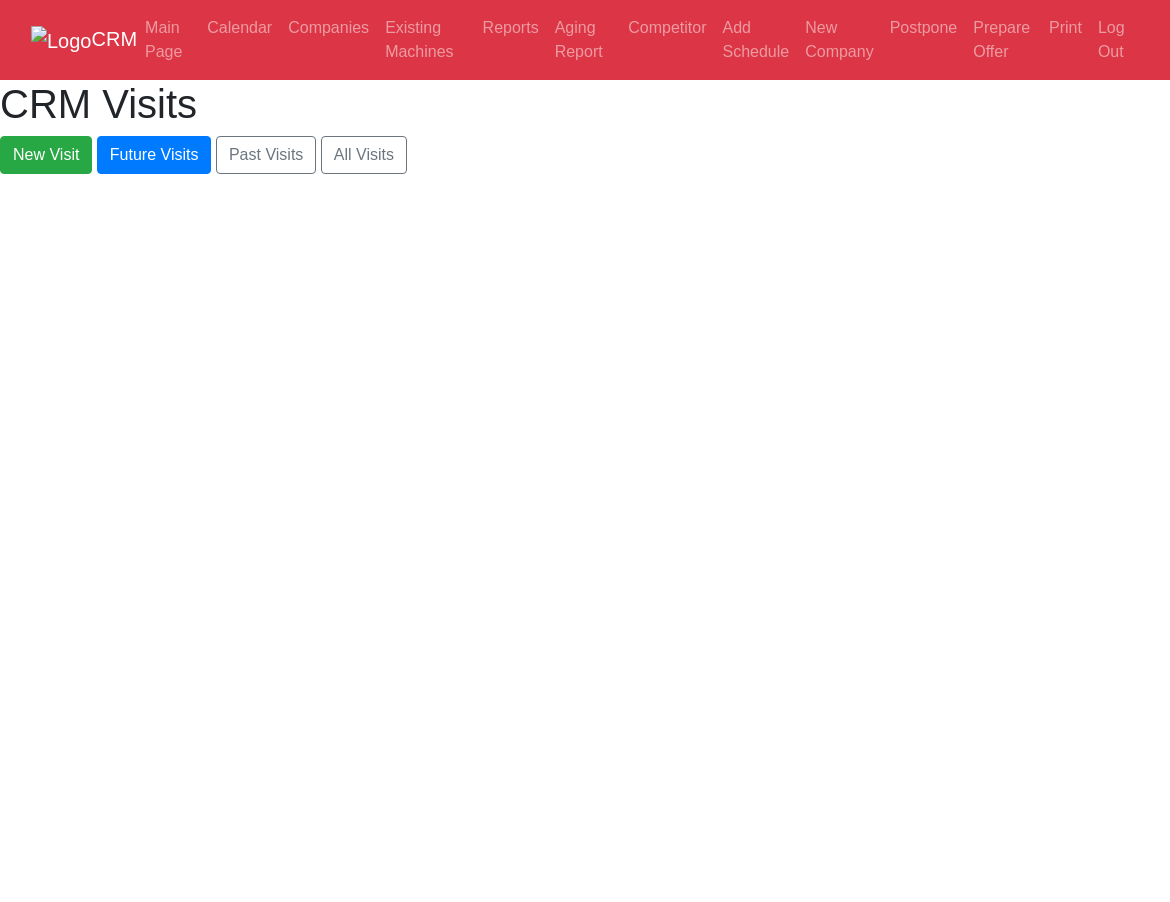 scroll, scrollTop: 0, scrollLeft: 0, axis: both 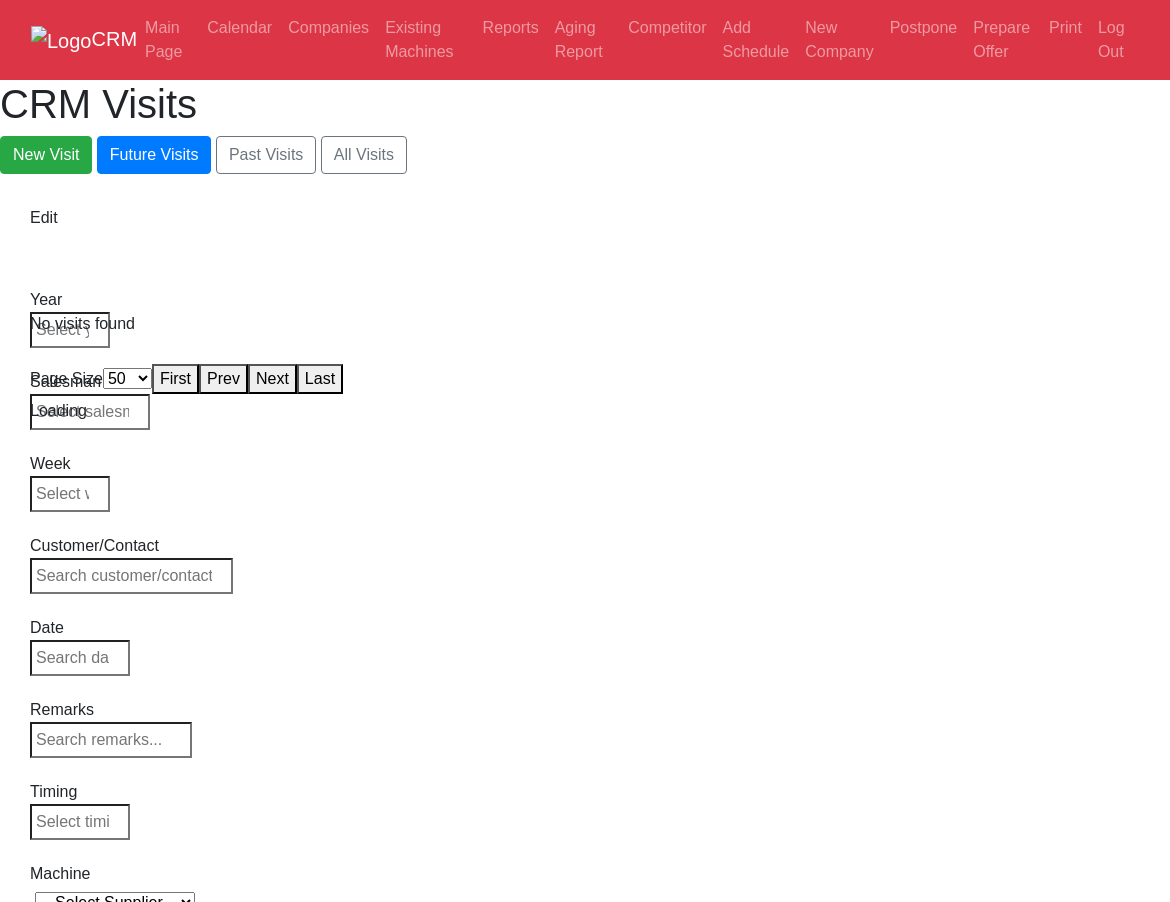 select on "50" 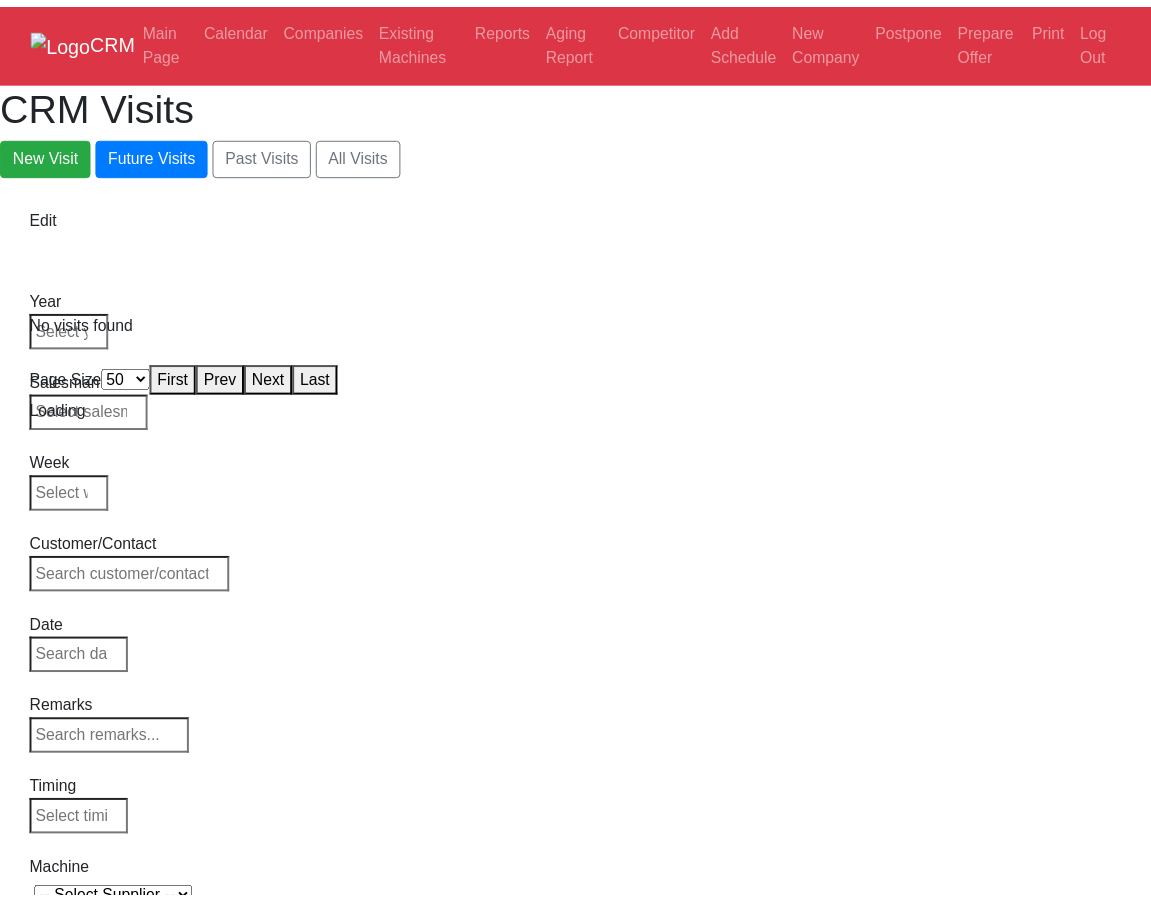 scroll, scrollTop: 0, scrollLeft: 0, axis: both 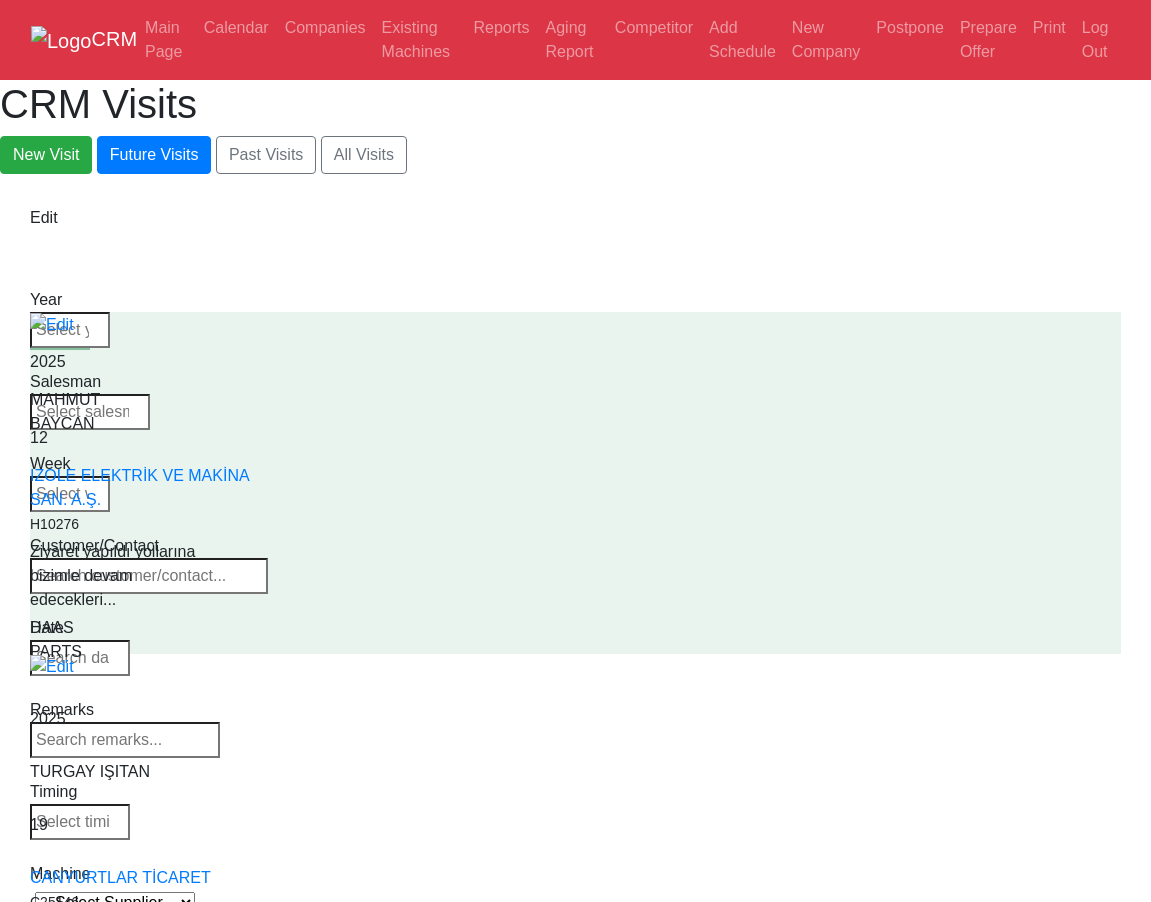 click on "CRM
Main Page
Calendar
Companies
Existing Machines
Reports
Aging Report
Competitor
Add Schedule
New Company
Postpone
Prepare Offer
Print
Log Out
CRM Visits
New Visit
Future Visits
Past Visits
All Visits
Edit Year Salesman A" at bounding box center (575, 1508) 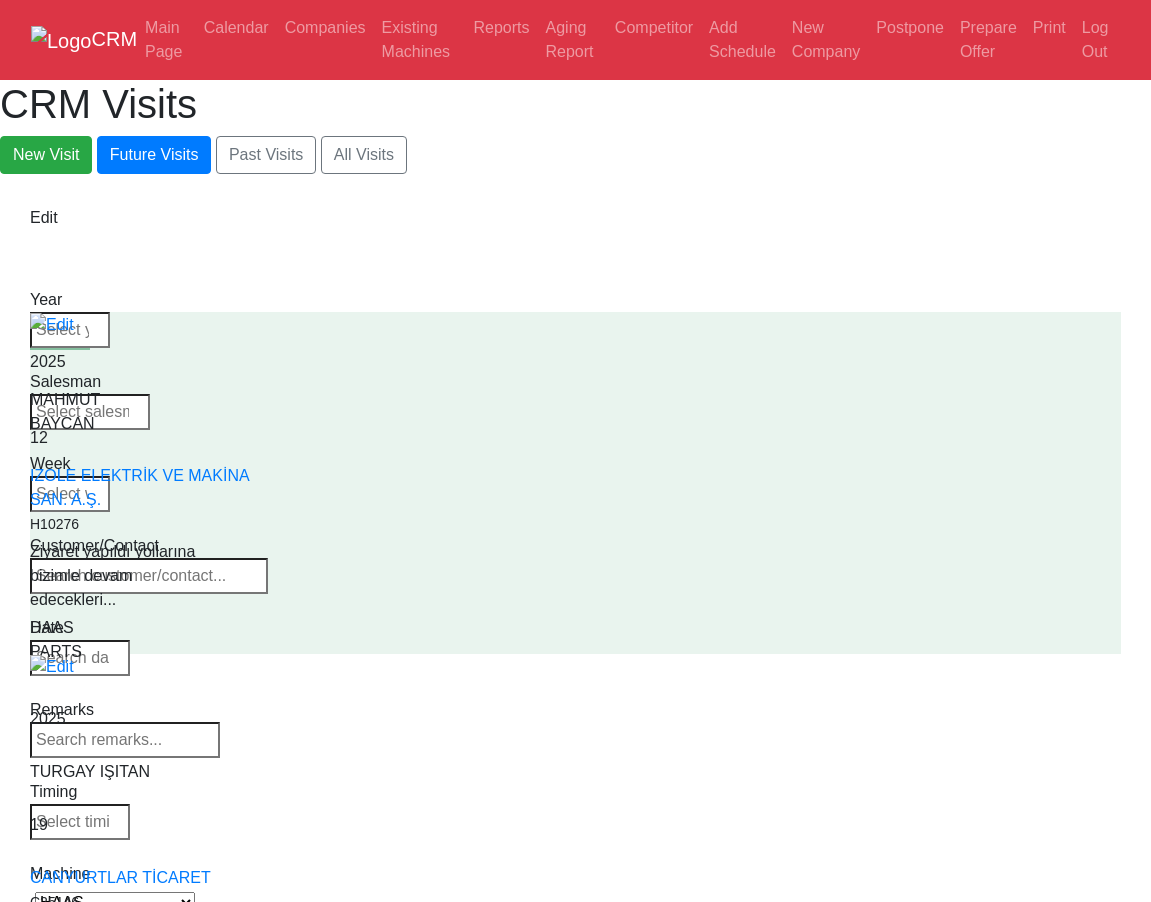 click on "-- Select Supplier -- CANACA HAAS" at bounding box center (115, 902) 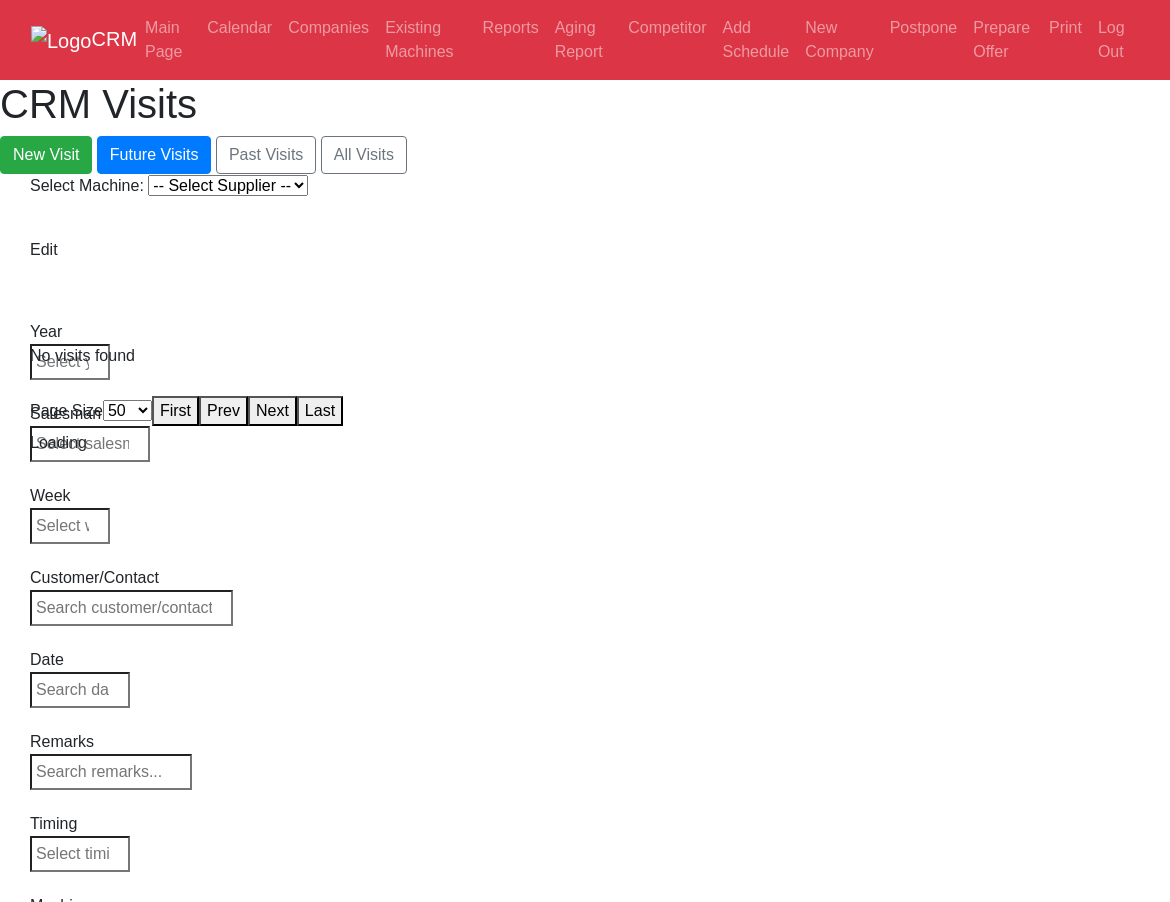 select on "50" 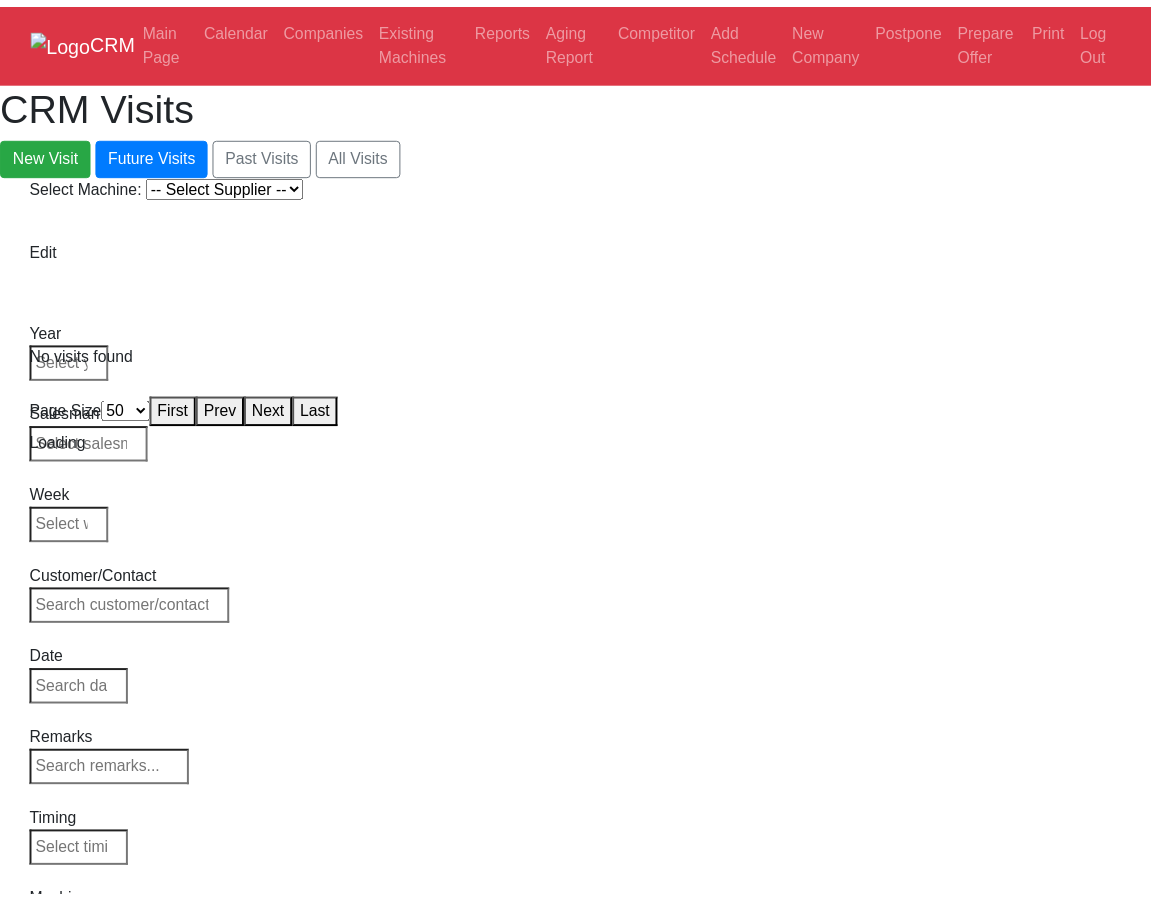 scroll, scrollTop: 0, scrollLeft: 0, axis: both 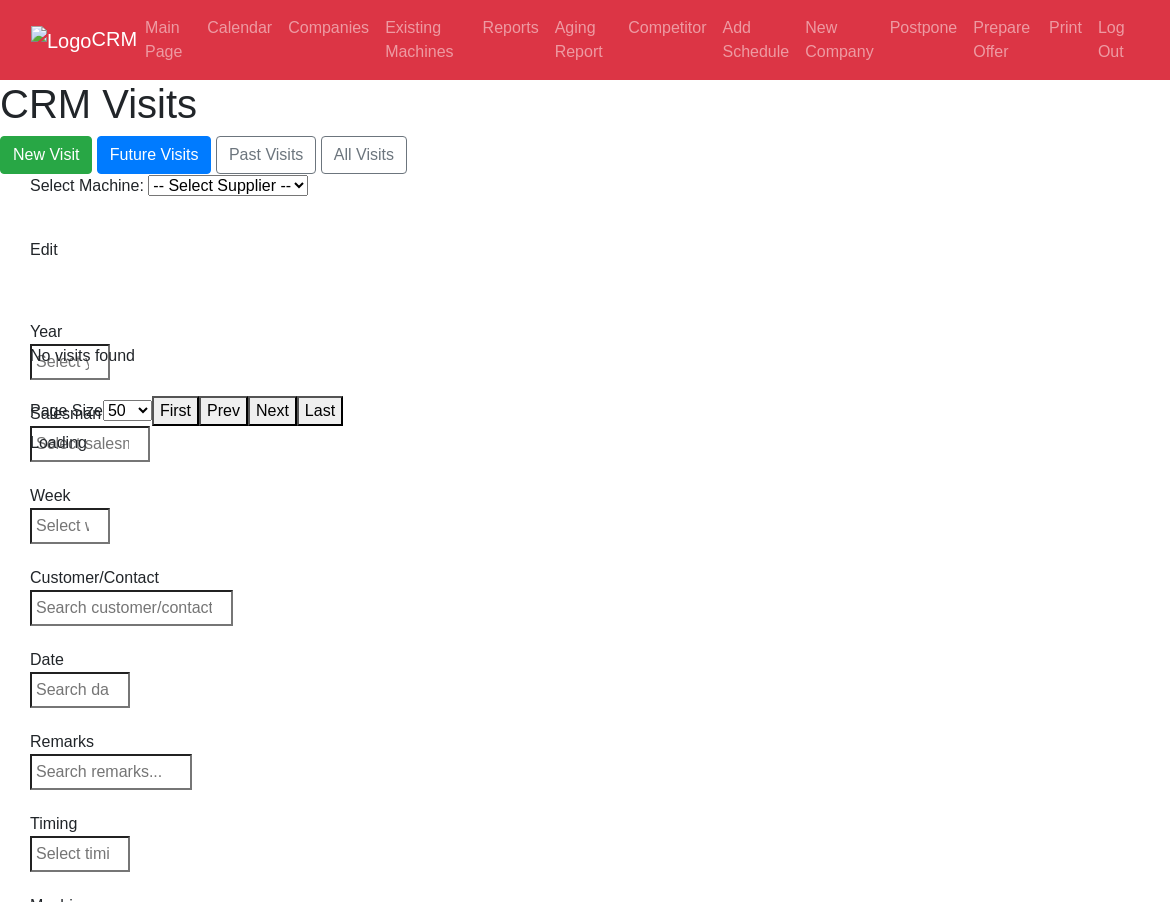 drag, startPoint x: 0, startPoint y: 0, endPoint x: 234, endPoint y: 176, distance: 292.80026 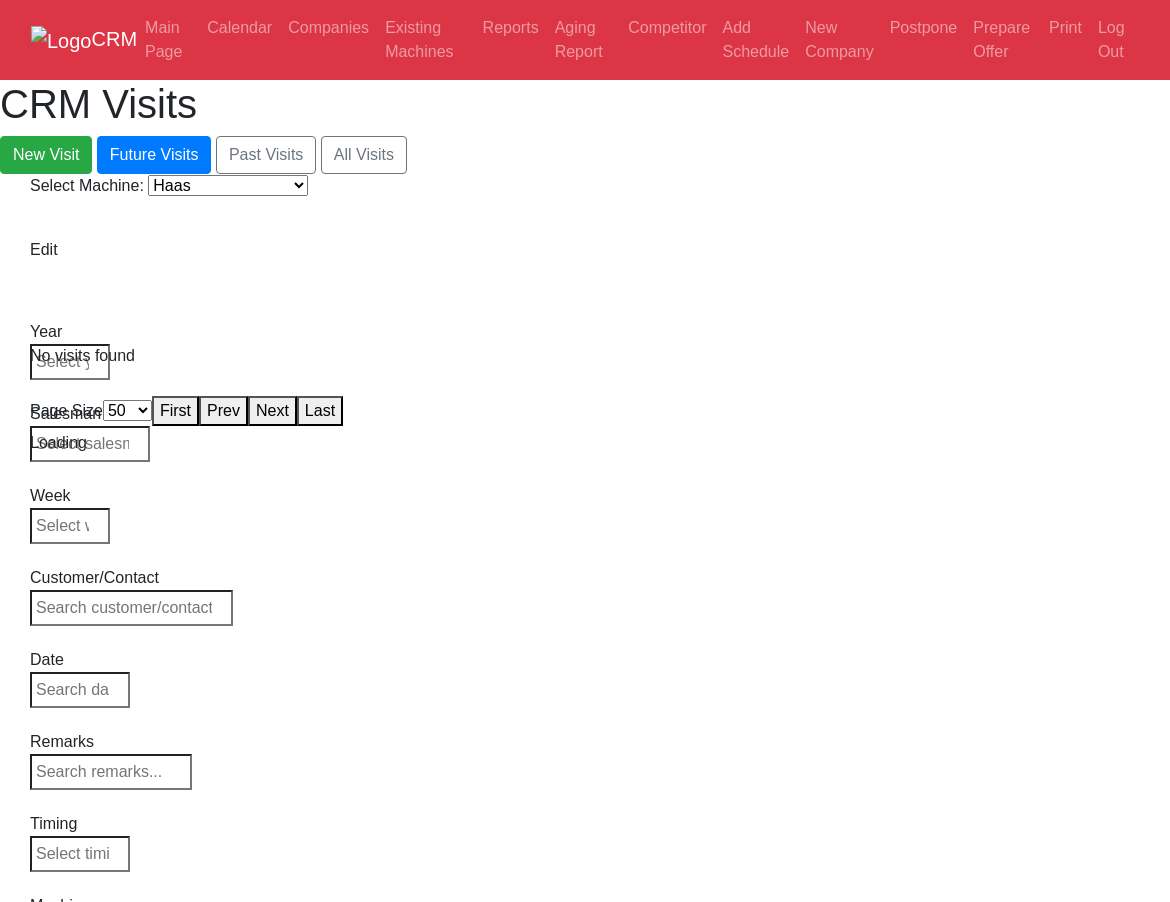 click on "-- Select Supplier --
Haas
Canaca" at bounding box center (228, 185) 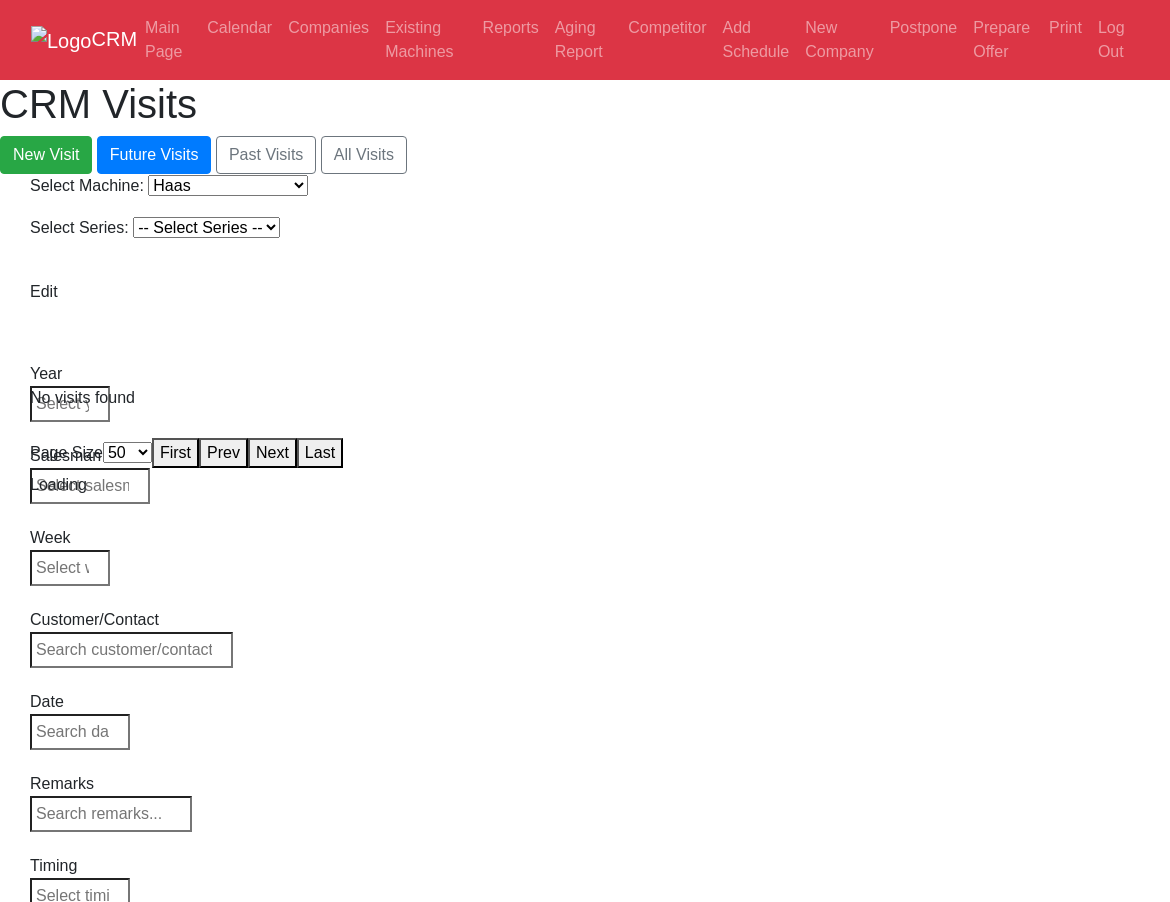click on "-- Select Series --" at bounding box center (206, 227) 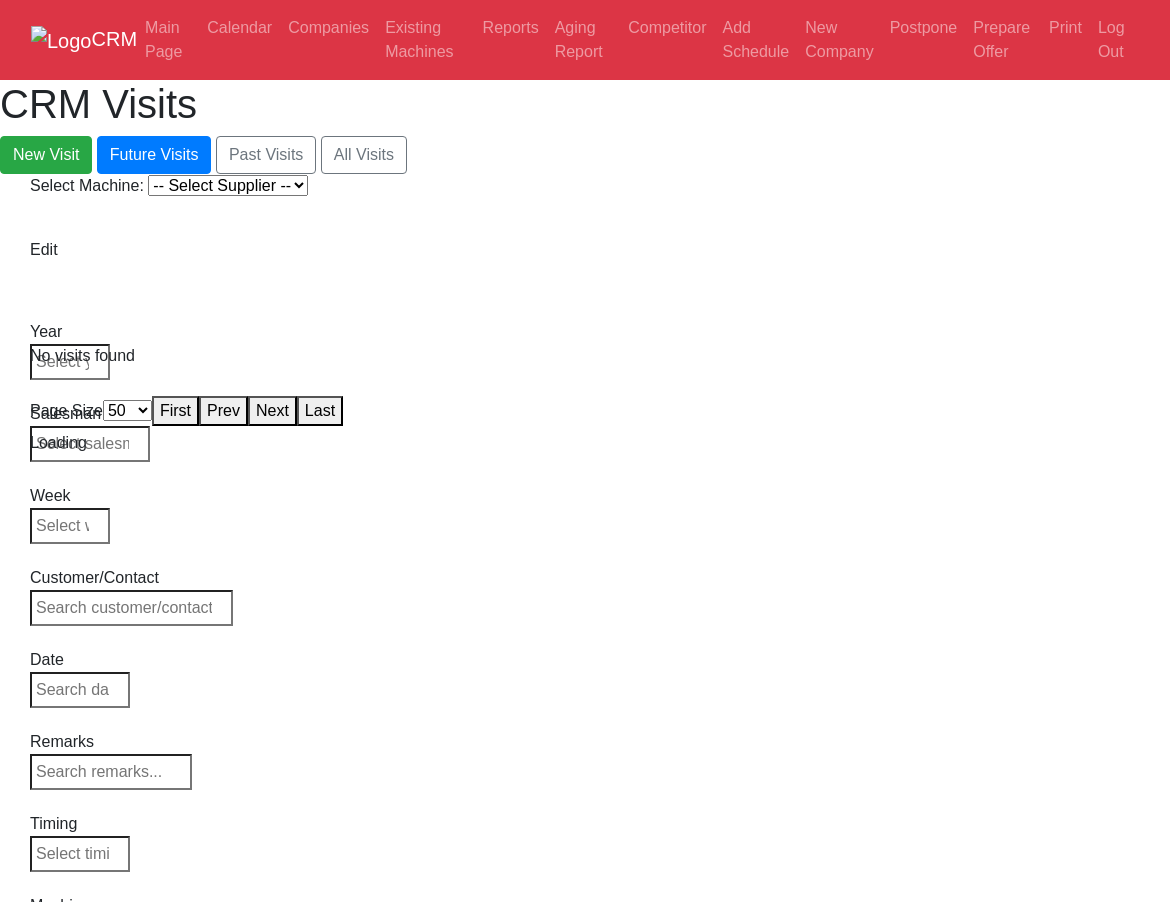 select on "50" 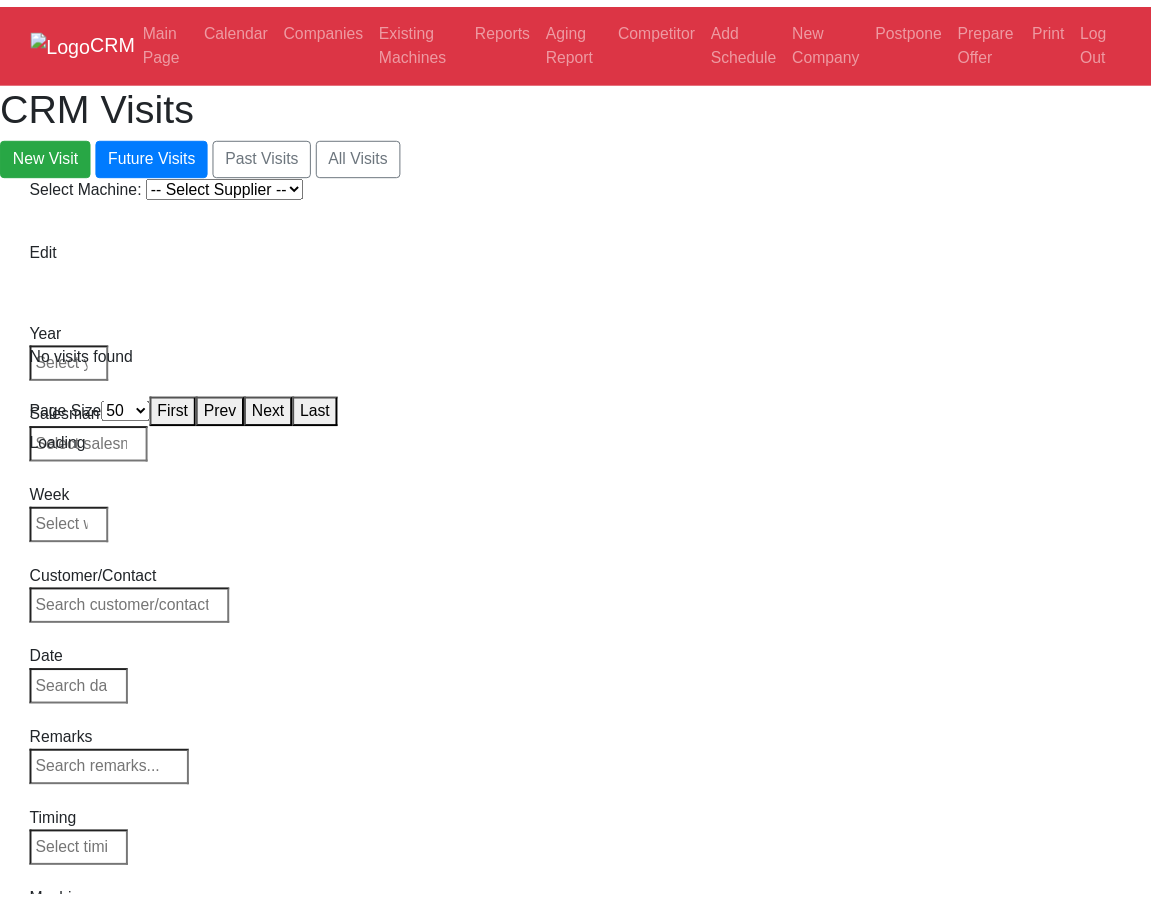 scroll, scrollTop: 0, scrollLeft: 0, axis: both 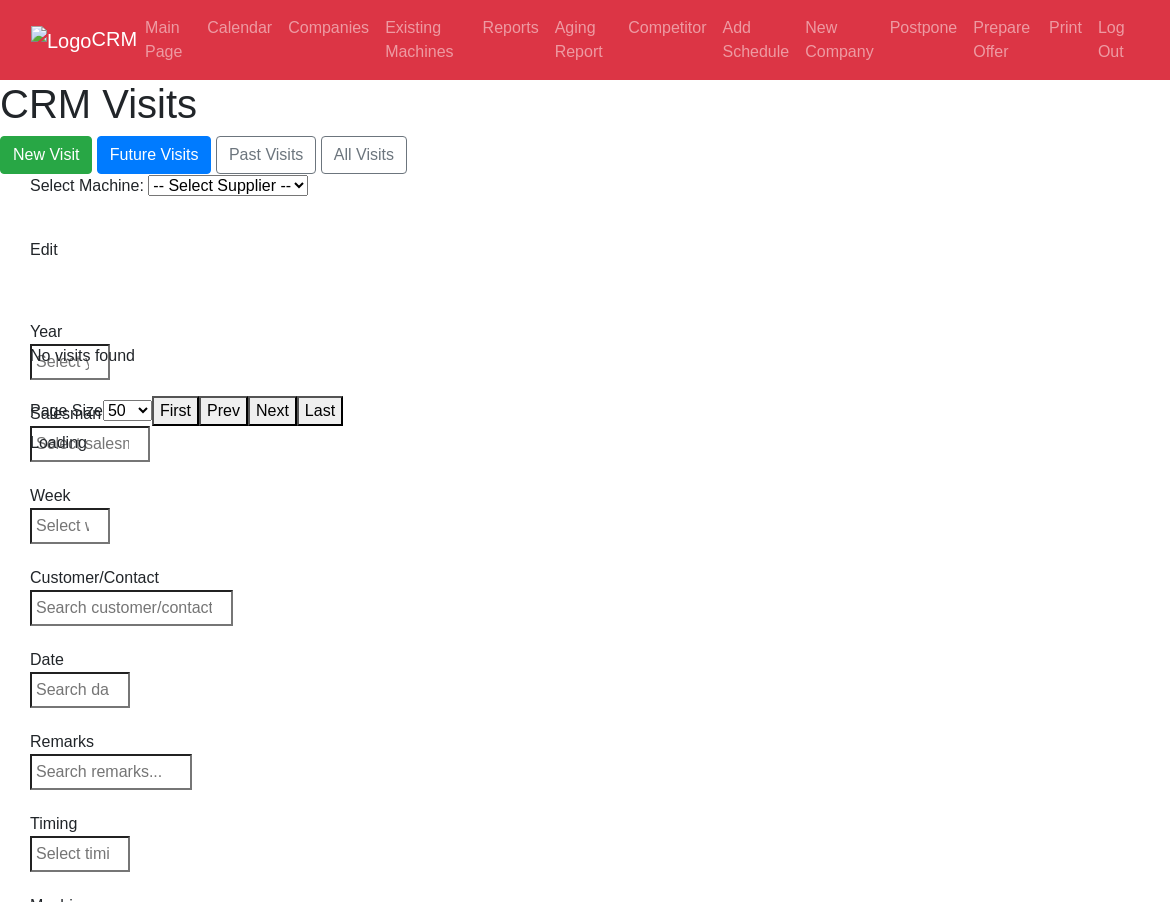 click on "-- Select Supplier --
Haas
Canaca" at bounding box center (228, 185) 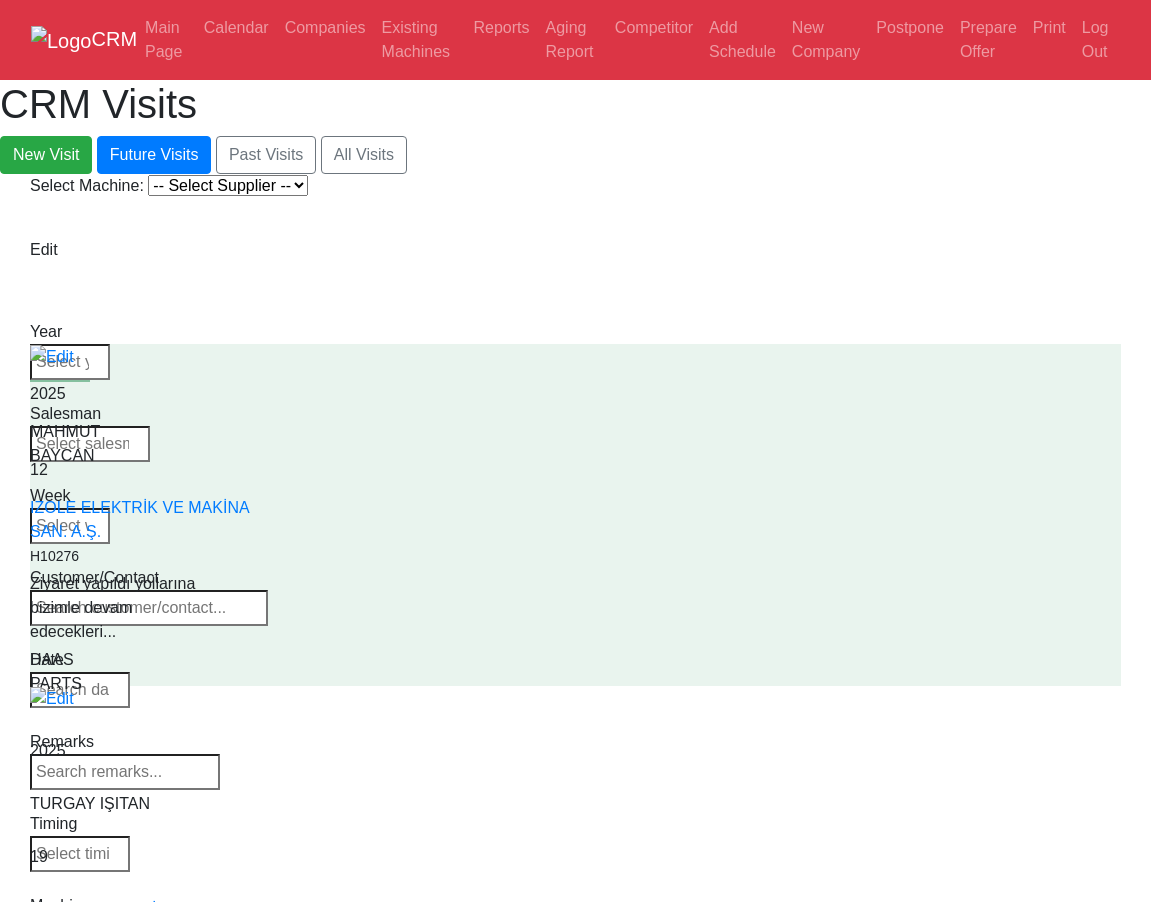 click on "-- Select Supplier --
Haas
Canaca" at bounding box center [228, 185] 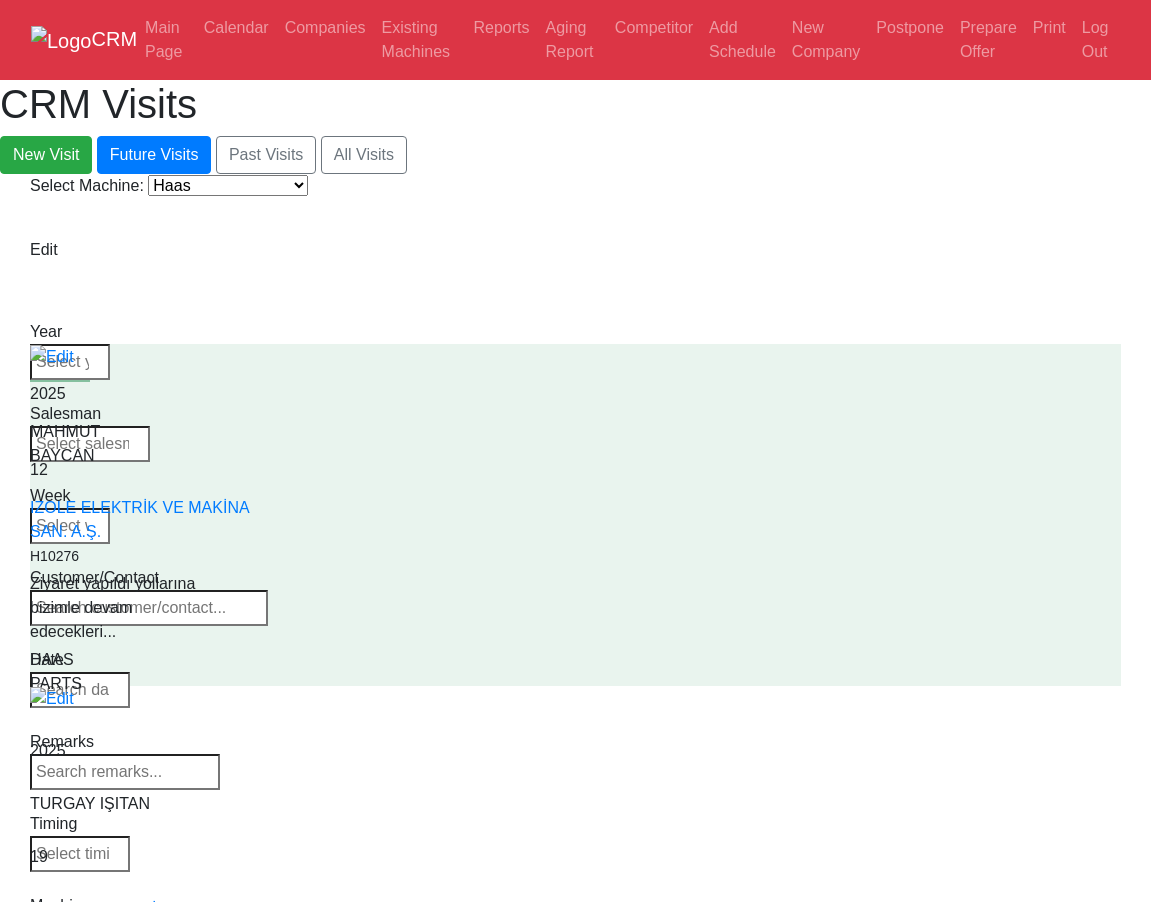 click on "-- Select Supplier --
Haas
Canaca" at bounding box center [228, 185] 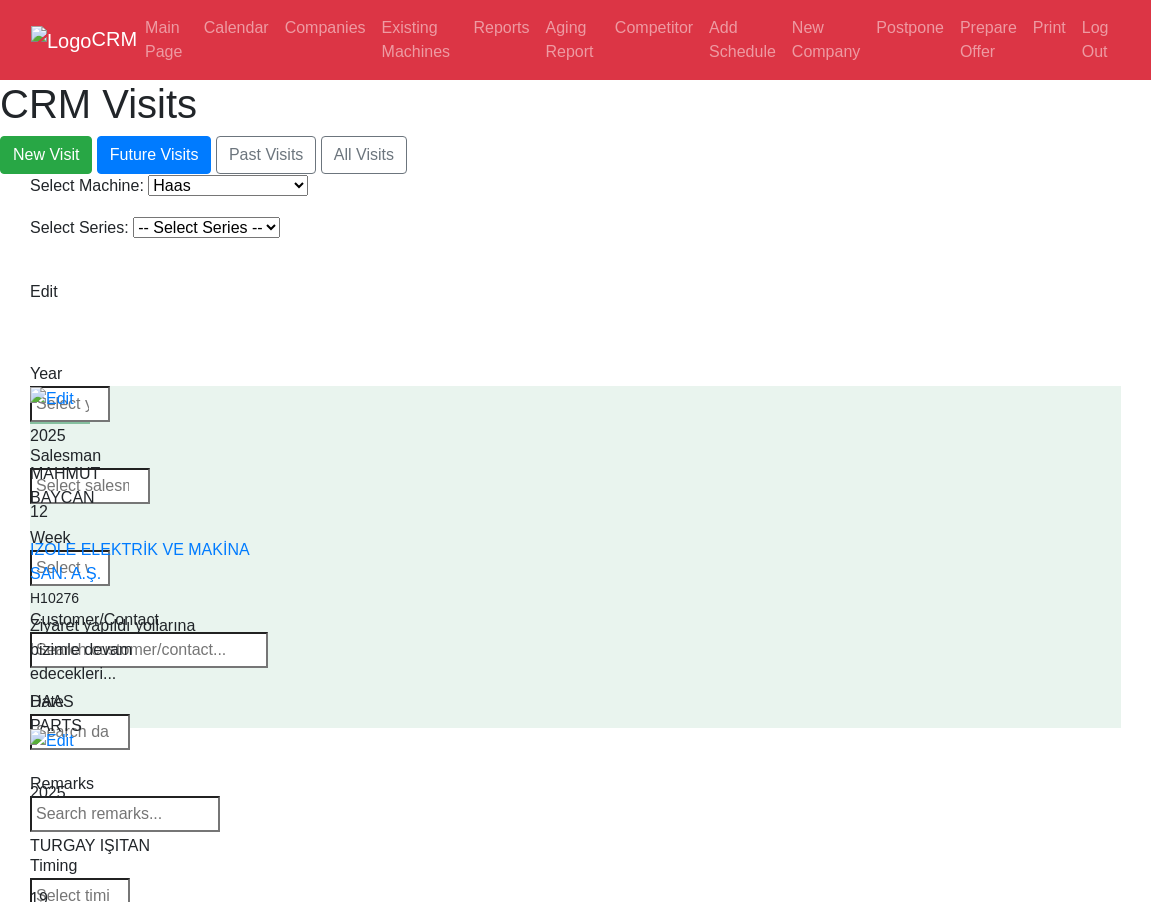 click on "-- Select Series --
Series 1
Series 2" at bounding box center (206, 227) 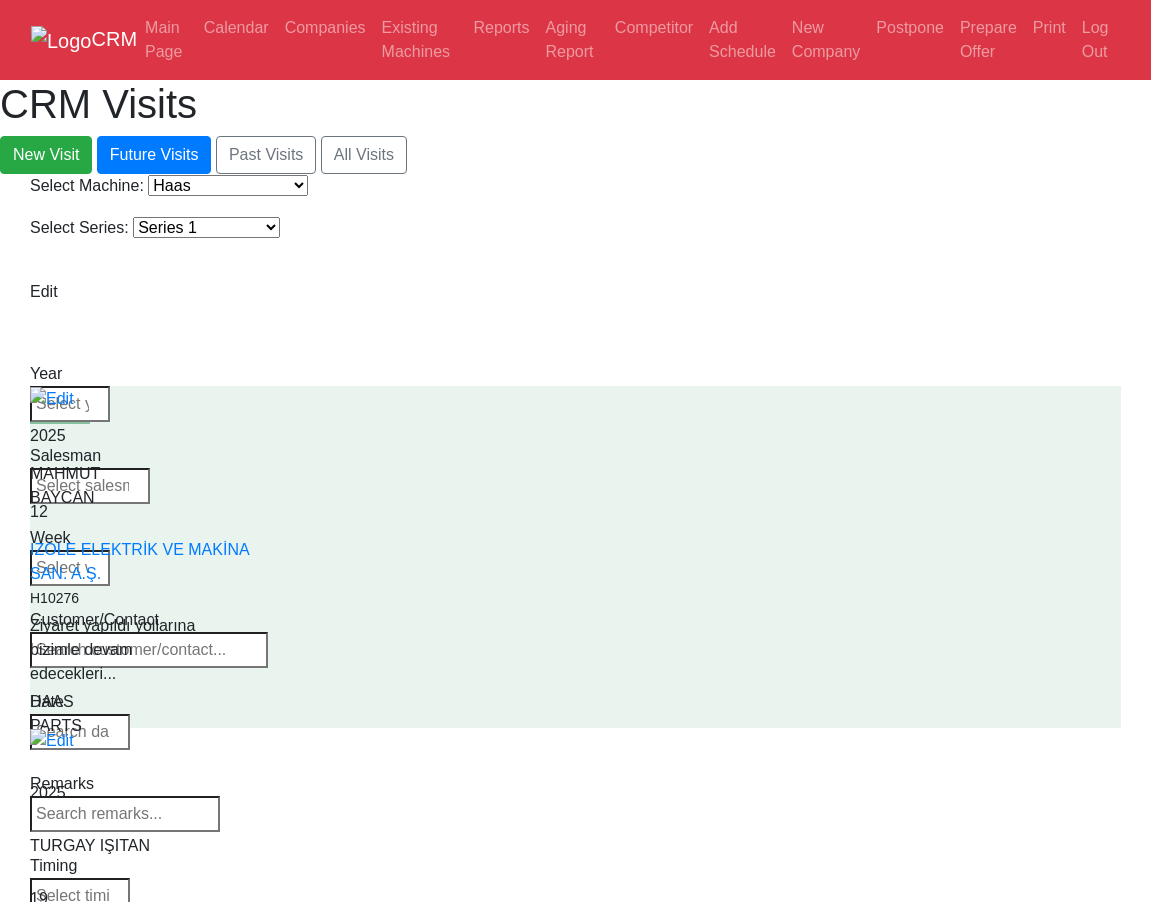 click on "-- Select Series --
Series 1
Series 2" at bounding box center (206, 227) 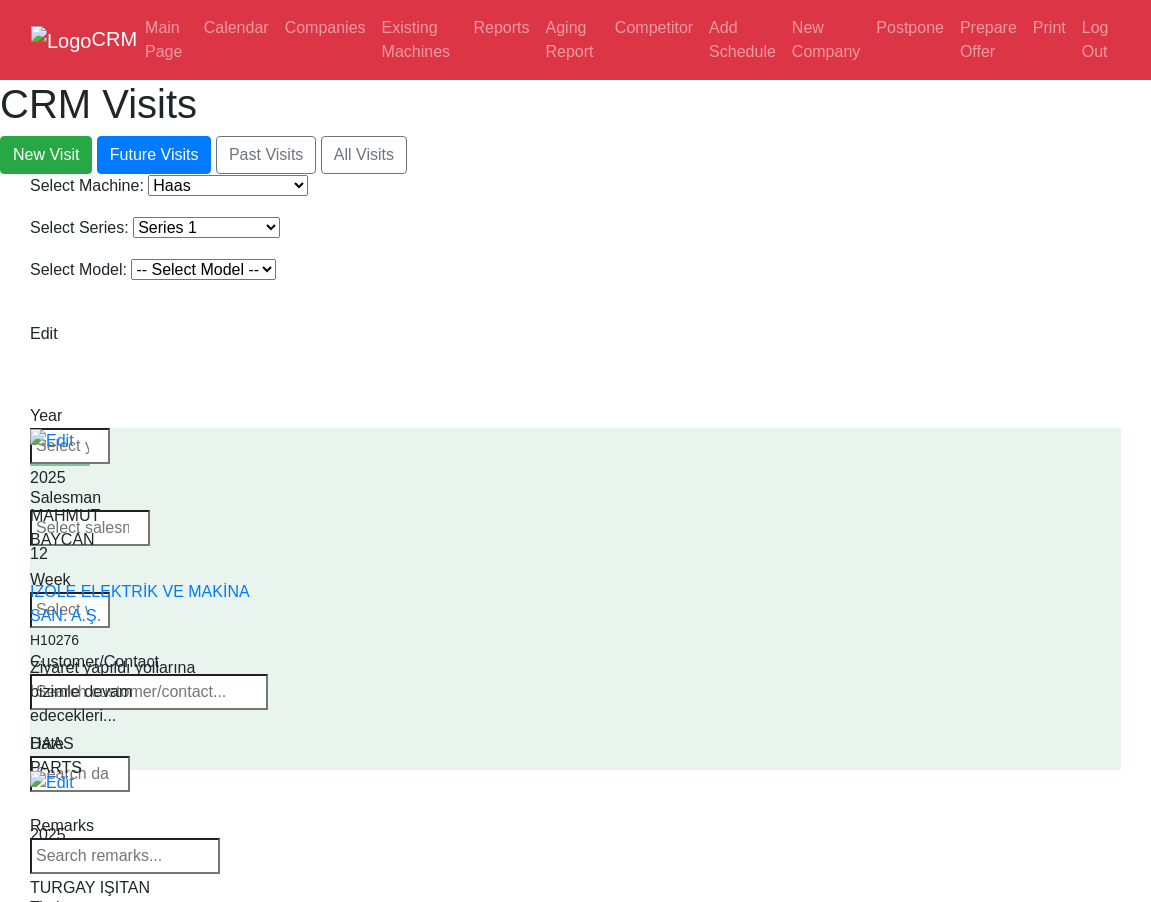 click on "-- Select Model --
Model A
Model B" at bounding box center [203, 269] 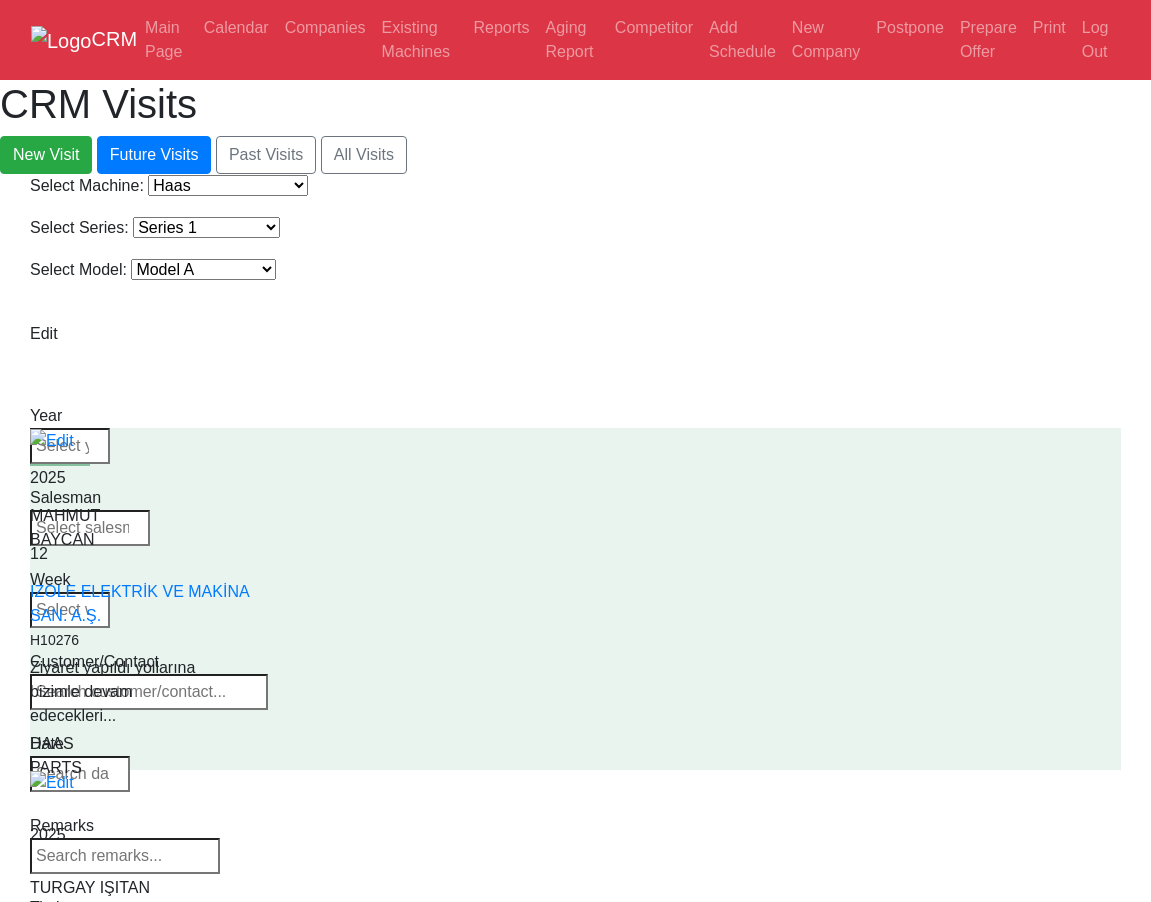 click on "Select Model:
-- Select Model --
Model A
Model B" at bounding box center (575, 274) 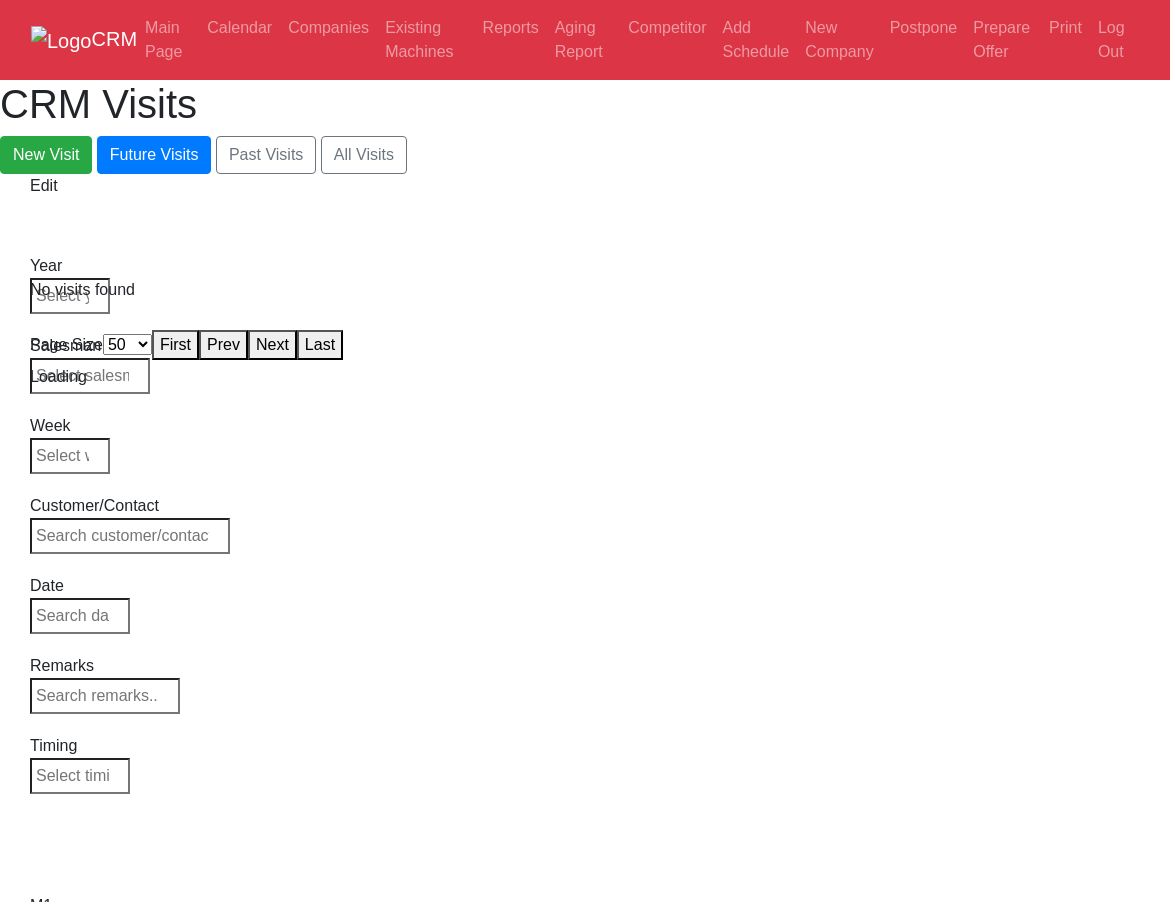 select on "50" 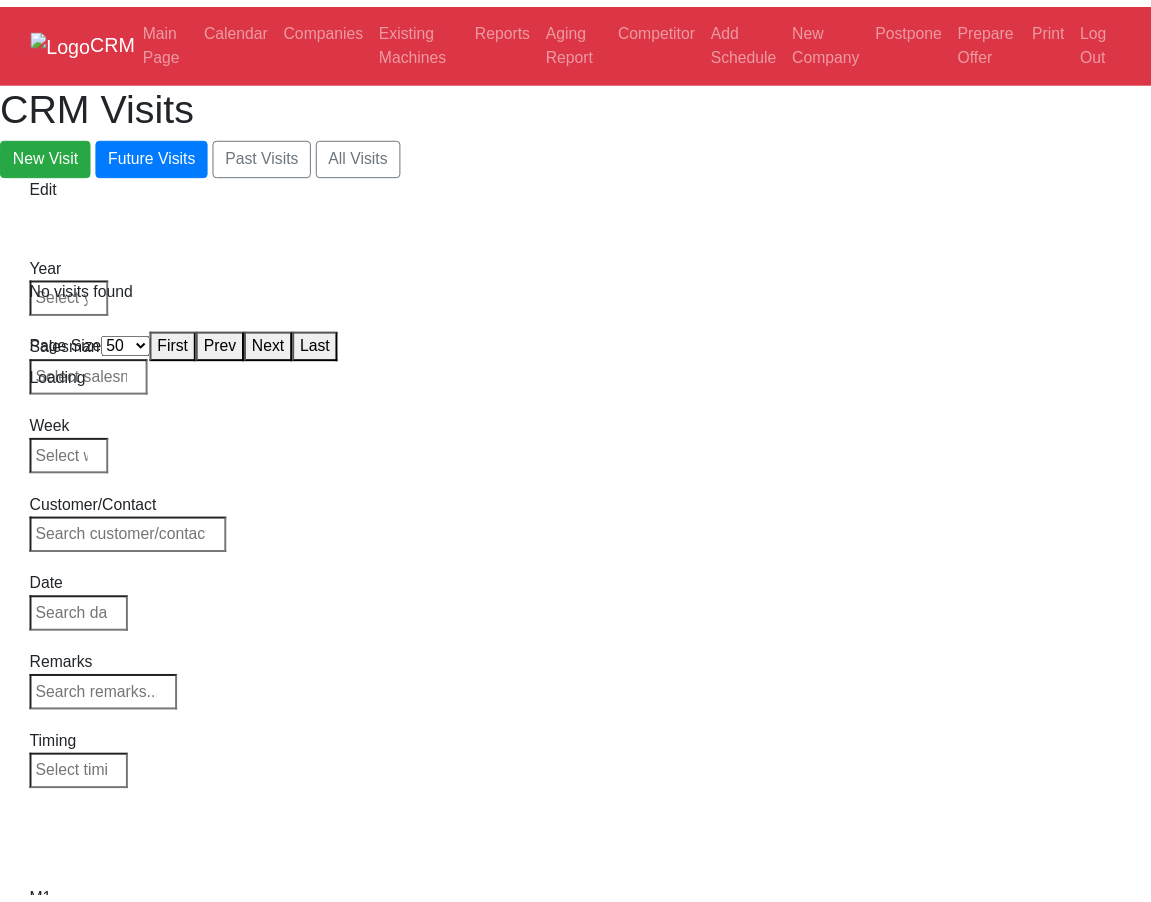 scroll, scrollTop: 0, scrollLeft: 0, axis: both 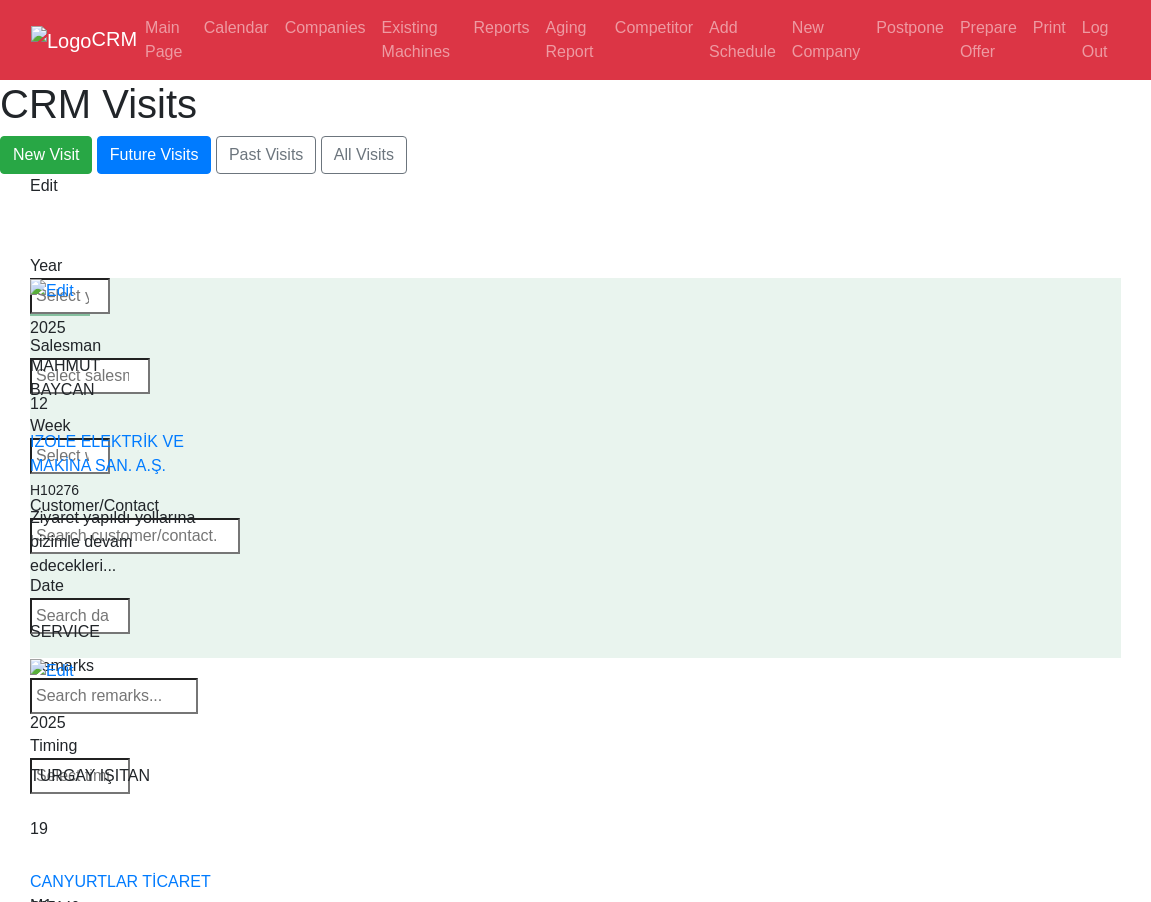 click at bounding box center (72, 854) 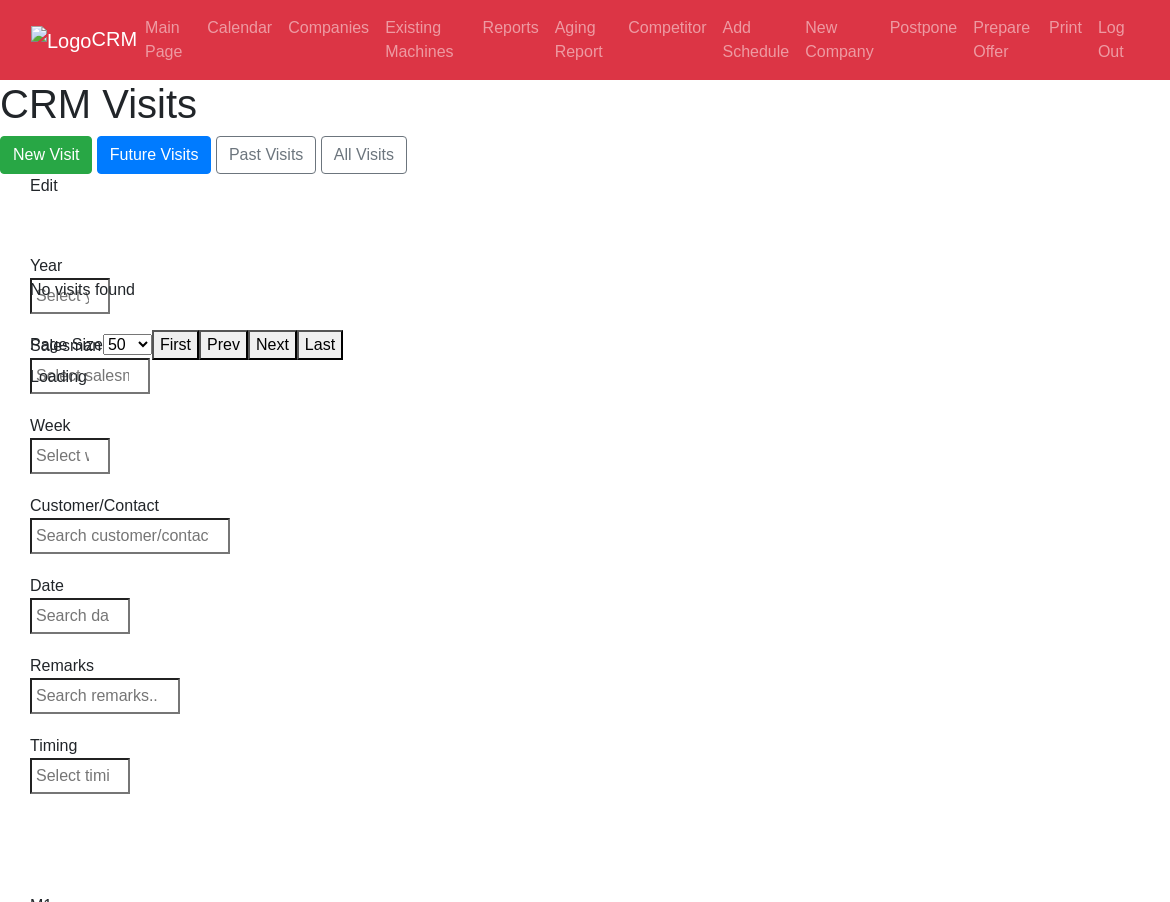 select on "50" 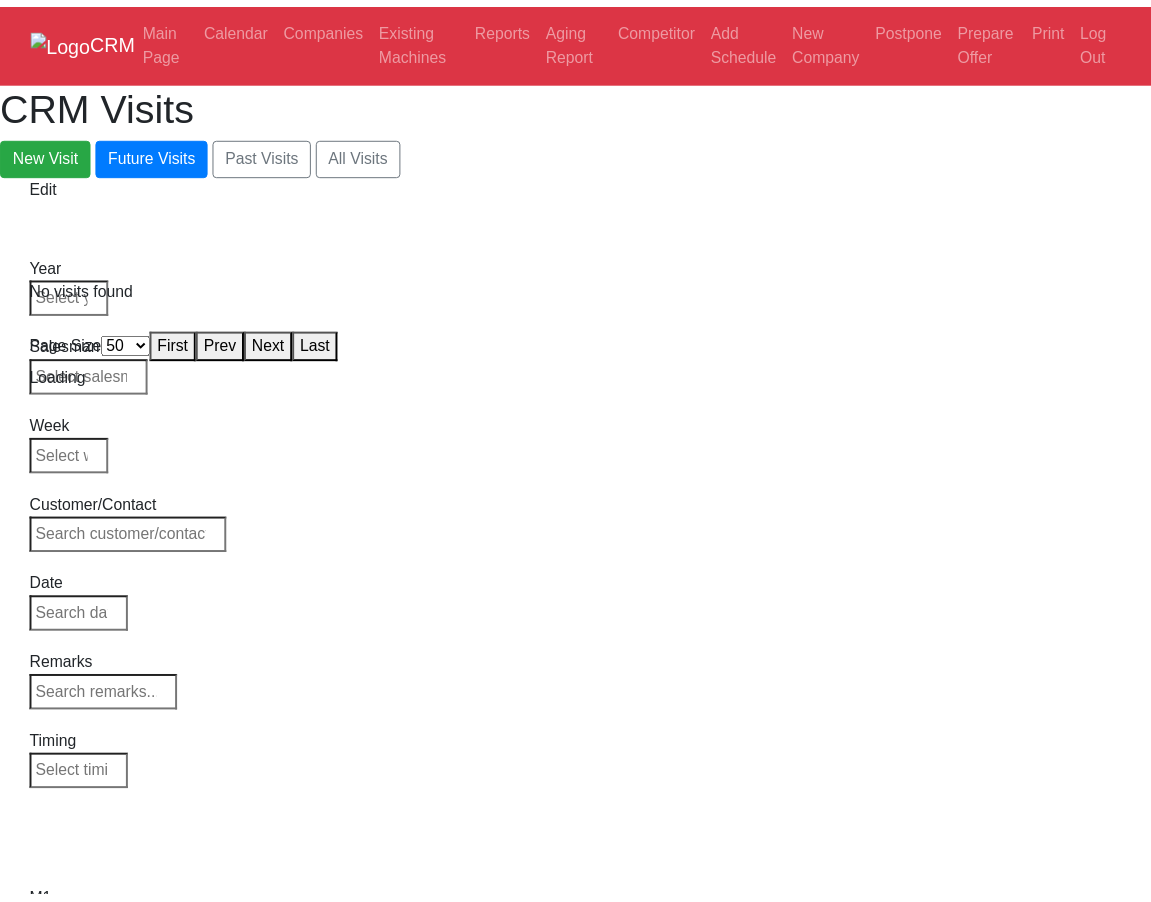 scroll, scrollTop: 0, scrollLeft: 0, axis: both 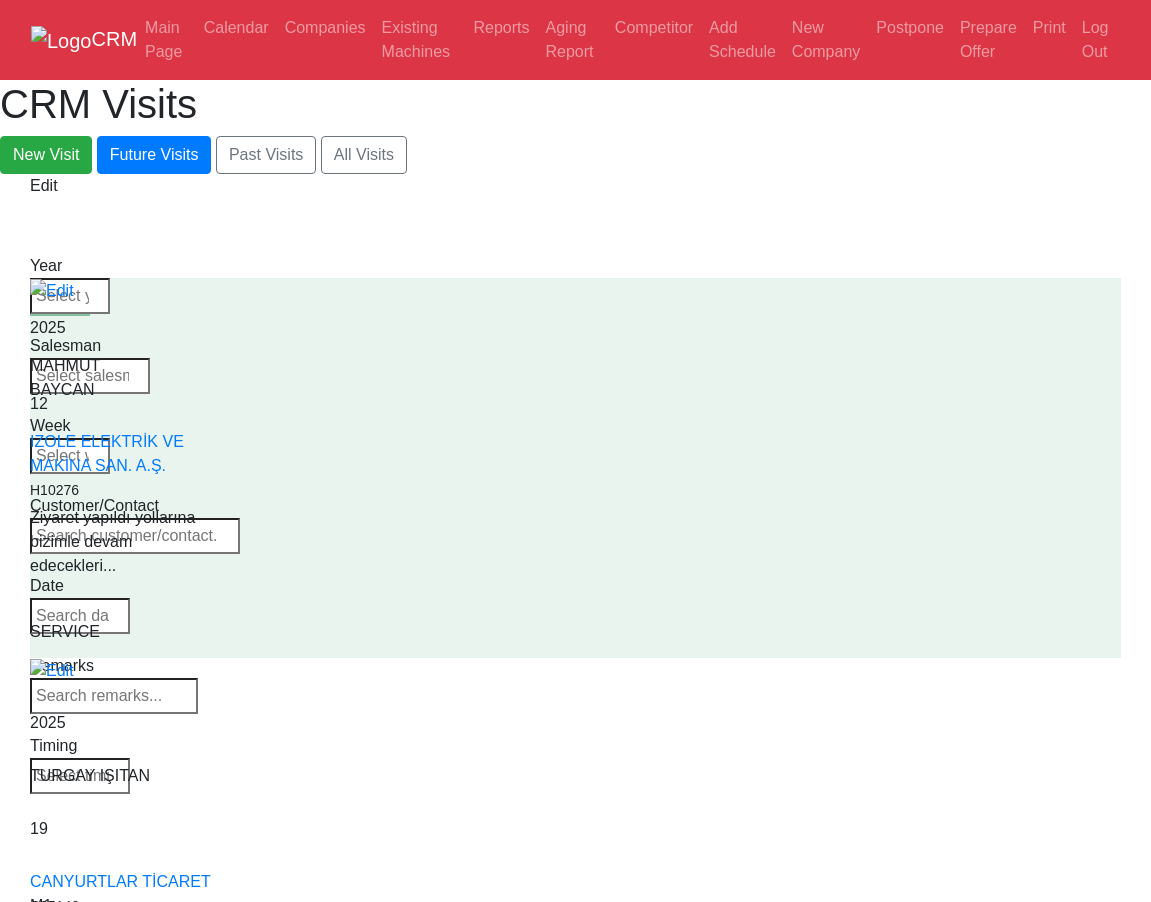 click at bounding box center (73, 2221) 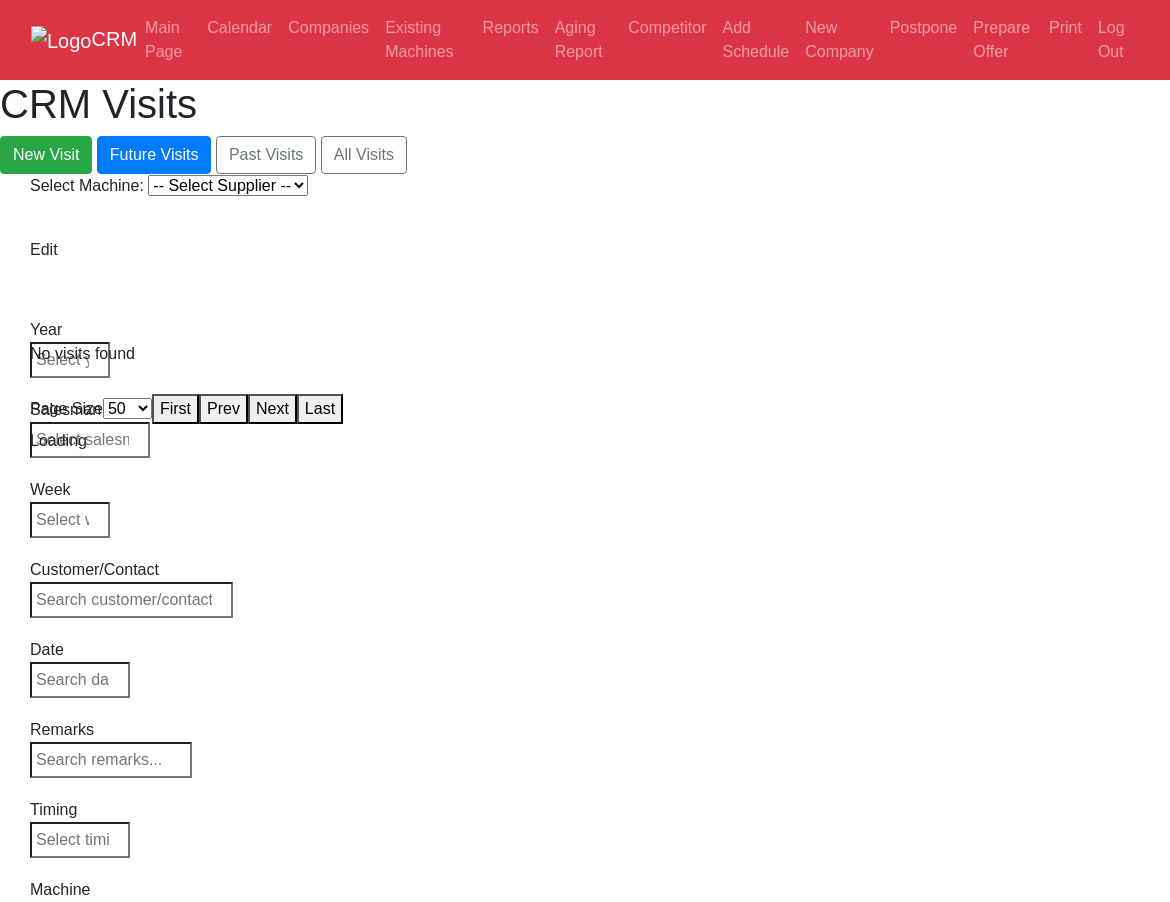 select on "50" 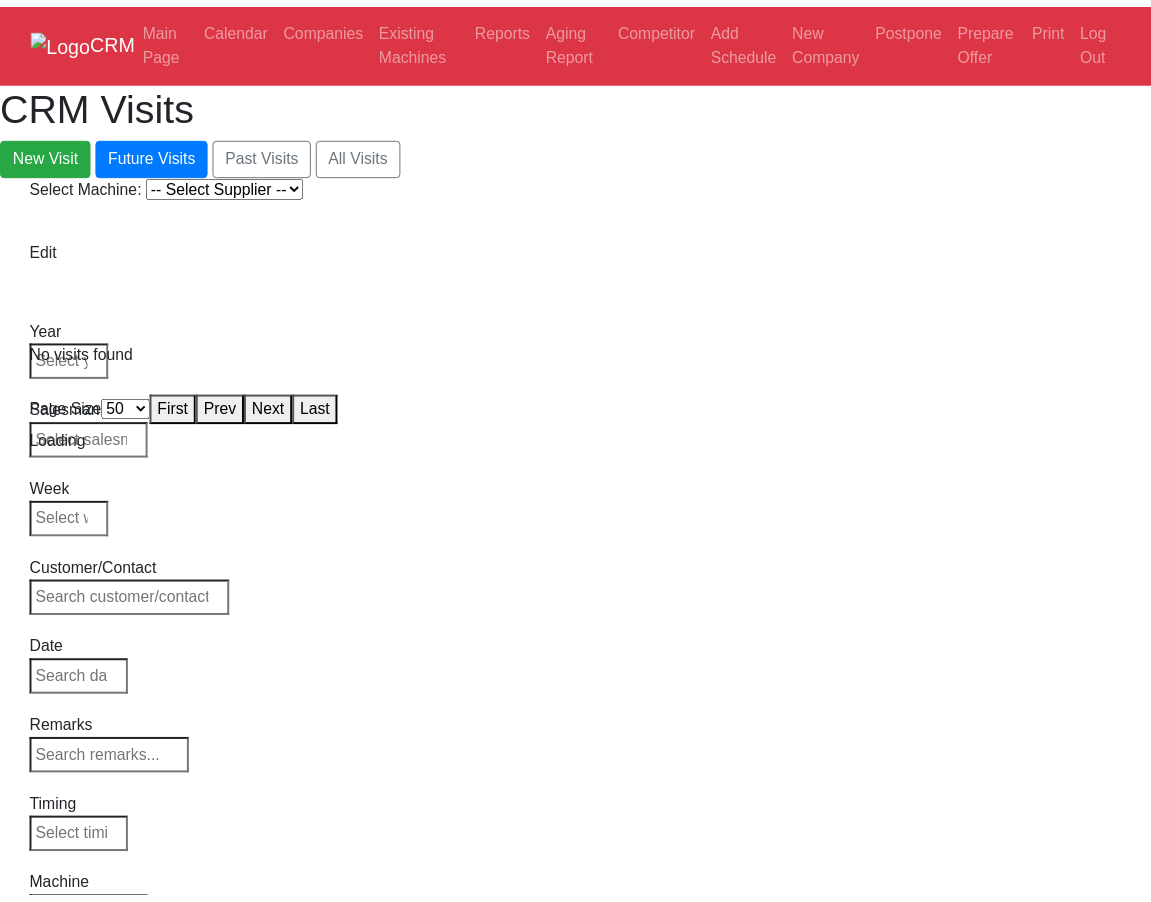 scroll, scrollTop: 0, scrollLeft: 0, axis: both 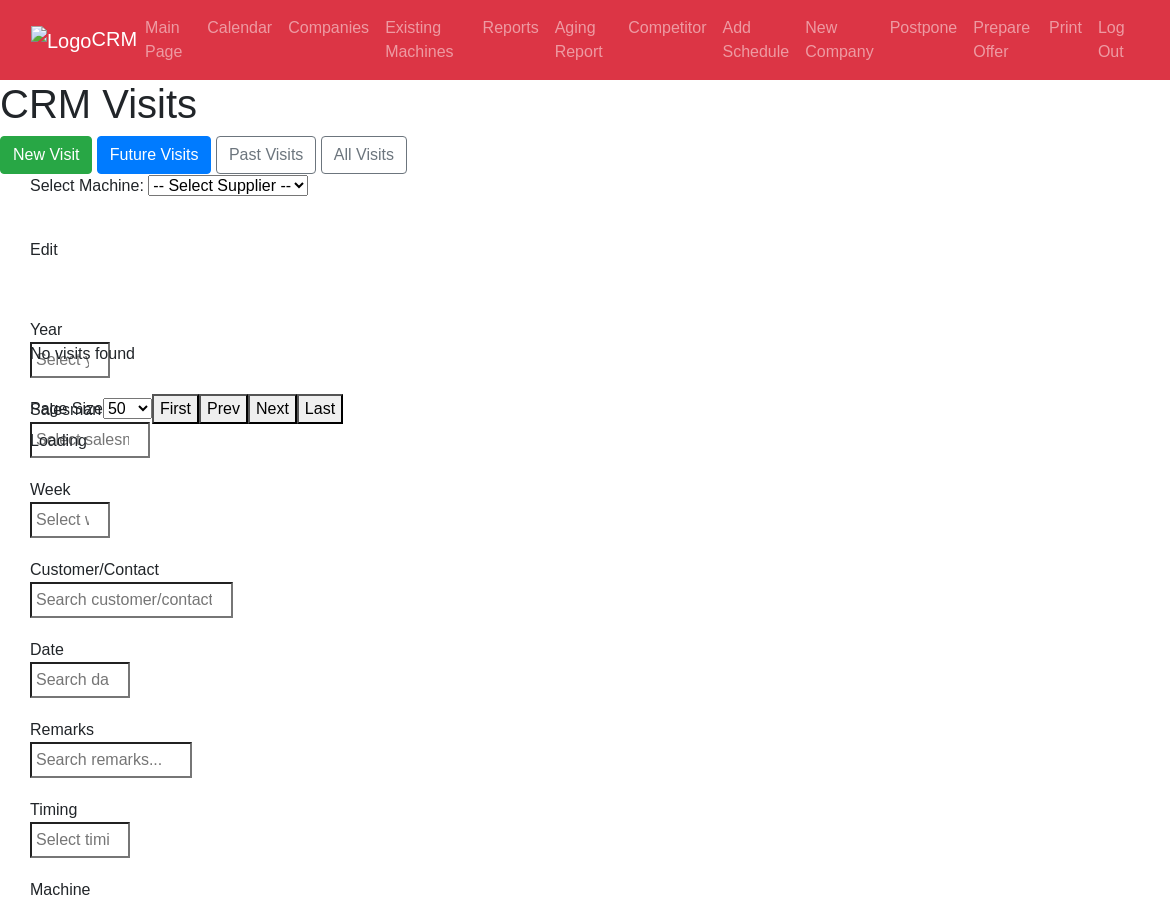 click on "-- Select Supplier --
Haas
Canaca" at bounding box center [228, 185] 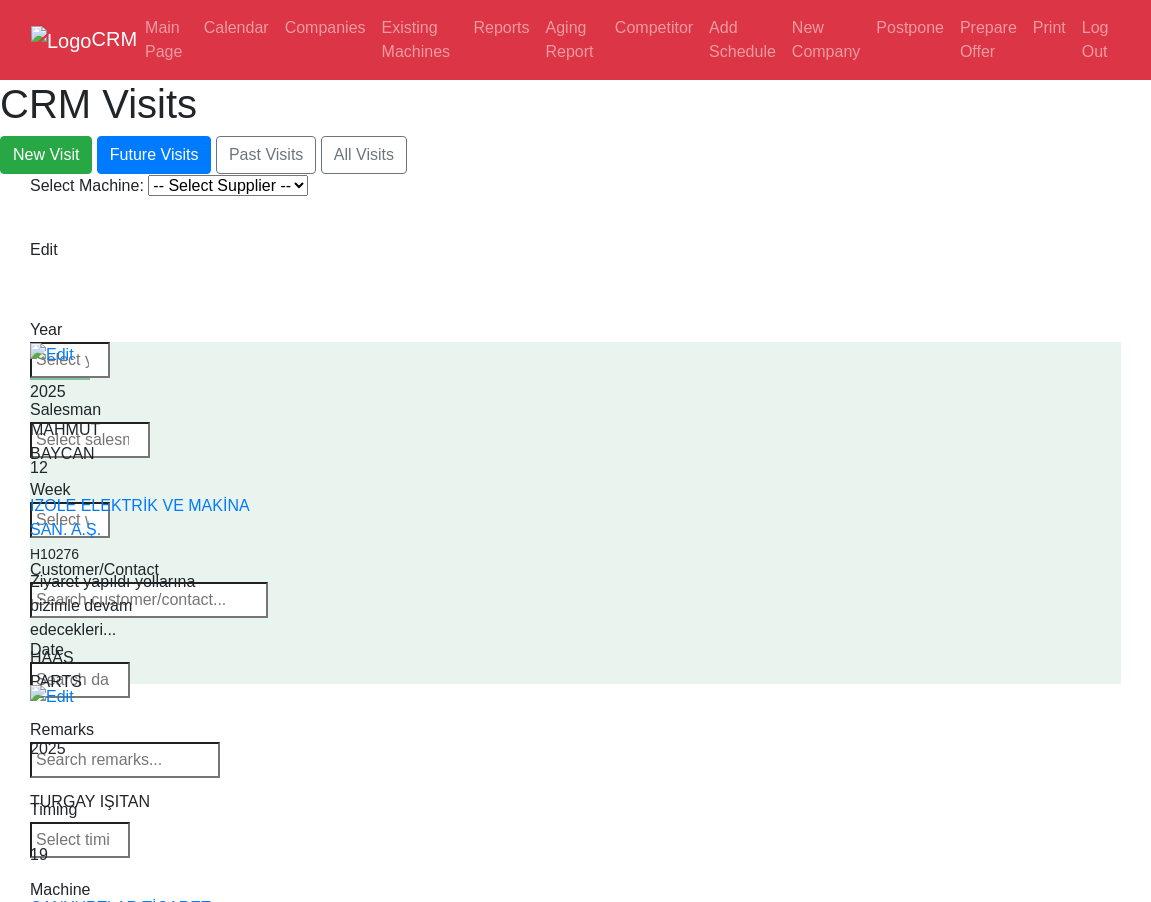 click on "-- Select Supplier --
Haas
Canaca" at bounding box center [228, 185] 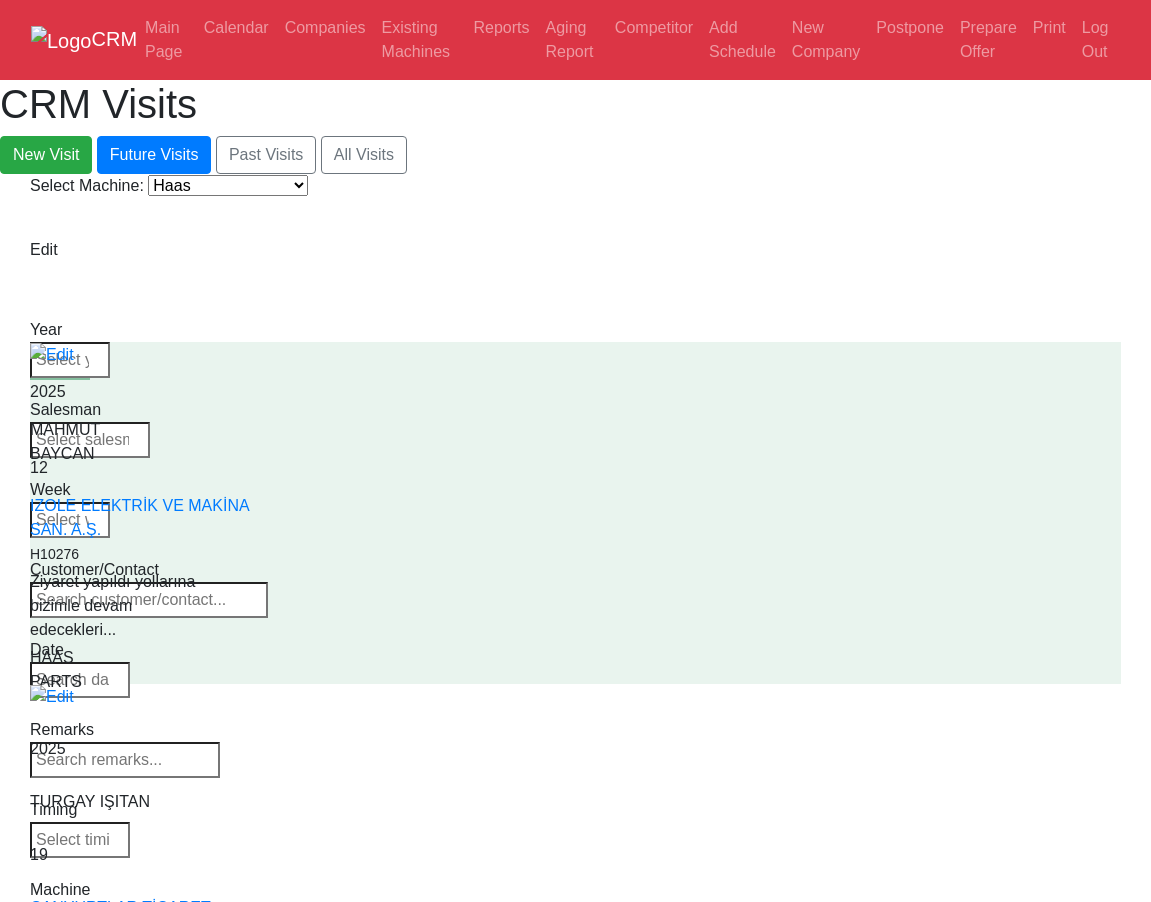 click on "-- Select Supplier --
Haas
Canaca" at bounding box center (228, 185) 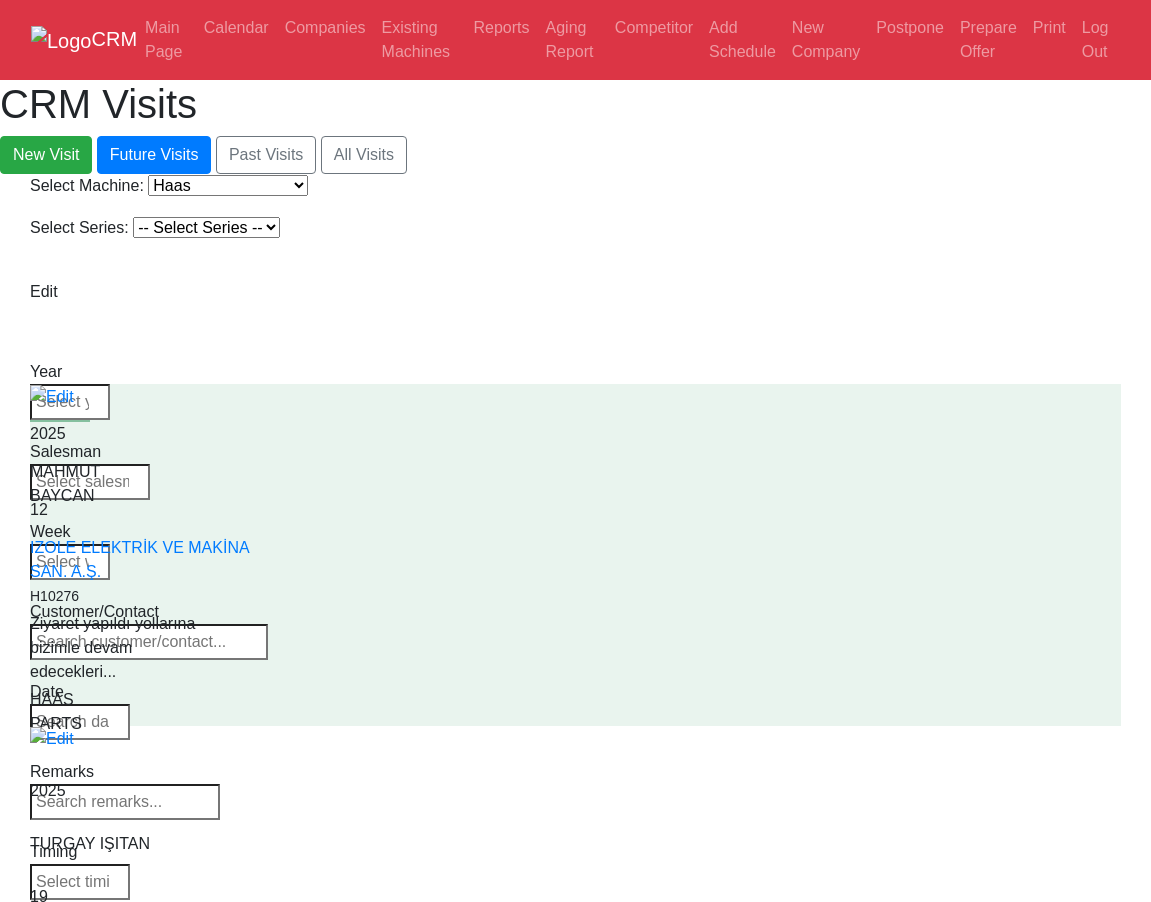 click on "-- Select Series --
Series 1
Series 2" at bounding box center [206, 227] 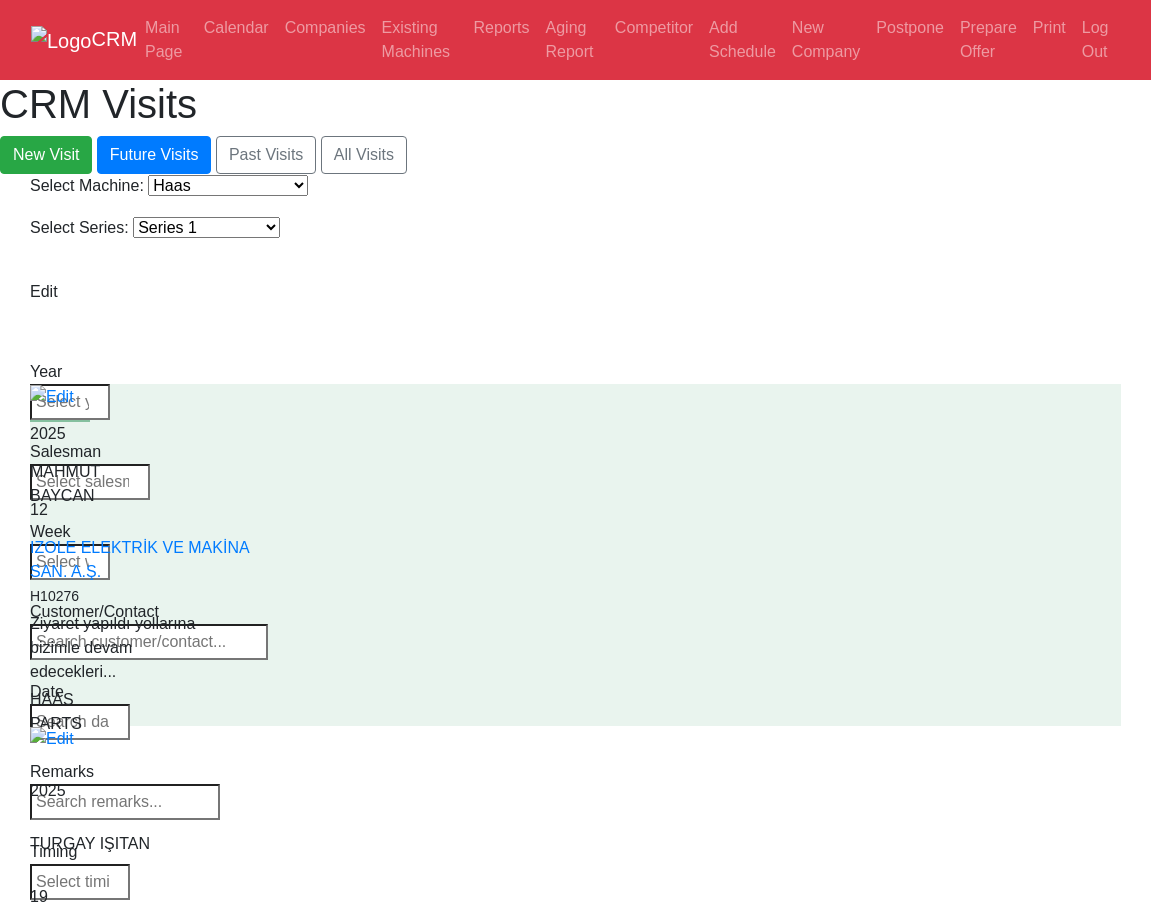click on "-- Select Series --
Series 1
Series 2" at bounding box center (206, 227) 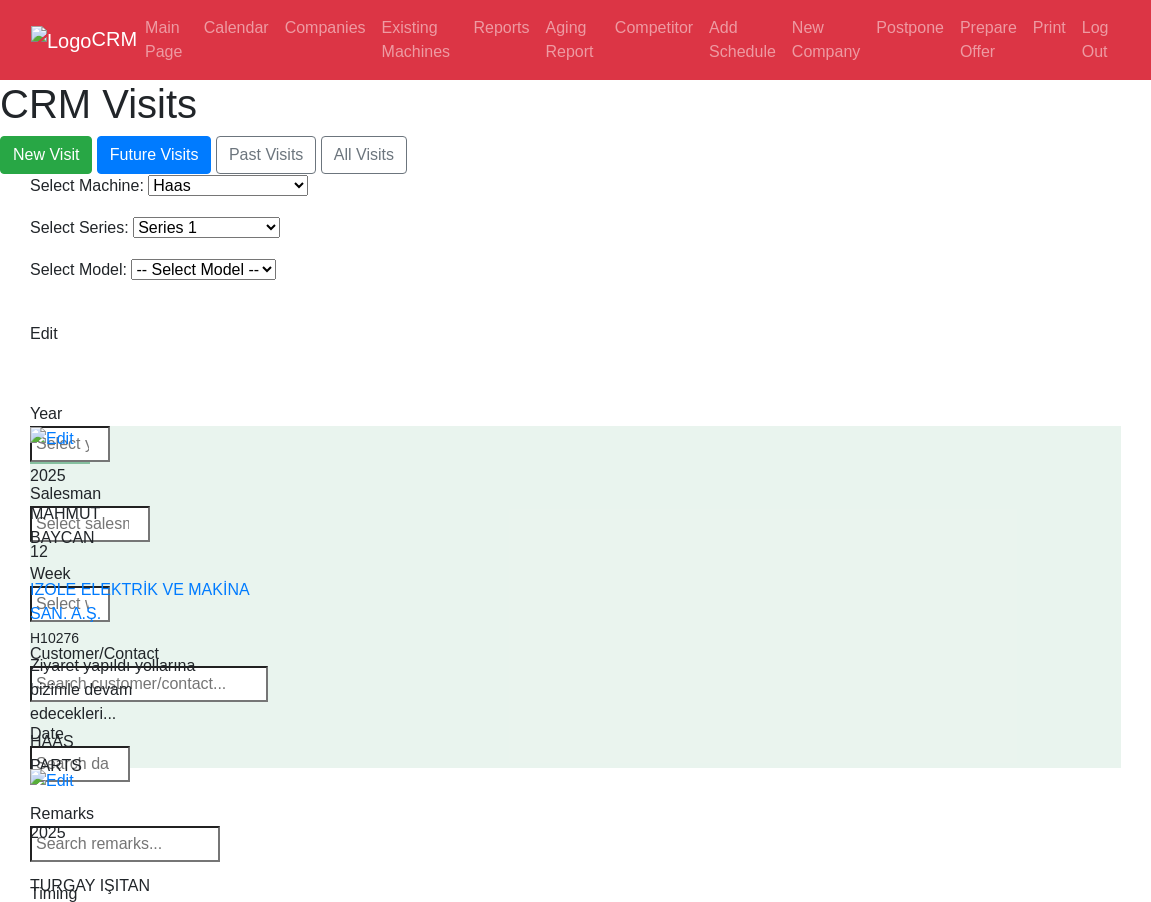 click at bounding box center (91, 1004) 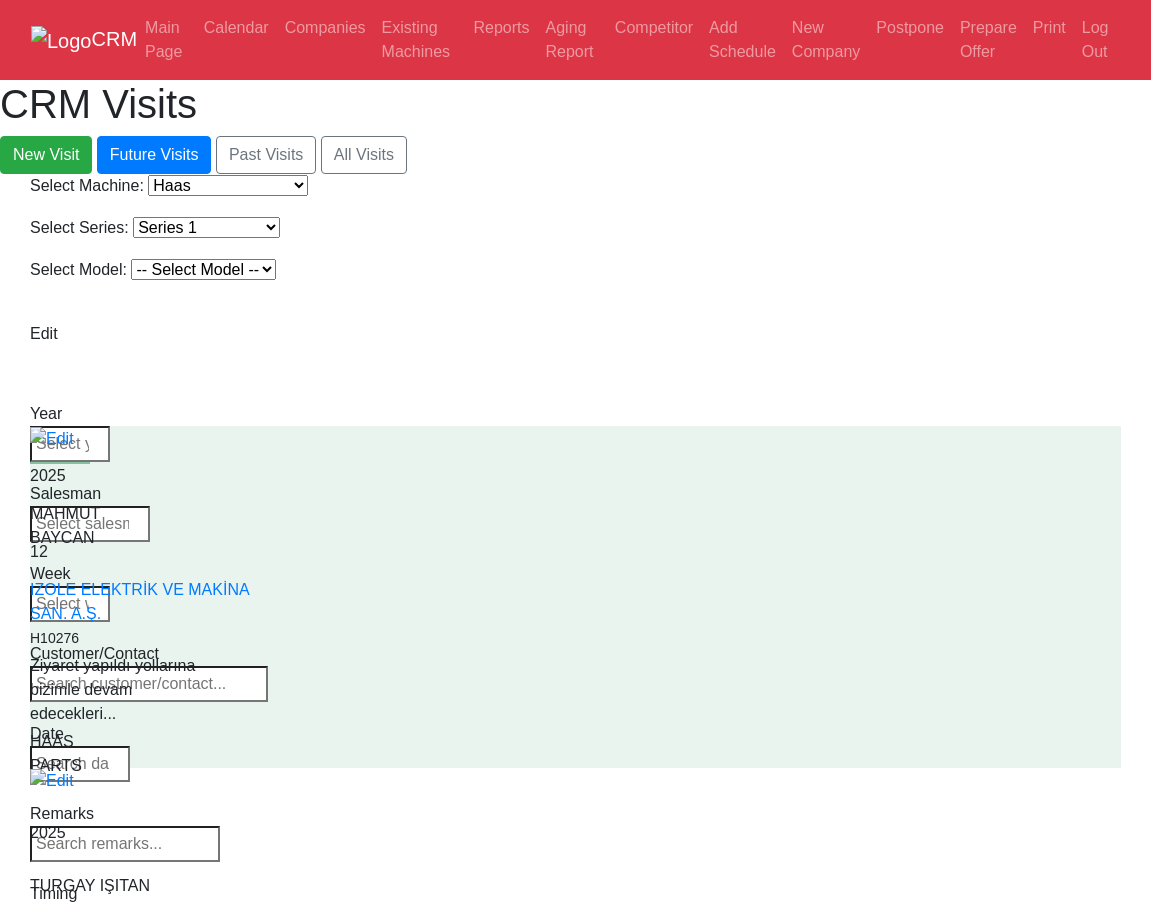 type on "HAAS" 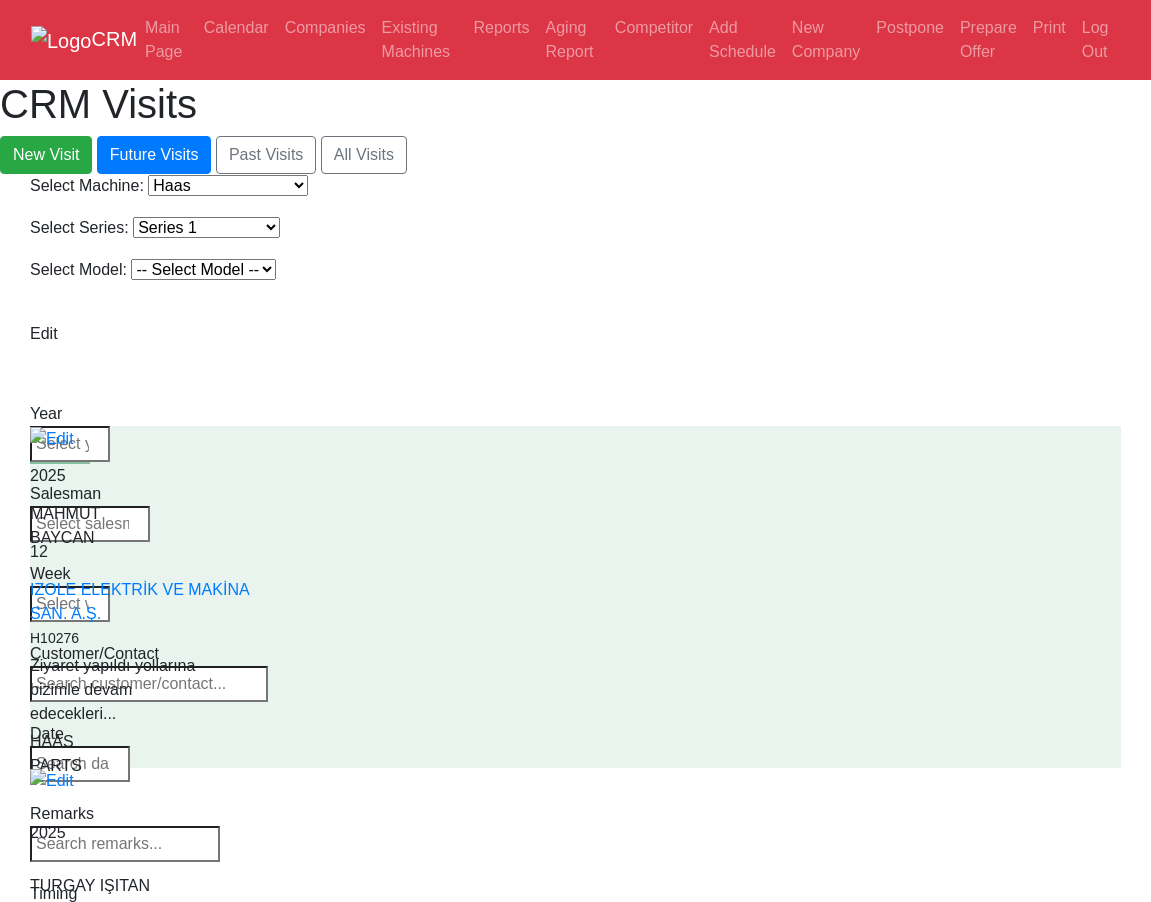 click on "HAAS" at bounding box center [91, 1004] 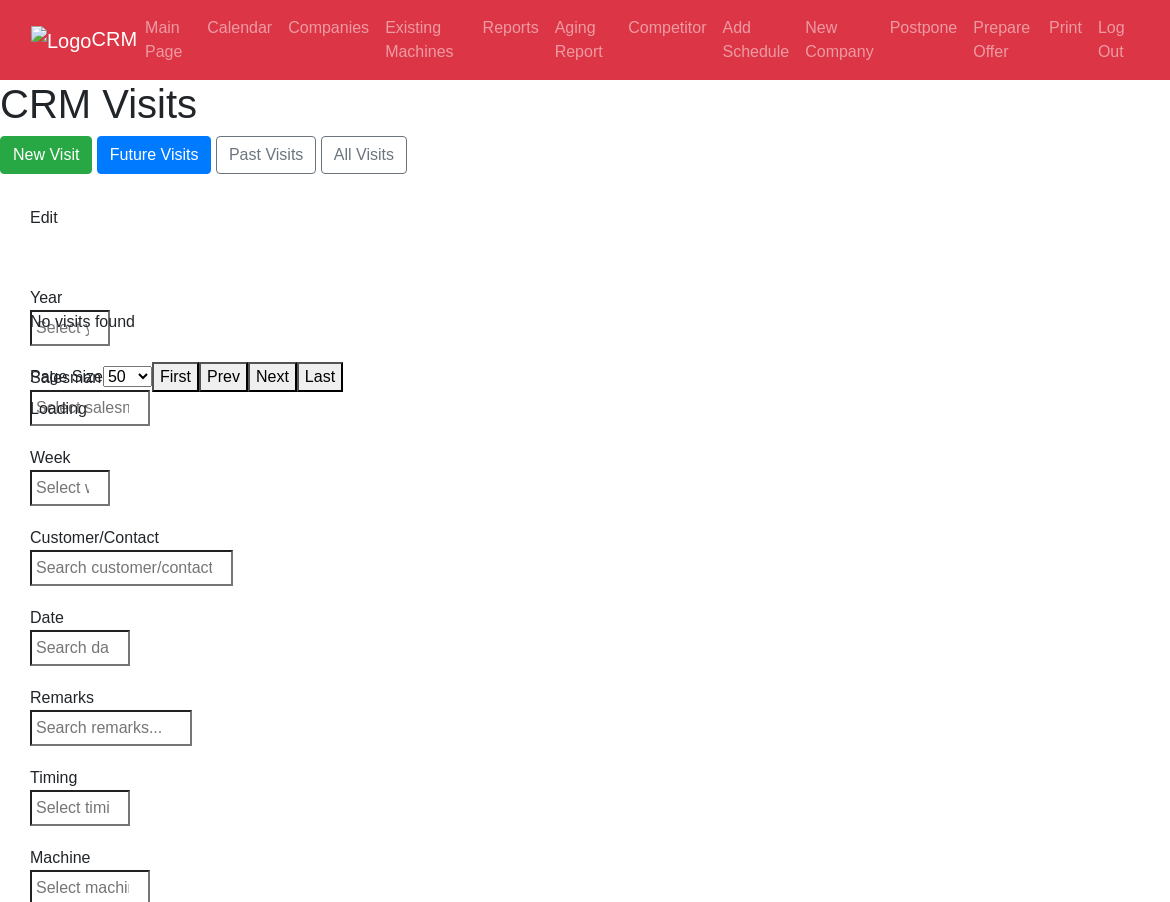 select on "50" 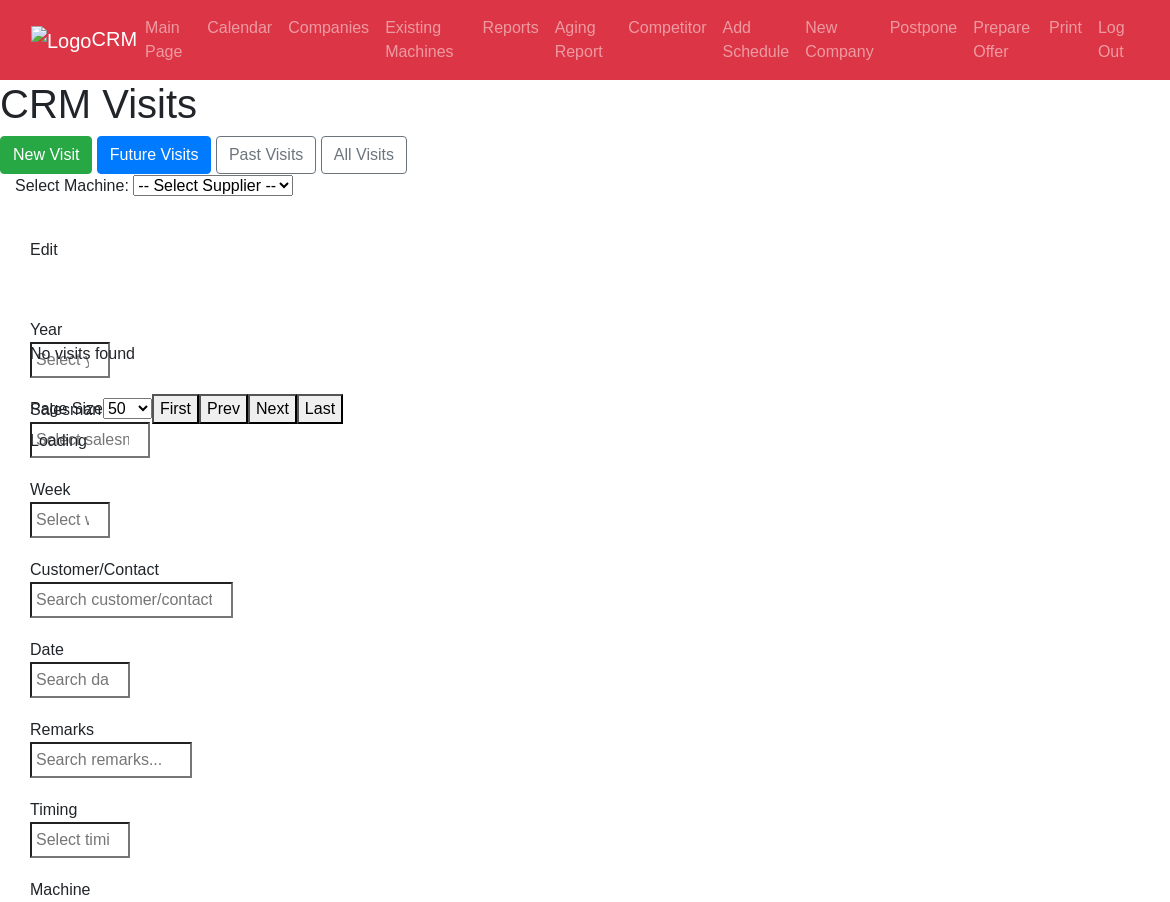 select on "50" 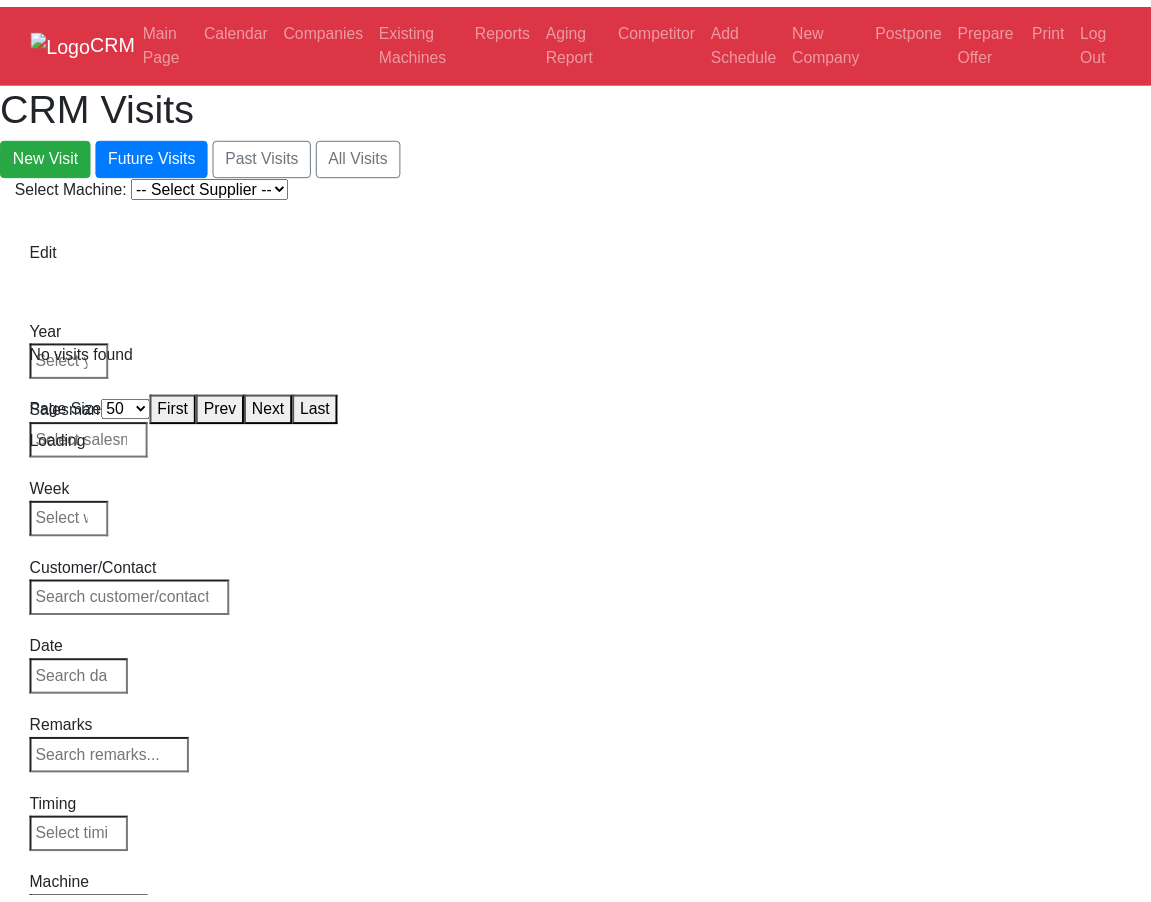 scroll, scrollTop: 0, scrollLeft: 0, axis: both 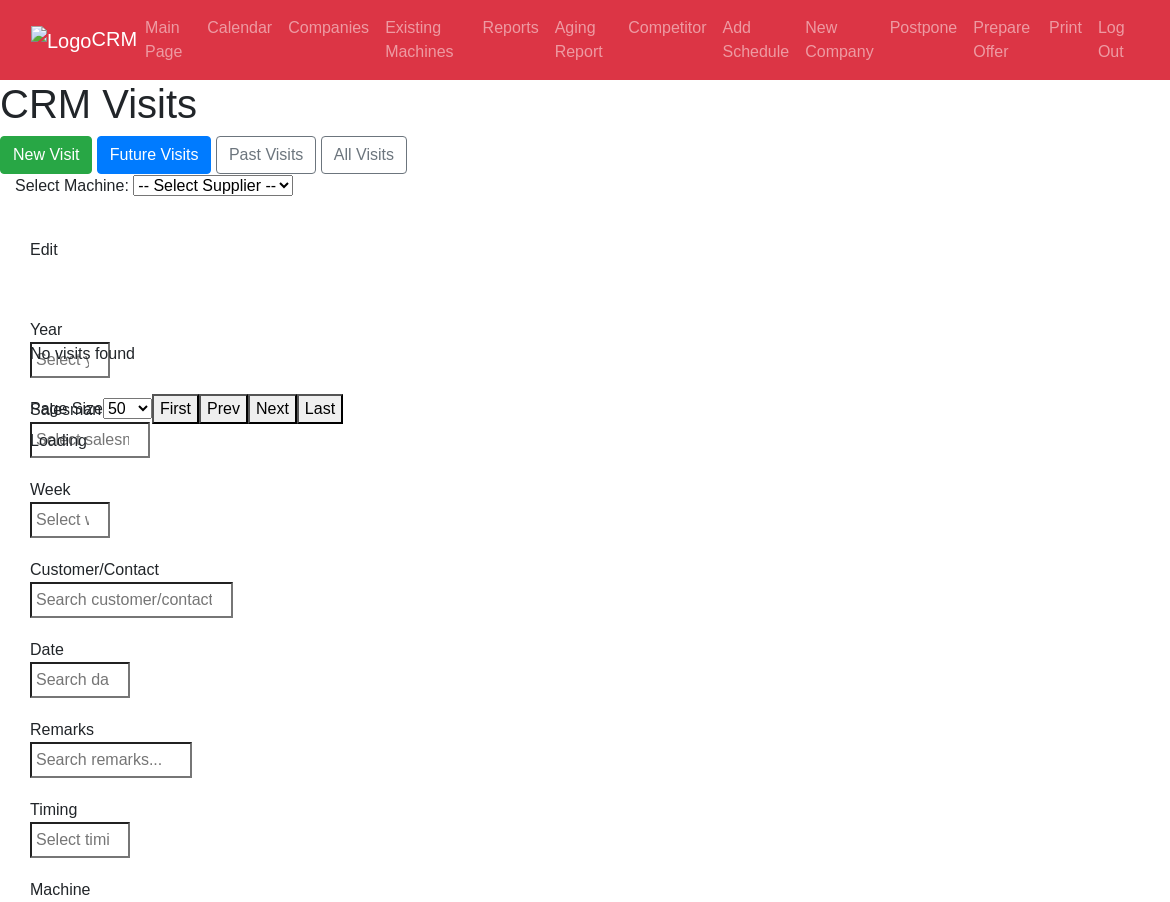 click on "Select Machine:
-- Select Supplier --
Haas
Canaca" at bounding box center (585, 190) 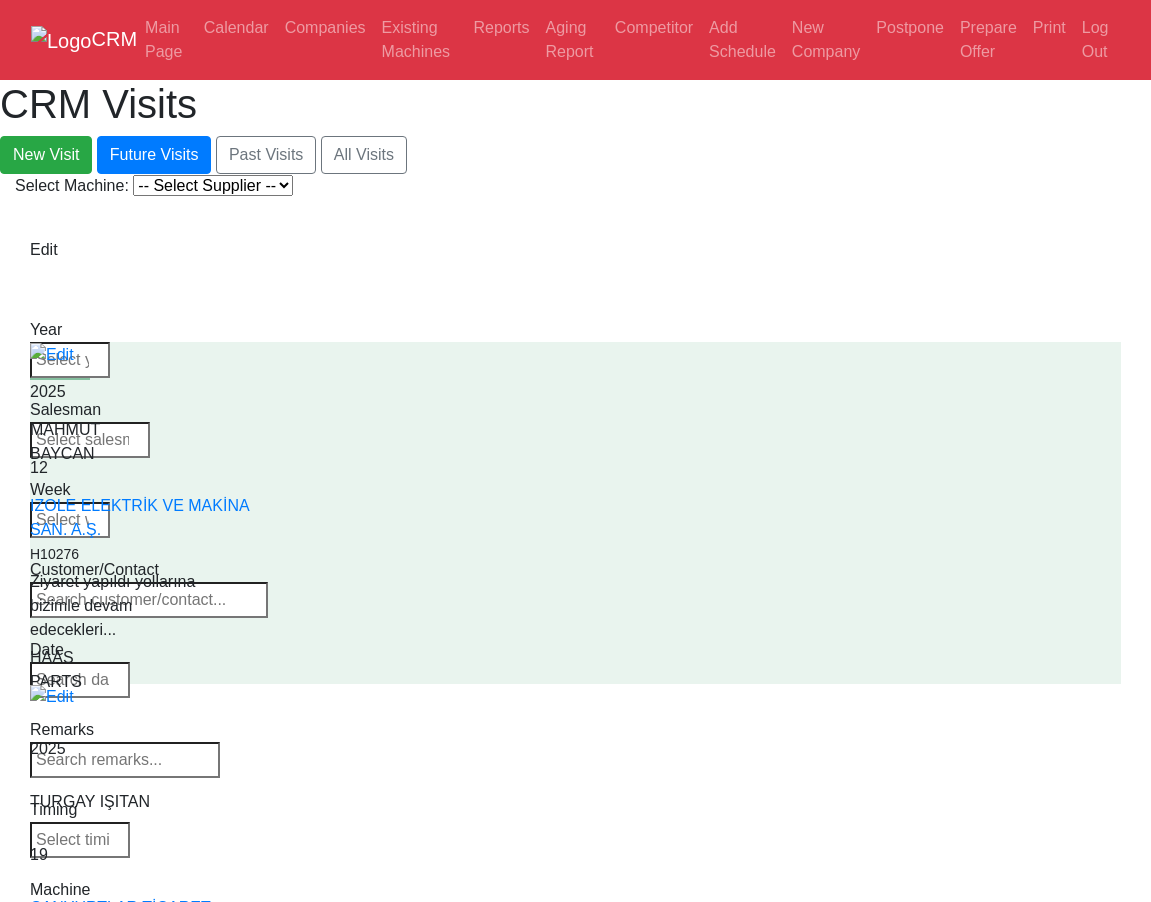 click on "-- Select Supplier --
Haas
Canaca" at bounding box center (213, 185) 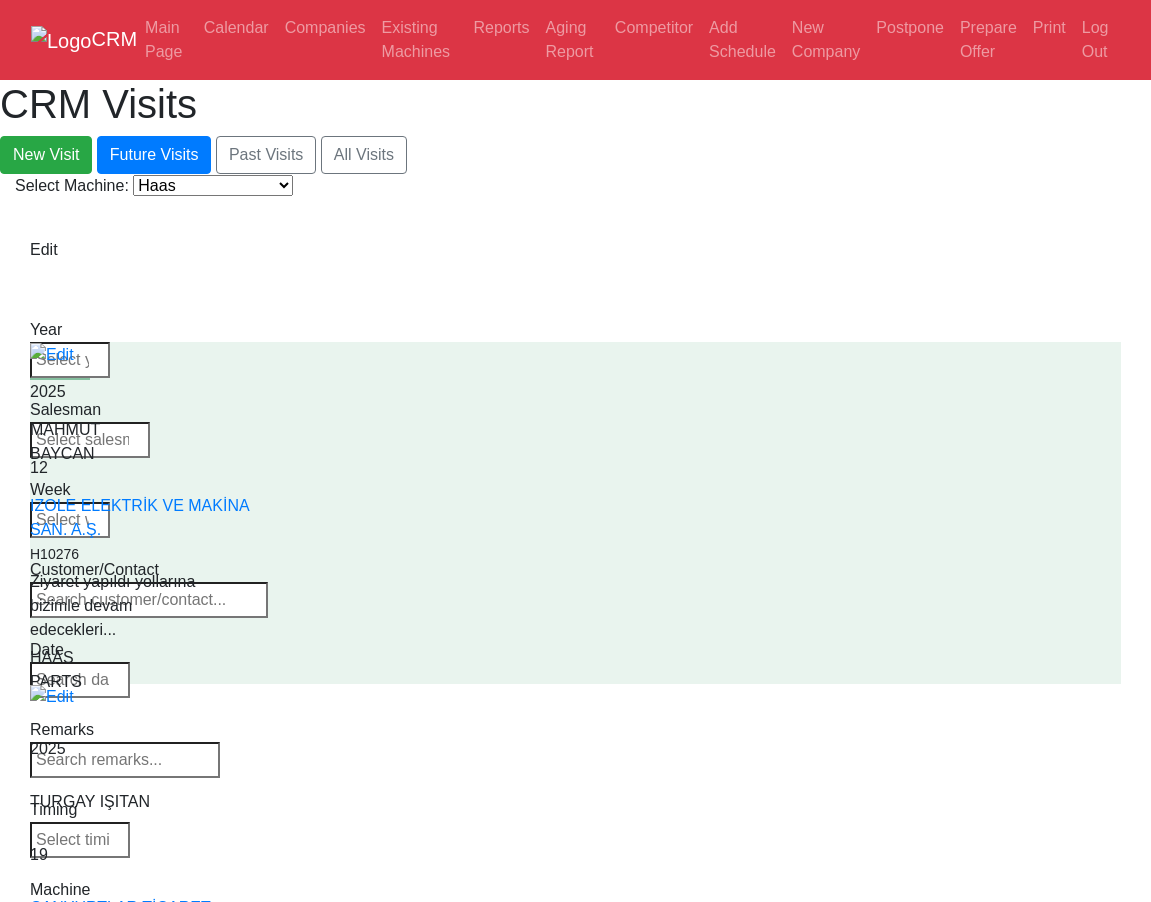 click on "-- Select Supplier --
Haas
Canaca" at bounding box center (213, 185) 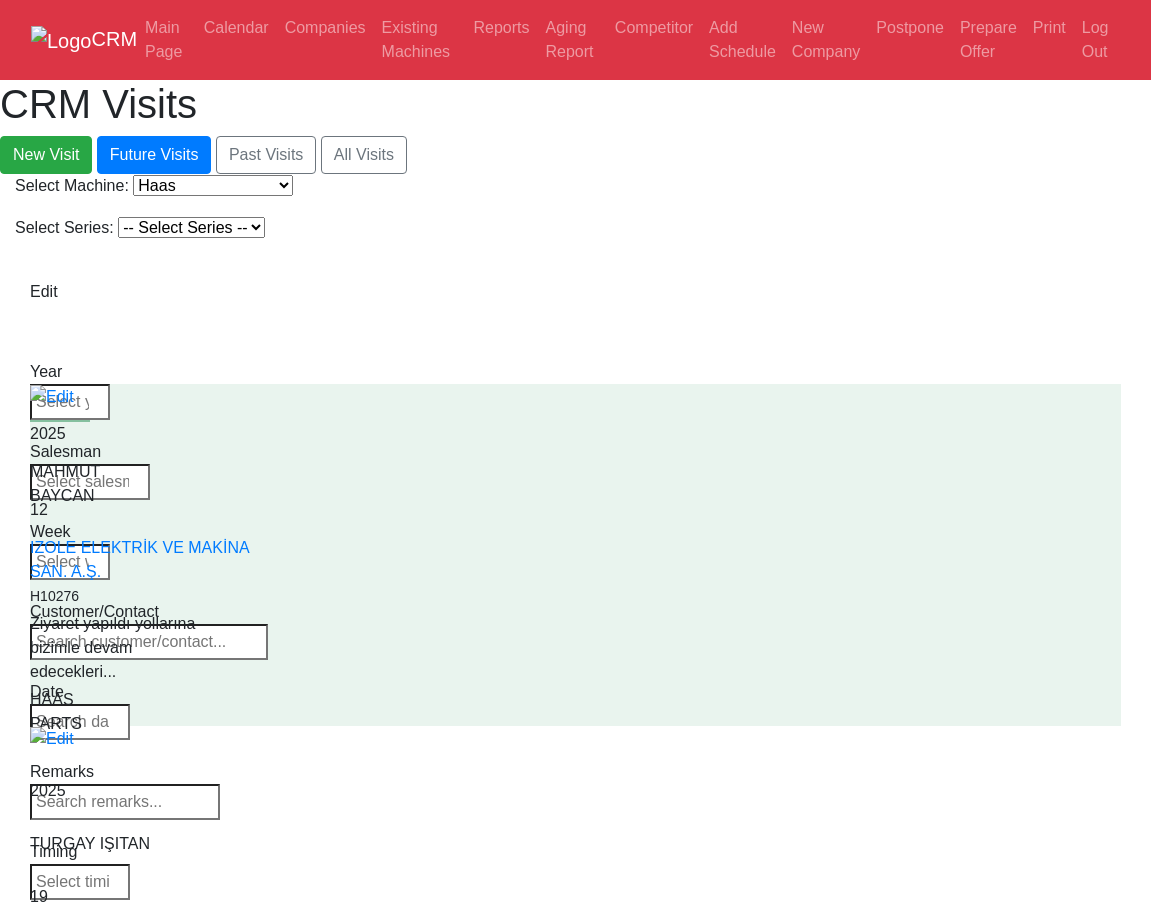 drag, startPoint x: 201, startPoint y: 208, endPoint x: 194, endPoint y: 224, distance: 17.464249 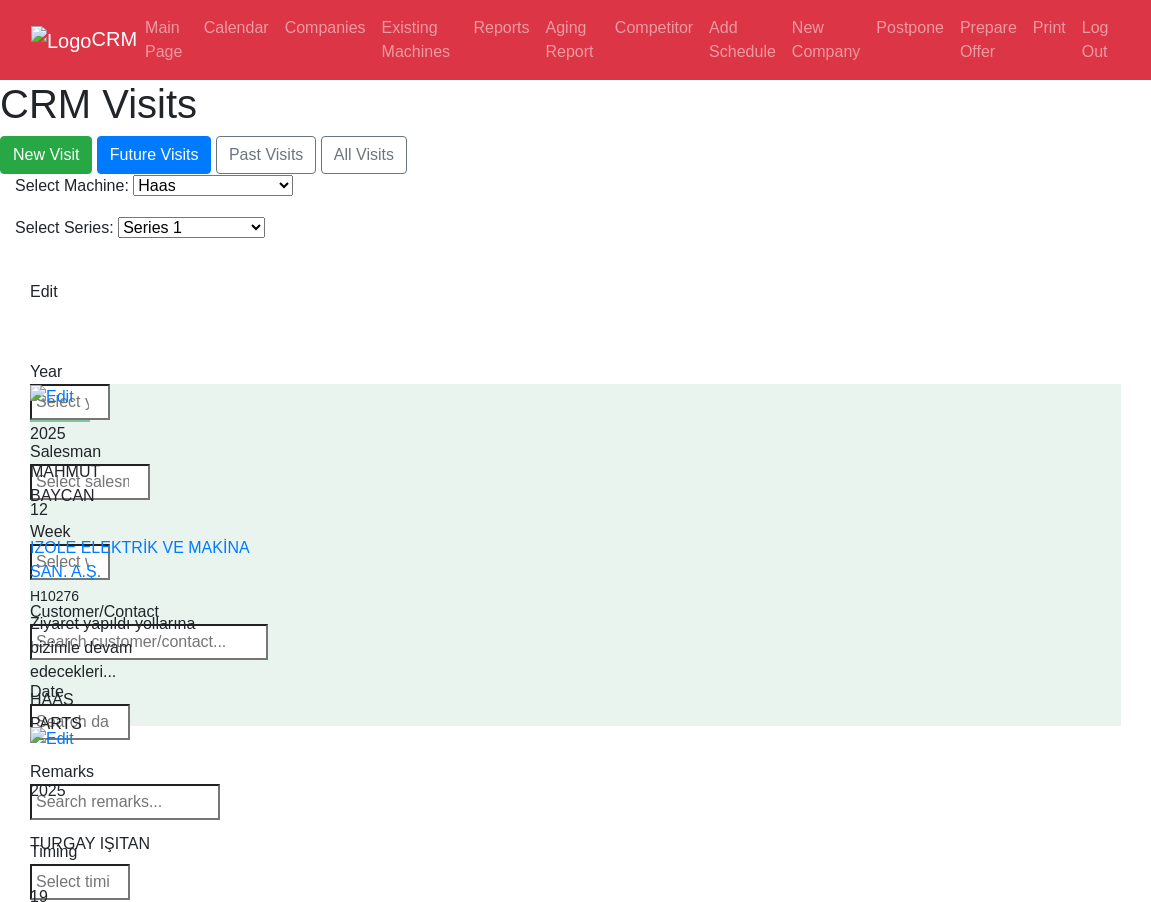 click on "-- Select Series --
Series 1
Series 2" at bounding box center [191, 227] 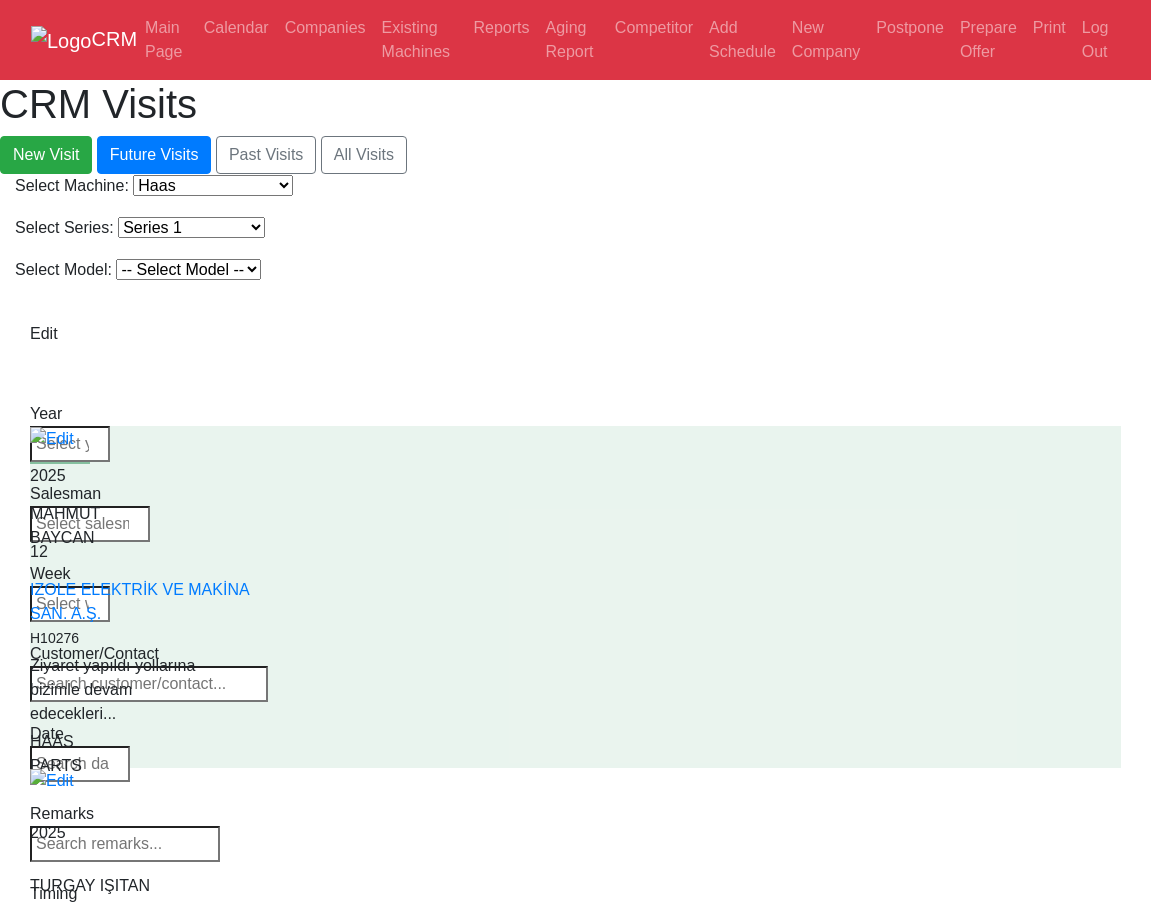 click on "-- Select Model --
Model A
Model B" at bounding box center (188, 269) 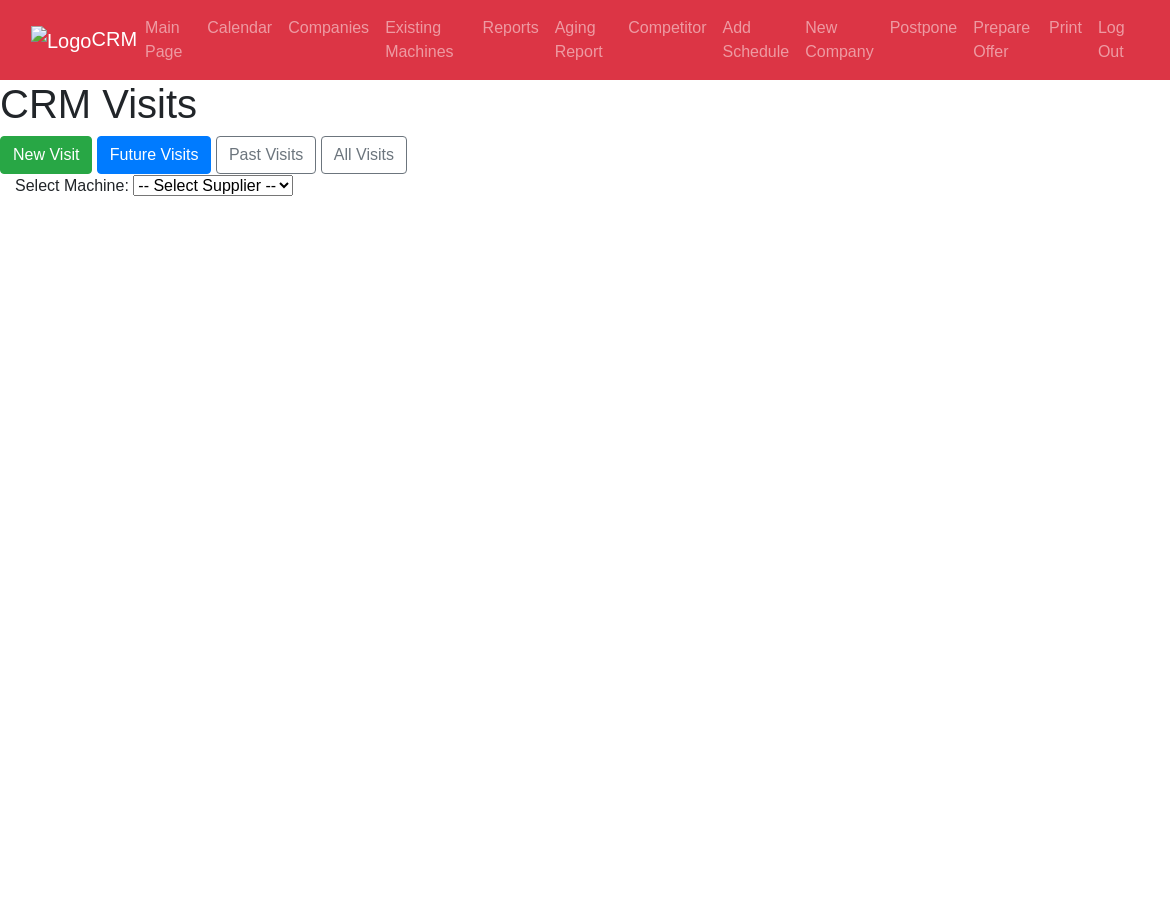 scroll, scrollTop: 0, scrollLeft: 0, axis: both 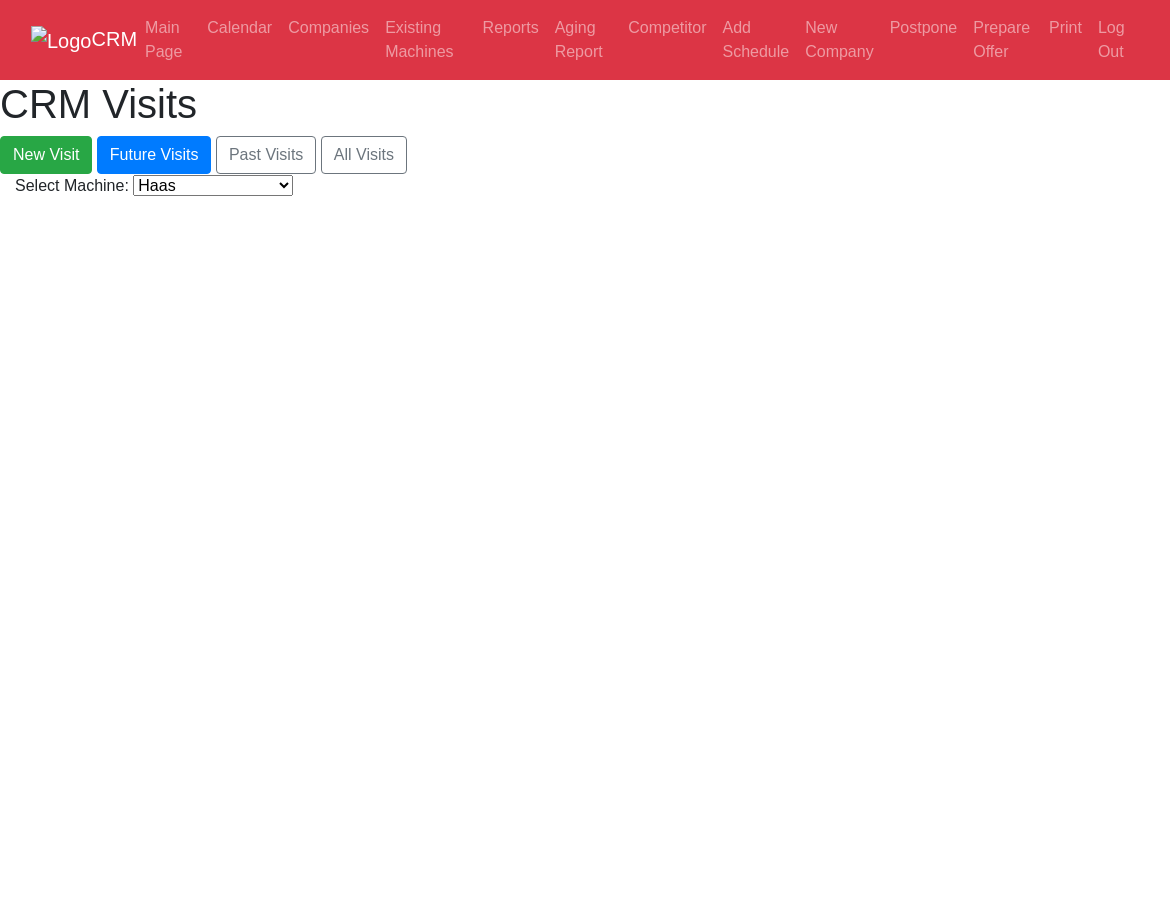 click on "-- Select Supplier --
Haas
Canaca" at bounding box center (213, 185) 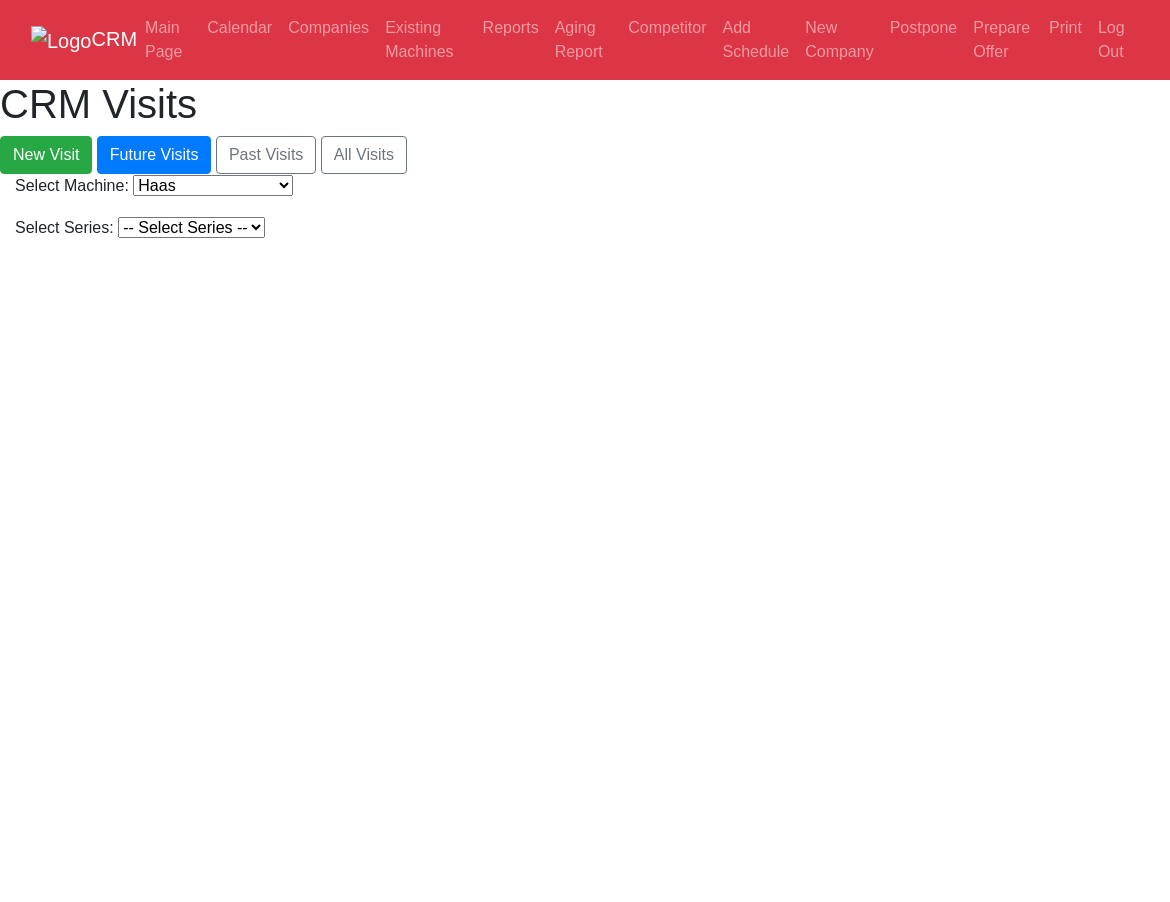 click on "CRM
Main Page
Calendar
Companies
Existing Machines
Reports
Aging Report
Competitor
Add Schedule
New Company
Postpone
Prepare Offer
Print
Log Out
CRM Visits
New Visit
Future Visits
Past Visits
All Visits
Select Machine:" at bounding box center [585, 124] 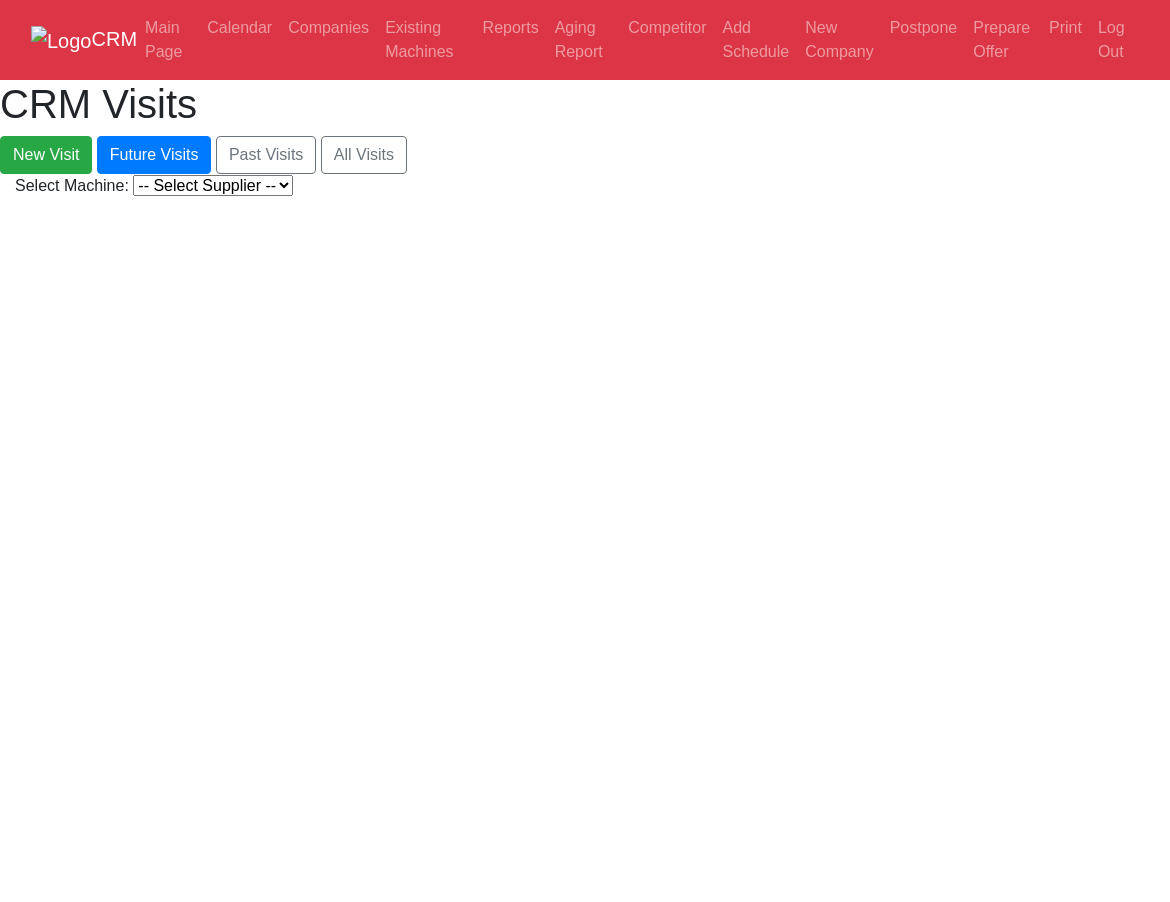scroll, scrollTop: 0, scrollLeft: 0, axis: both 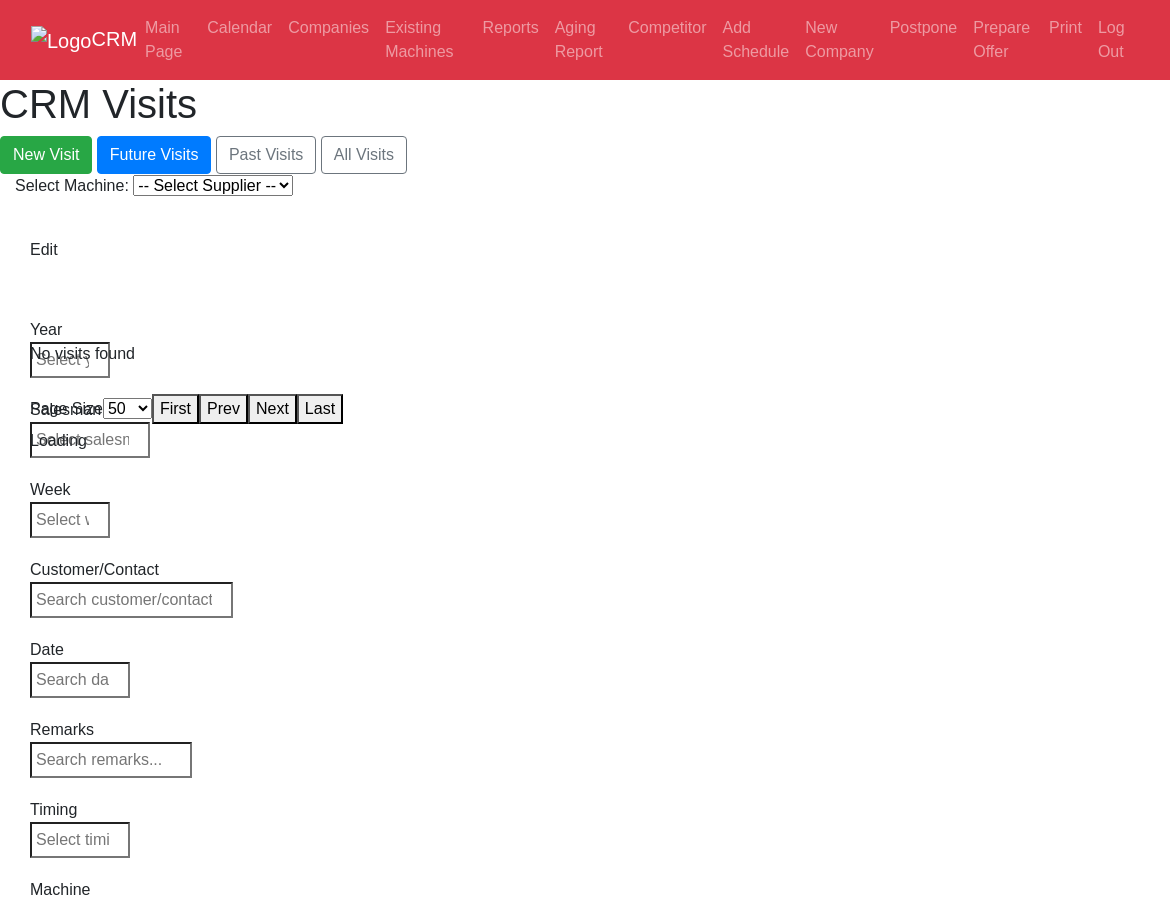 select on "50" 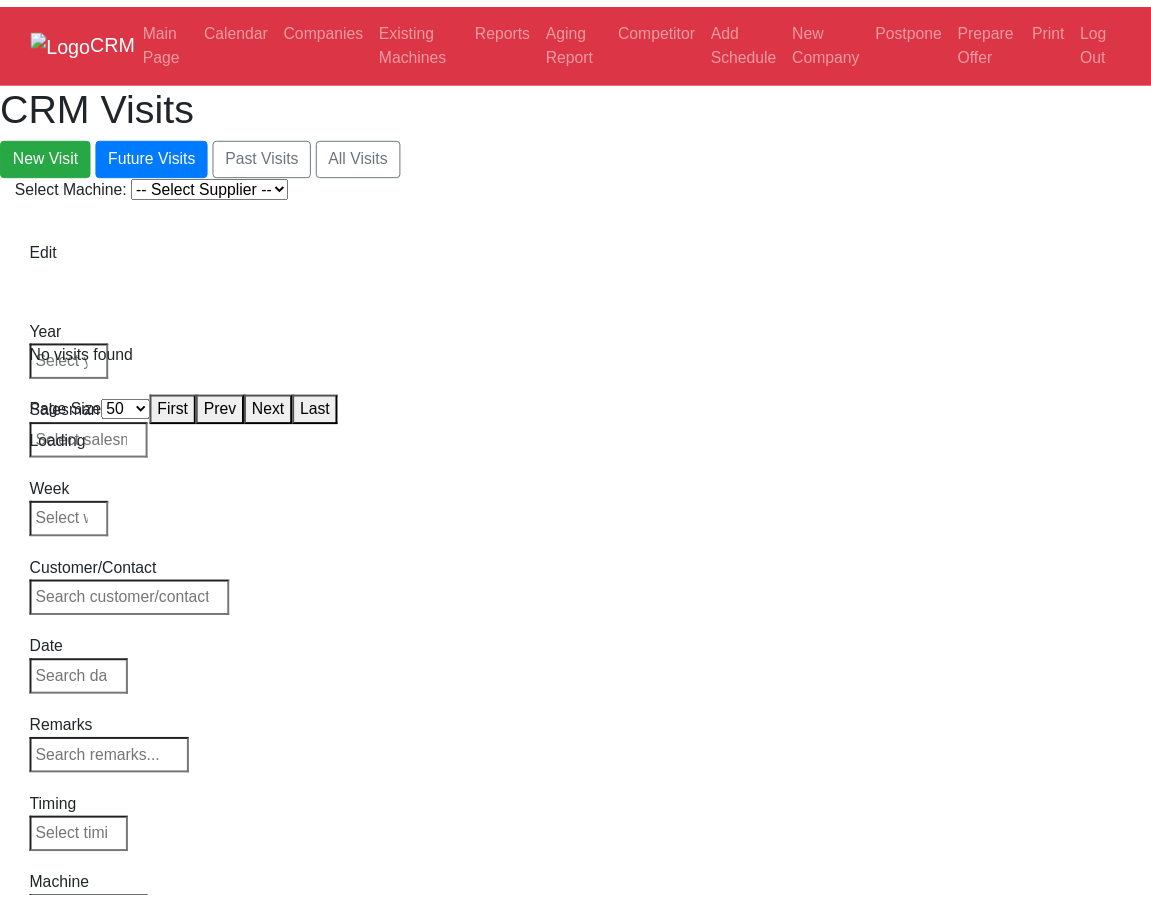 scroll, scrollTop: 0, scrollLeft: 0, axis: both 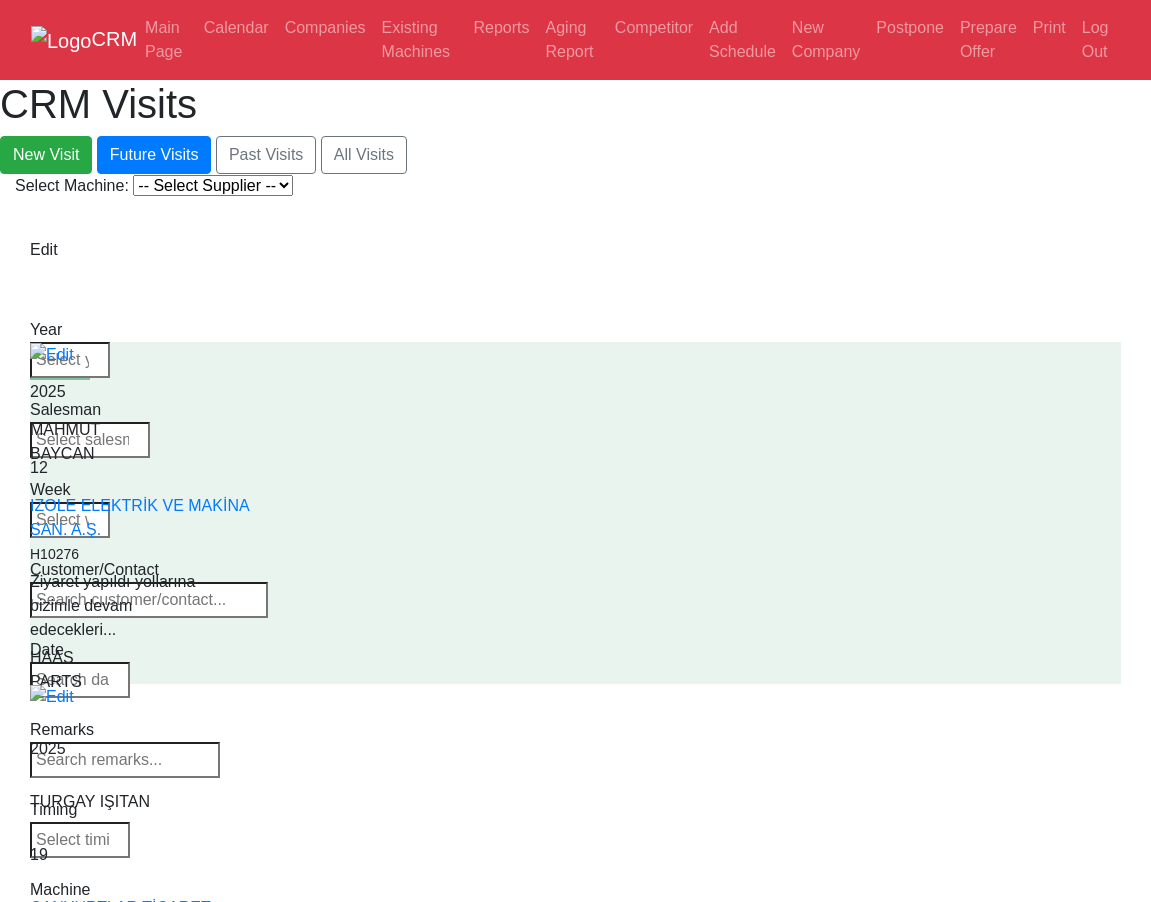 click on "-- Select Supplier --
Haas
Canaca" at bounding box center [213, 185] 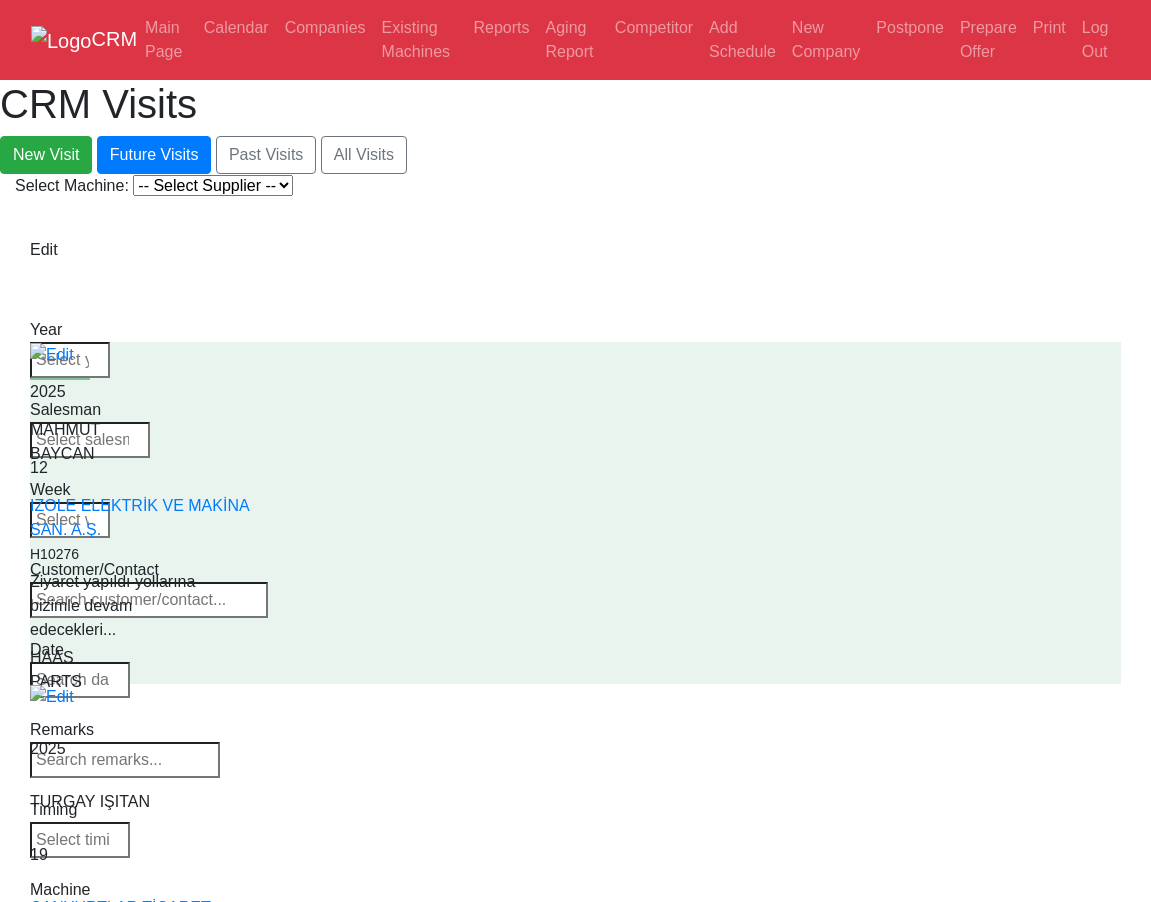 select on "haas" 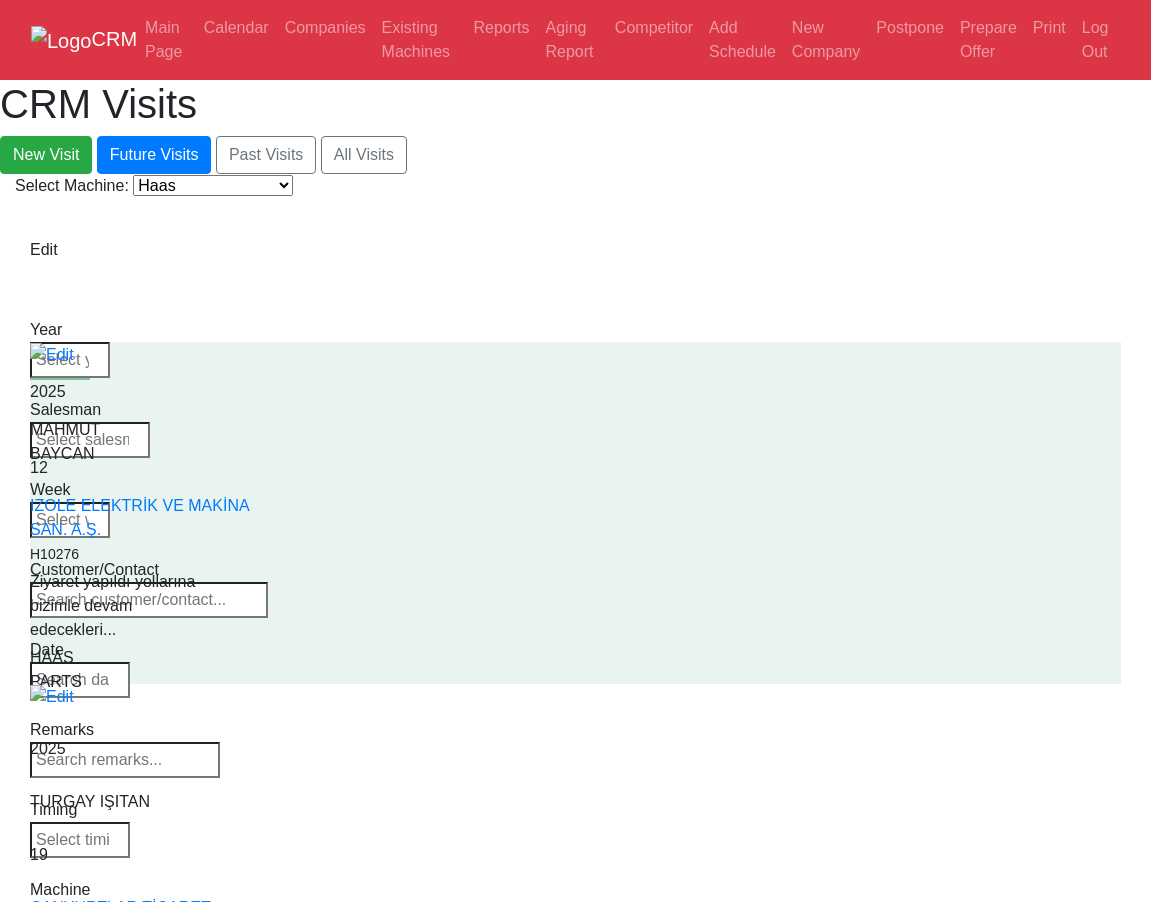 click on "-- Select Supplier --
Haas
Canaca" at bounding box center (213, 185) 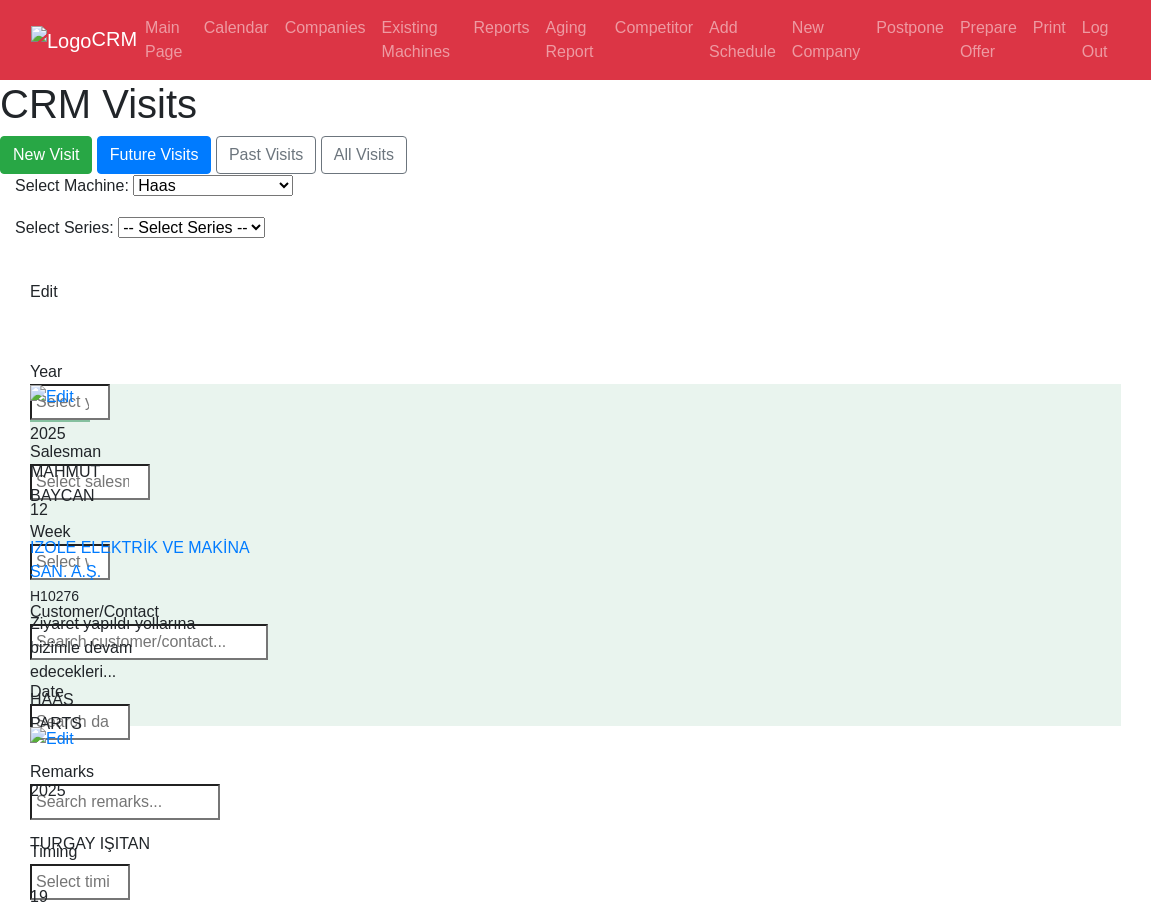 click on "-- Select Series --
Series 1
Series 2" at bounding box center [191, 227] 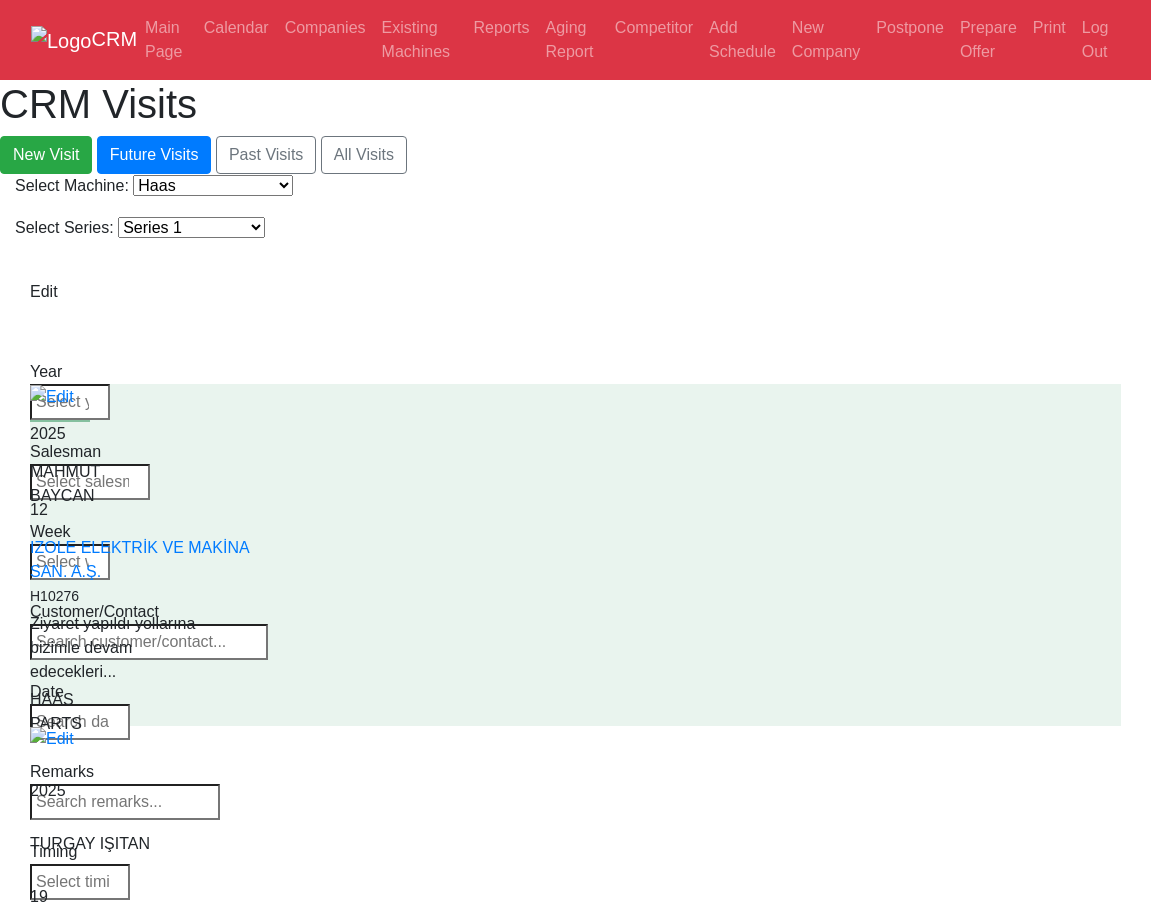 click on "-- Select Series --
Series 1
Series 2" at bounding box center (191, 227) 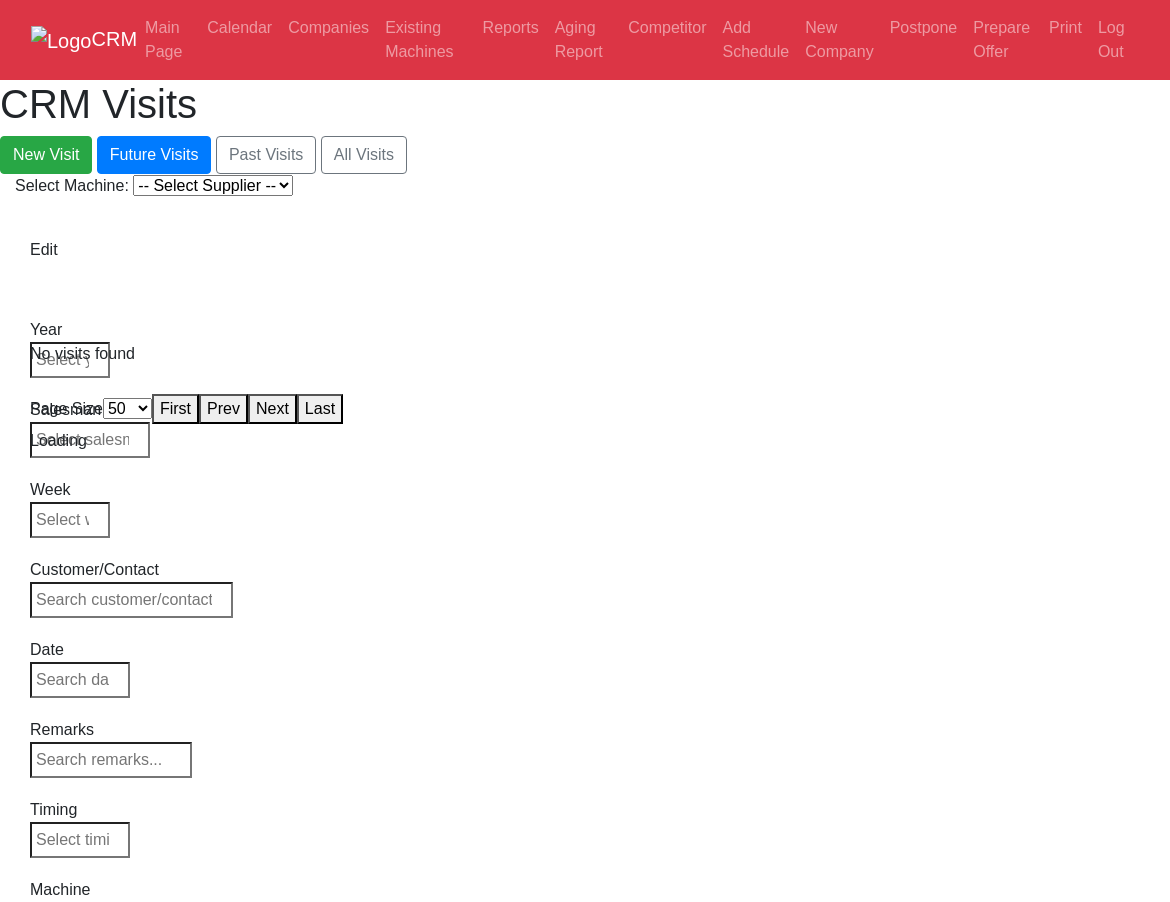 select on "50" 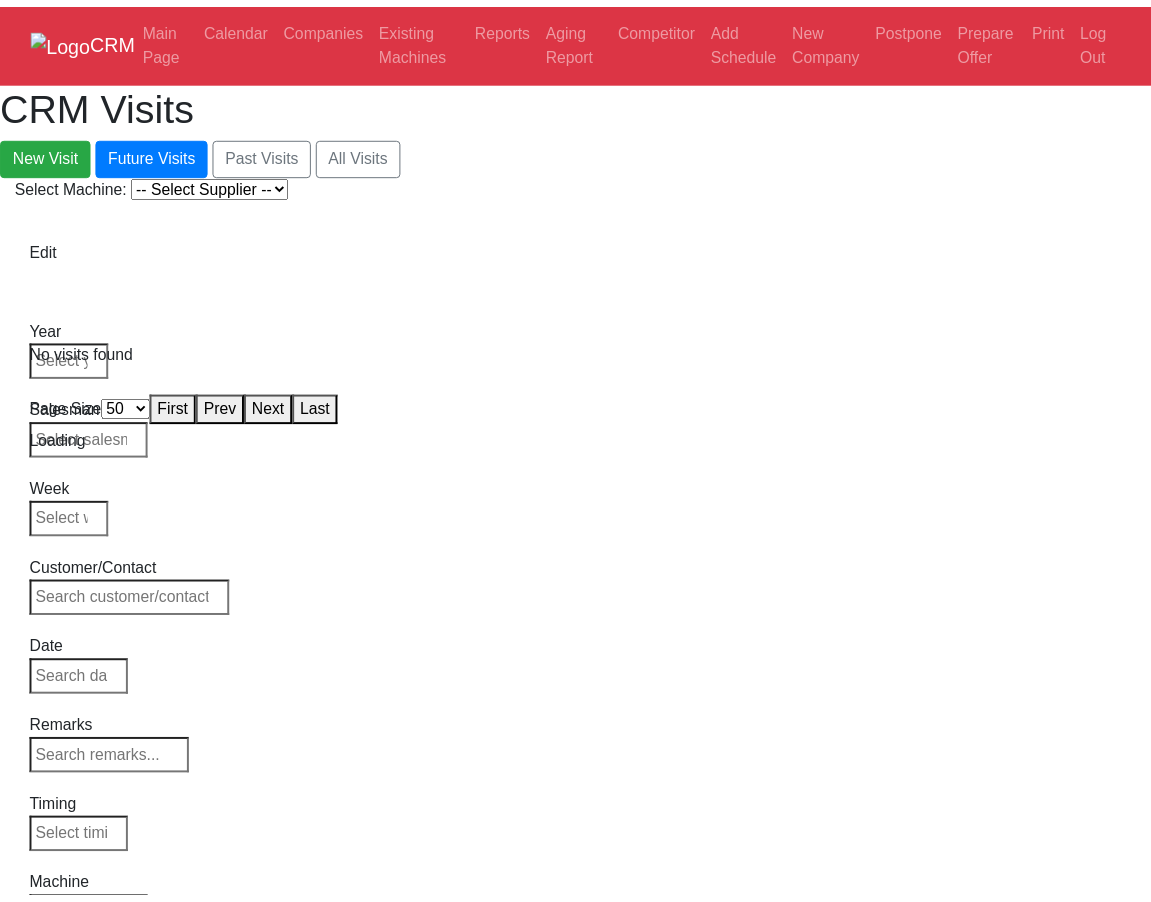 scroll, scrollTop: 0, scrollLeft: 0, axis: both 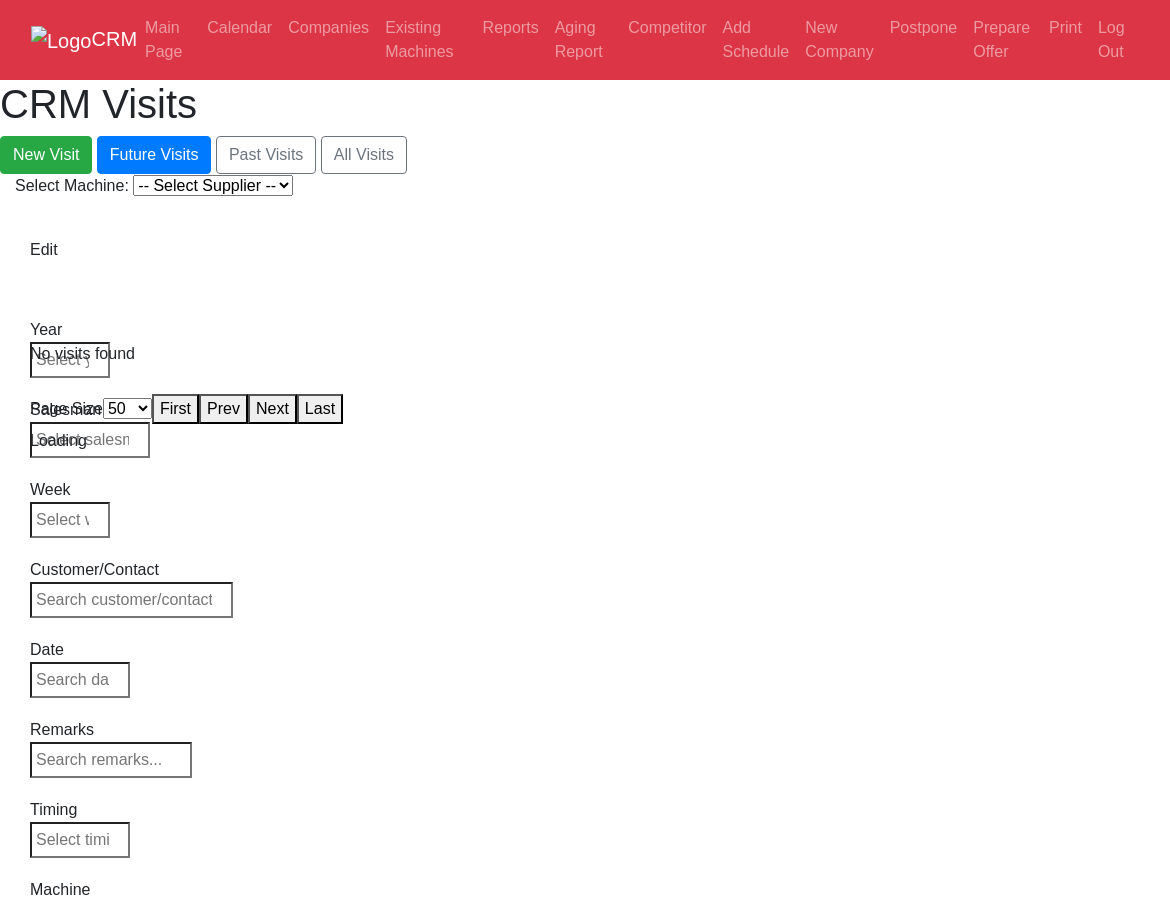 click on "-- Select Supplier --
Haas
Canaca" at bounding box center (213, 185) 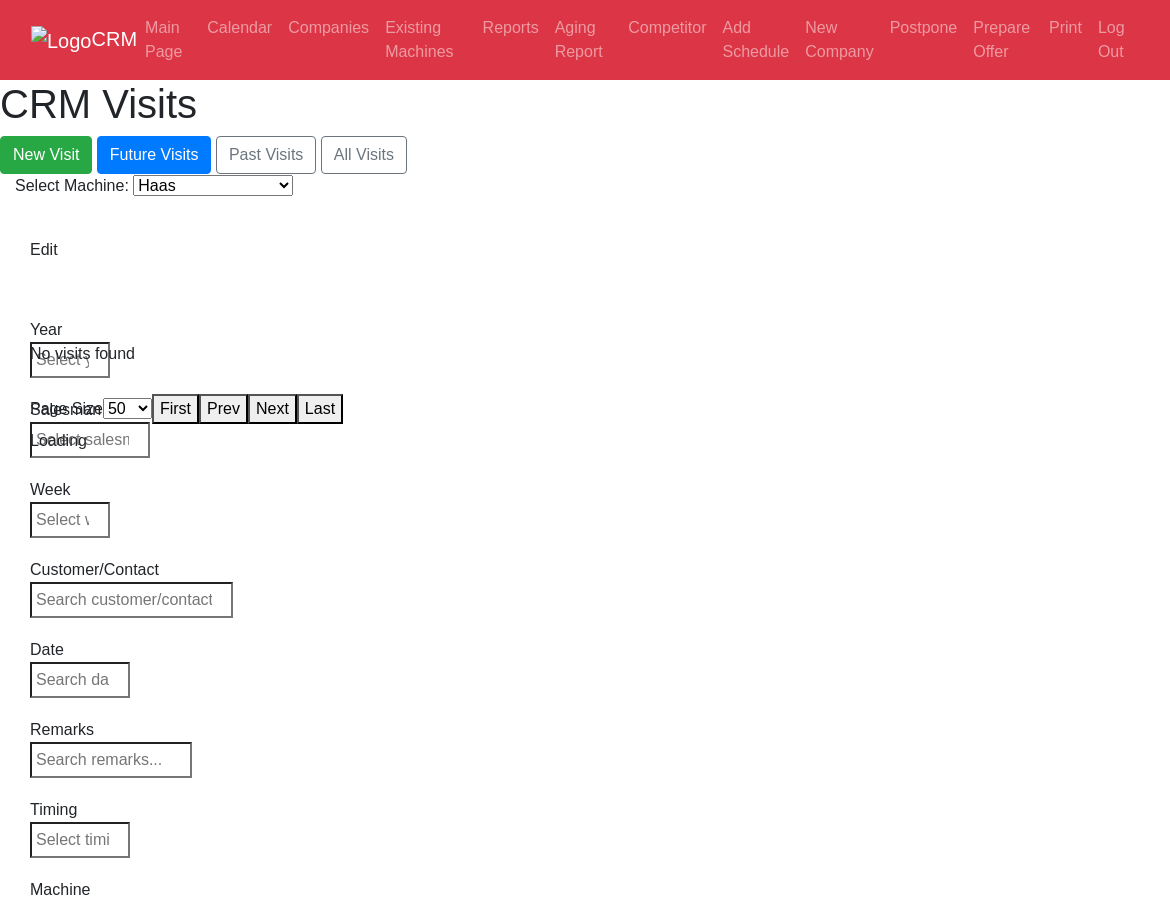 click on "-- Select Supplier --
Haas
Canaca" at bounding box center (213, 185) 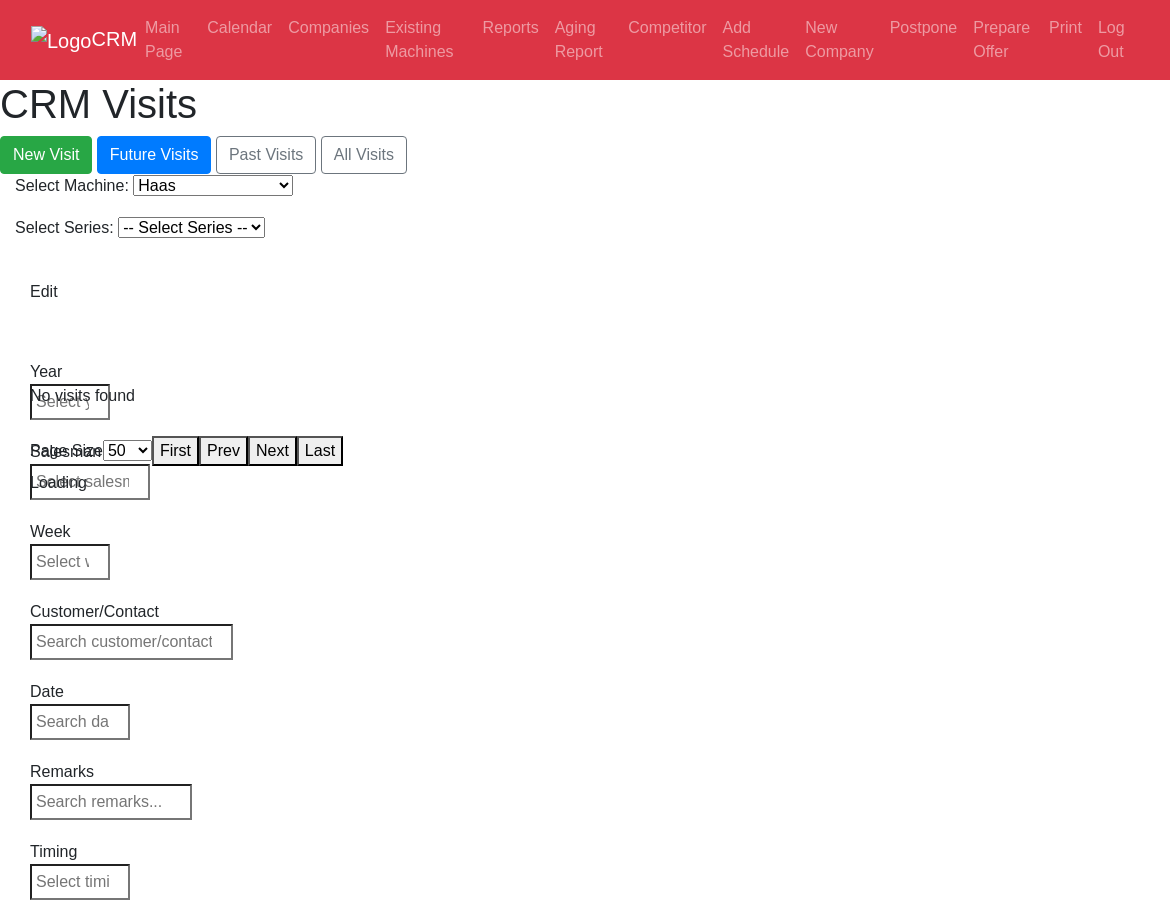 click on "Select Series:
-- Select Series --
Series 1
Series 2" at bounding box center [585, 232] 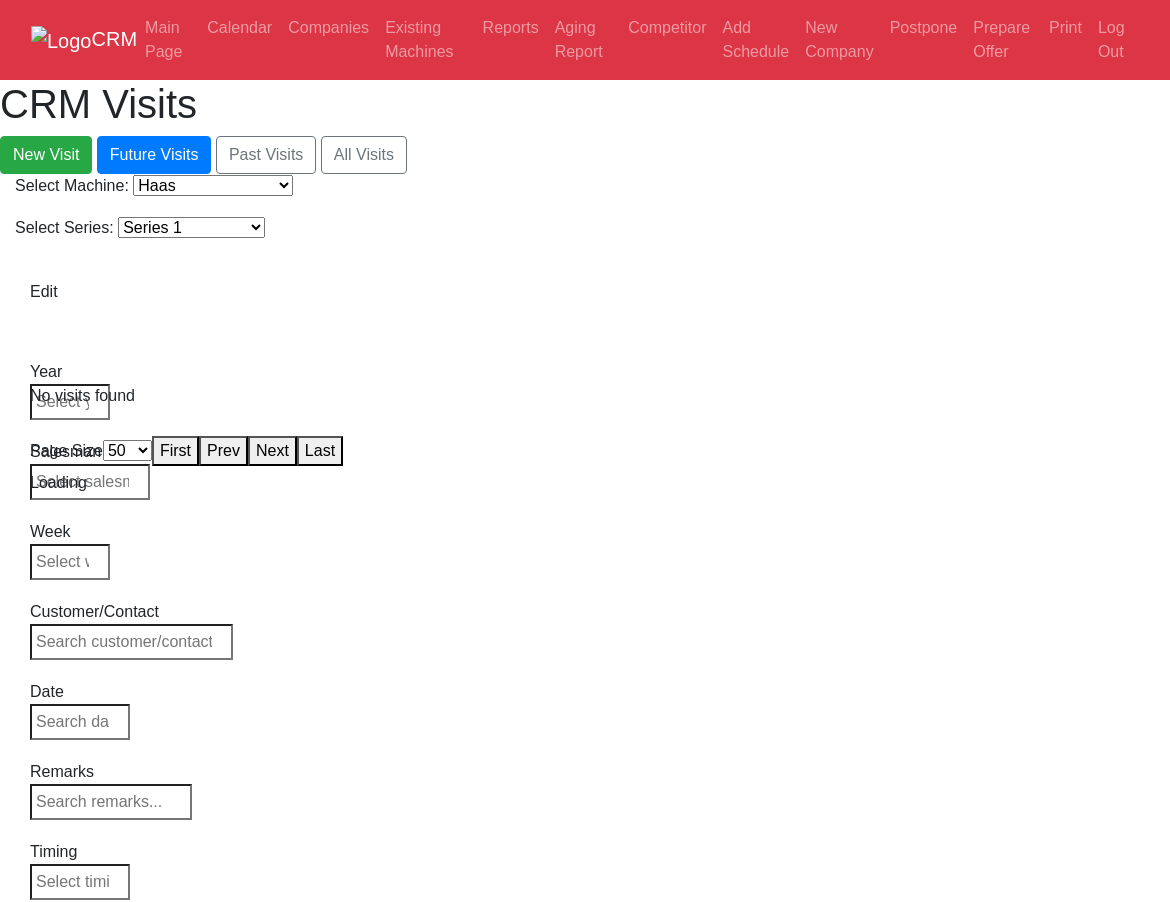 click on "-- Select Series --
Series 1
Series 2" at bounding box center (191, 227) 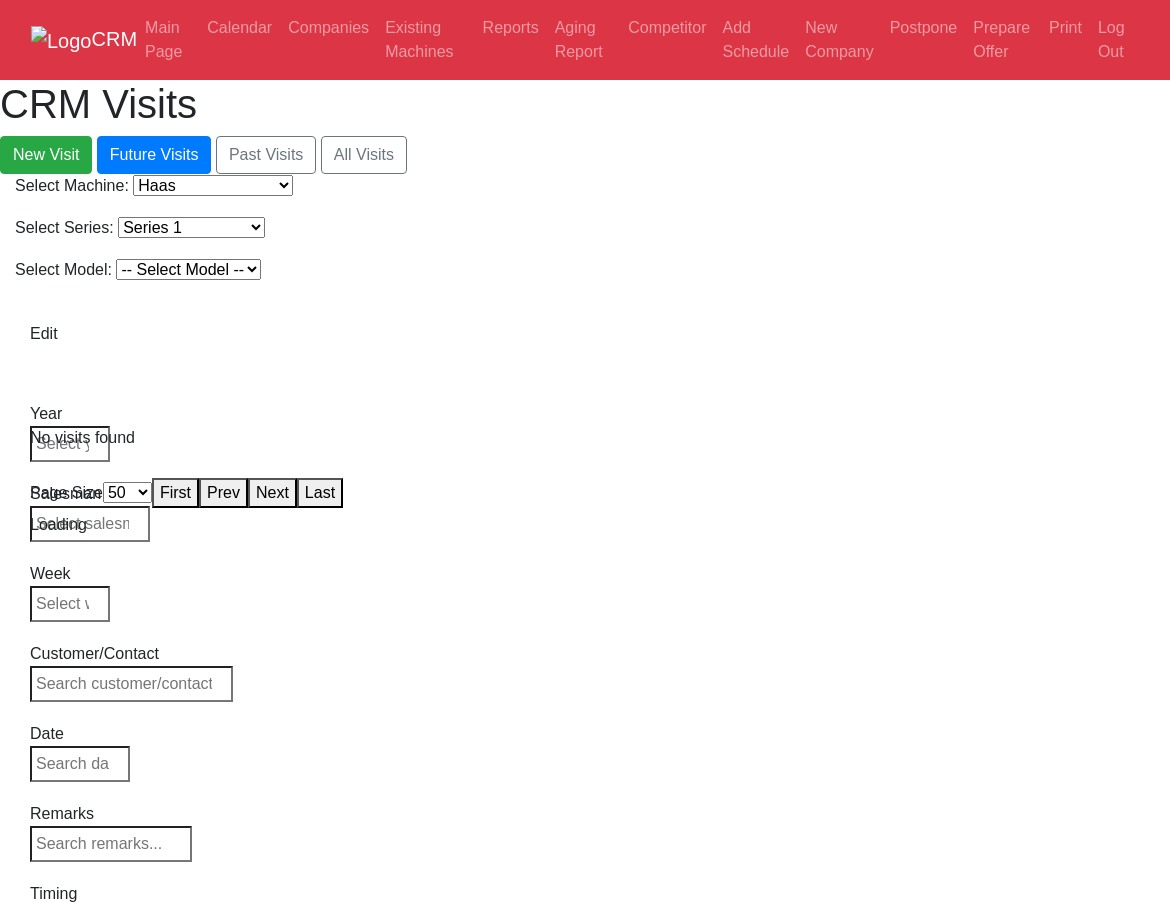 click on "-- Select Model --
Model A
Model B" at bounding box center [188, 269] 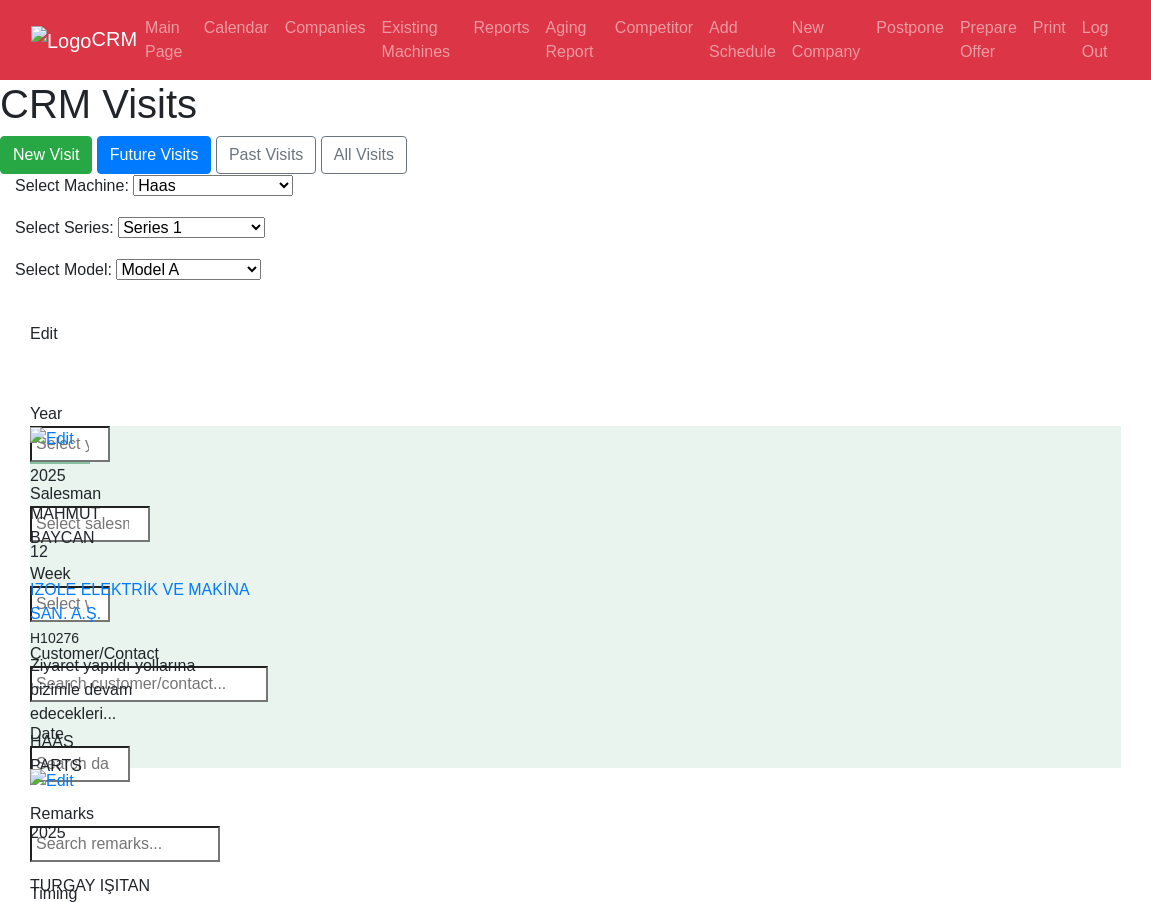 click on "Select Machine:
-- Select Supplier --
Haas
Canaca" at bounding box center [575, 190] 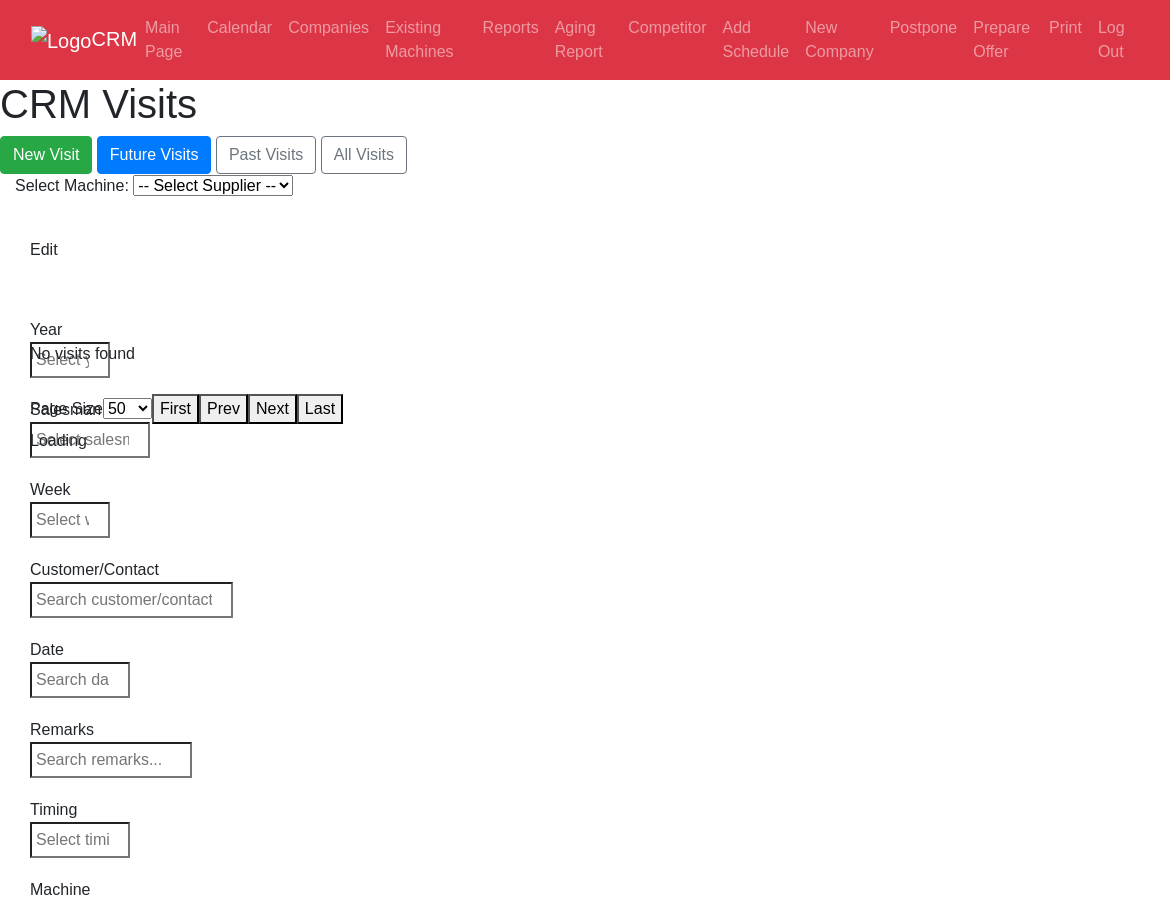 select on "50" 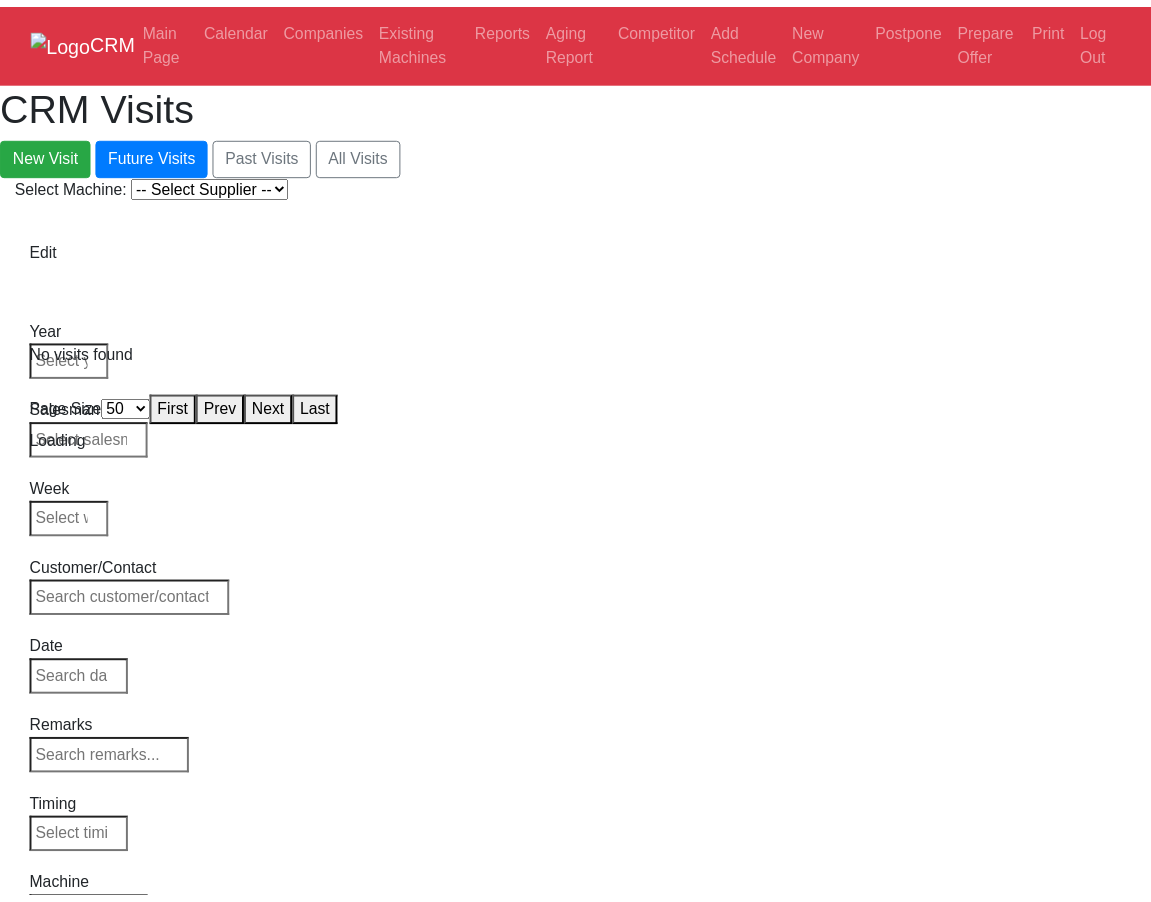 scroll, scrollTop: 0, scrollLeft: 0, axis: both 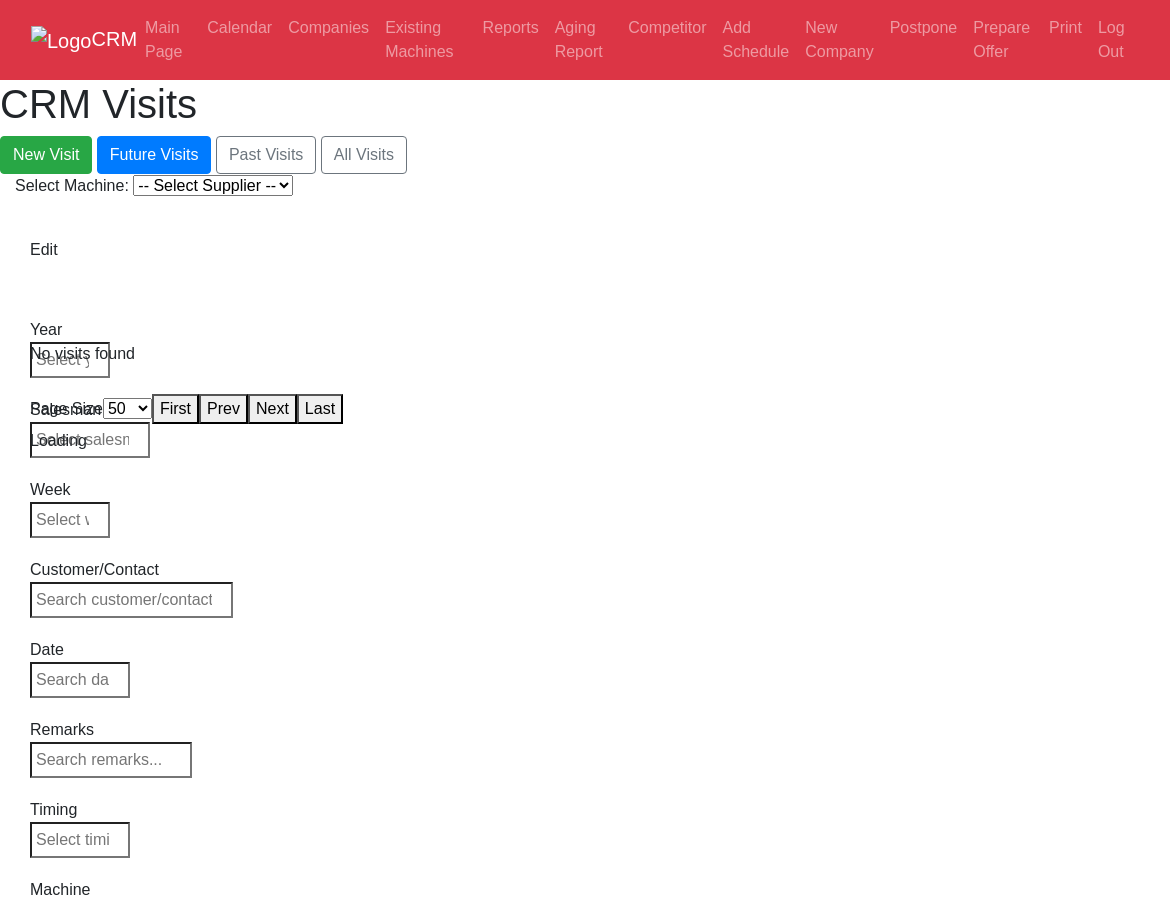 click on "-- Select Supplier --
Haas
Canaca" at bounding box center (213, 185) 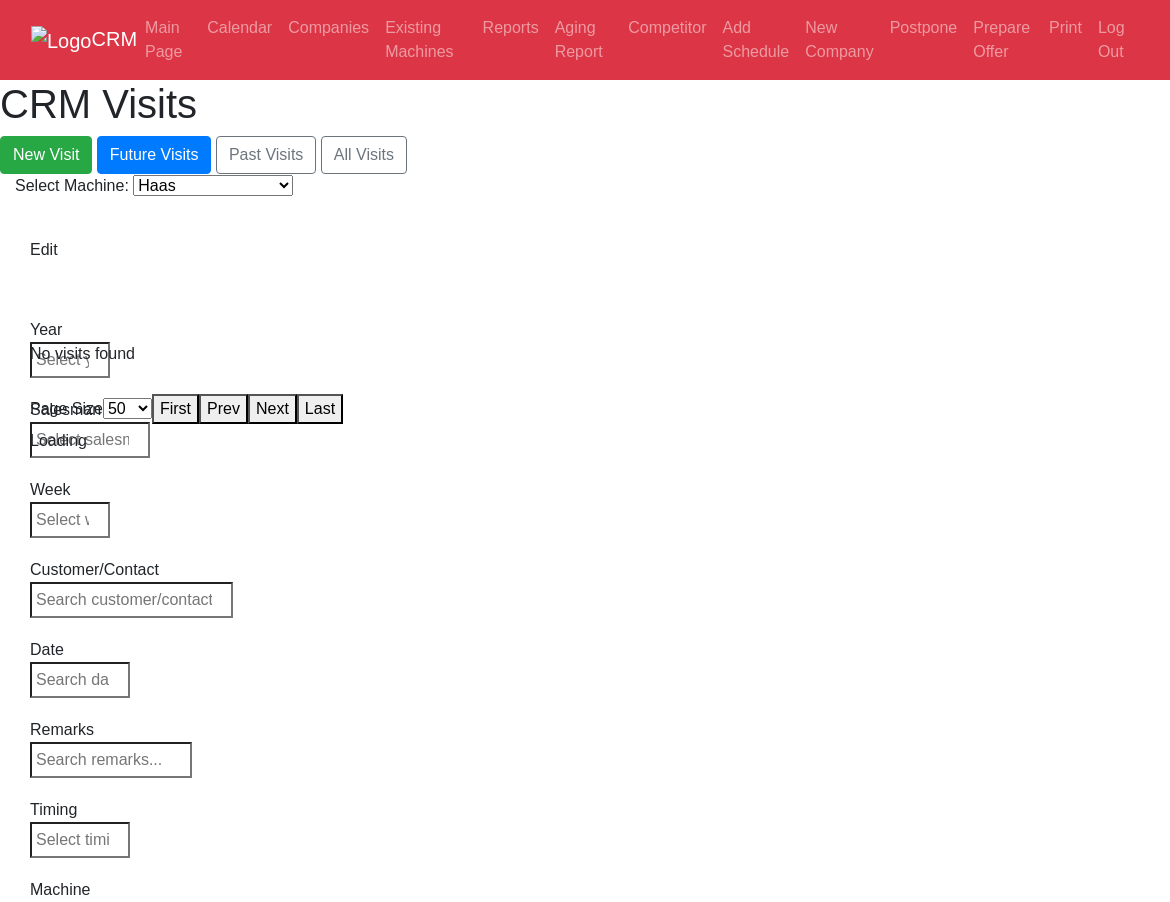 click on "-- Select Supplier --
Haas
Canaca" at bounding box center [213, 185] 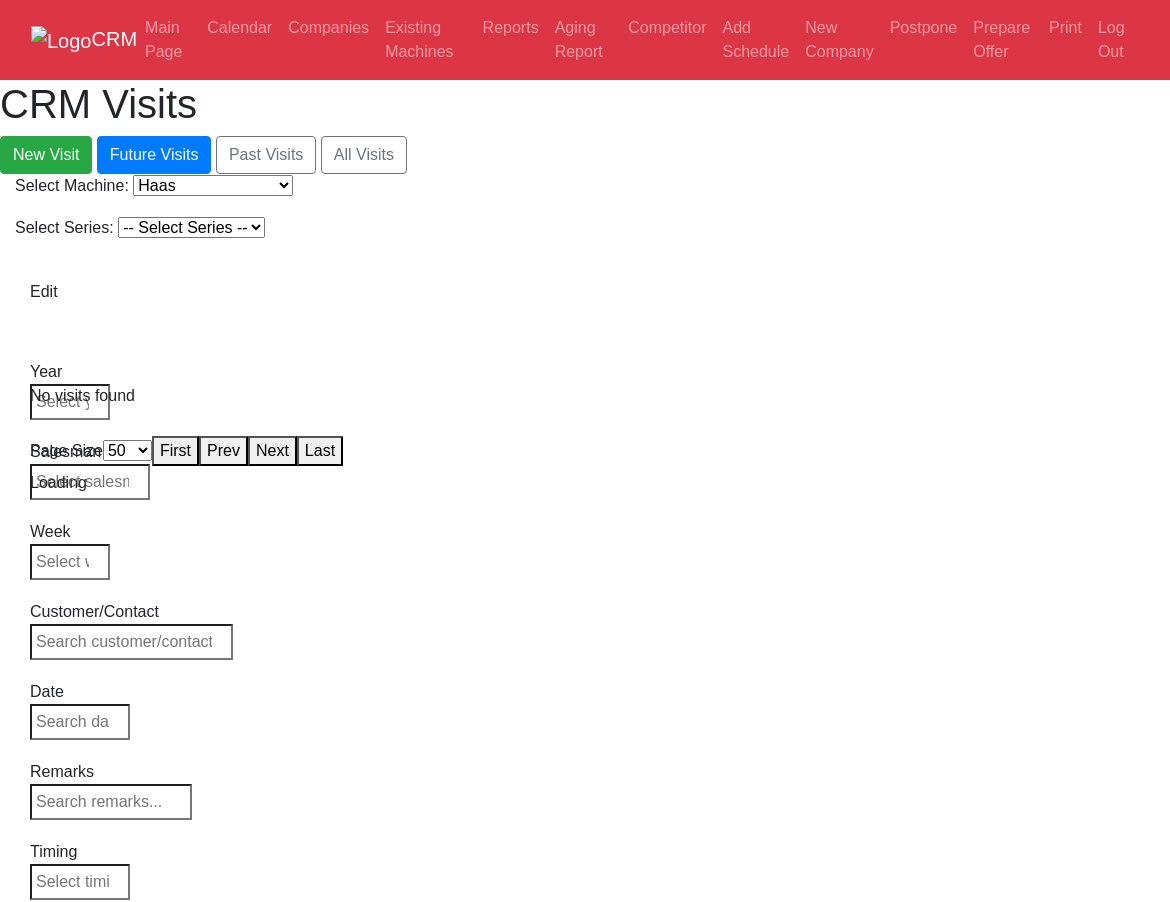 click on "-- Select Series --
Series 1
Series 2" at bounding box center [191, 227] 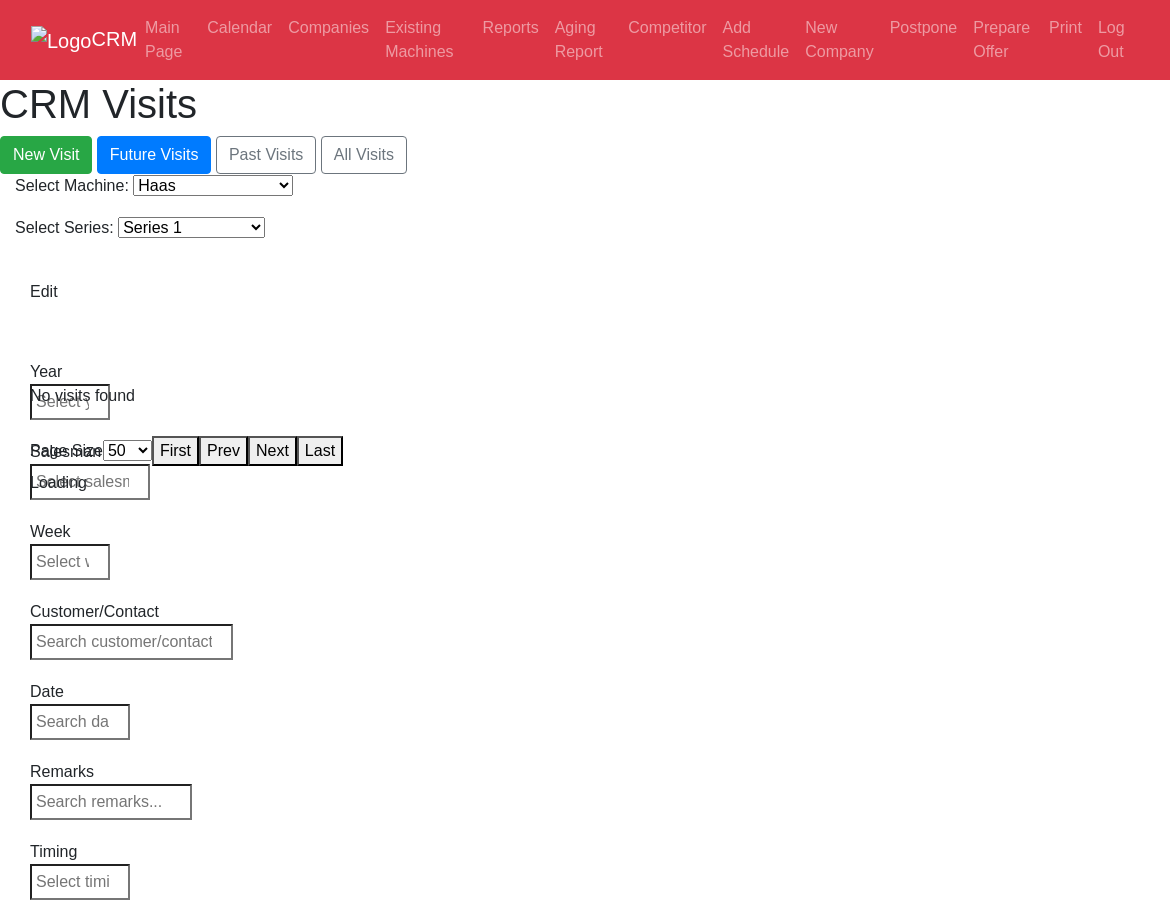 click on "-- Select Series --
Series 1
Series 2" at bounding box center [191, 227] 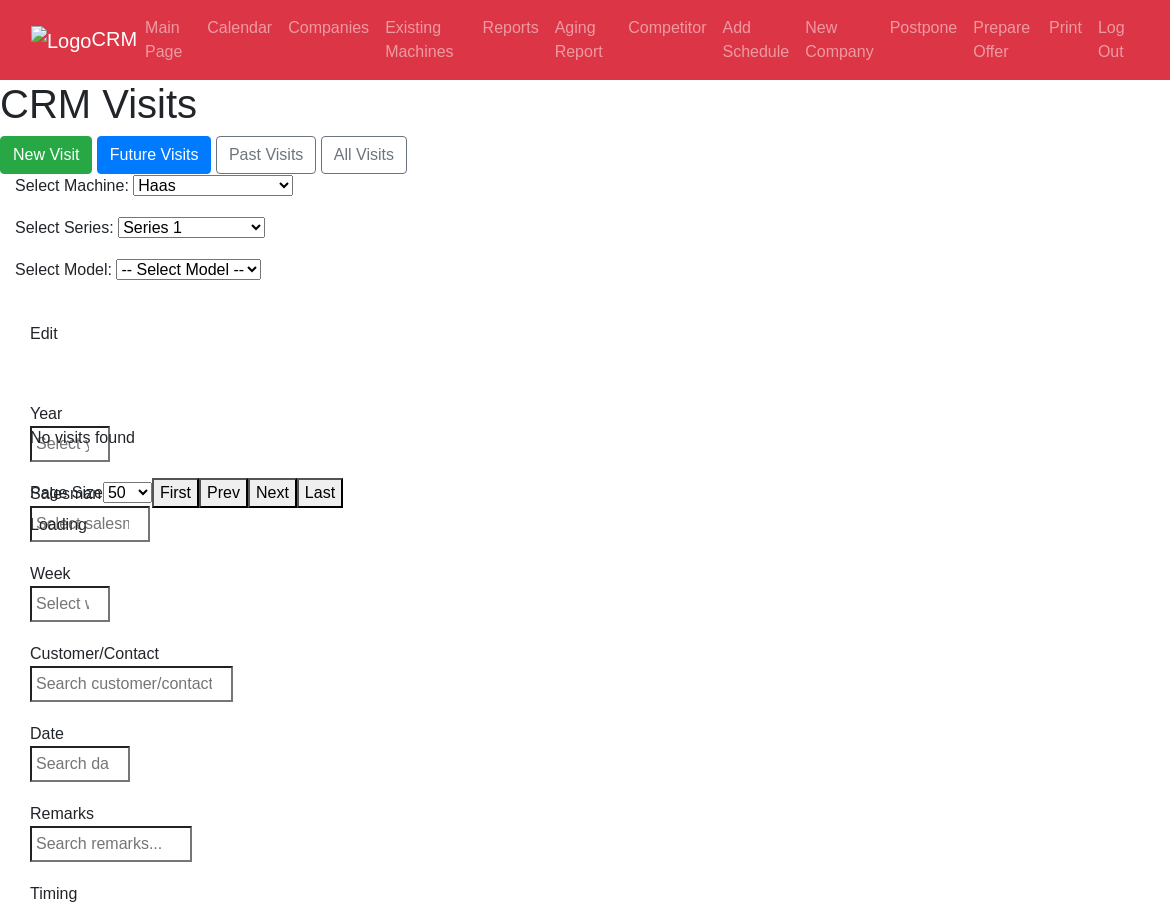 click on "Select Model:
-- Select Model --
Model A
Model B" at bounding box center [585, 274] 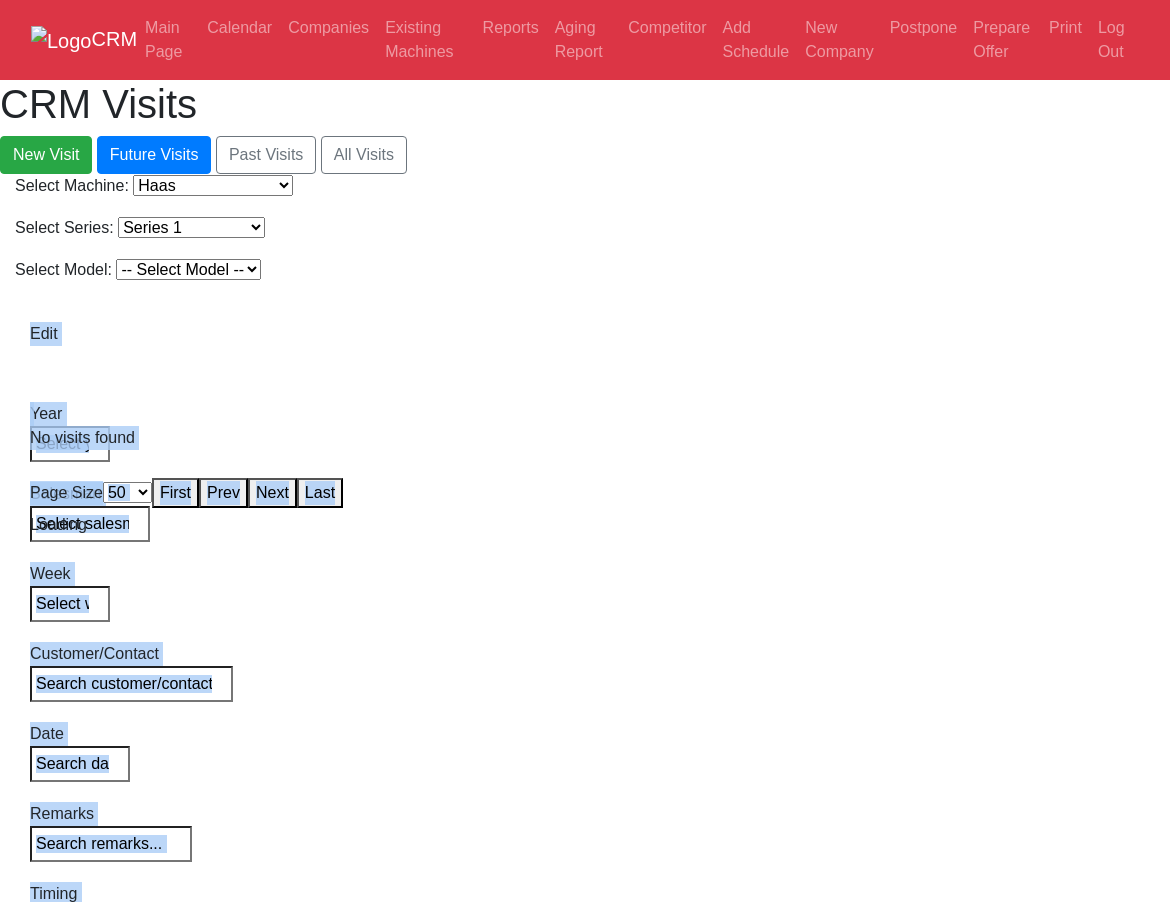 drag, startPoint x: 164, startPoint y: 268, endPoint x: 163, endPoint y: 258, distance: 10.049875 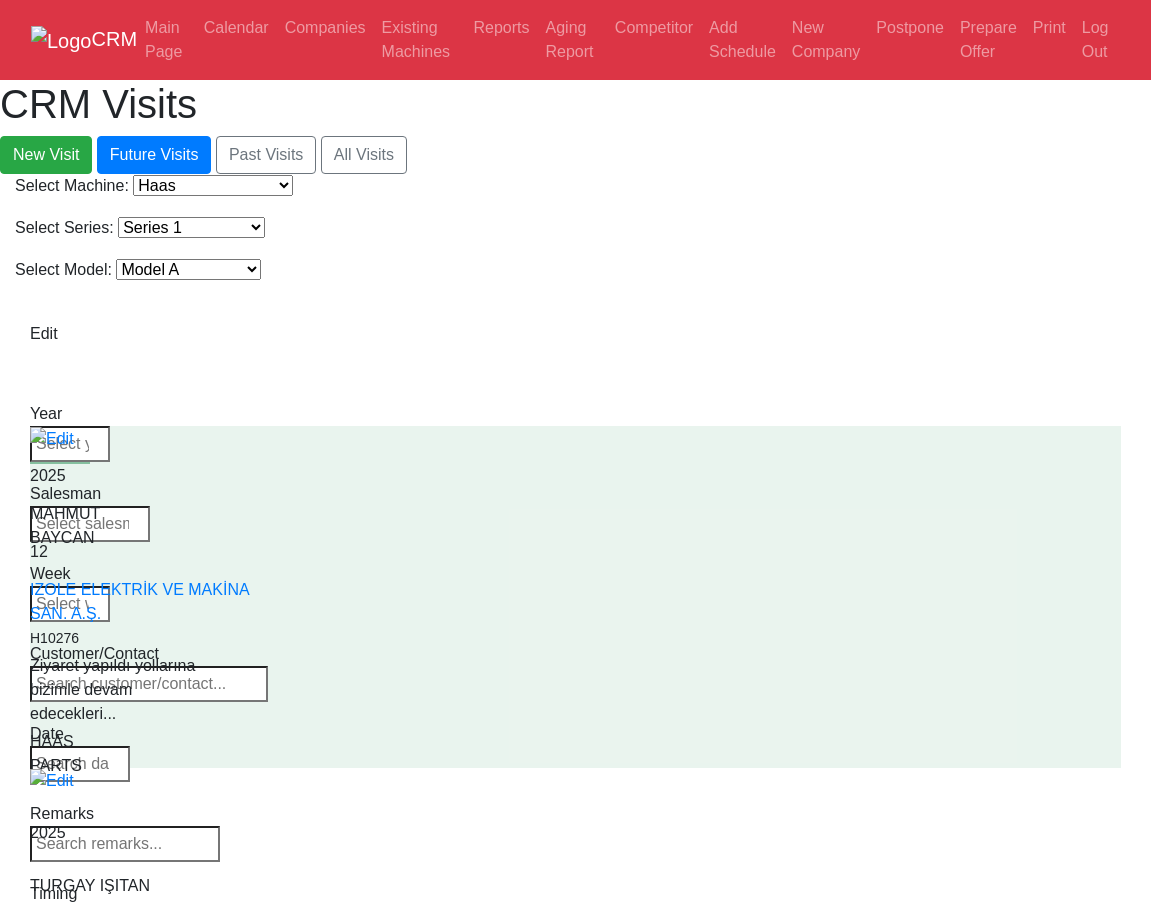 click on "Select Machine:
-- Select Supplier --
Haas
Canaca
Select Series:
-- Select Series --
Series 1
Series 2
Select Model:
-- Select Model --
Model A
Model B
Edit Year Salesman Week Customer/Contact Date Remarks Timing Machine M1 M2 City Offer Subarea Is Last 2025 MAHMUT BAYCAN 12 IZOLE ELEKTRİK VE MAKİNA SAN. A.Ş. H10276   Ziyaret yapıldı yollarına bizimle devam edecekleri... HAAS PARTS SERVICE   İSTANBUL2 Offer   true 2025 TURGAY IŞITAN 19 CANYURTLAR TİCARET C25146 BURAK CANYURT   VF-4SE İÇİN TEKLİF VERİLECEK. AYRICA HRT210 İÇİN F... A HAAS VF SERIES XXXVF-4SE     ANKARA Offer   false 2025 livamakina 22 T TANER HAVACILIK VE TEKNOLOJİ SANAYİ TİC.LTD.ŞTİ H20113 Taner KAHVECİ    GENEL ZİYARET YAPILIP TANIŞILACAK. S     ADAPAZARI   false 2025 TURGAY IŞITAN 22 UFUK KORKMAZ-GÜÇLÜ MADENİ ÇELİK EŞYA H10163         C" at bounding box center (575, 1652) 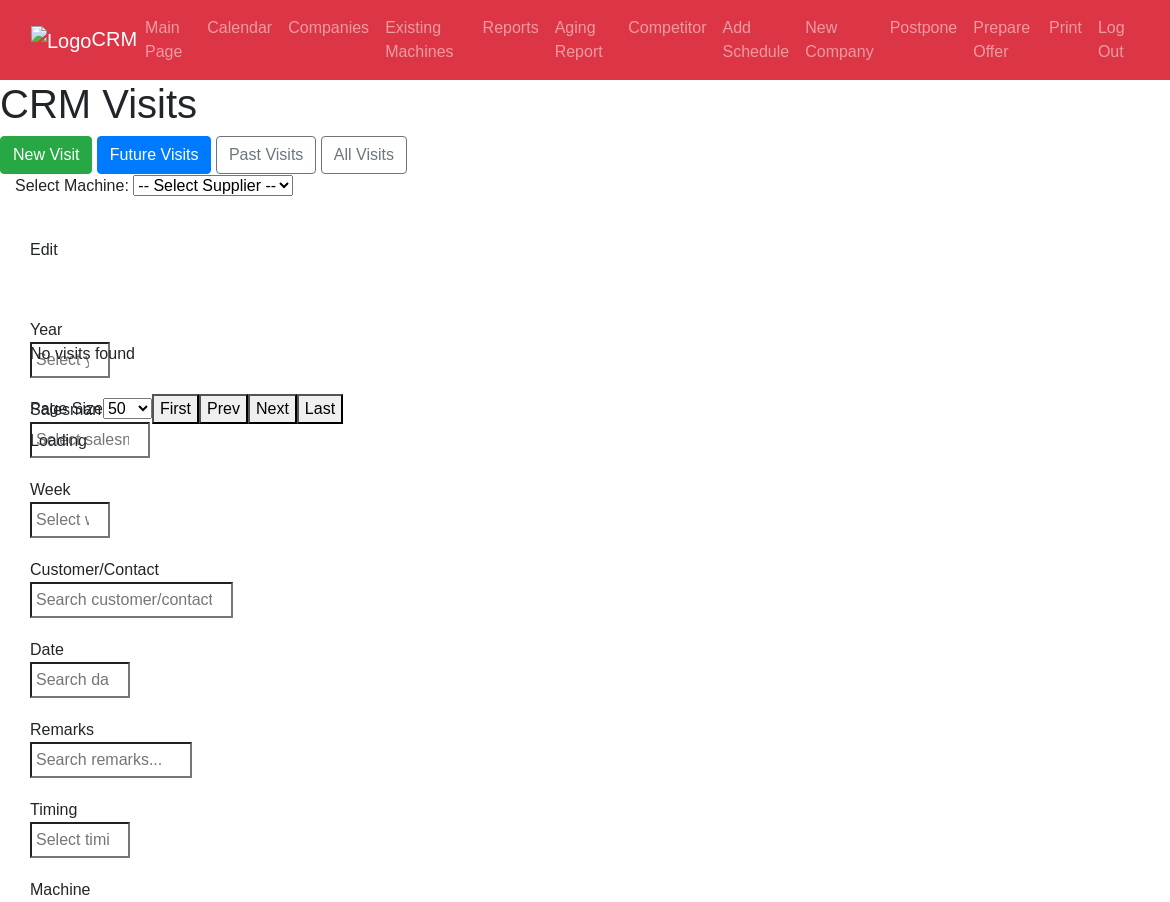 select on "50" 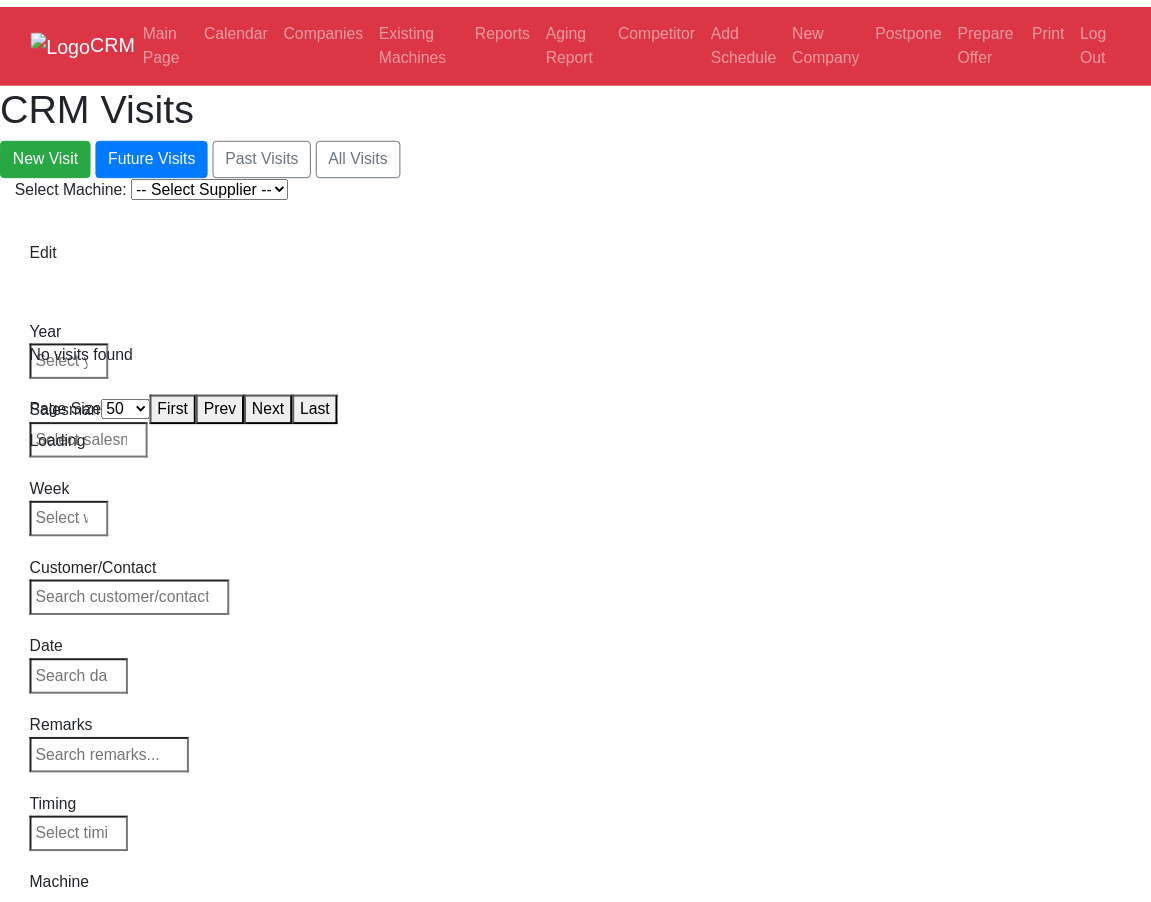 scroll, scrollTop: 0, scrollLeft: 0, axis: both 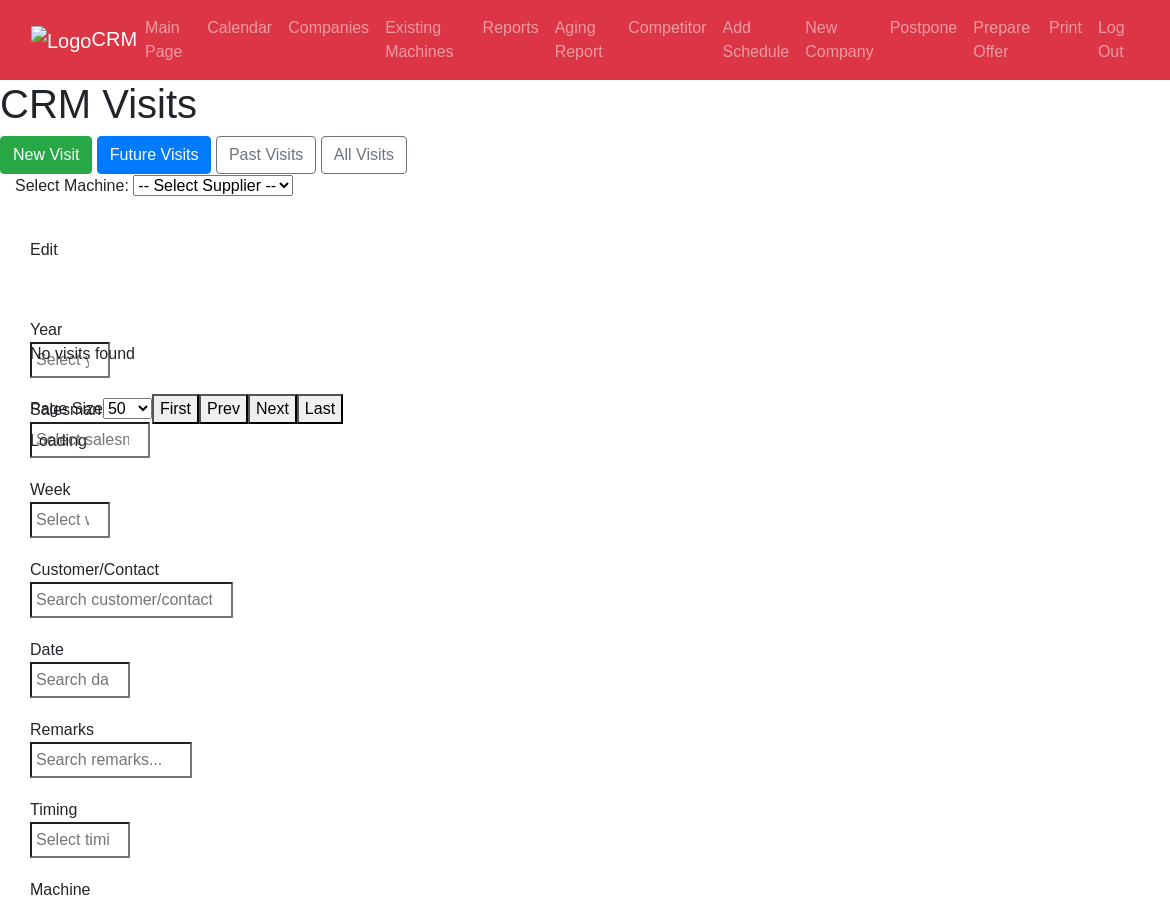 click on "-- Select Supplier --
Haas
Canaca" at bounding box center (213, 185) 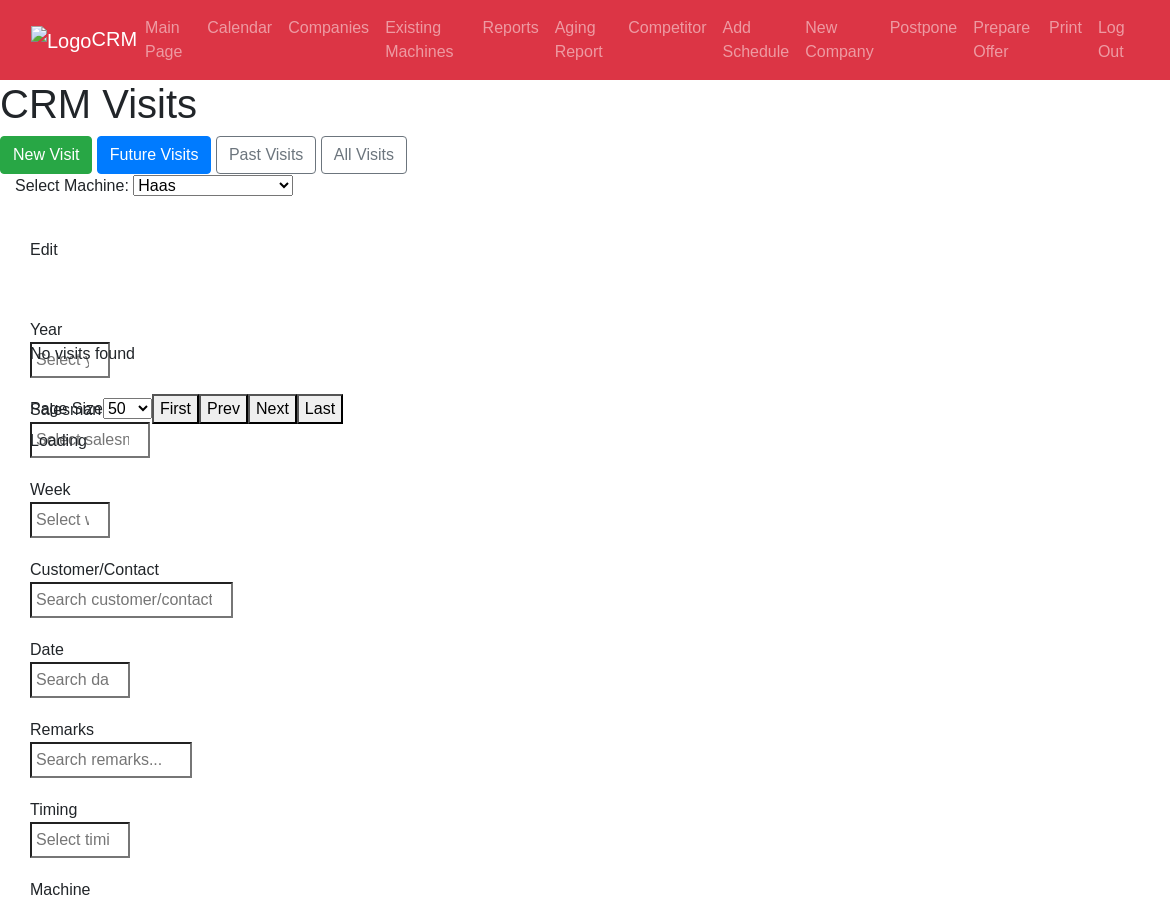 click on "-- Select Supplier --
Haas
Canaca" at bounding box center [213, 185] 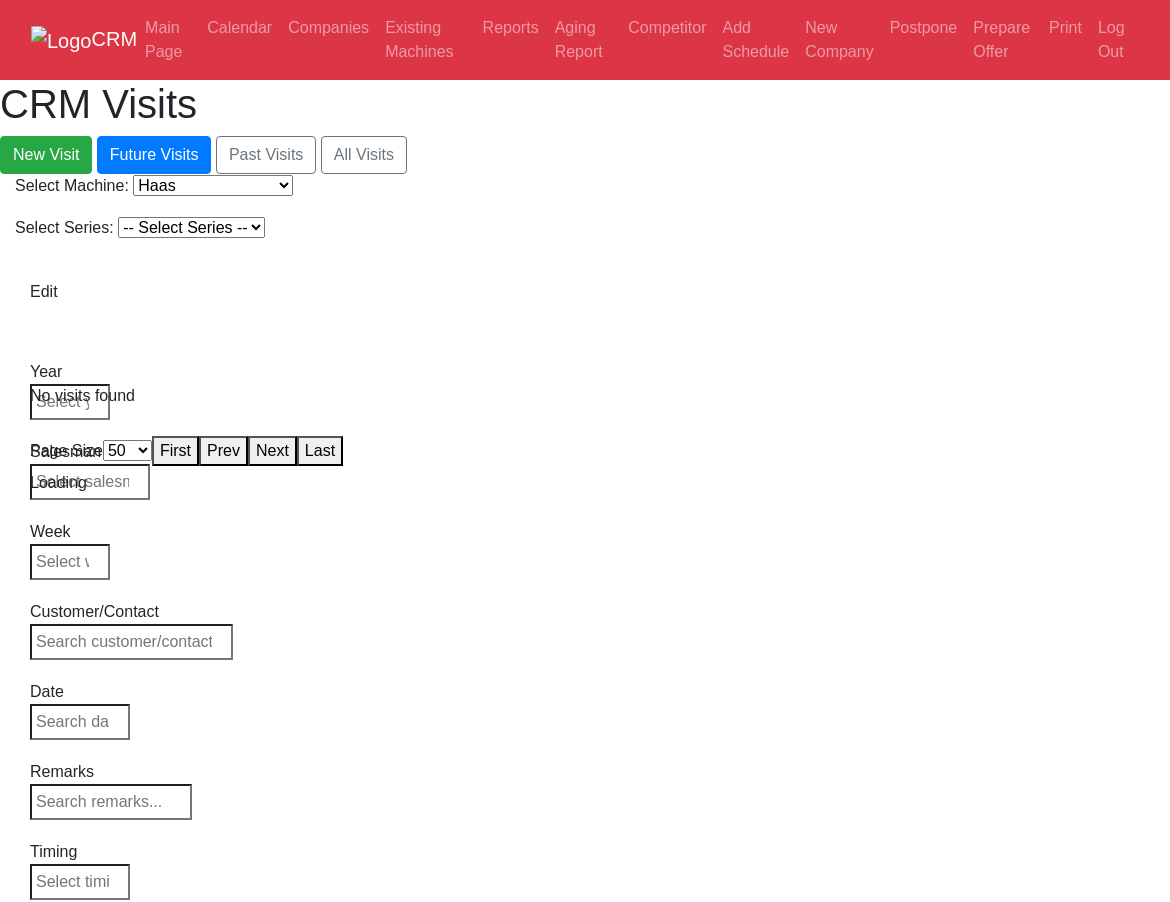 click on "-- Select Series --
Series 1
Series 2" at bounding box center (191, 227) 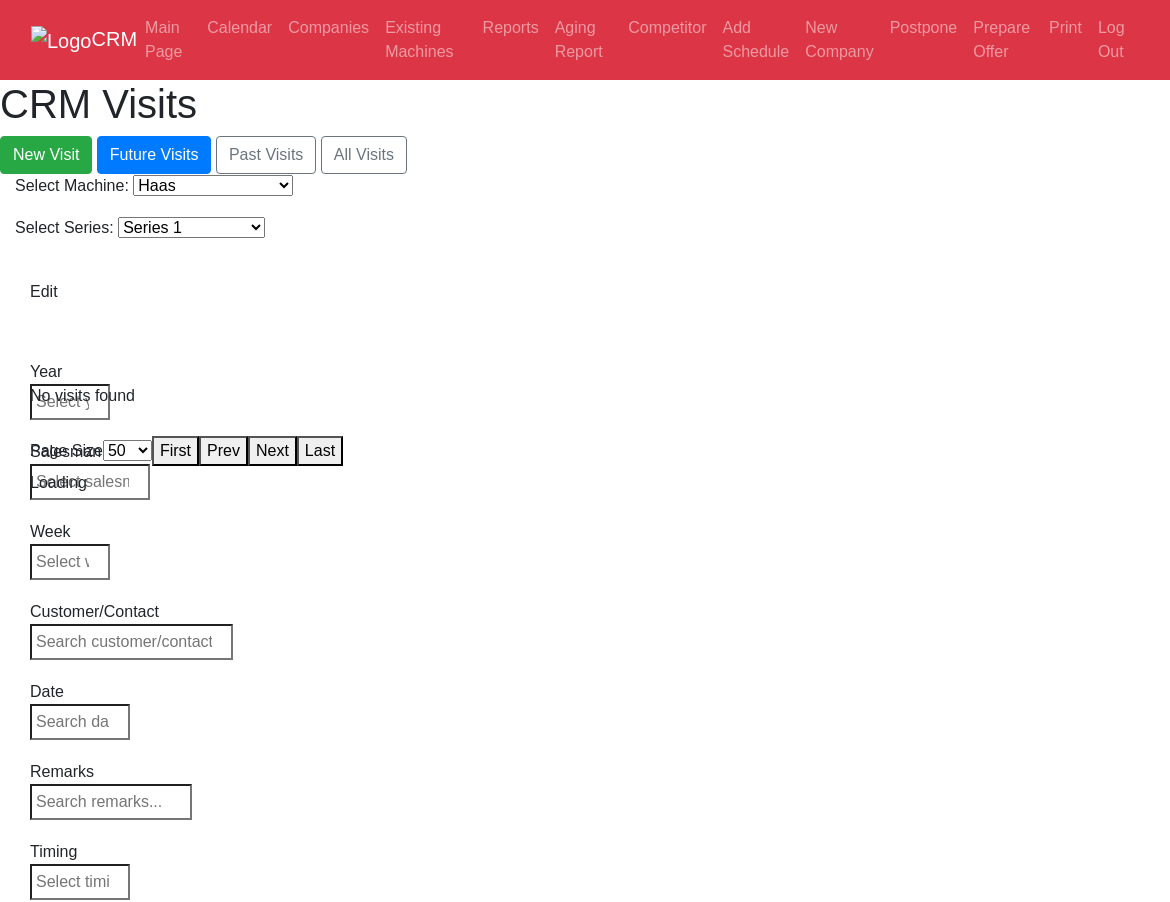 click on "-- Select Series --
Series 1
Series 2" at bounding box center [191, 227] 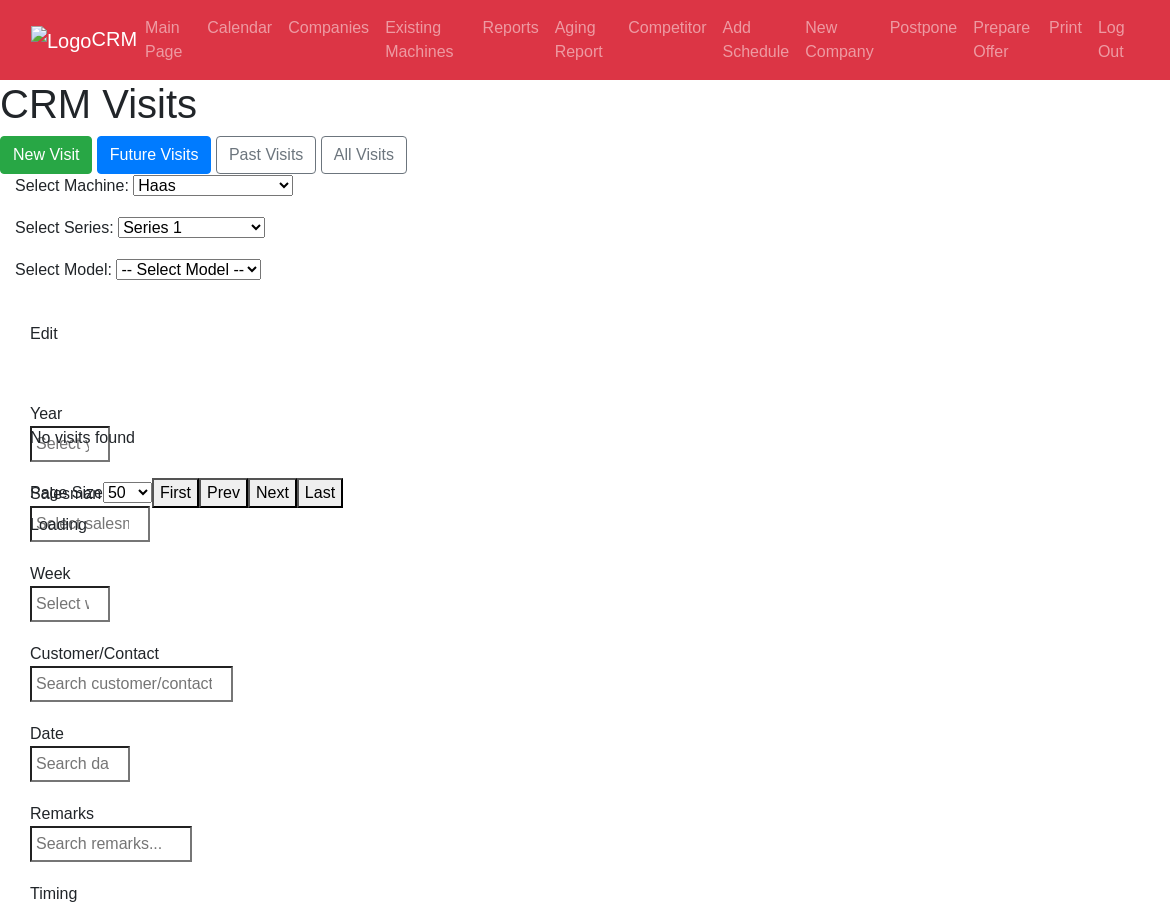 click on "-- Select Model --
Model A
Model B" at bounding box center [188, 269] 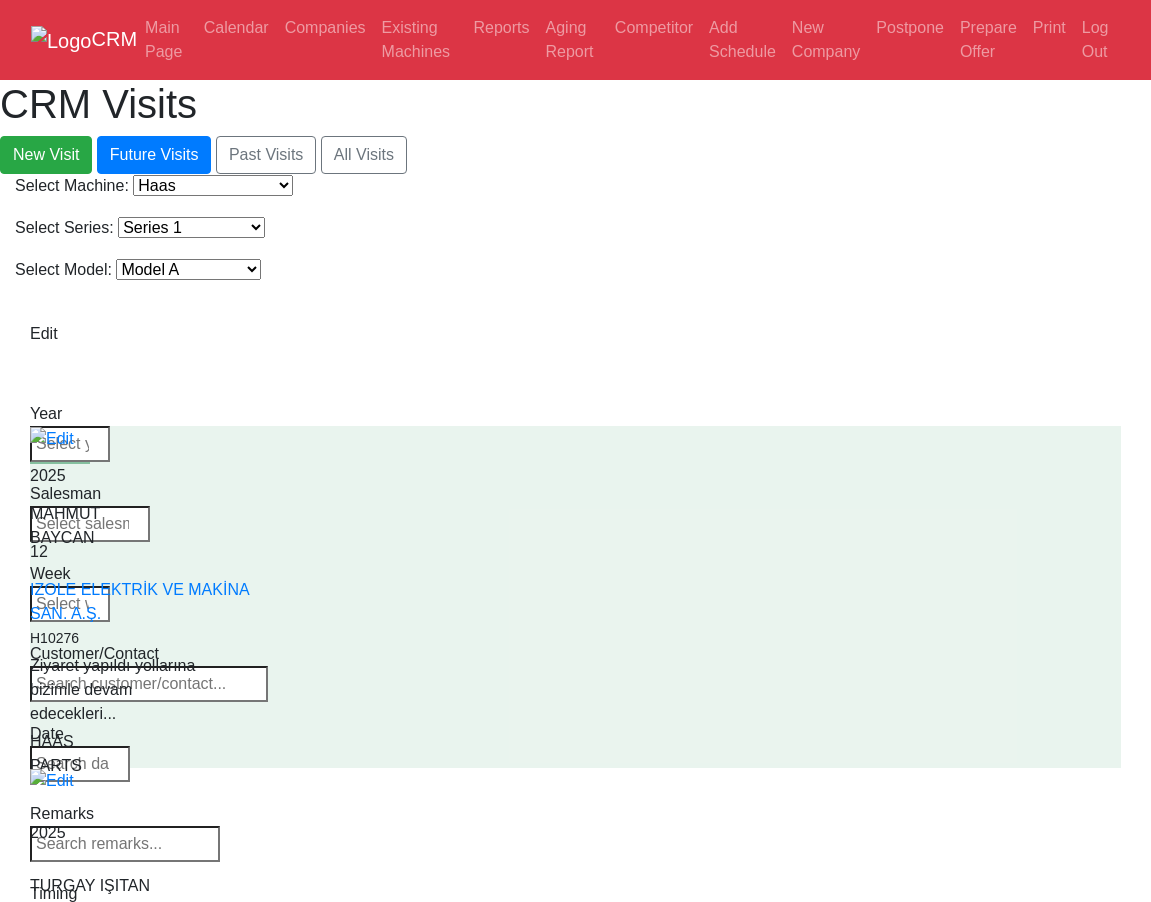click on "Select Series:
-- Select Series --
Series 1
Series 2" at bounding box center (575, 232) 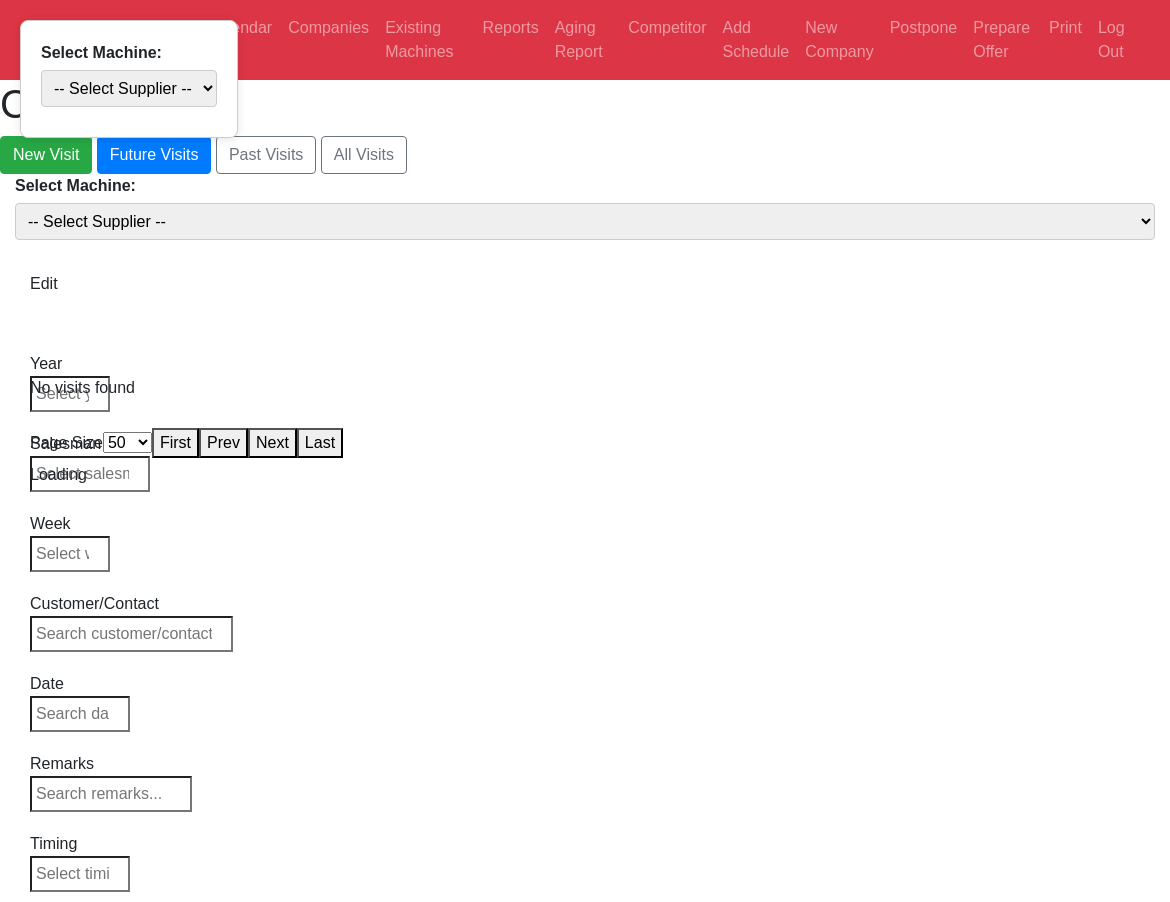 select on "50" 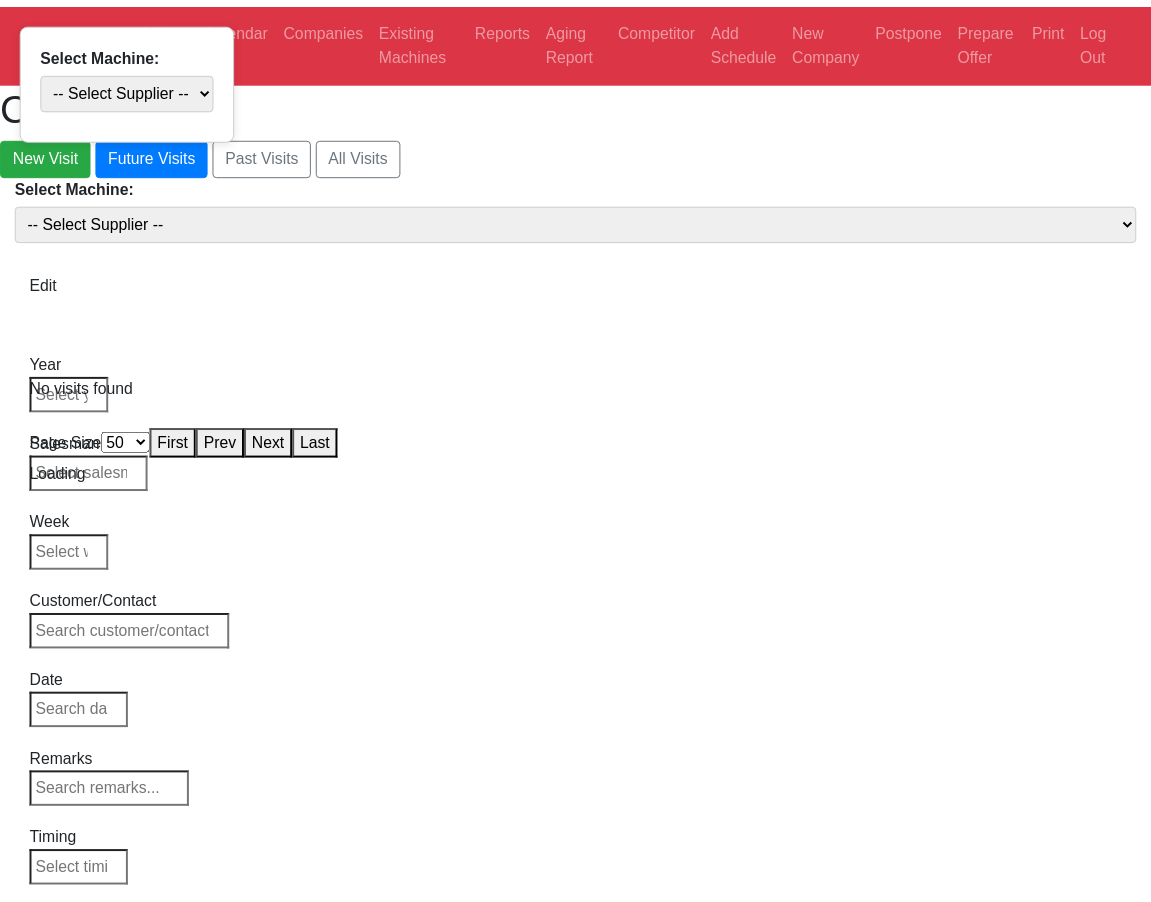 scroll, scrollTop: 0, scrollLeft: 0, axis: both 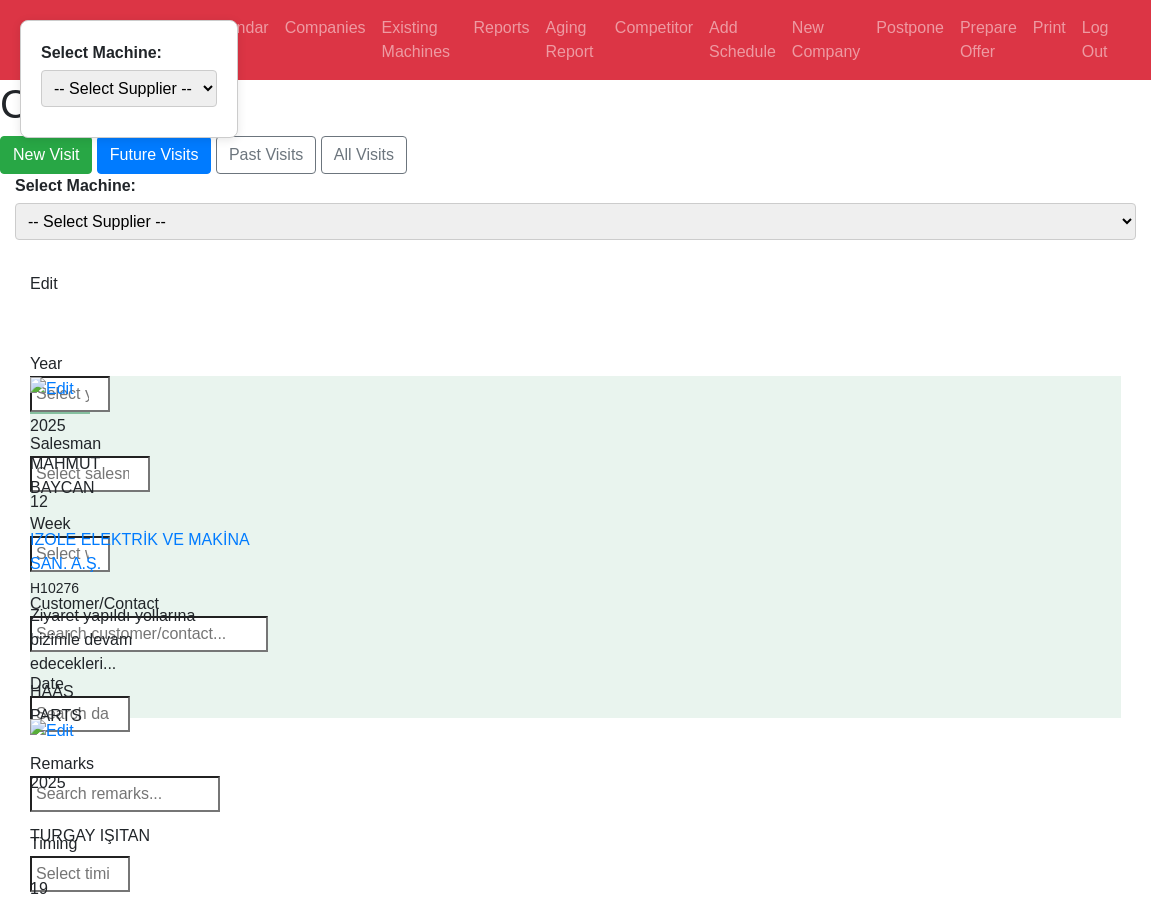 click on "Select Machine:
-- Select Supplier --
Haas
Canaca" at bounding box center (575, 207) 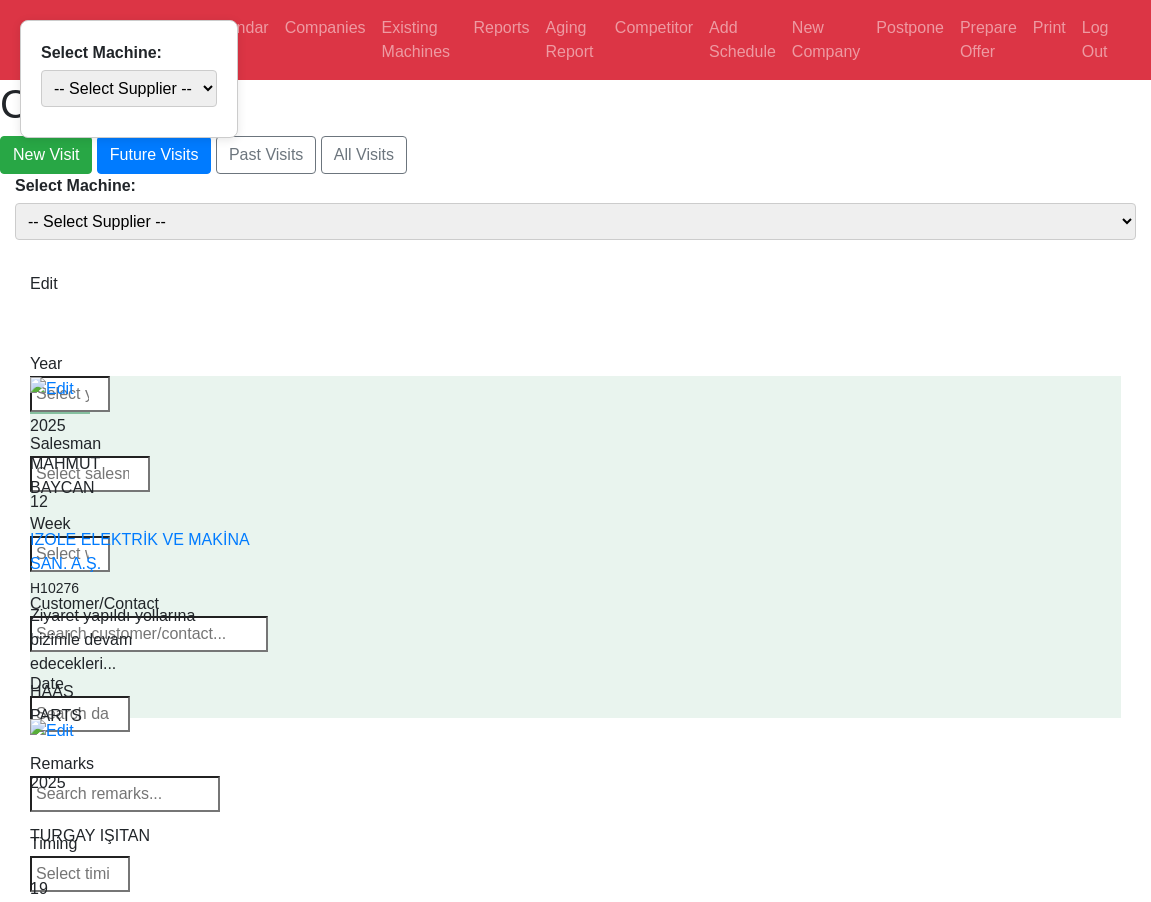 click on "-- Select Supplier --
Haas
Canaca" at bounding box center [575, 221] 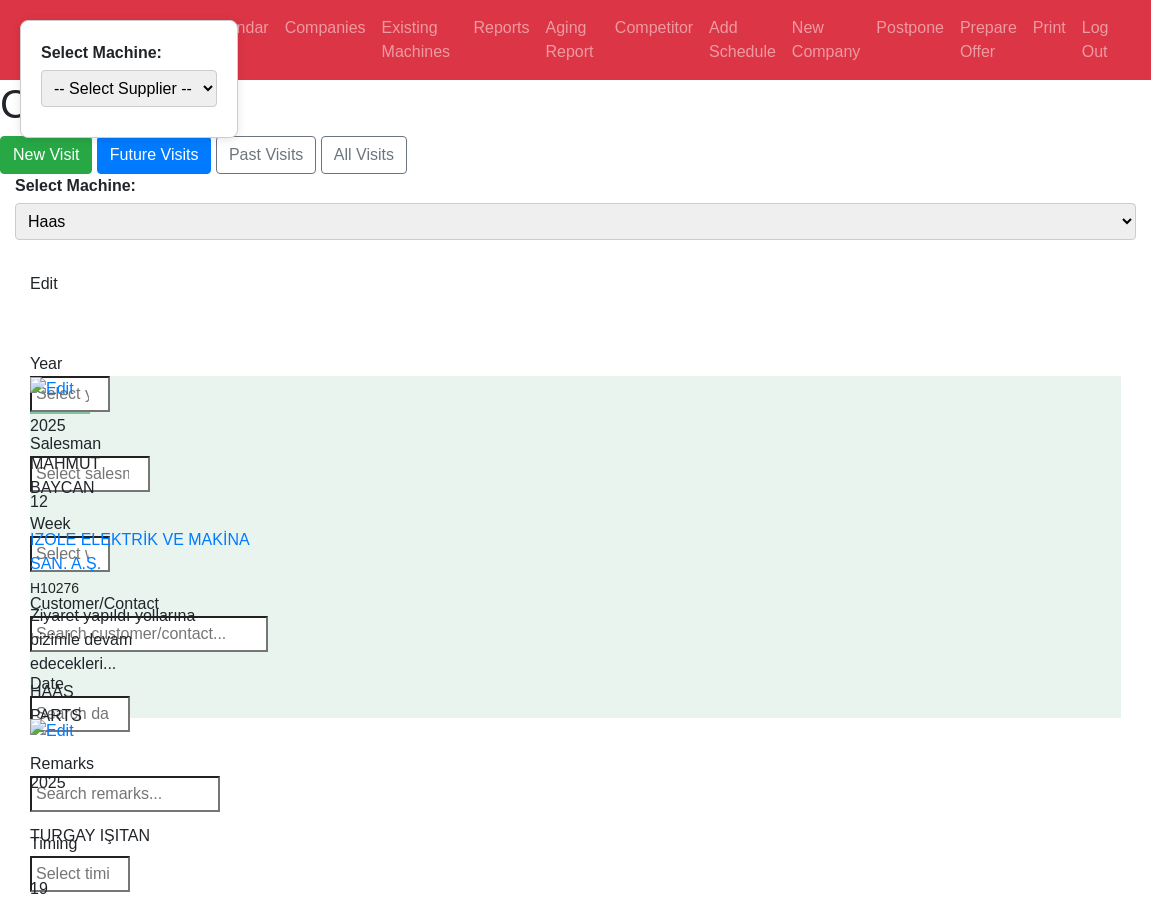 click on "-- Select Supplier --
Haas
Canaca" at bounding box center [575, 221] 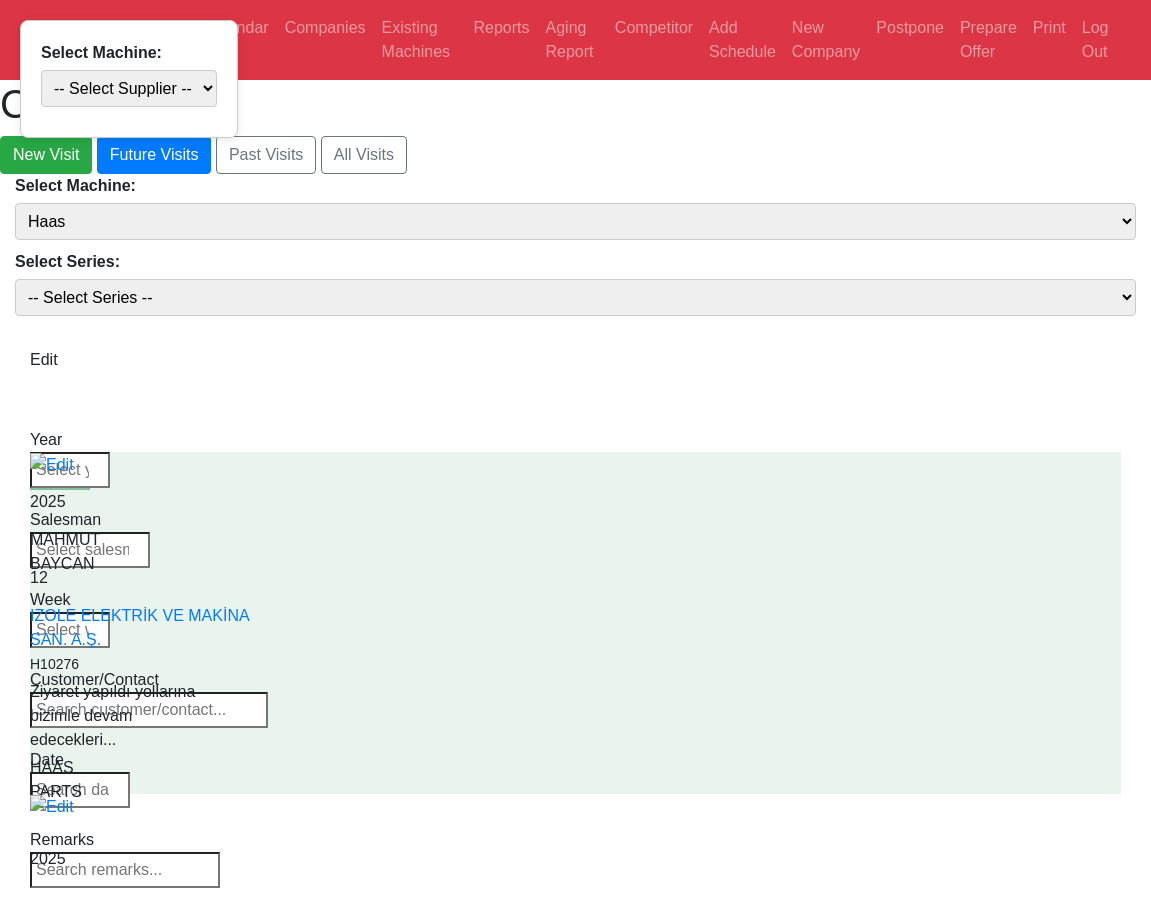 click on "-- Select Series --
Series 1
Series 2" at bounding box center (575, 297) 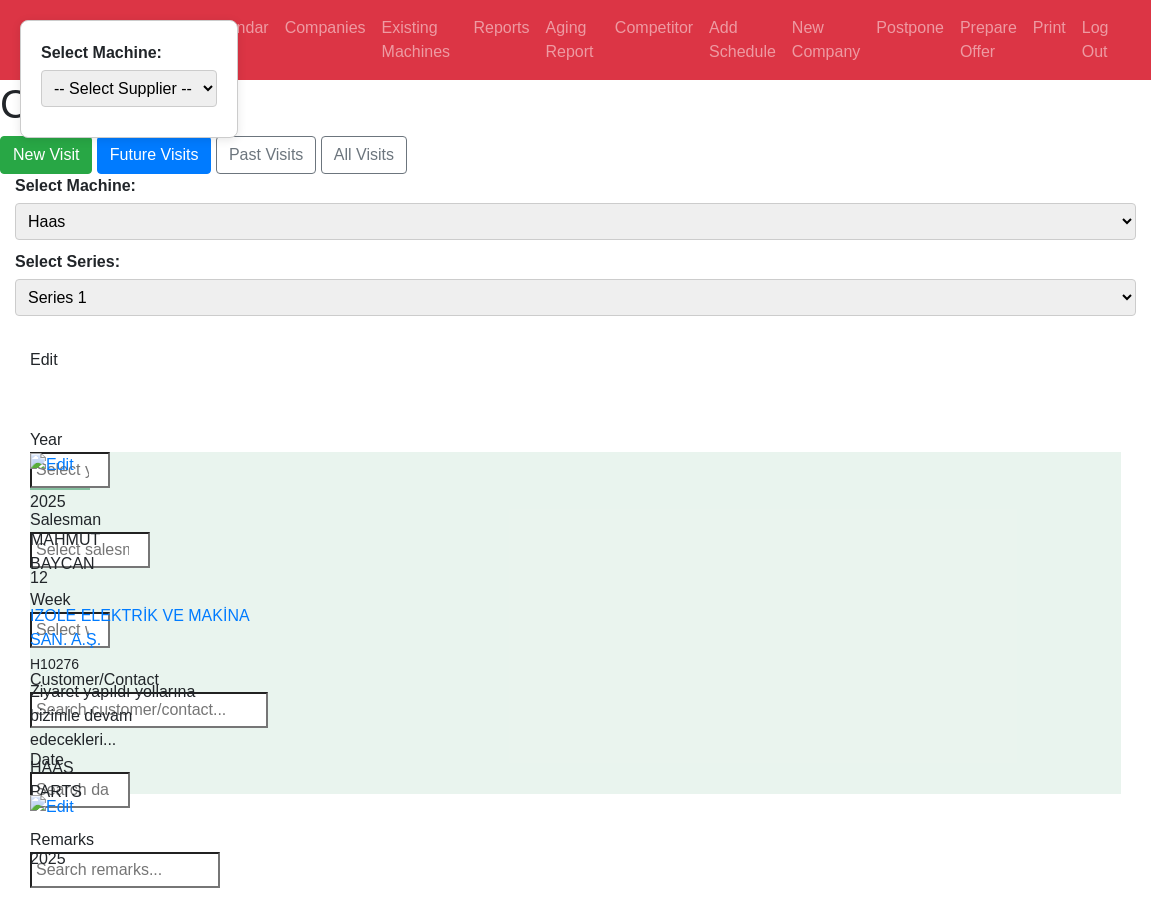 click on "-- Select Series --
Series 1
Series 2" at bounding box center [575, 297] 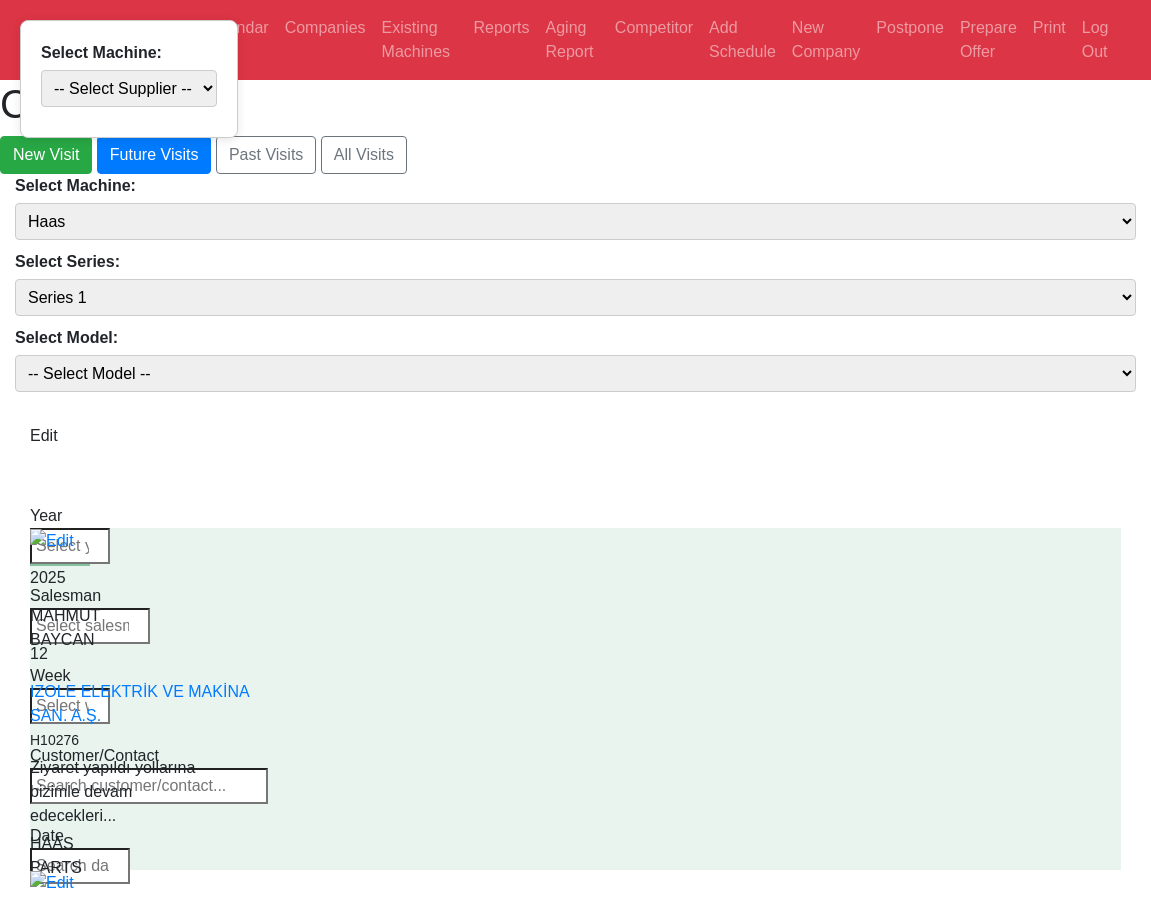 click on "-- Select Model --
Model A
Model B" at bounding box center (575, 373) 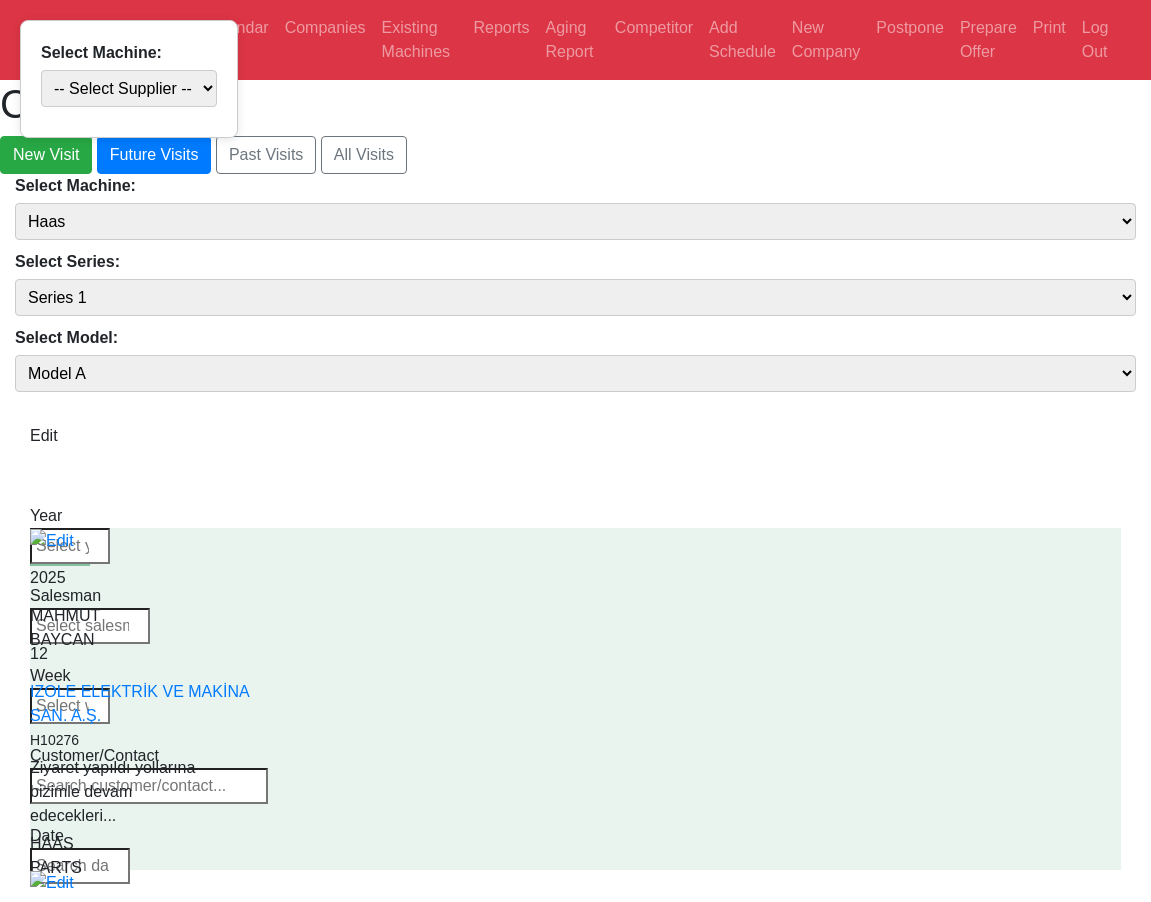 drag, startPoint x: 974, startPoint y: 408, endPoint x: 1065, endPoint y: 504, distance: 132.27623 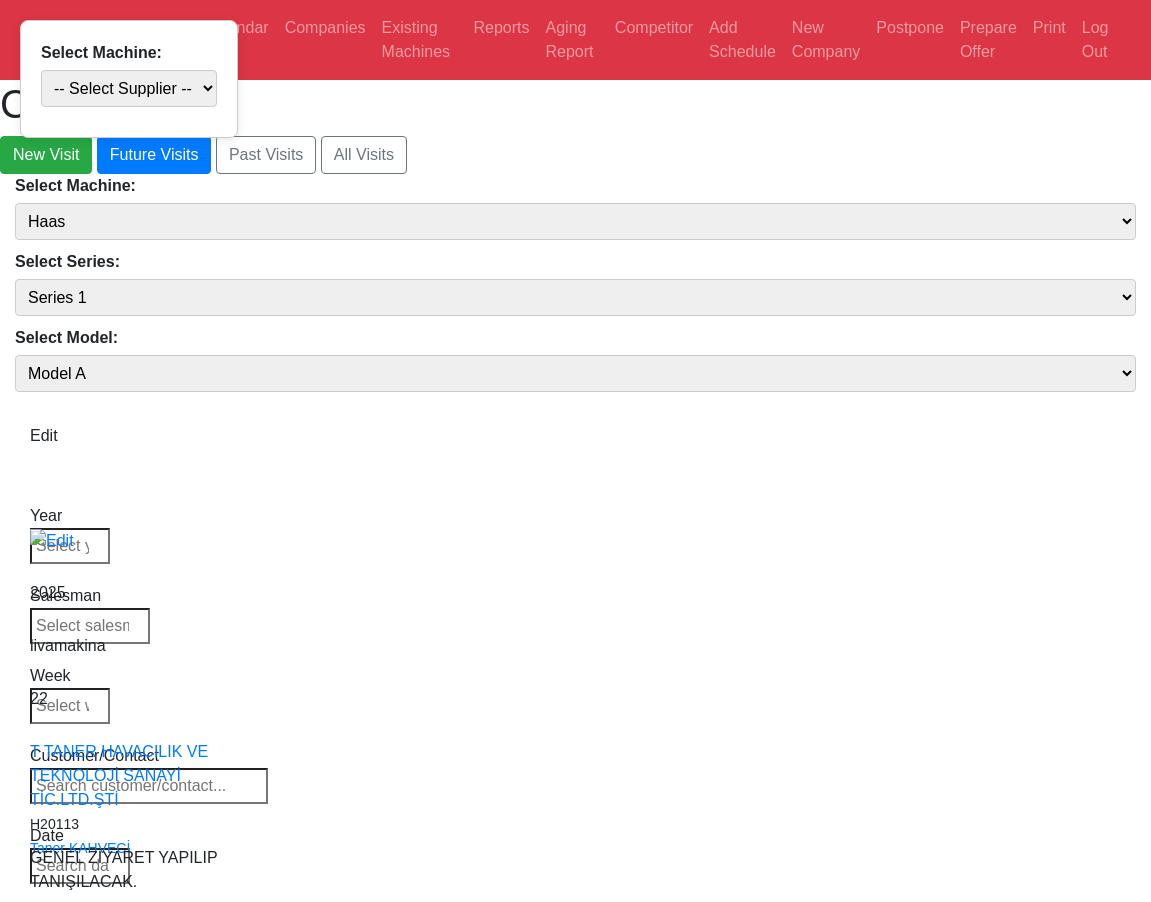 click at bounding box center [91, 1106] 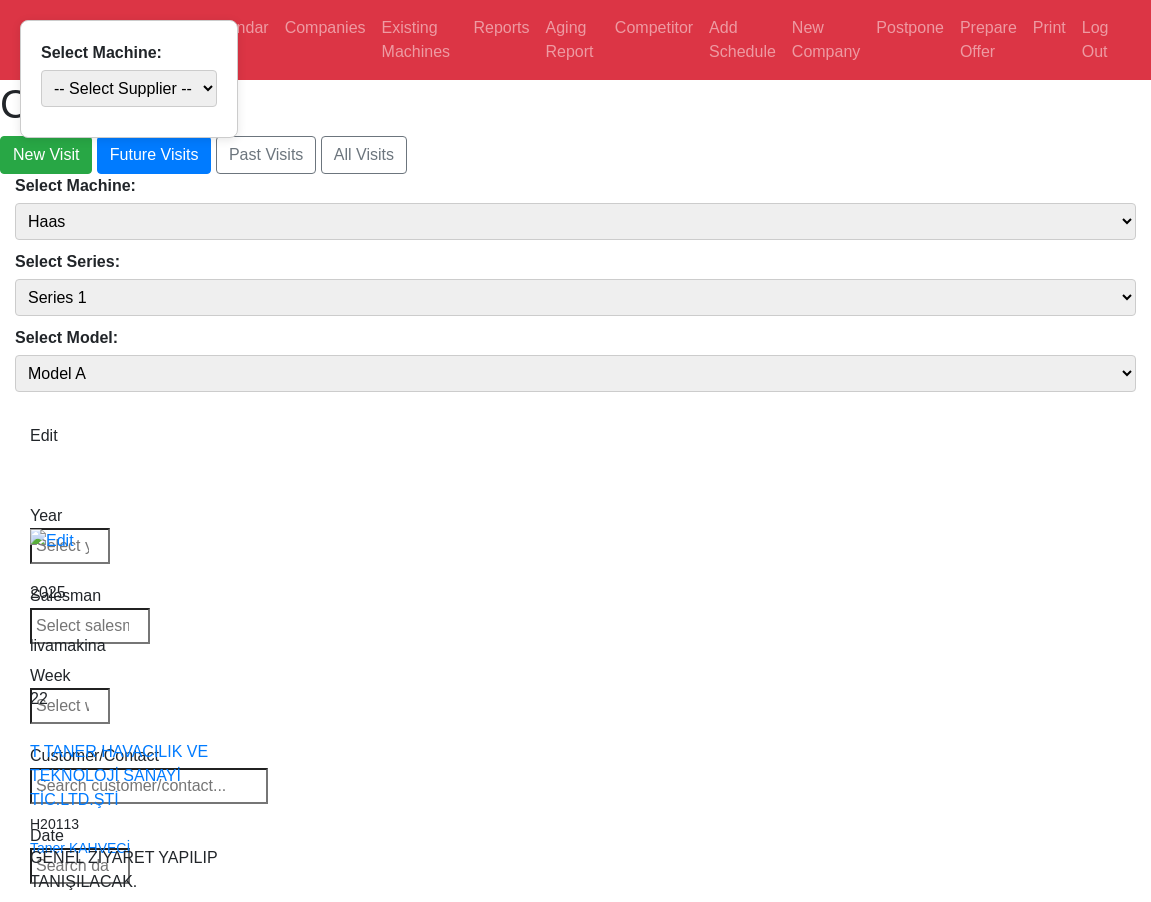click on "-- Select Series --
Series 1
Series 2" at bounding box center (575, 297) 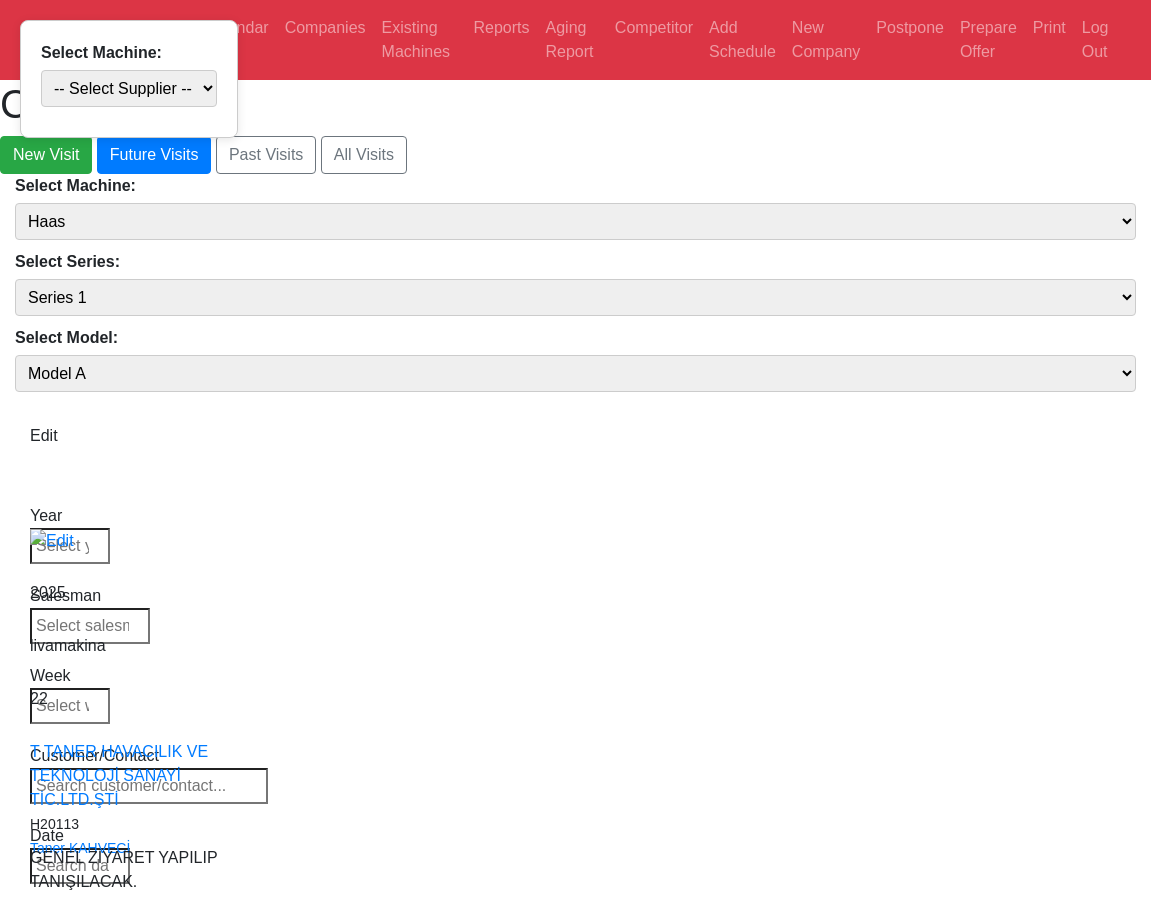 select on "series2" 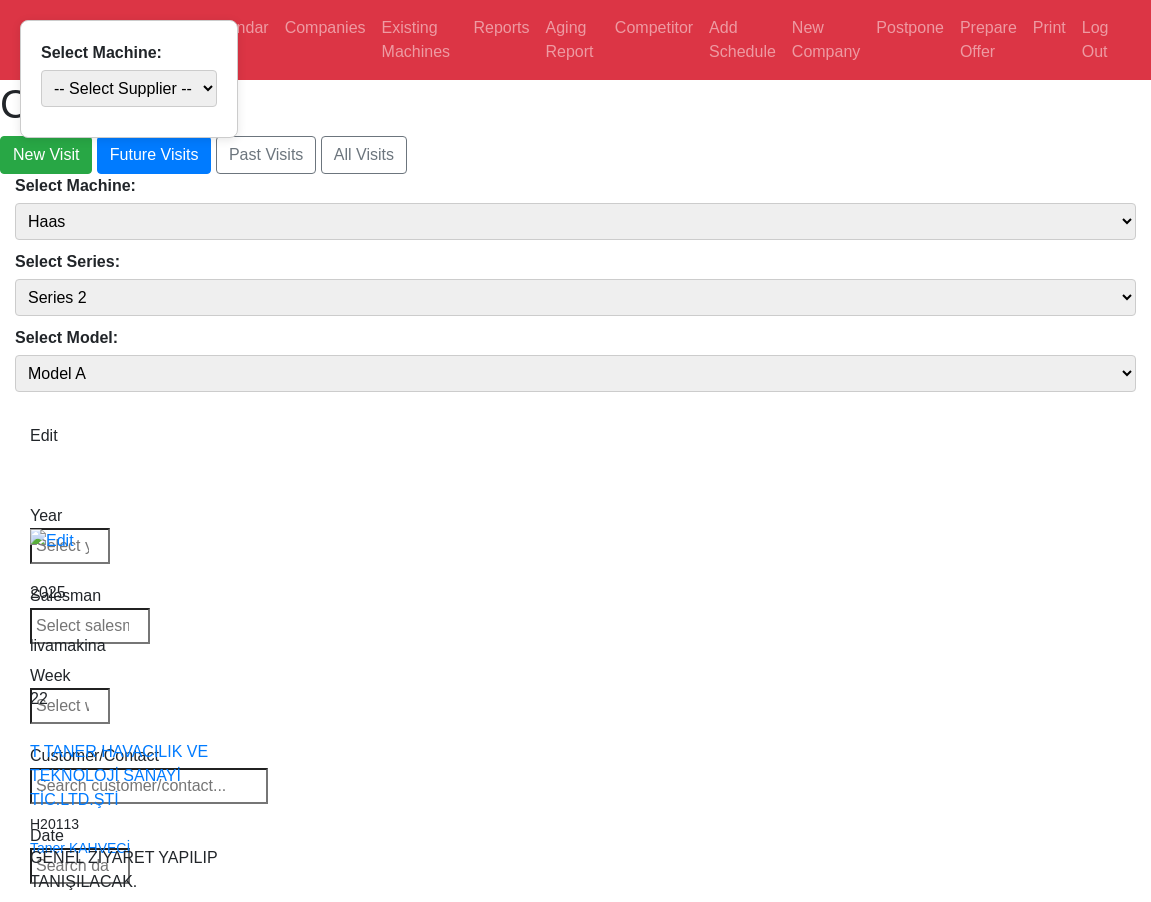 click on "-- Select Series --
Series 1
Series 2" at bounding box center (575, 297) 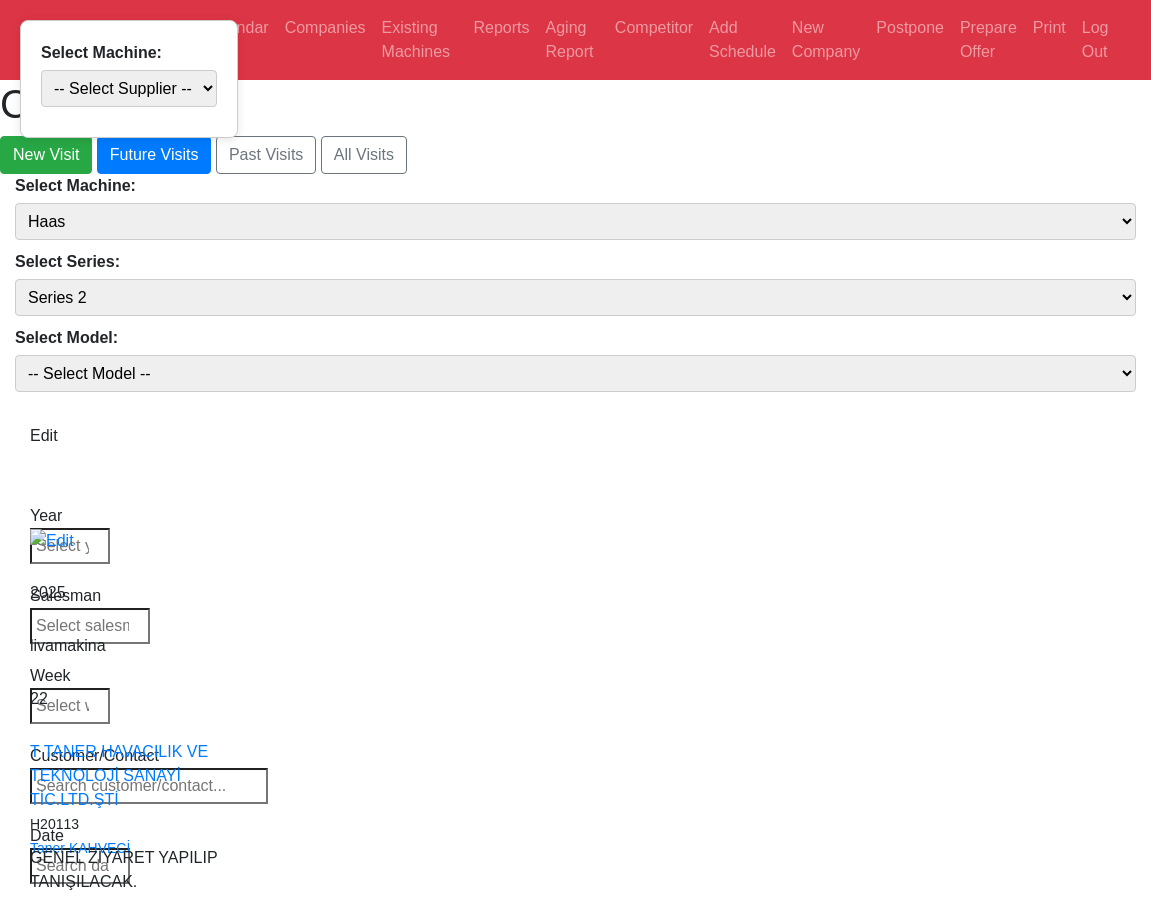 click on "-- Select Model --
Model A
Model B" at bounding box center (575, 373) 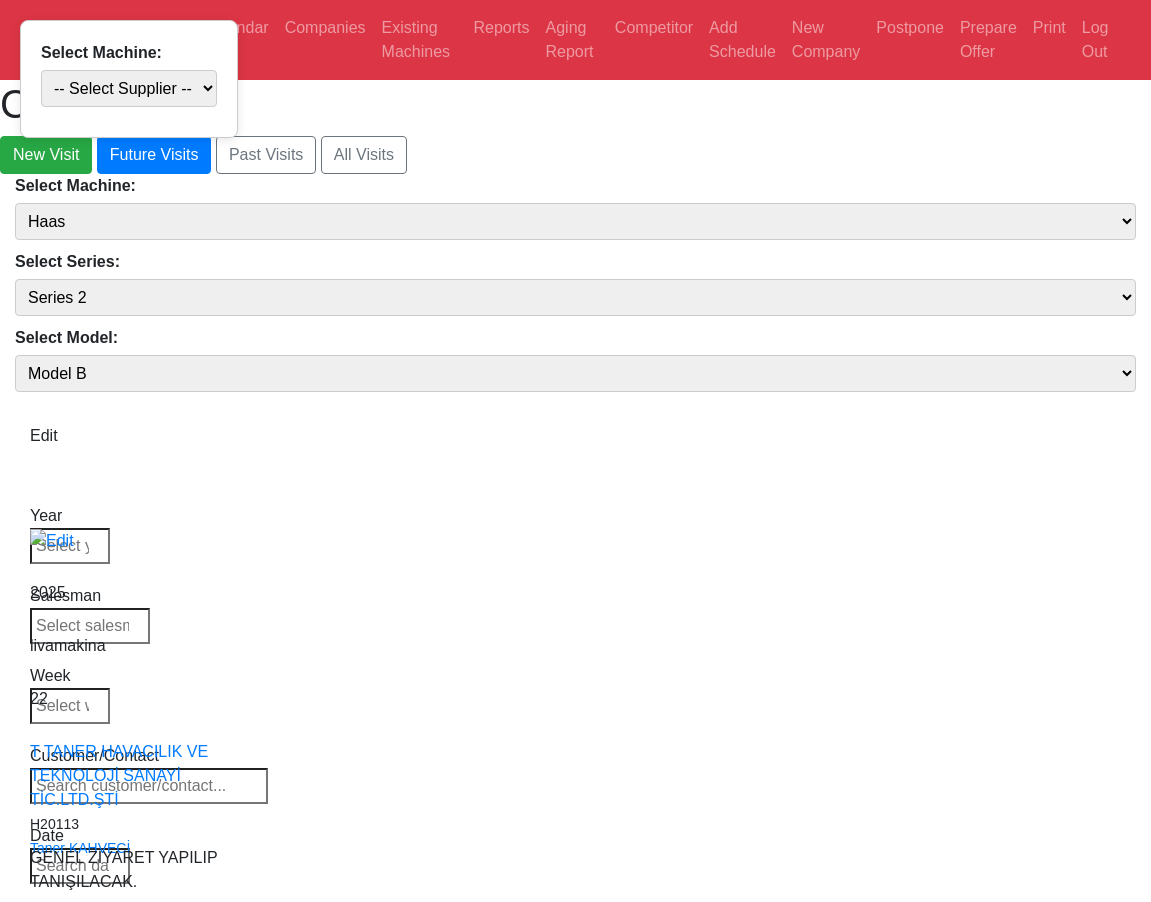 click on "Select Machine: -- Select Supplier -- [SUPPLIER]" at bounding box center [129, 74] 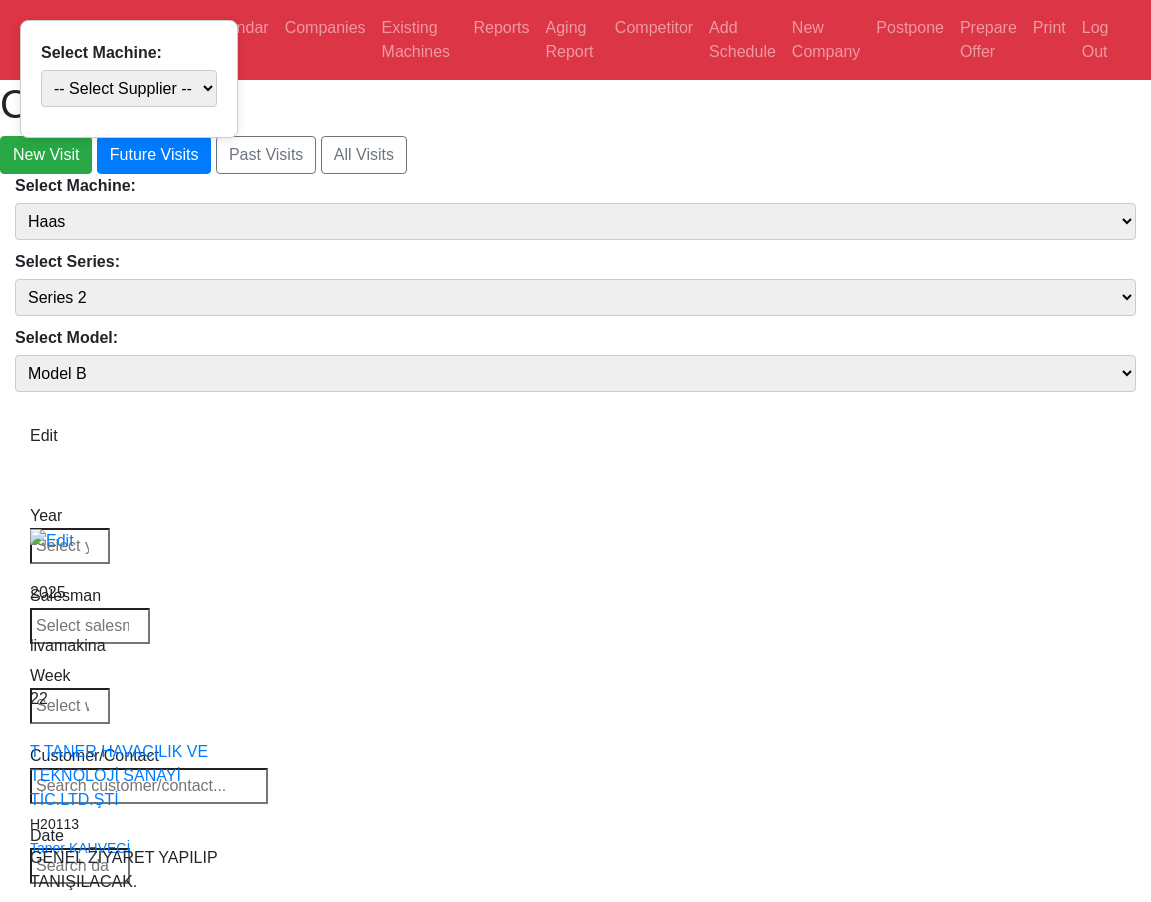 click on "-- Select Supplier -- [SUPPLIER]" at bounding box center (575, 221) 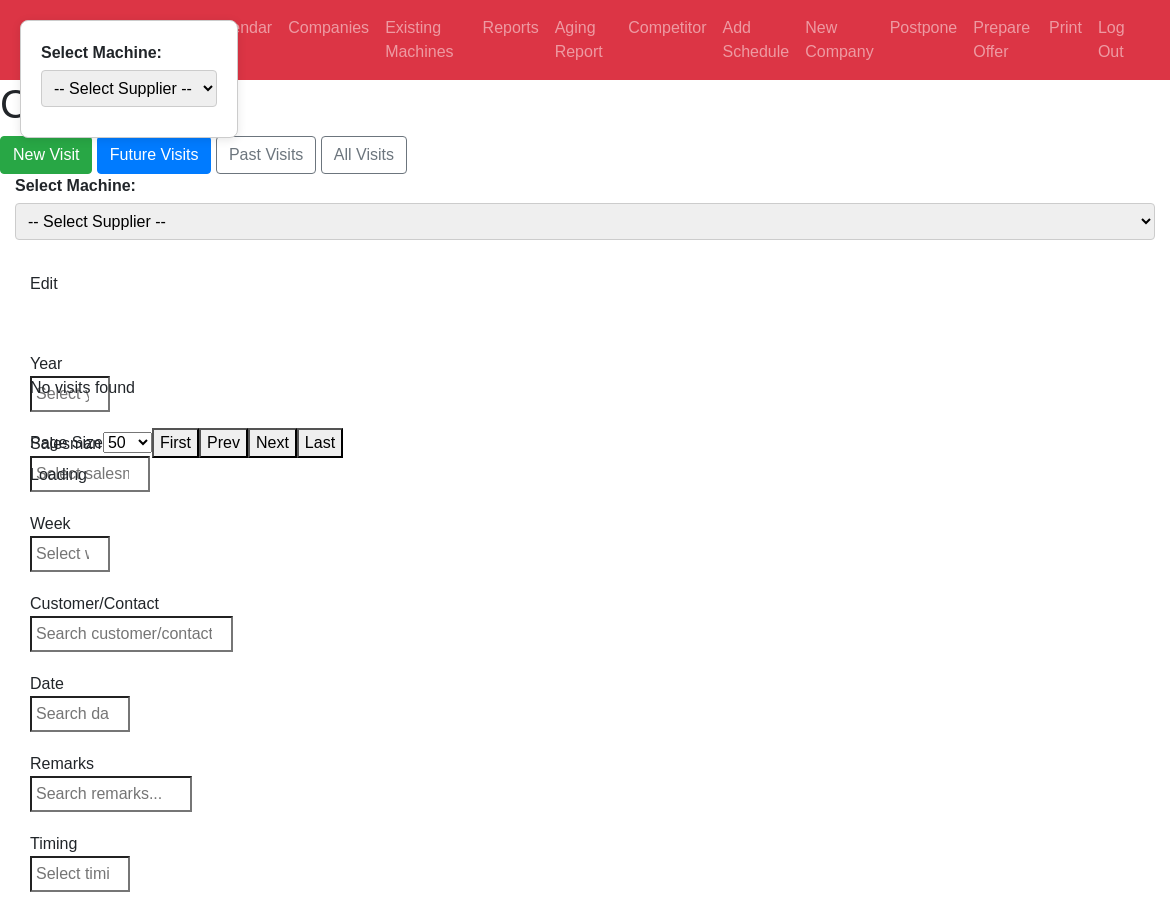 select on "50" 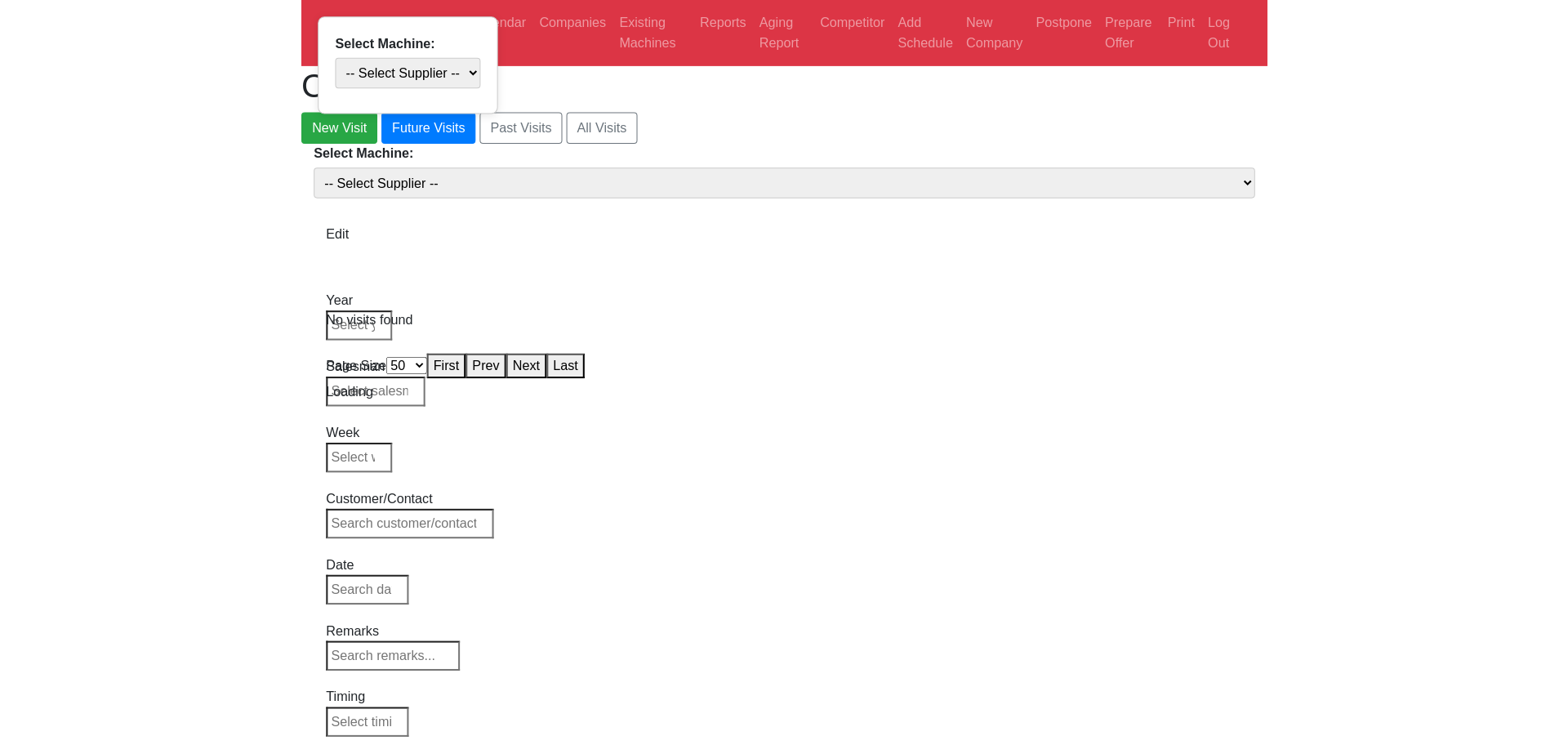 scroll, scrollTop: 0, scrollLeft: 0, axis: both 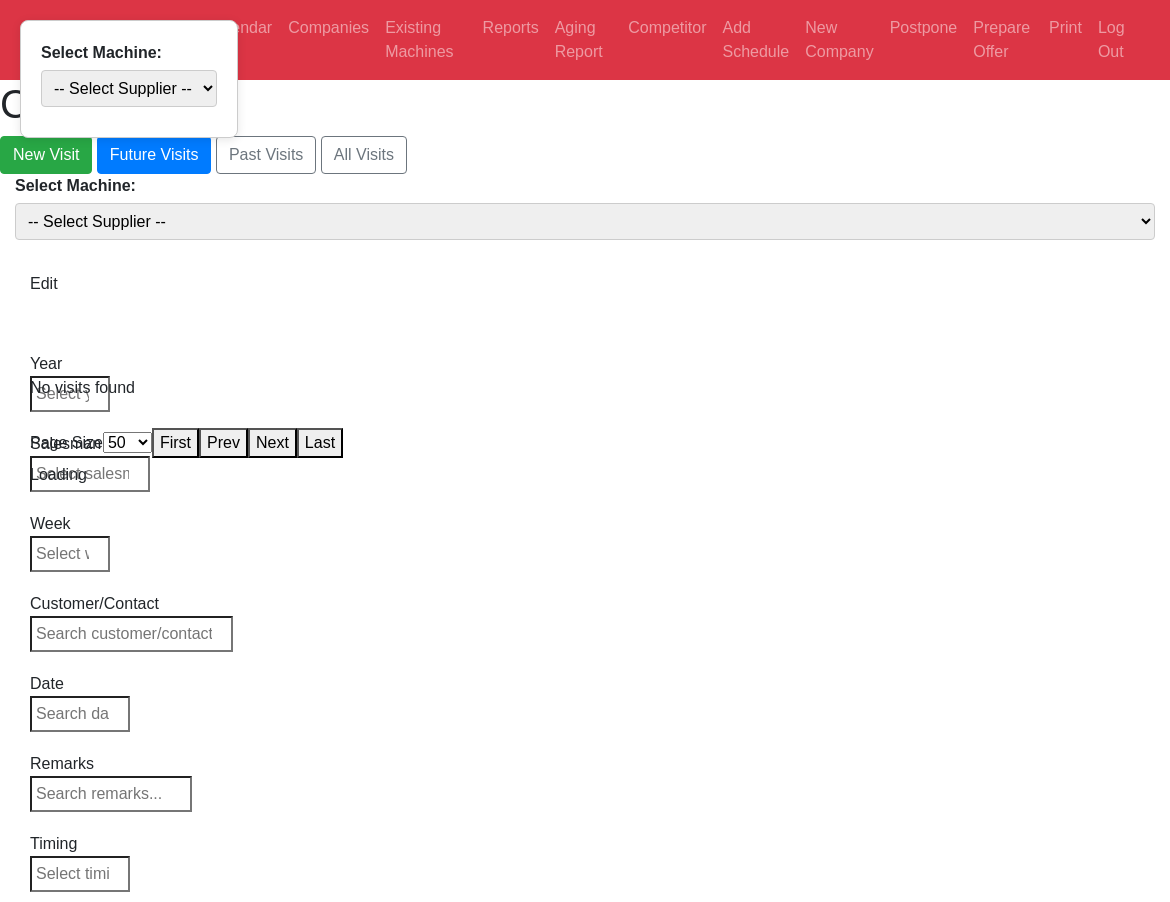click on "Select Machine:" at bounding box center (585, 186) 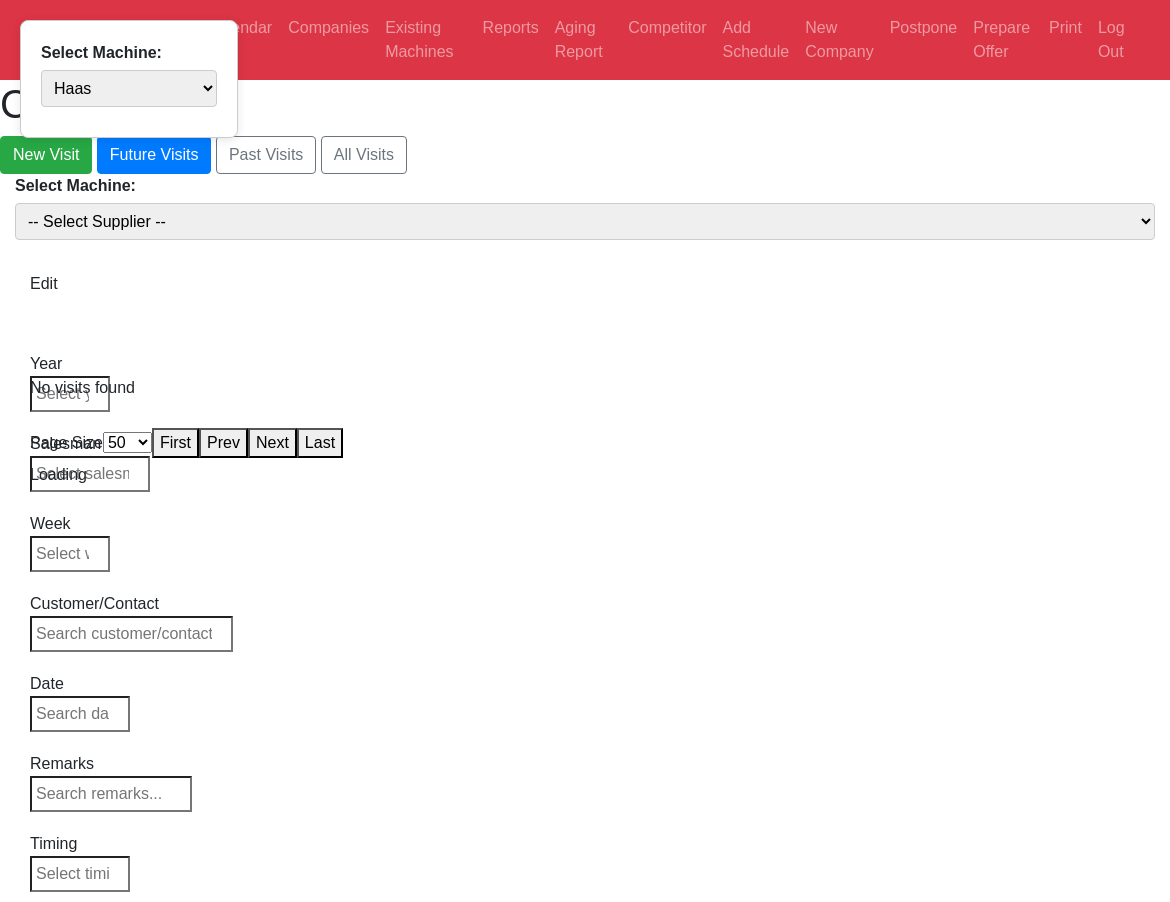 click on "-- Select Supplier -- Haas Canaca" at bounding box center [585, 221] 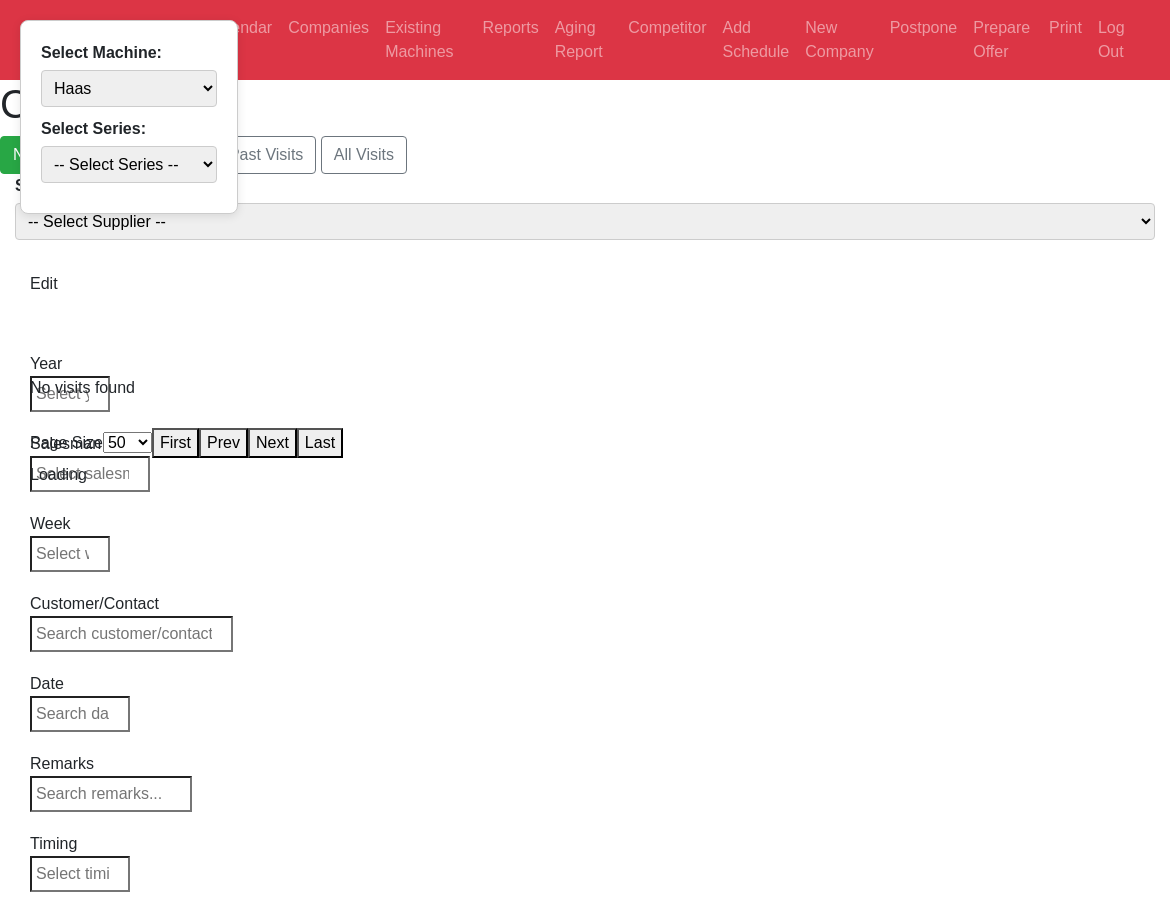 click on "-- Select Series -- Series 1 Series 2" at bounding box center [0, 0] 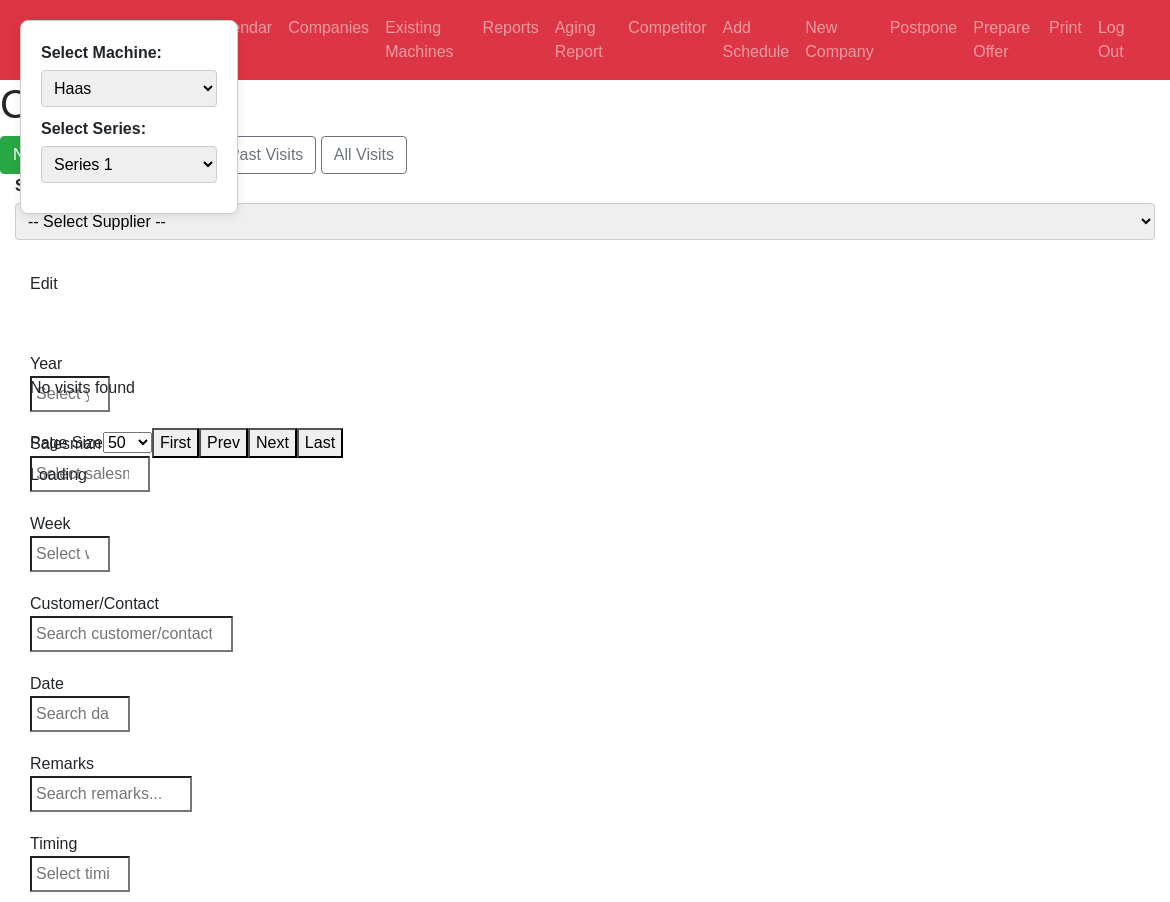 click on "-- Select Series -- Series 1 Series 2" at bounding box center [0, 0] 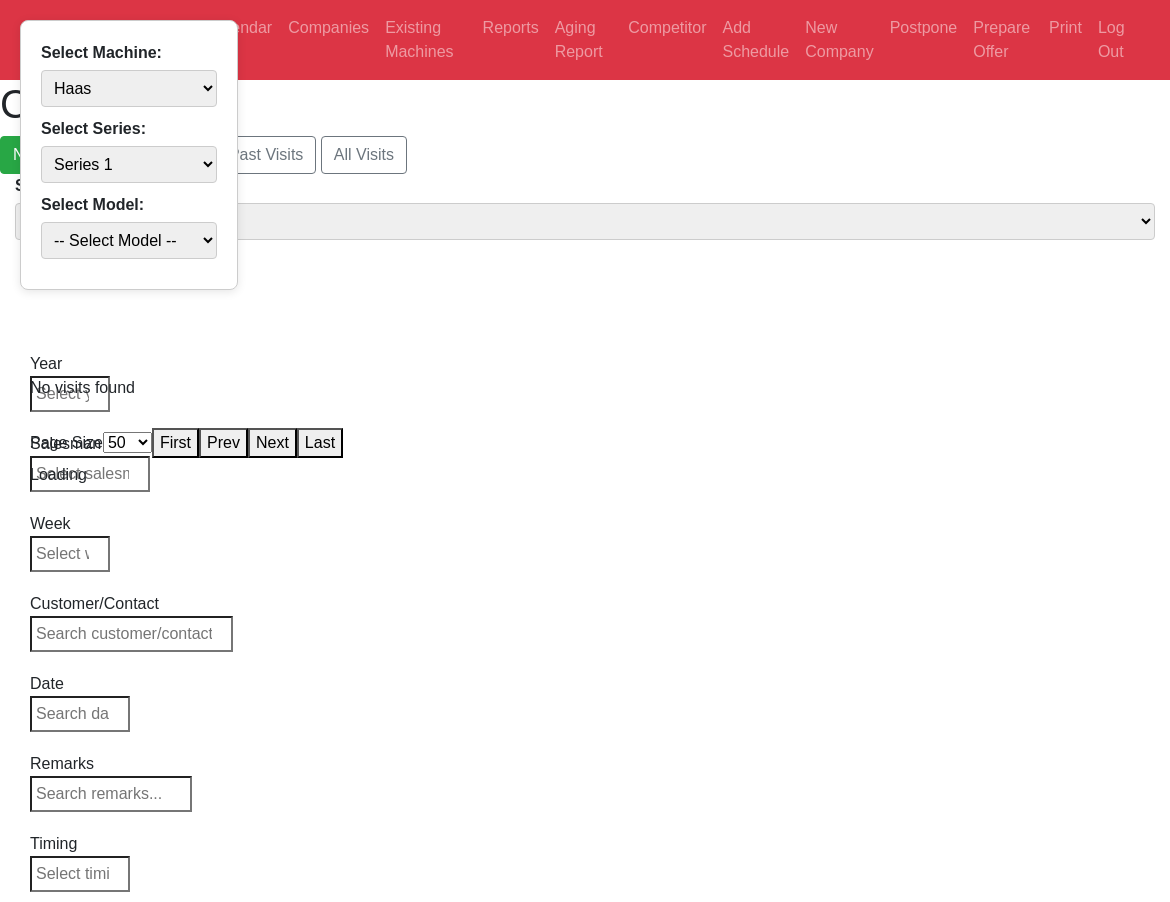 click on "-- Select Model -- Model A Model B" at bounding box center (0, 0) 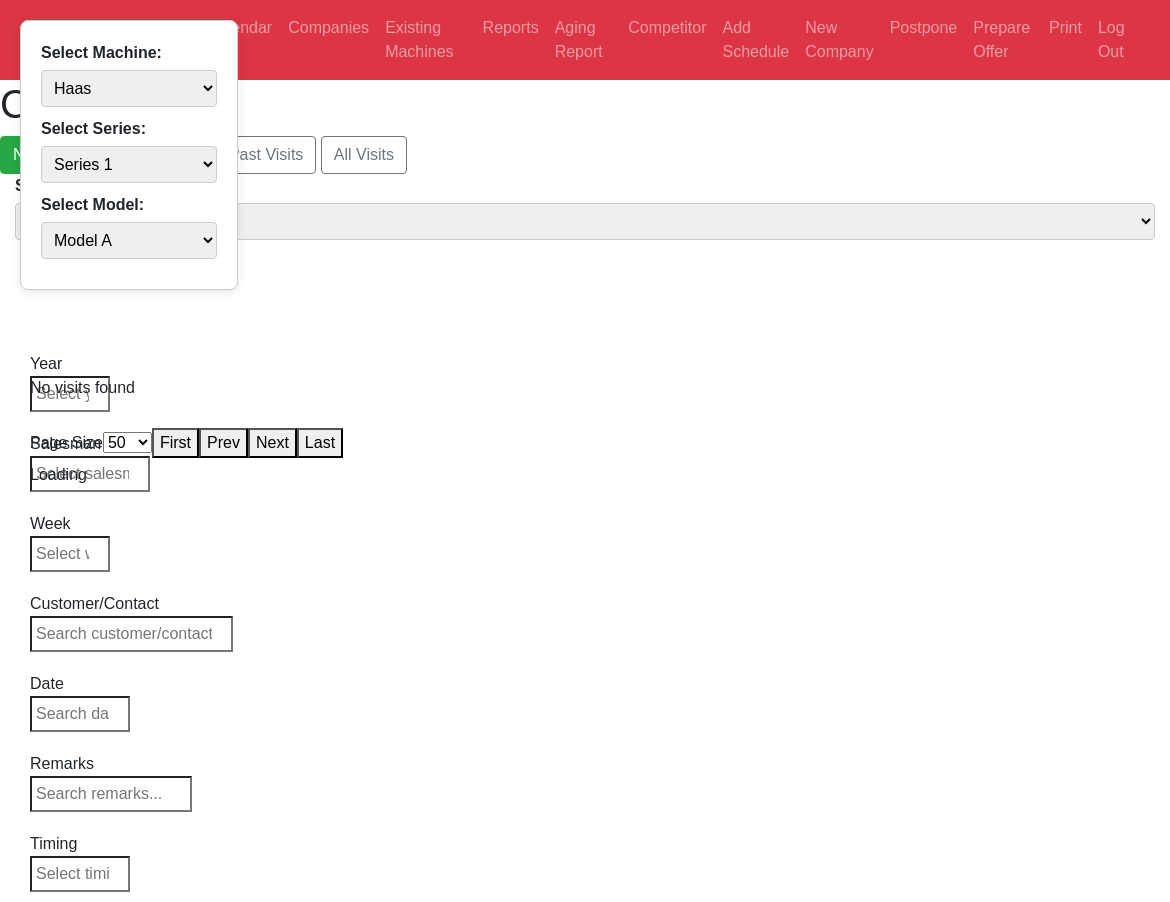 click on "-- Select Supplier --
Haas
Canaca" at bounding box center (585, 221) 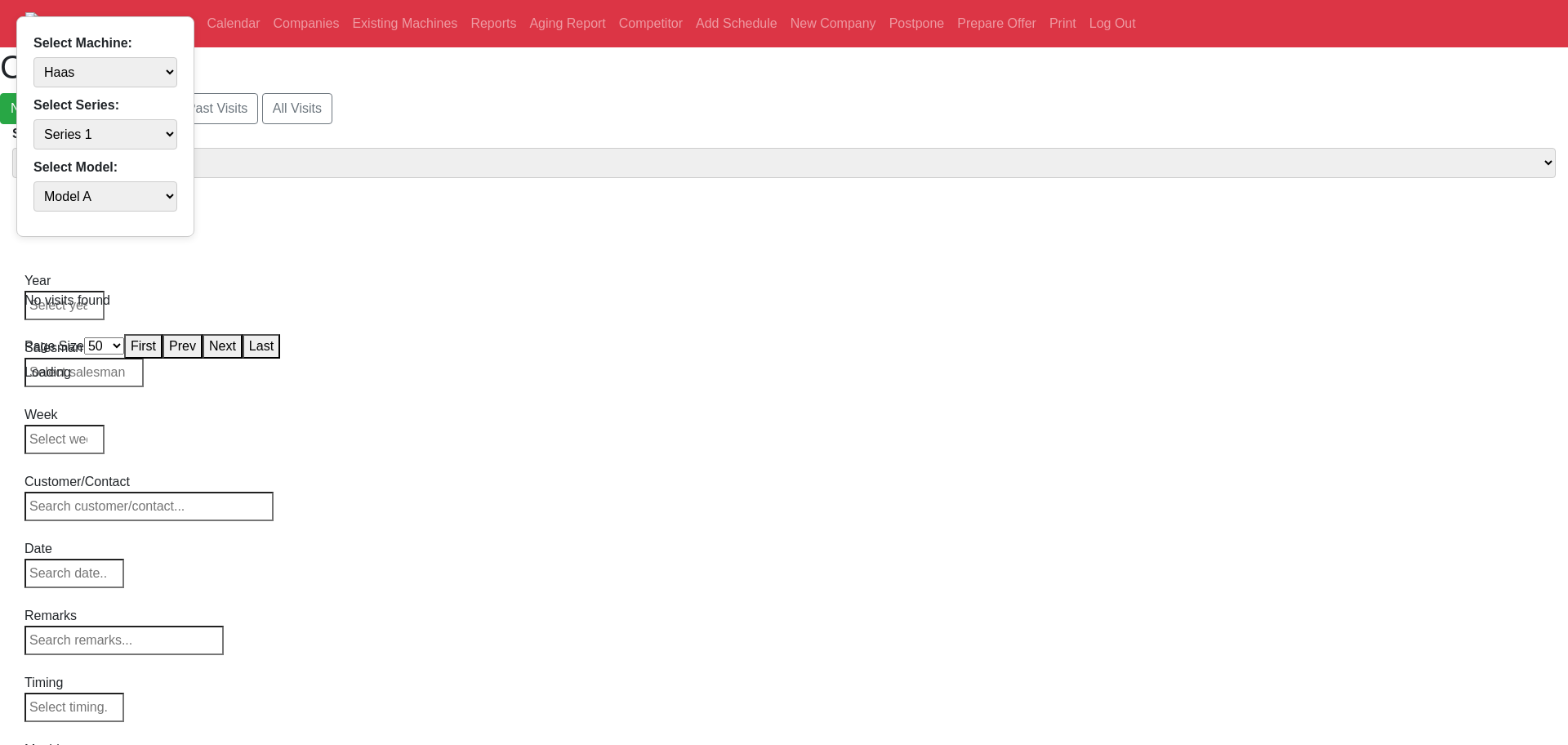 click on "Select Machine:
-- Select Supplier --
Haas
Canaca
Select Series:
-- Select Series --
Series 1
Series 2
Select Model:
-- Select Model --
Model A
Model B
Edit Year Salesman Week Customer/Contact Date Remarks Timing Machine M1 M2 City Offer Subarea Is Last No visits found Page Size 25 50 100 200 First Prev Next Last Loading" at bounding box center (784, 253) 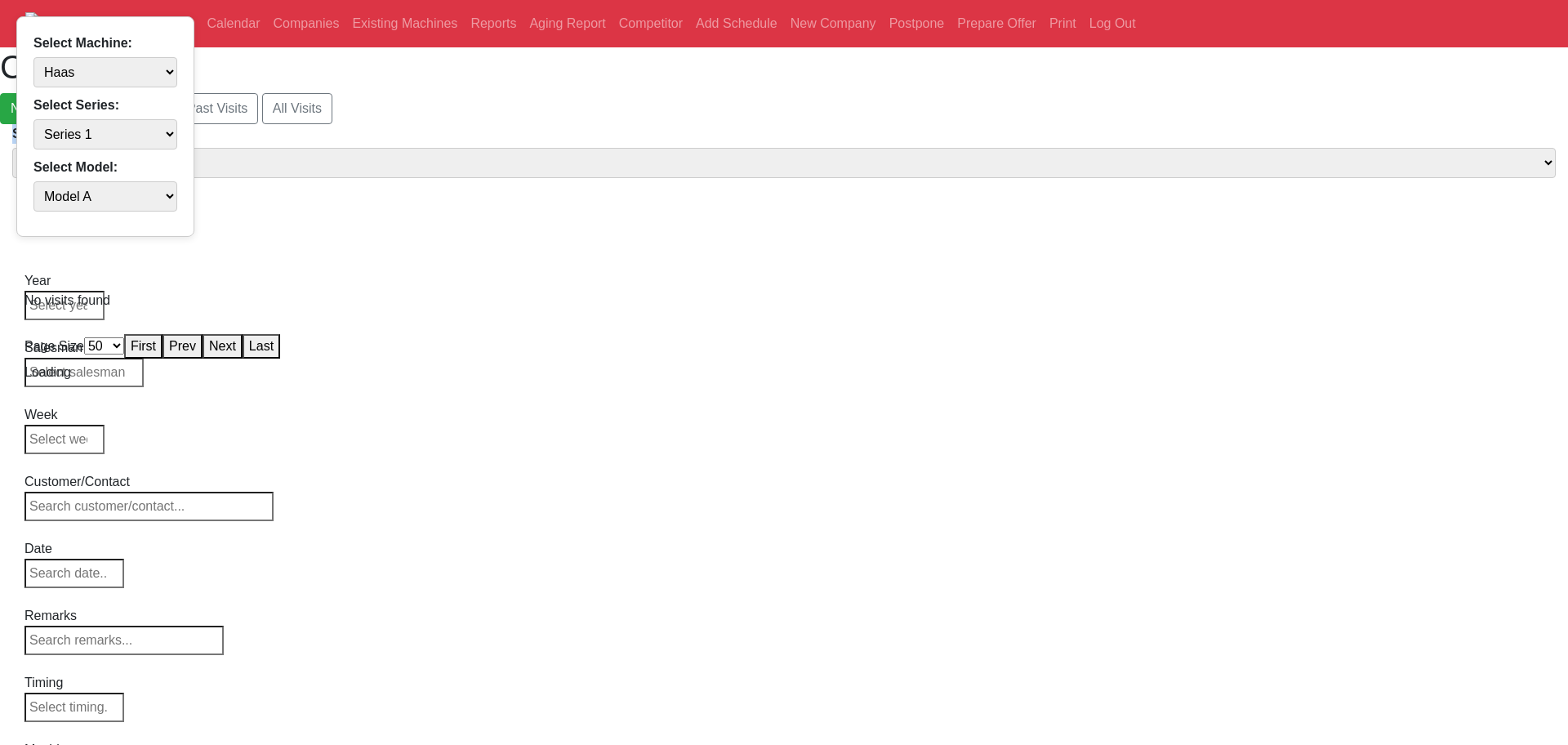 click on "New Visit
Future Visits
Past Visits
All Visits" at bounding box center (784, 109) 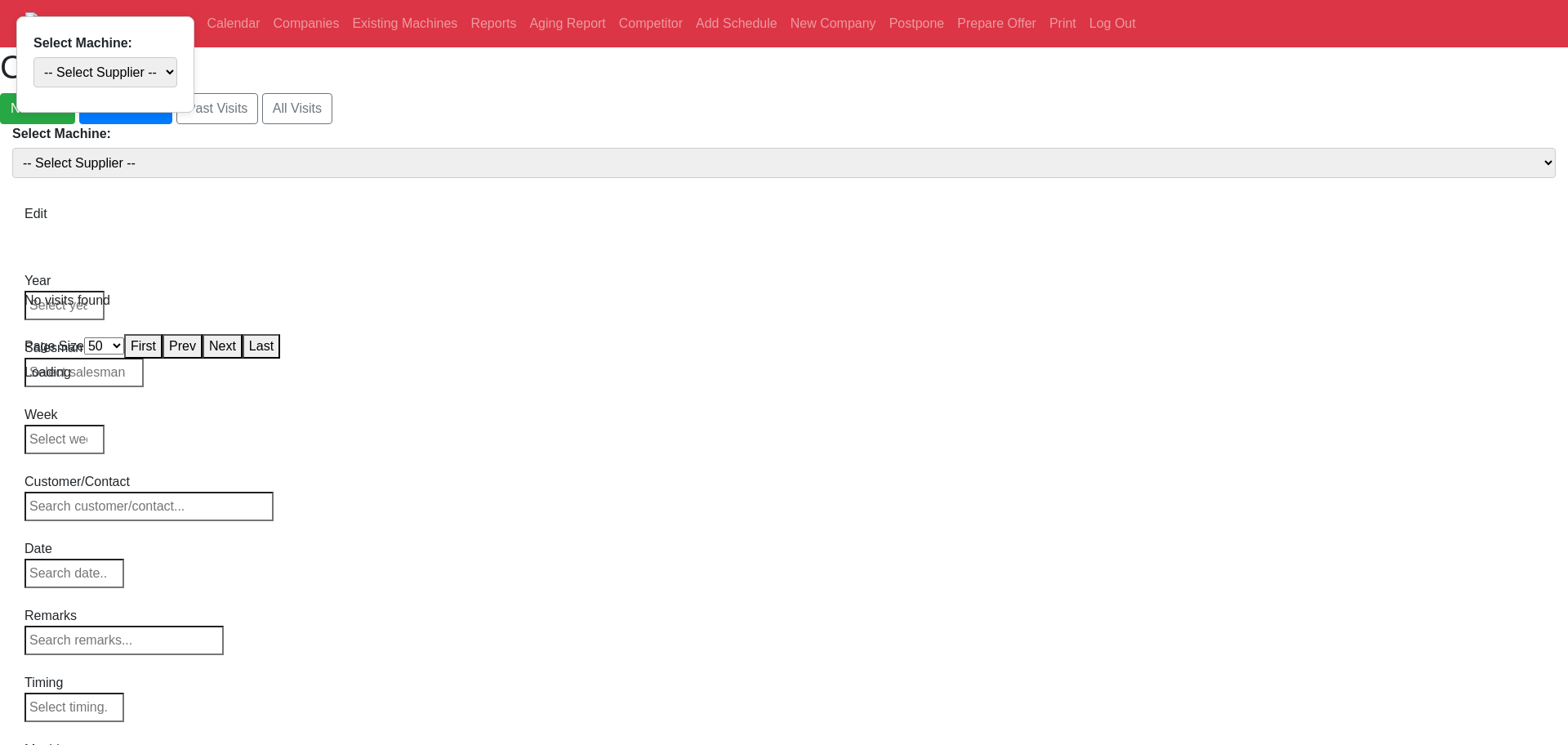 select on "50" 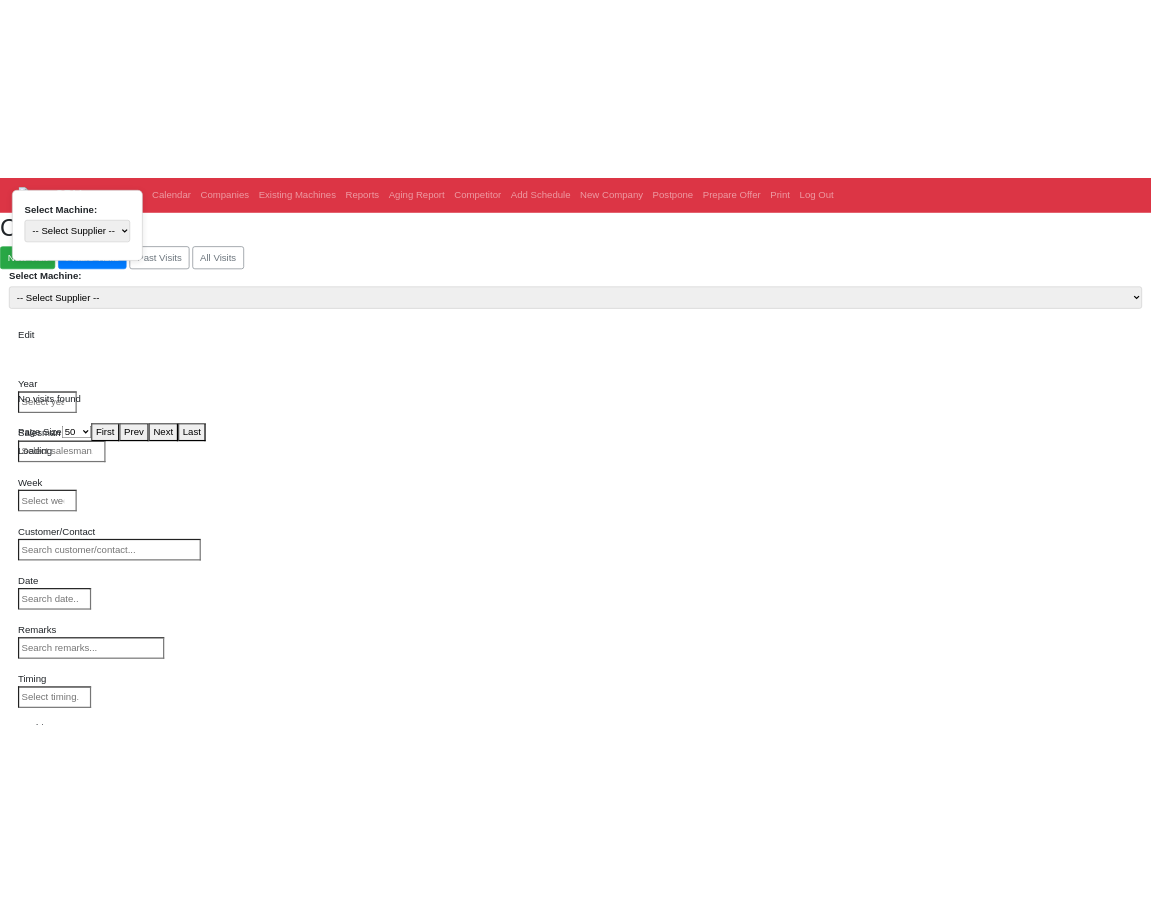 scroll, scrollTop: 0, scrollLeft: 0, axis: both 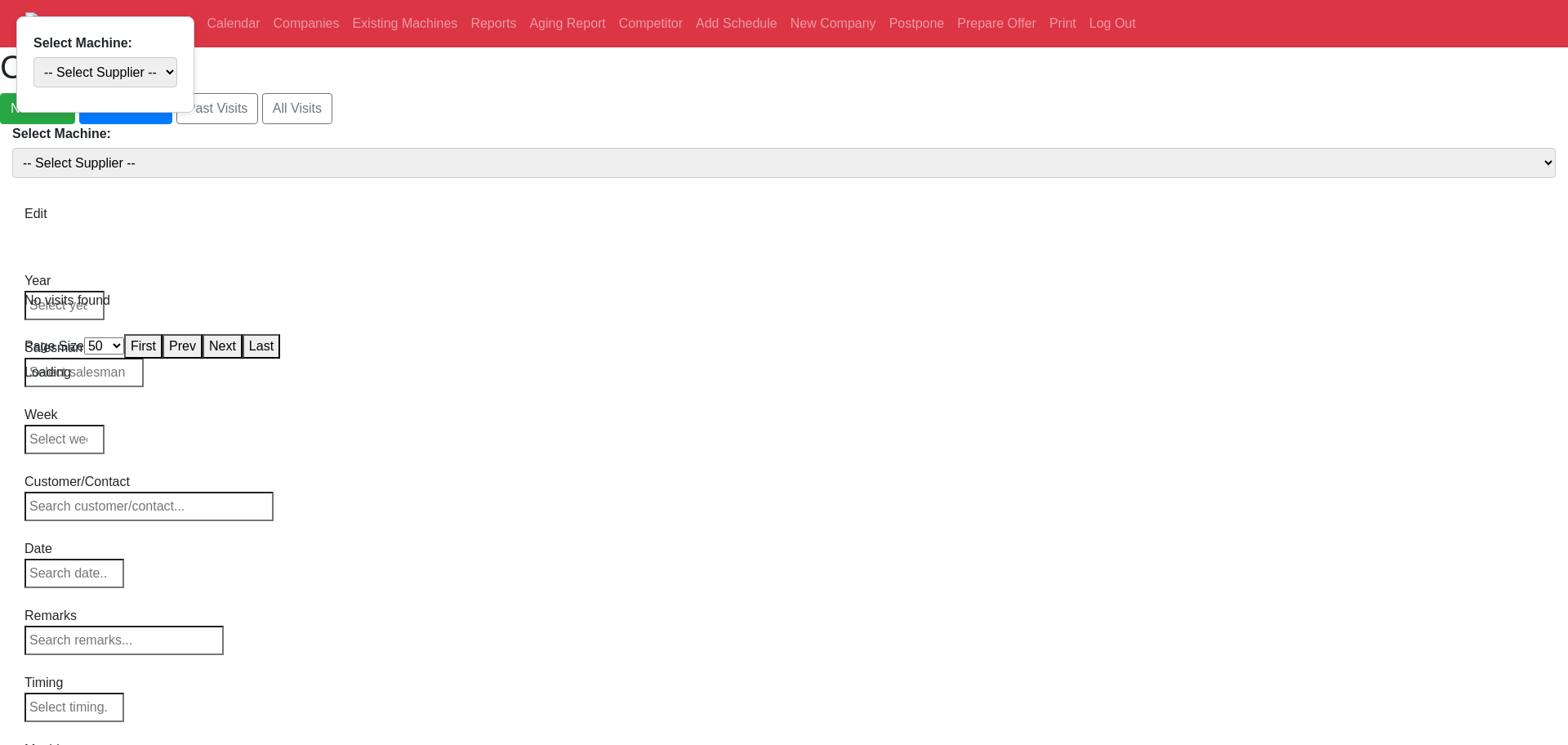 drag, startPoint x: 0, startPoint y: 0, endPoint x: 244, endPoint y: 141, distance: 281.81022 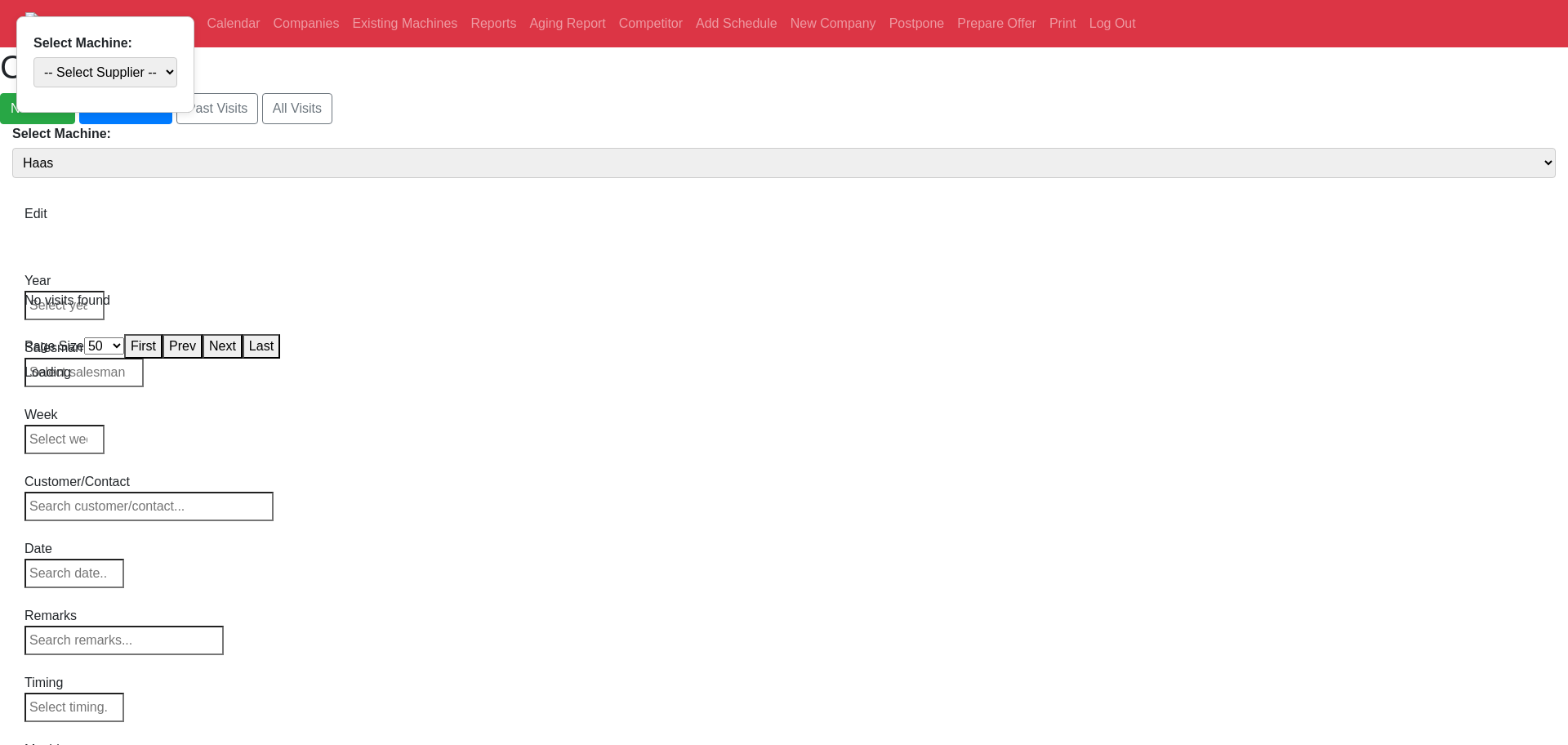 click on "-- Select Supplier --
Haas
Canaca" at bounding box center (784, 163) 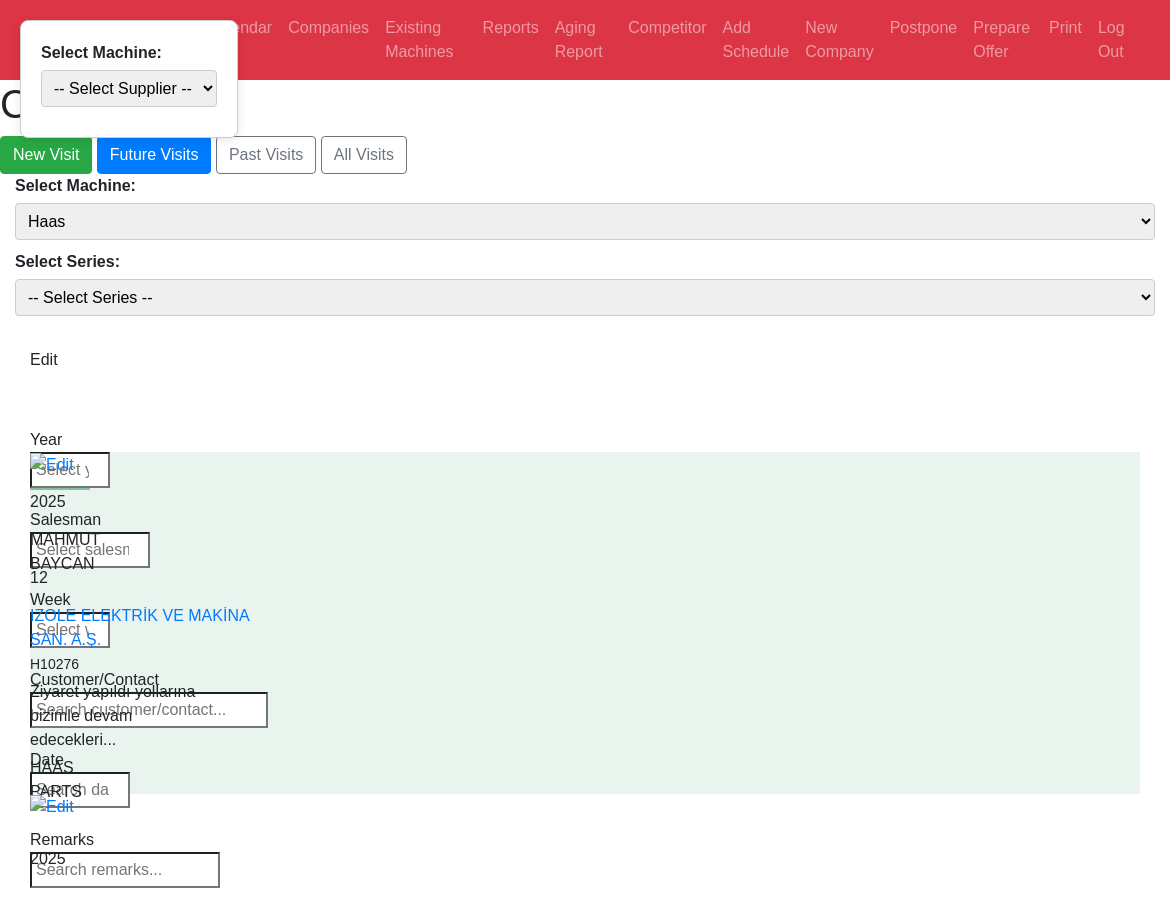 drag, startPoint x: 16, startPoint y: 103, endPoint x: 227, endPoint y: 208, distance: 235.68199 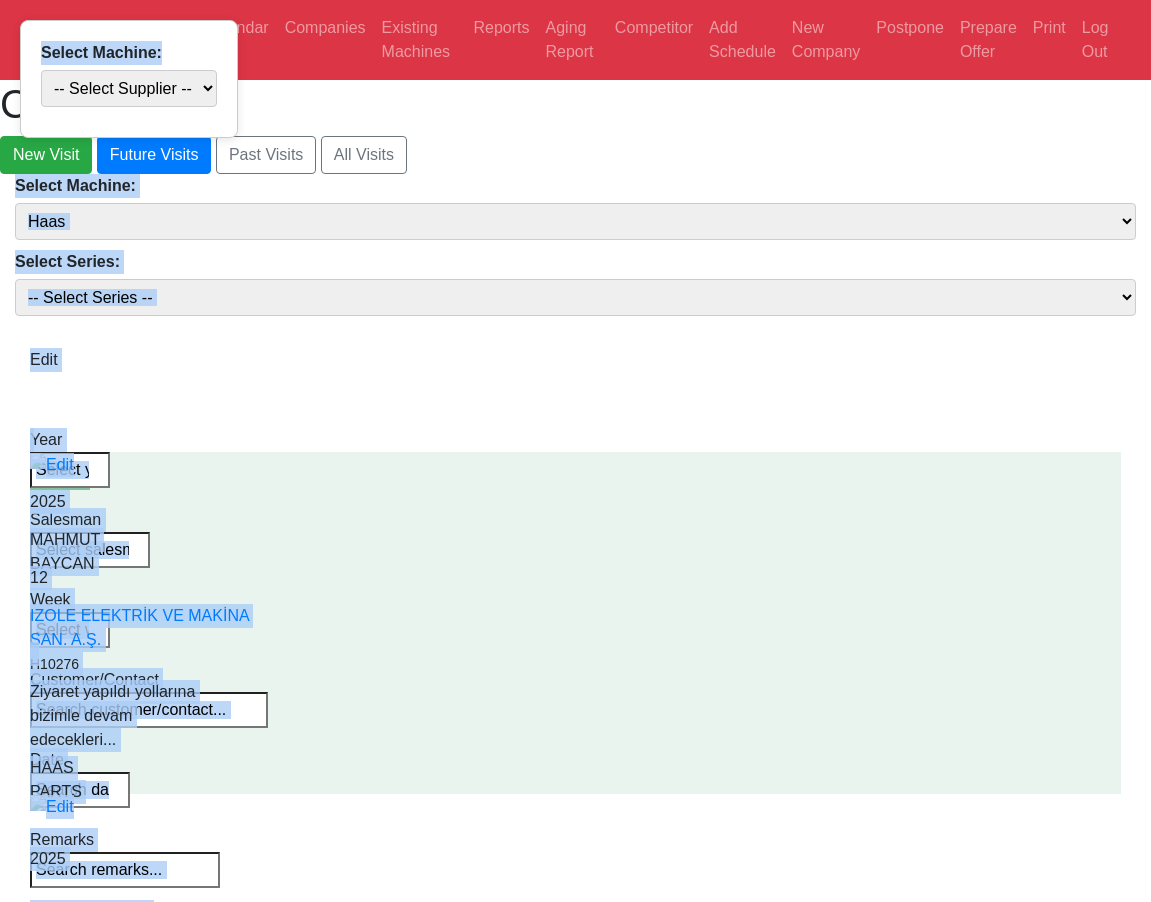 drag, startPoint x: 196, startPoint y: 117, endPoint x: 257, endPoint y: 144, distance: 66.70832 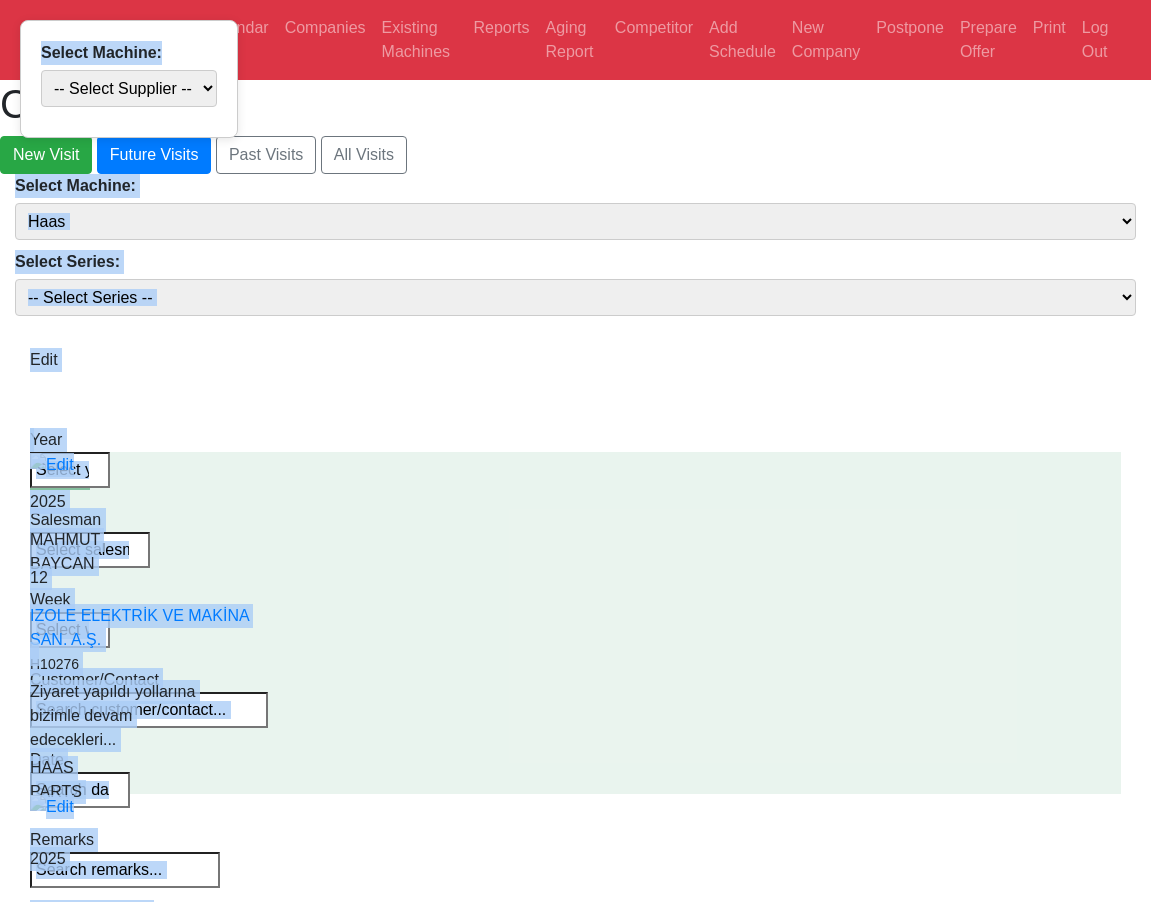 click on "CRM
Main Page
Calendar
Companies
Existing Machines
Reports
Aging Report
Competitor
Add Schedule
New Company
Postpone
Prepare Offer
Print
Log Out
CRM Visits
New Visit
Future Visits
Past Visits
All Visits
Select Machine:" at bounding box center (575, 1578) 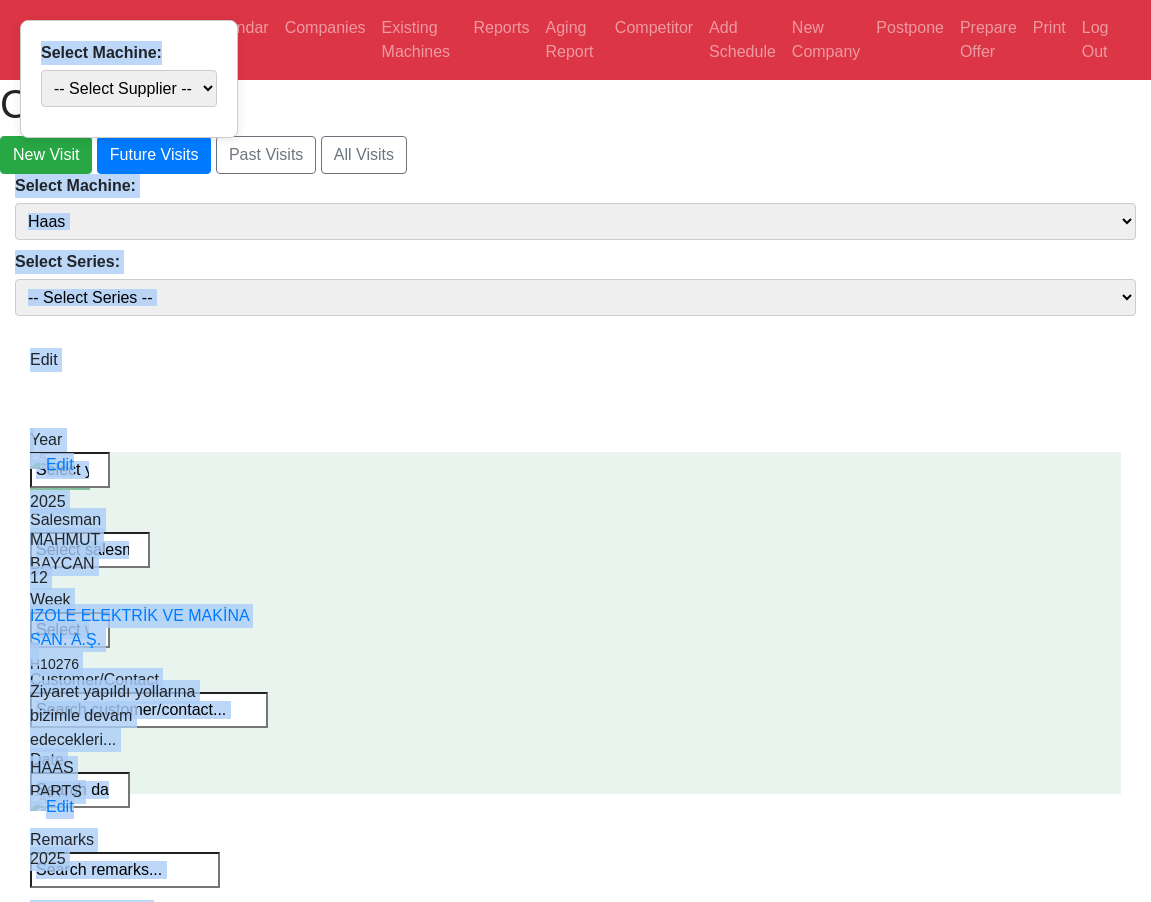 click on "Select Series:
-- Select Series --
Series 1
Series 2" at bounding box center [575, 283] 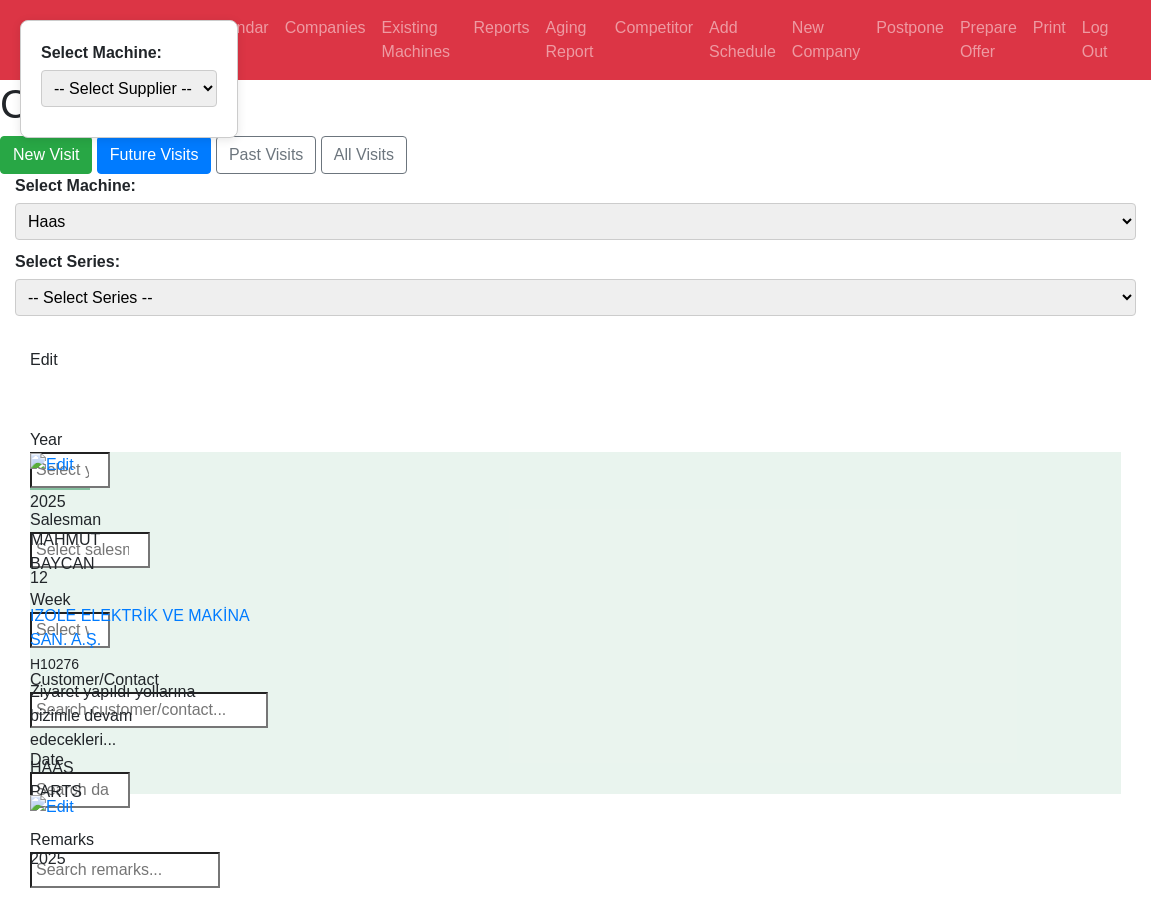 click on "-- Select Supplier -- Haas Canaca" at bounding box center [575, 221] 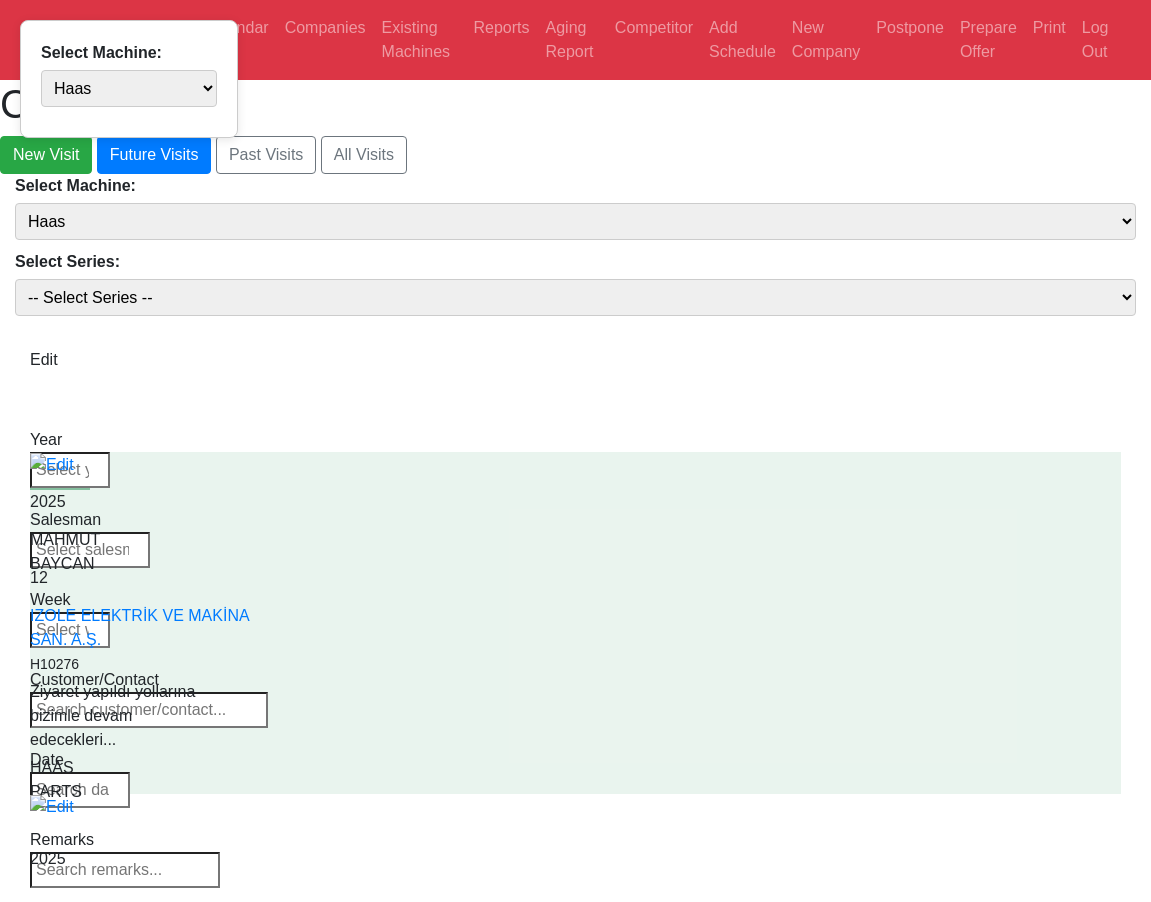 click on "-- Select Supplier -- Haas Canaca" at bounding box center (575, 221) 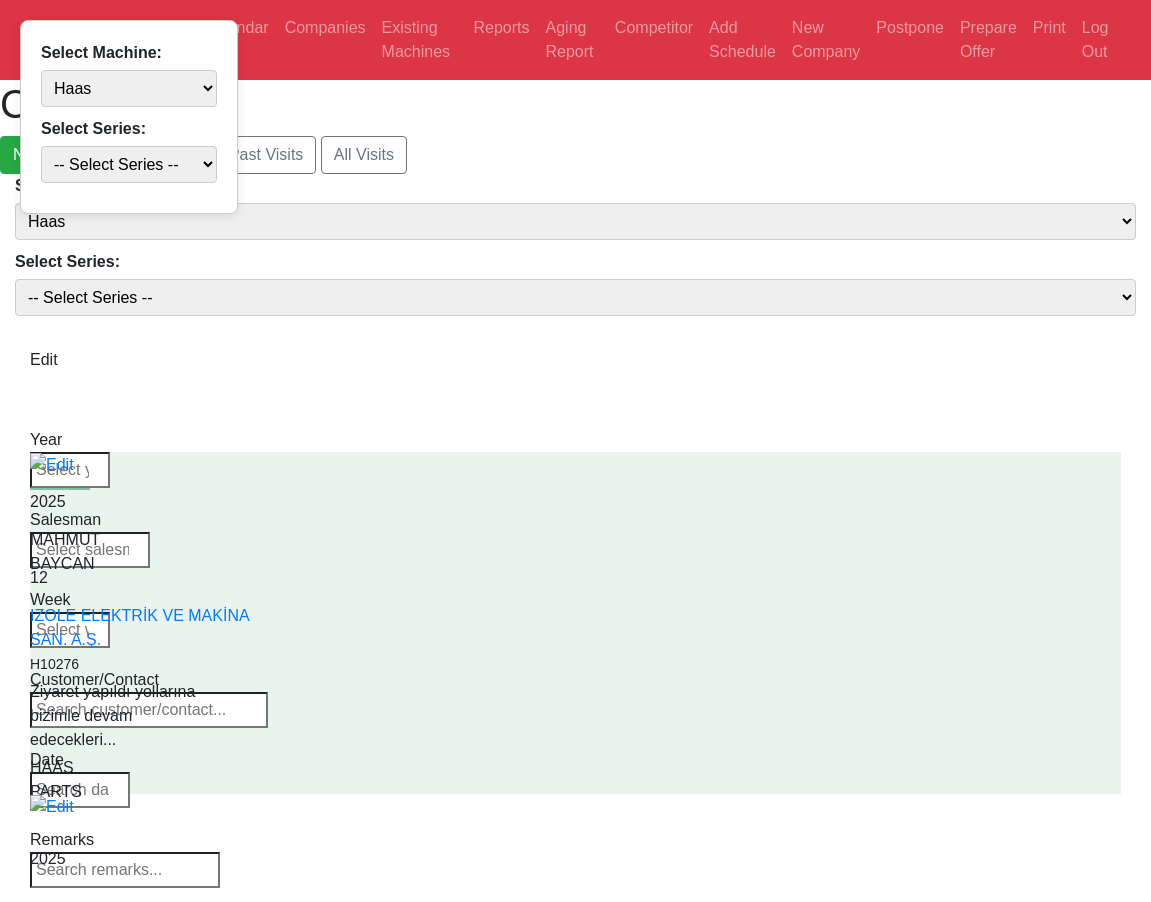 click on "-- Select Series -- Series 1 Series 2" at bounding box center [575, 297] 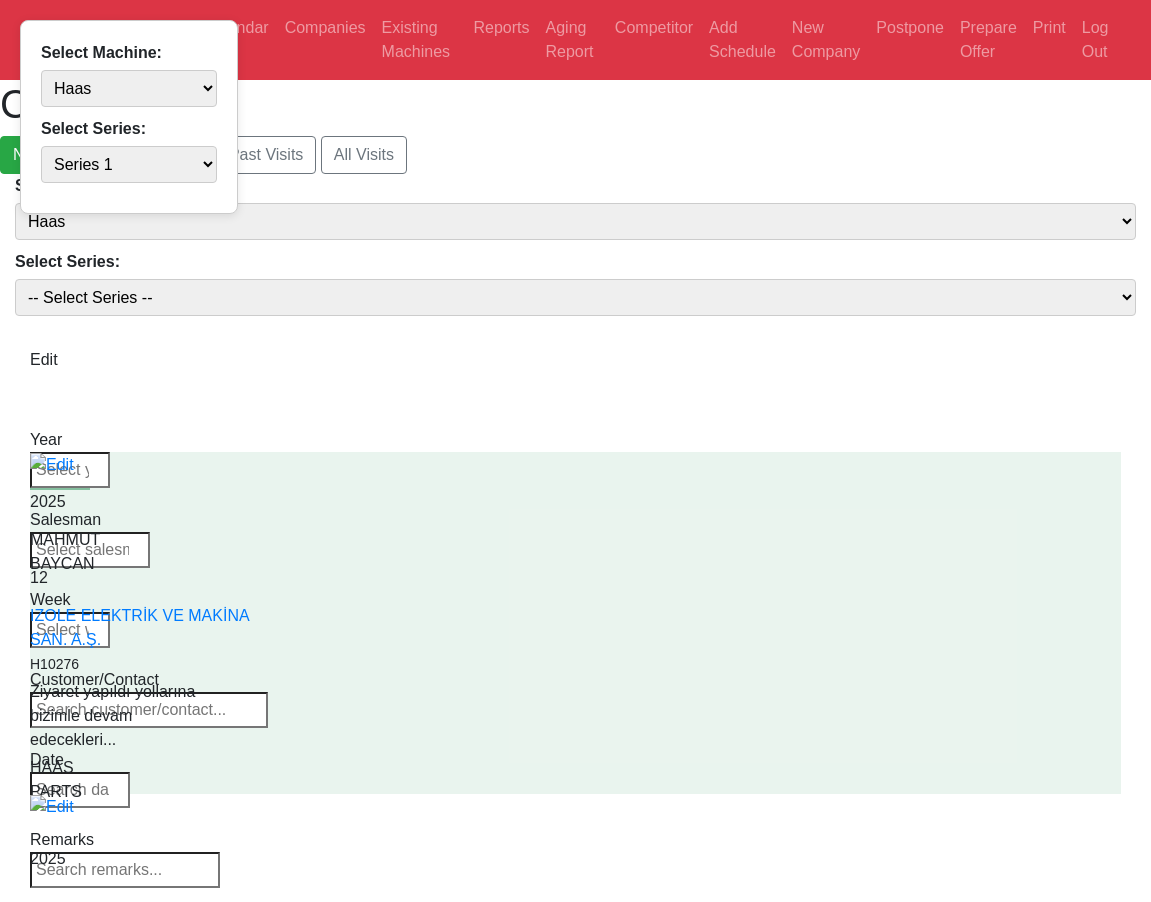 click on "-- Select Series -- Series 1 Series 2" at bounding box center (575, 297) 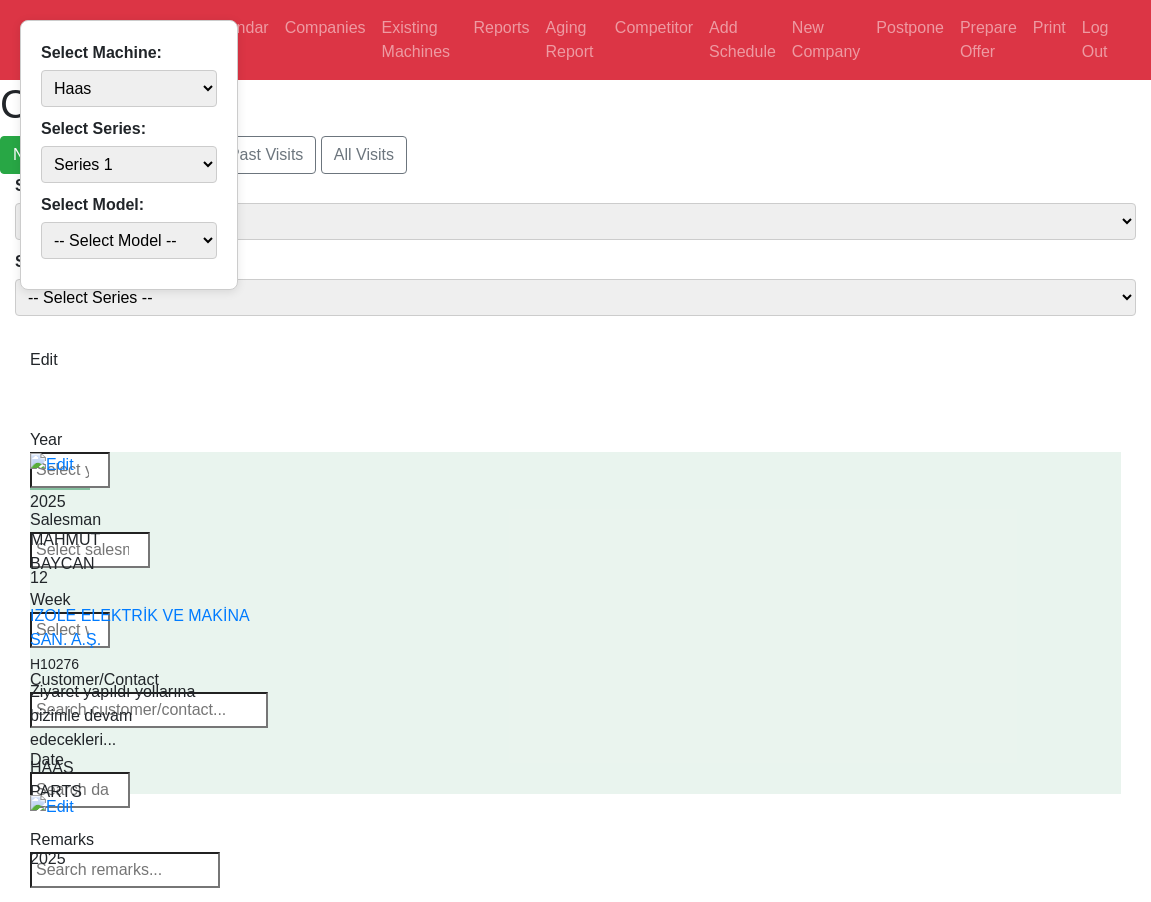 click on "-- Select Model -- Model A Model B" at bounding box center (0, 0) 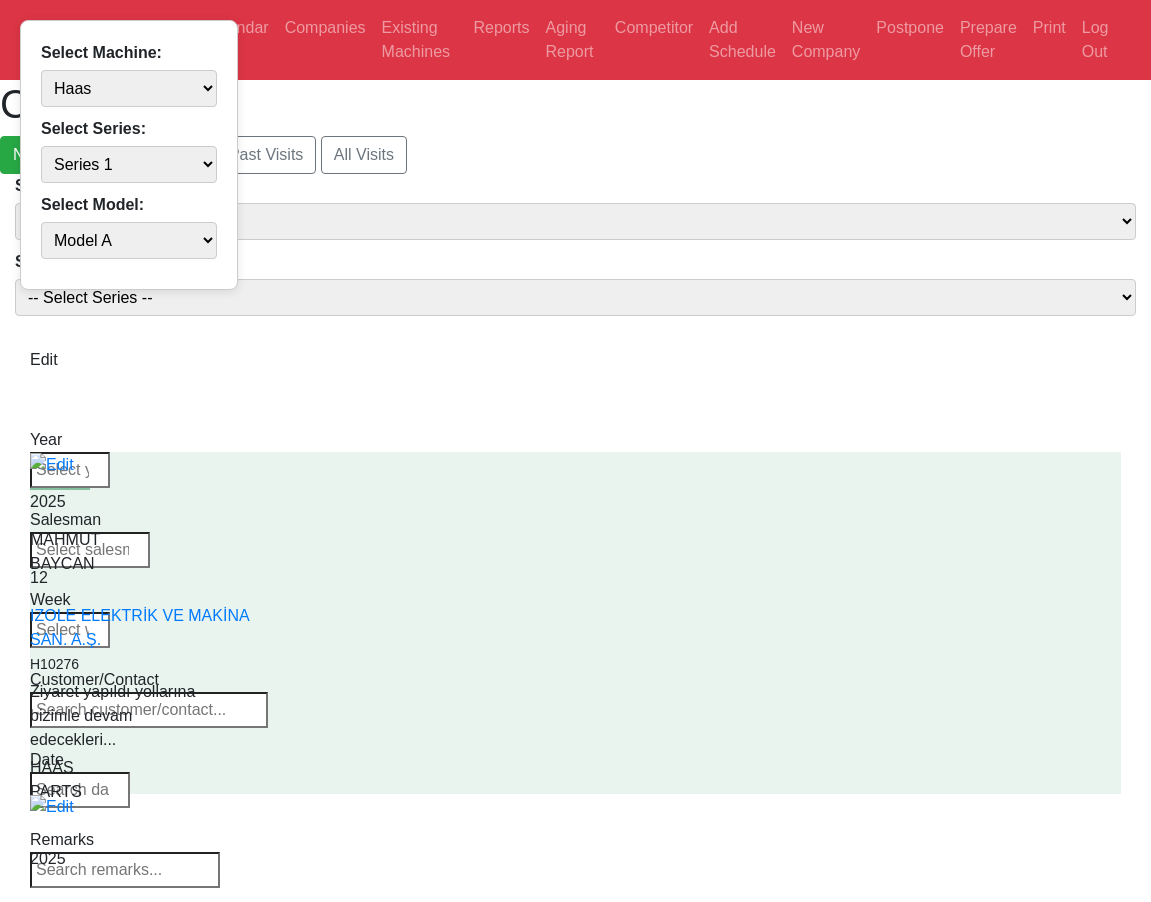 click on "-- Select Model -- Model A Model B" at bounding box center (0, 0) 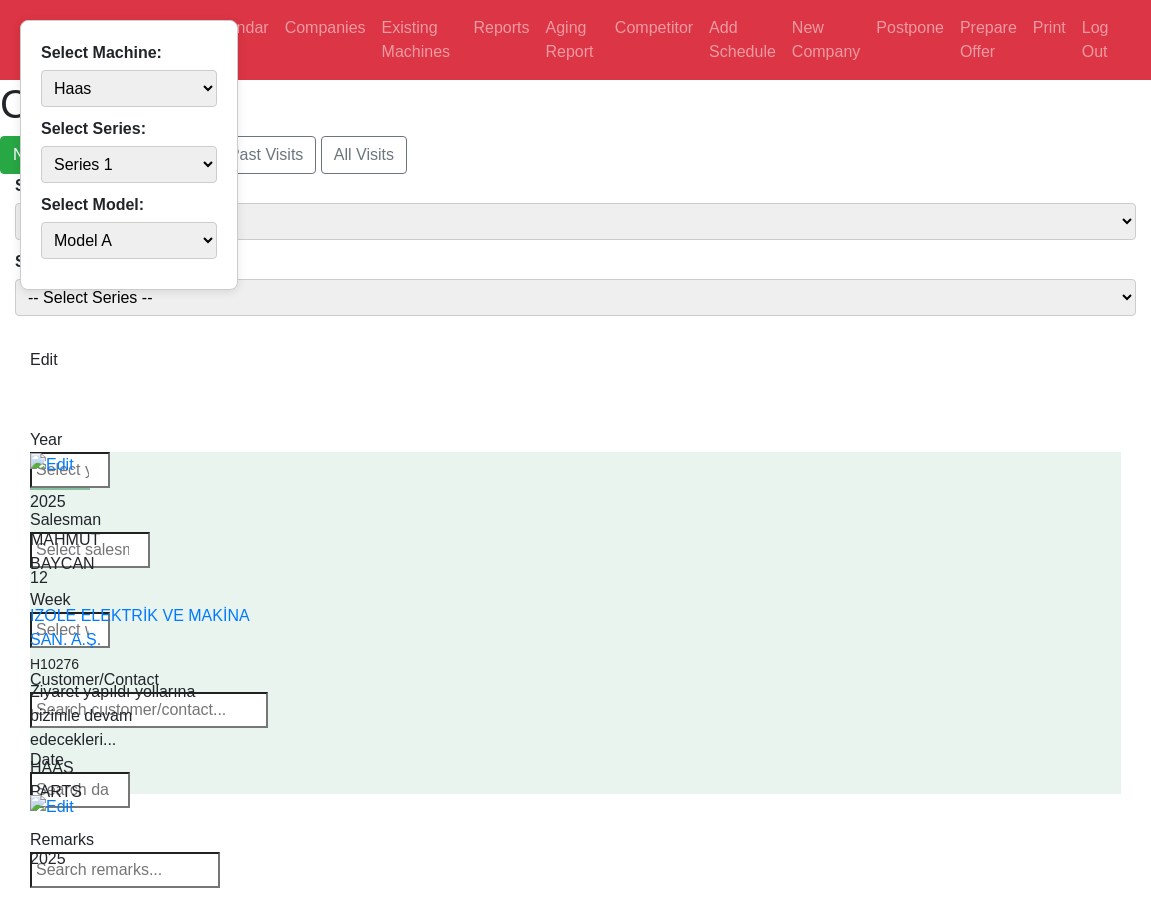 click on "-- Select Series -- Series 1 Series 2" at bounding box center [575, 297] 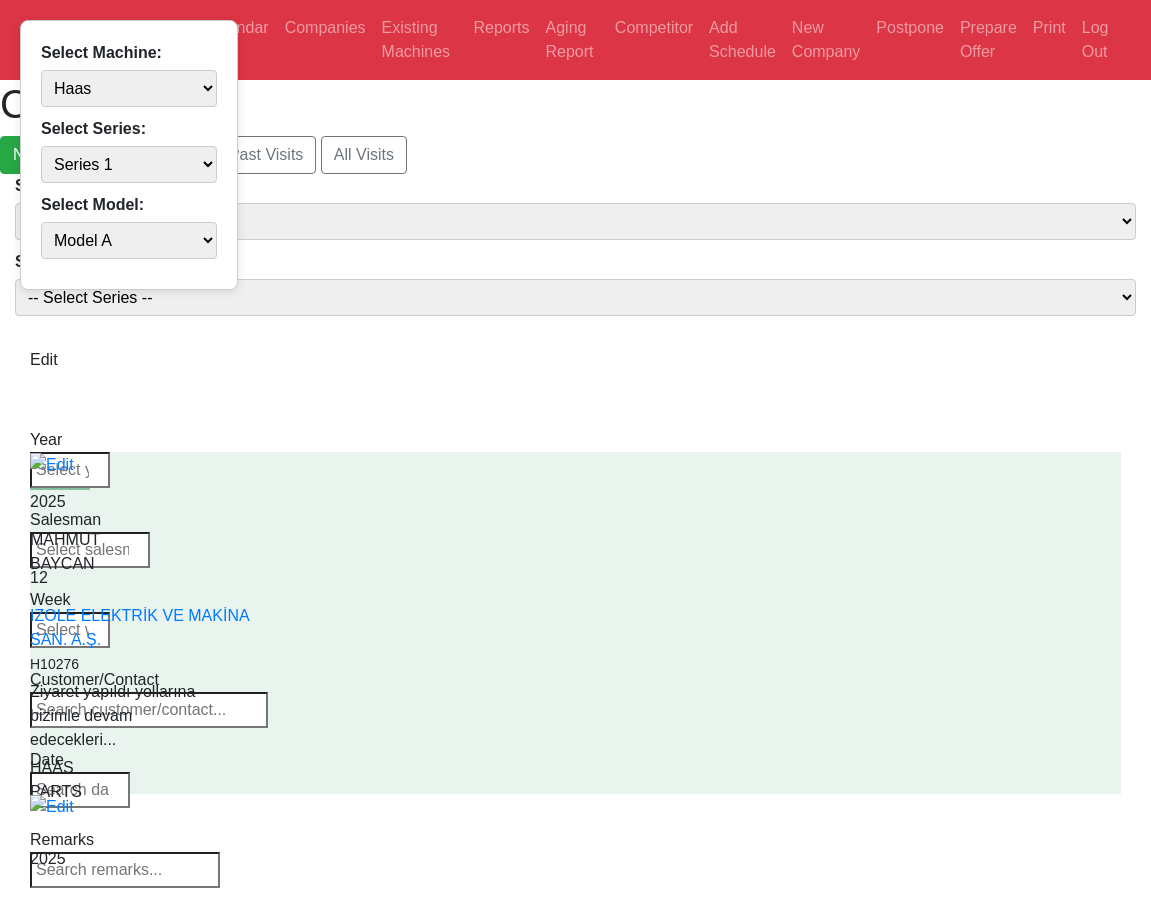 select on "series2" 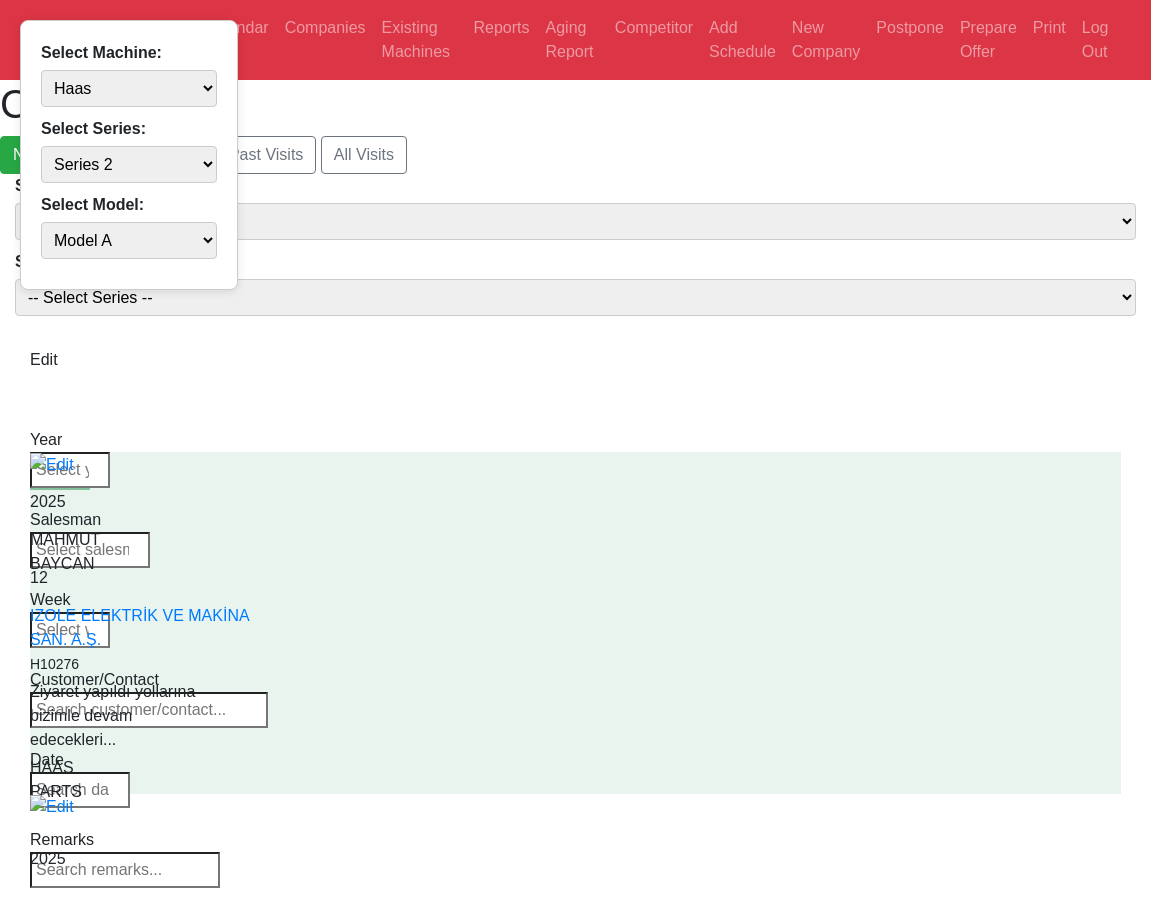 click on "-- Select Series -- Series 1 Series 2" at bounding box center [575, 297] 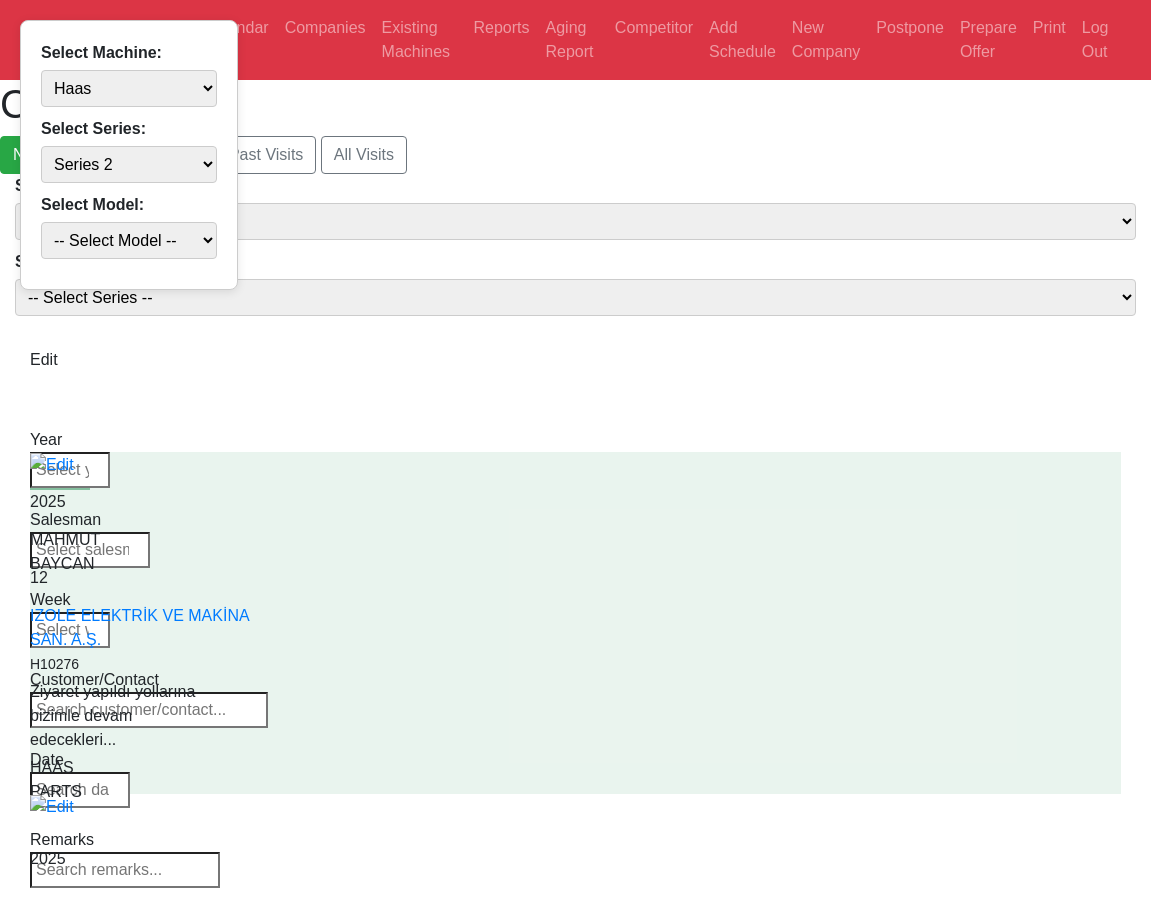 click on "-- Select Model -- Model A Model B" at bounding box center (0, 0) 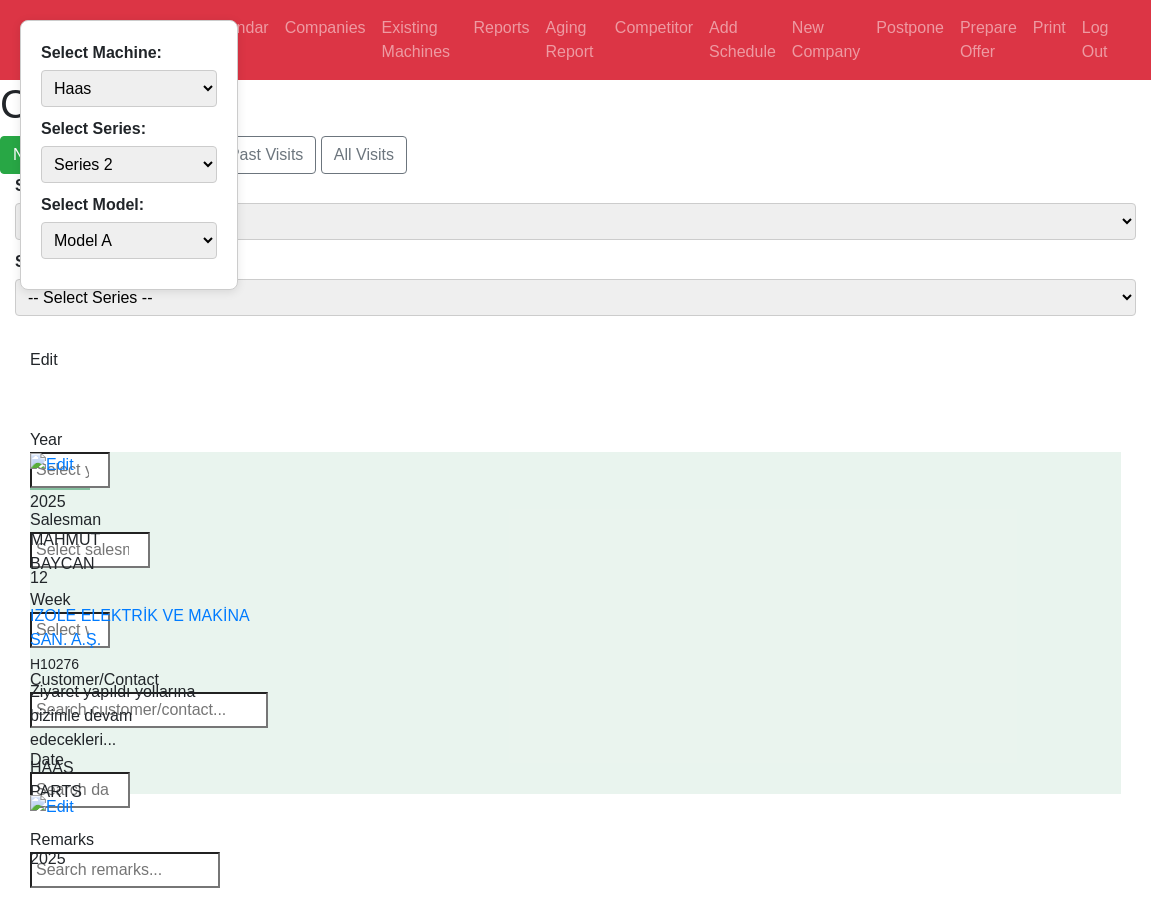 click on "-- Select Model -- Model A Model B" at bounding box center [0, 0] 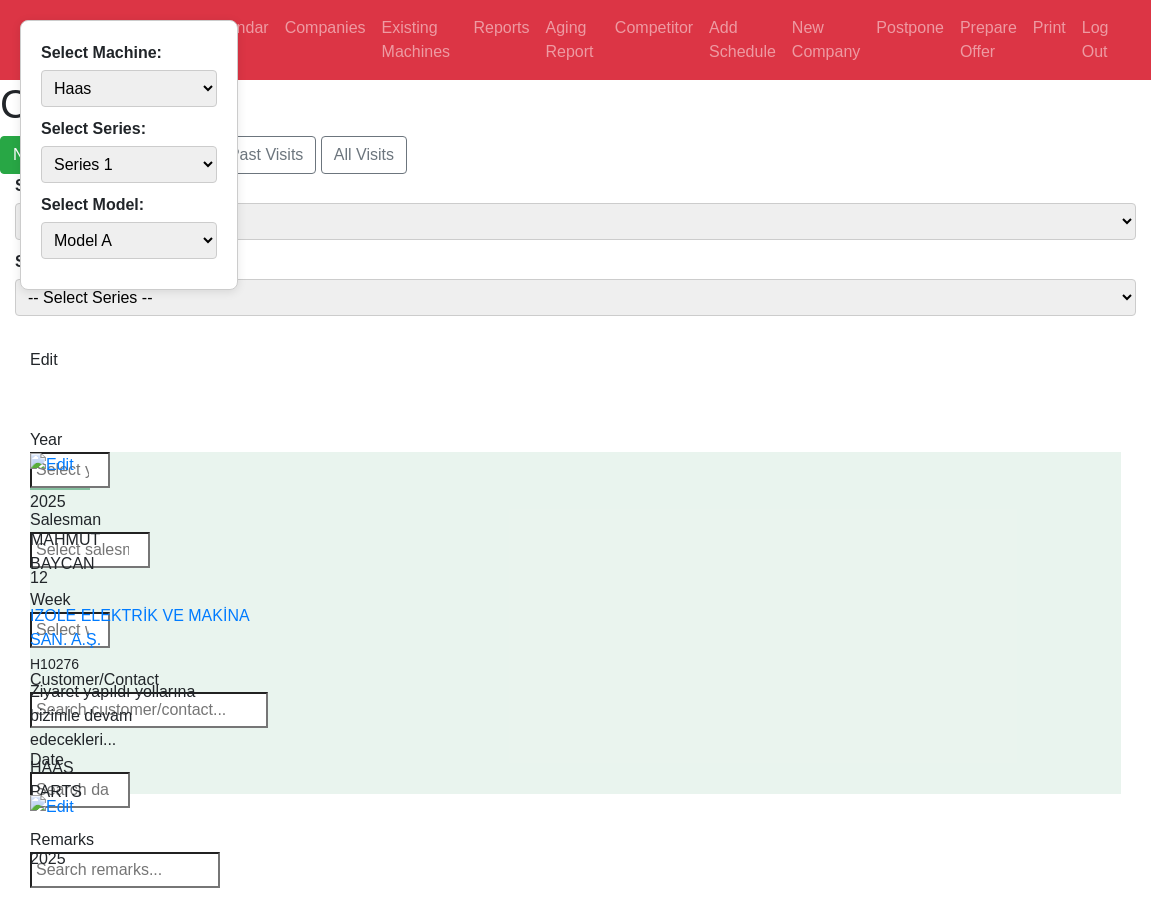 click on "-- Select Series -- Series 1 Series 2" at bounding box center (575, 297) 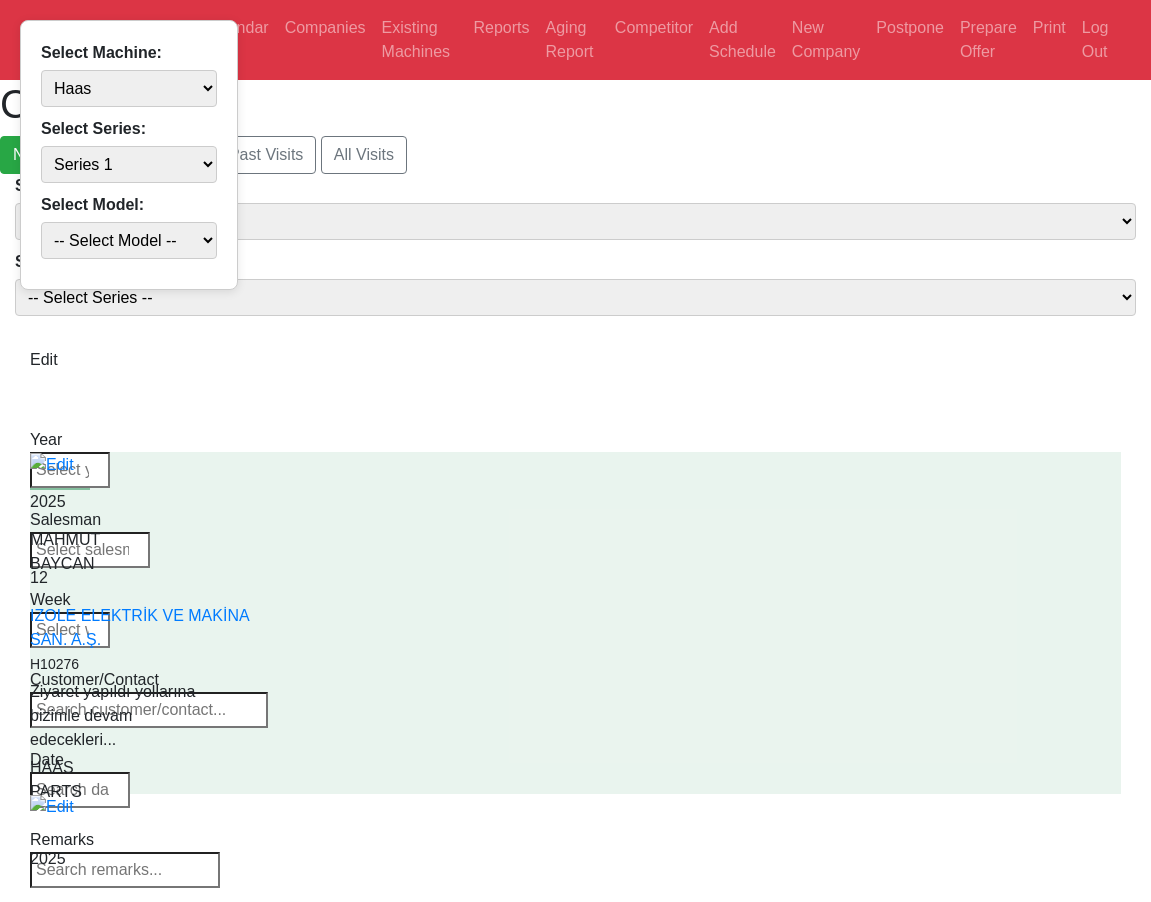drag, startPoint x: 127, startPoint y: 225, endPoint x: 129, endPoint y: 297, distance: 72.02777 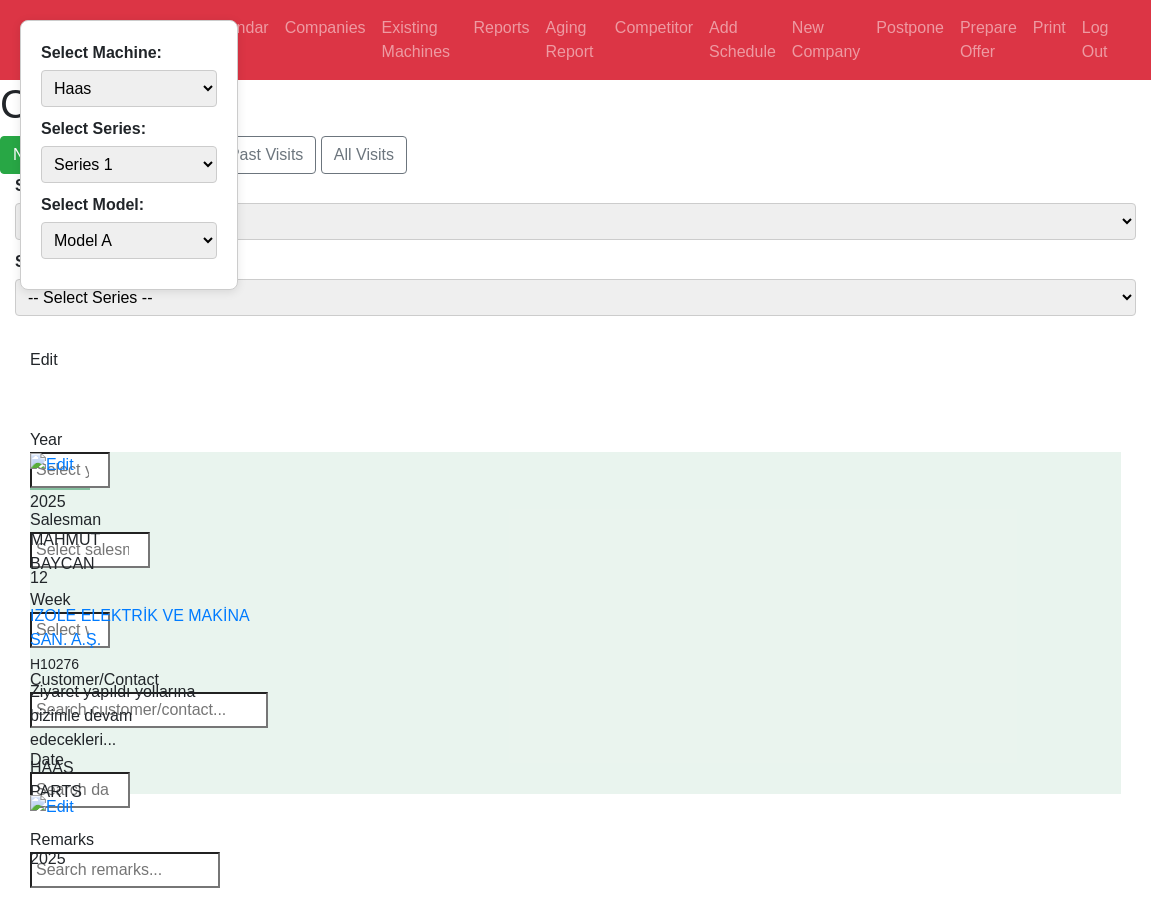 click on "-- Select Model -- Model A Model B" at bounding box center [0, 0] 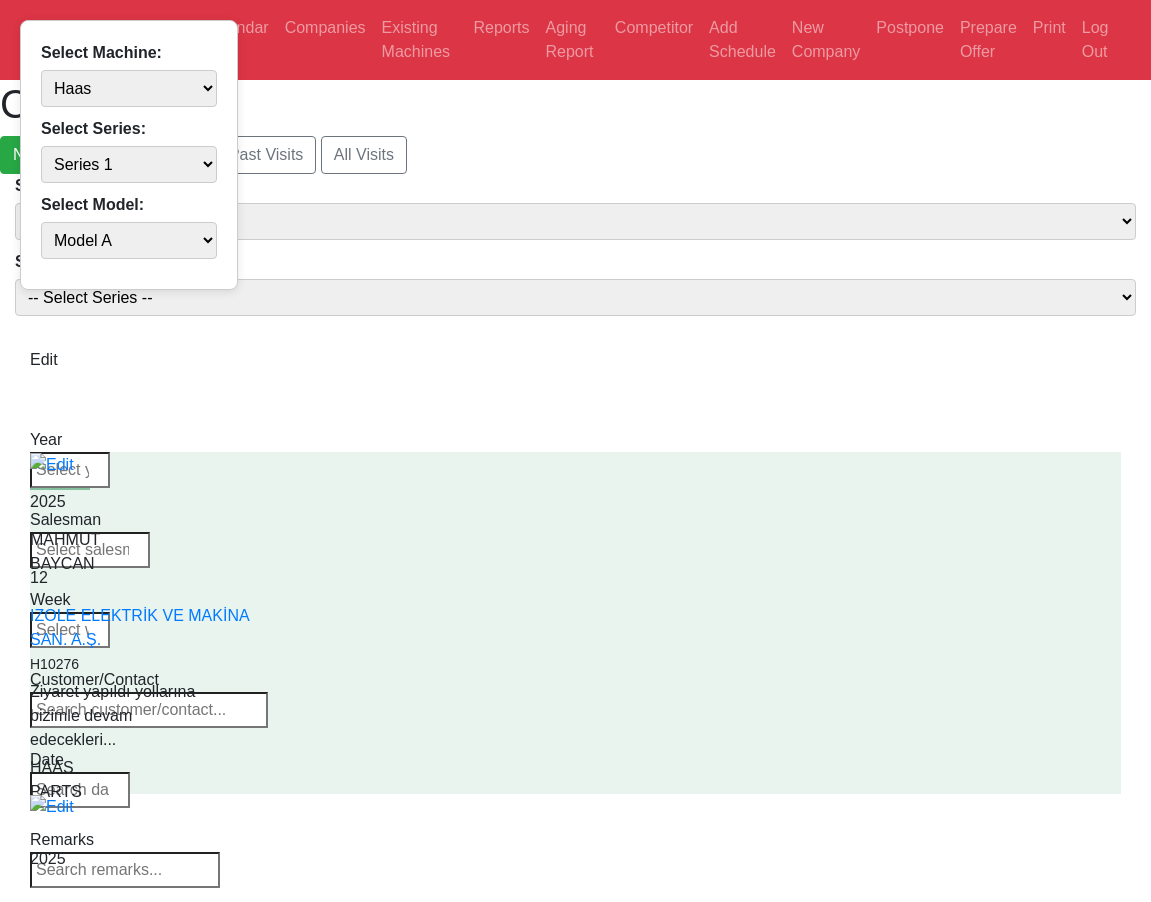 click on "-- Select Supplier -- Haas Canaca" at bounding box center [575, 221] 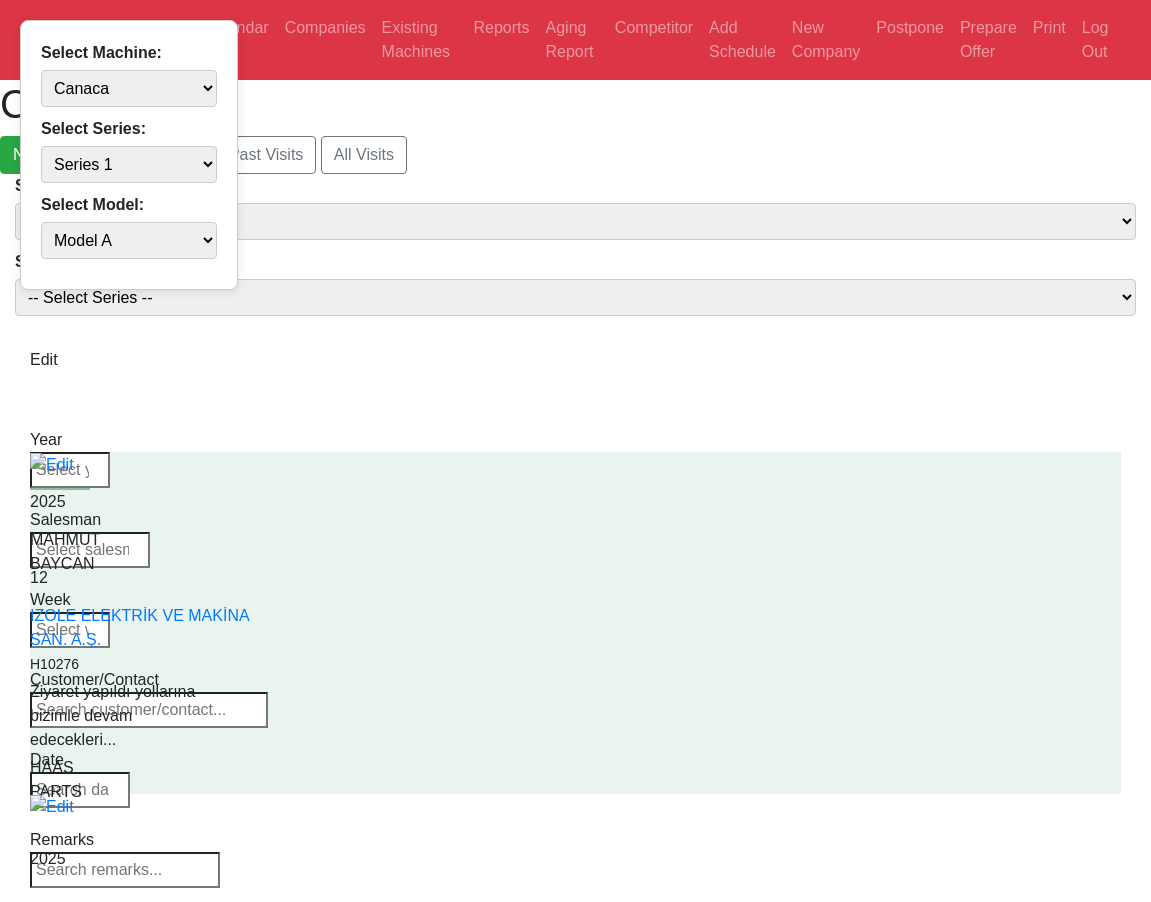 click on "-- Select Supplier -- Haas Canaca" at bounding box center (575, 221) 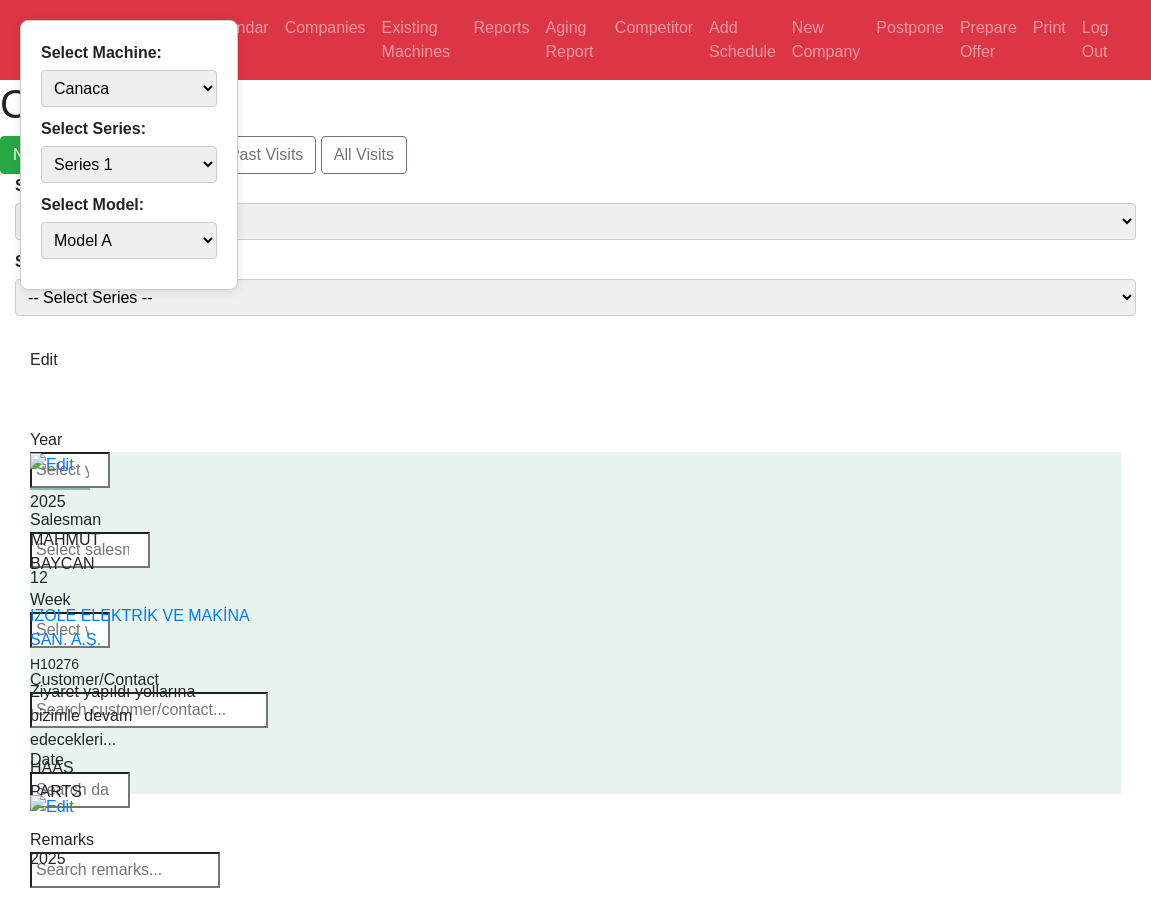 select 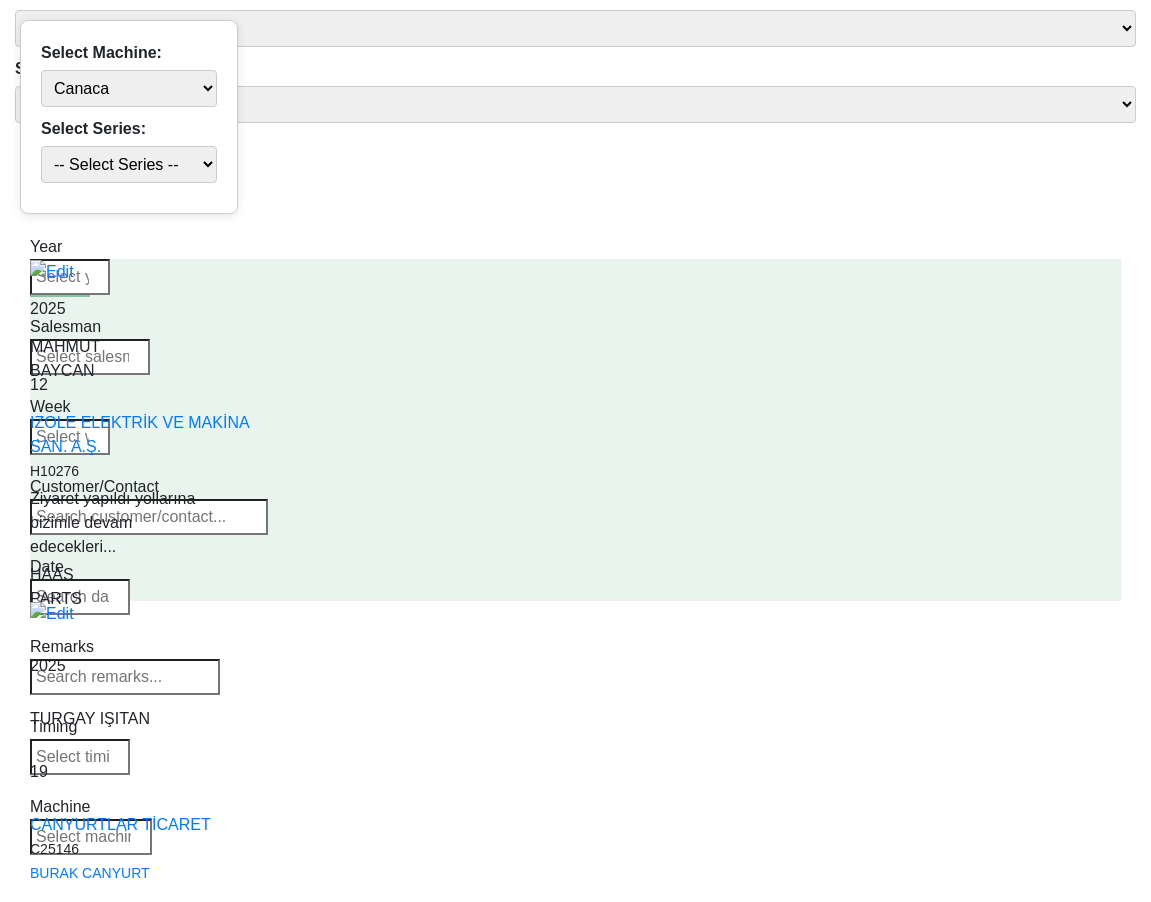 scroll, scrollTop: 201, scrollLeft: 0, axis: vertical 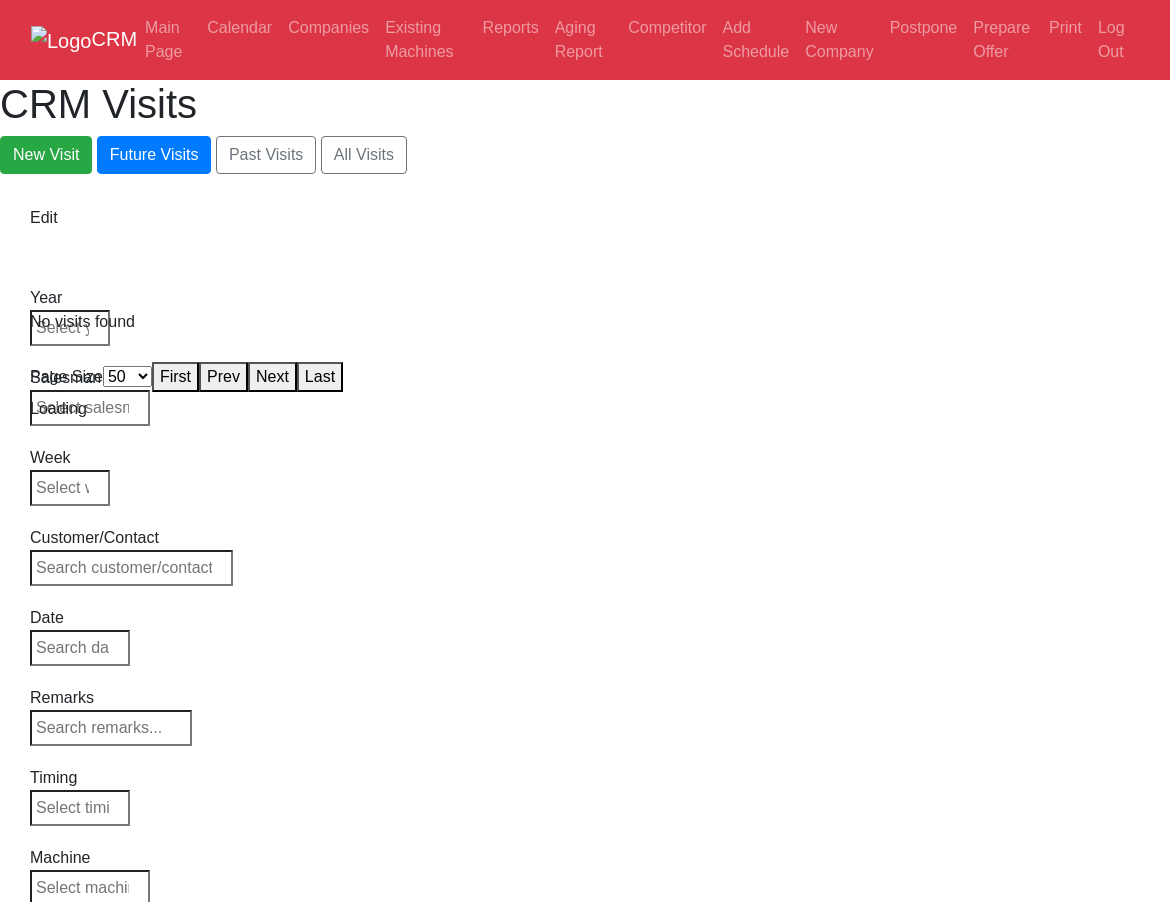 select on "50" 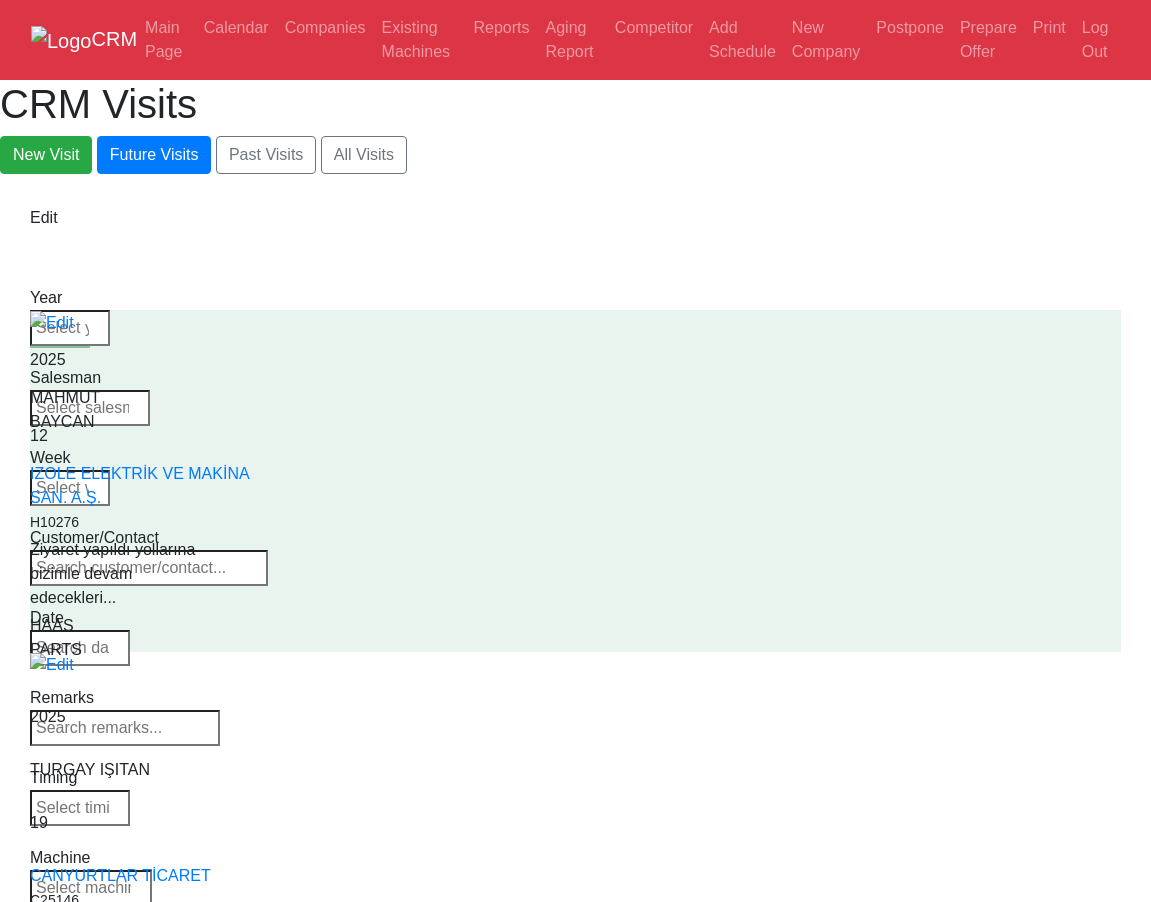 click at bounding box center [91, 888] 